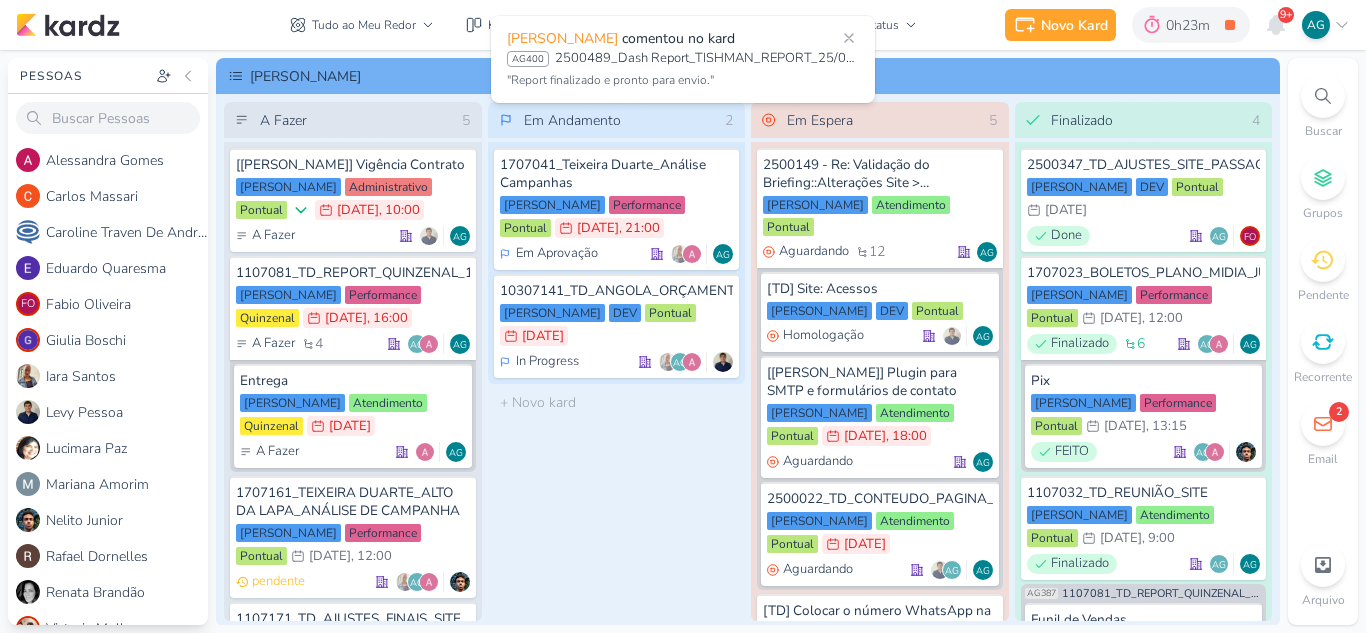 scroll, scrollTop: 0, scrollLeft: 0, axis: both 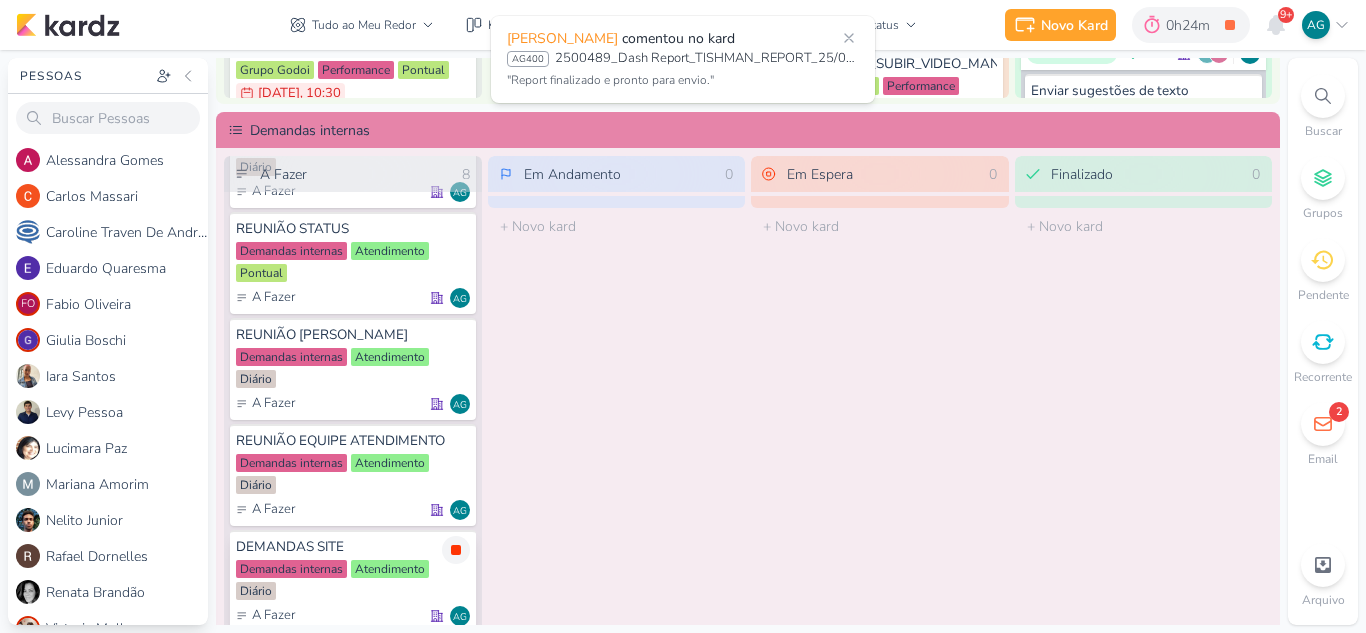 click 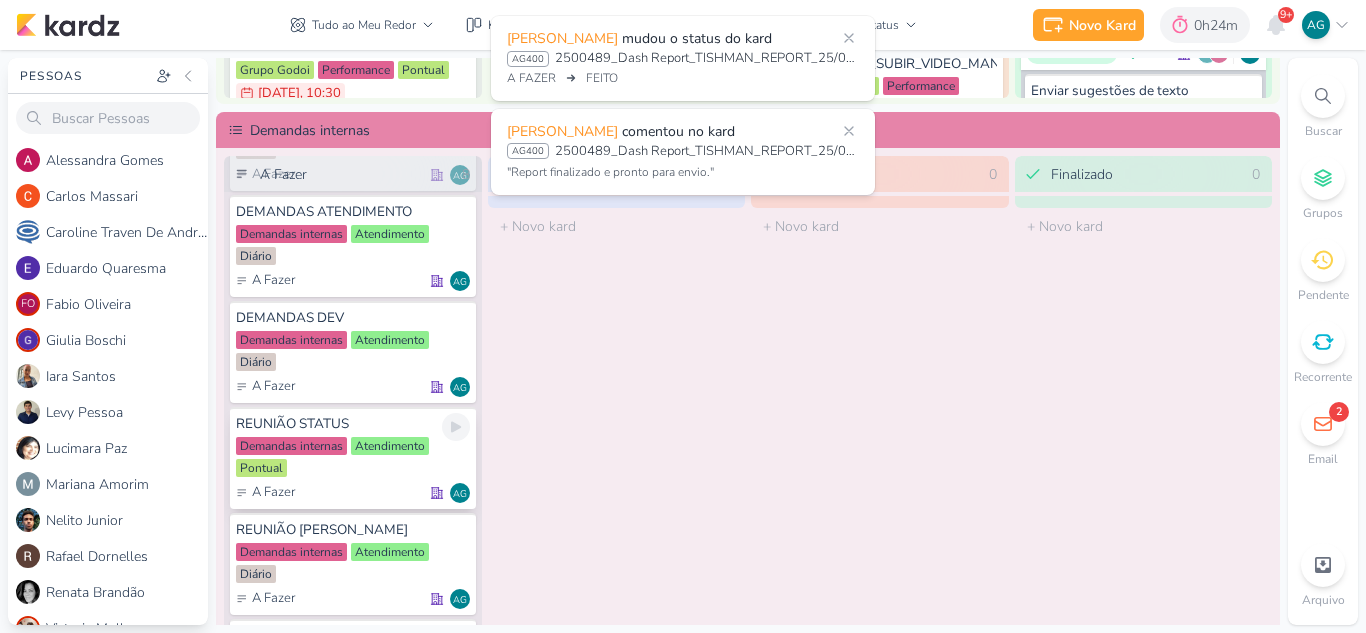 scroll, scrollTop: 214, scrollLeft: 0, axis: vertical 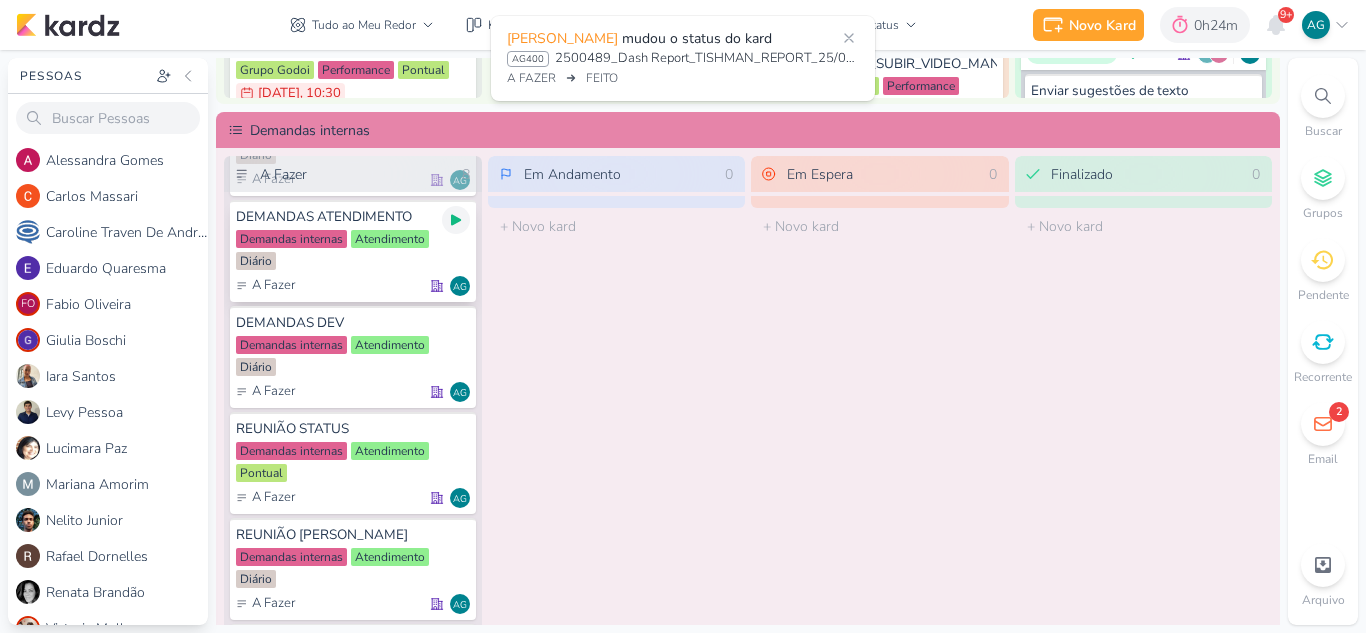 click 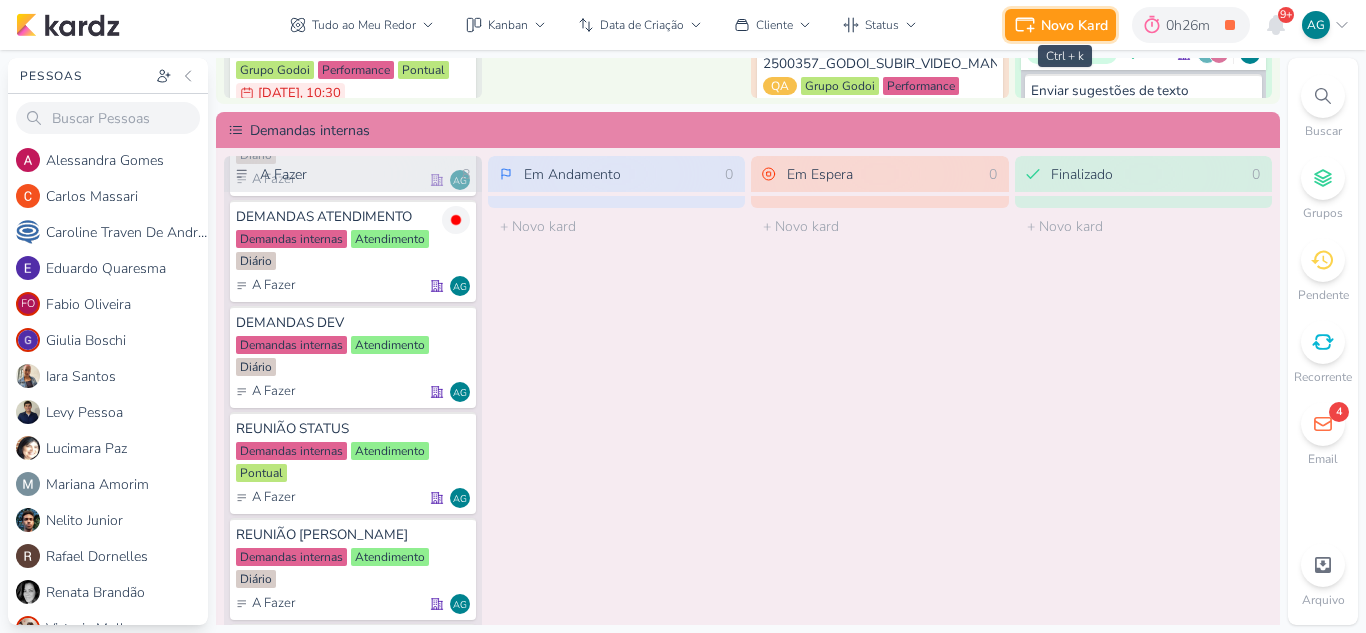 click on "Novo Kard" at bounding box center [1060, 25] 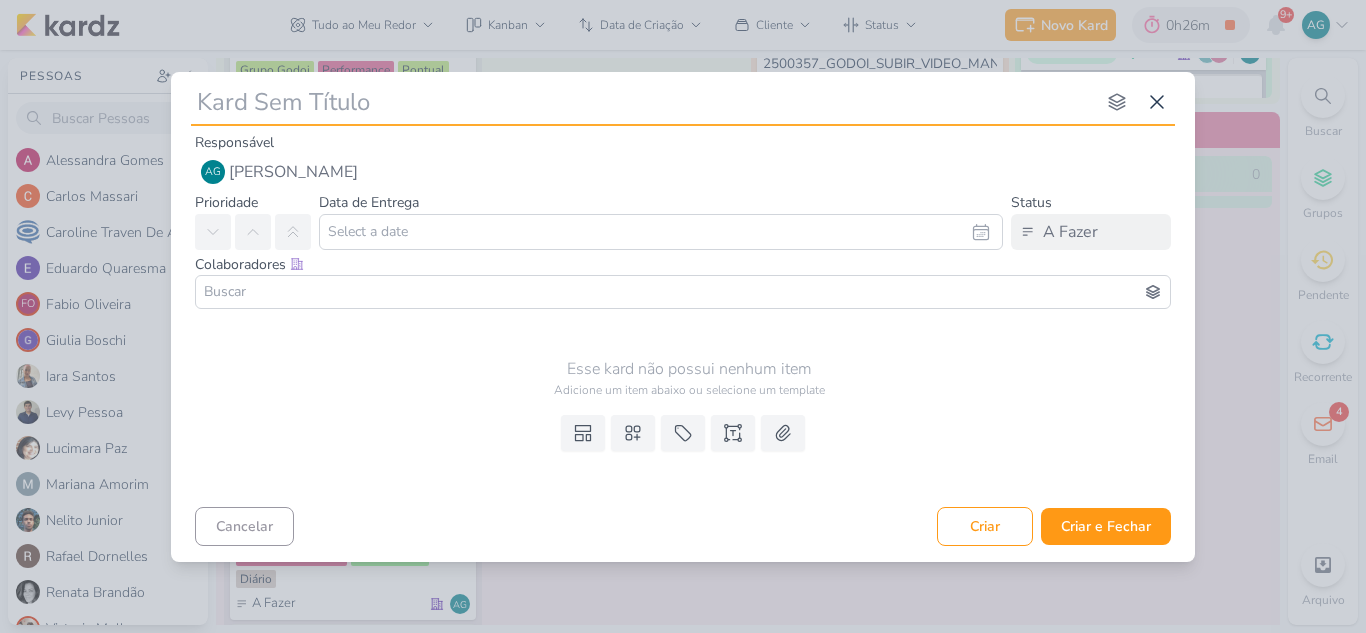 type on "1707171_TD_PLANO_DE_MIDIA_AGOSTO+SETEMBRO" 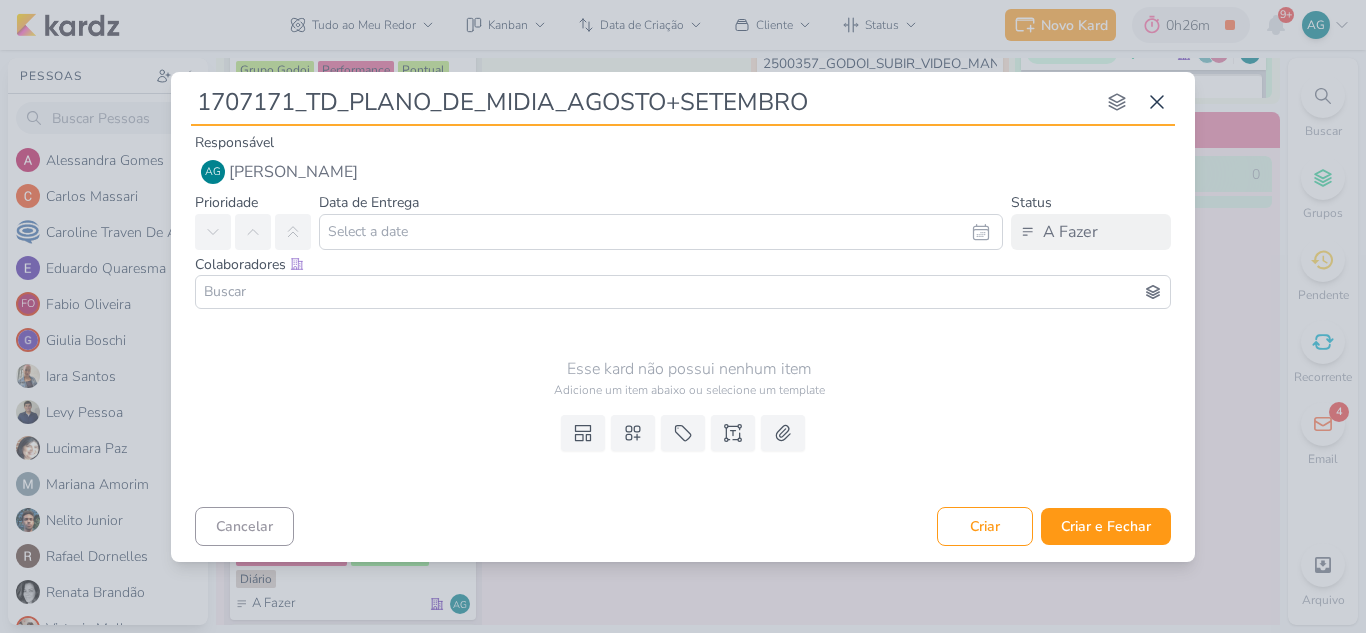 type 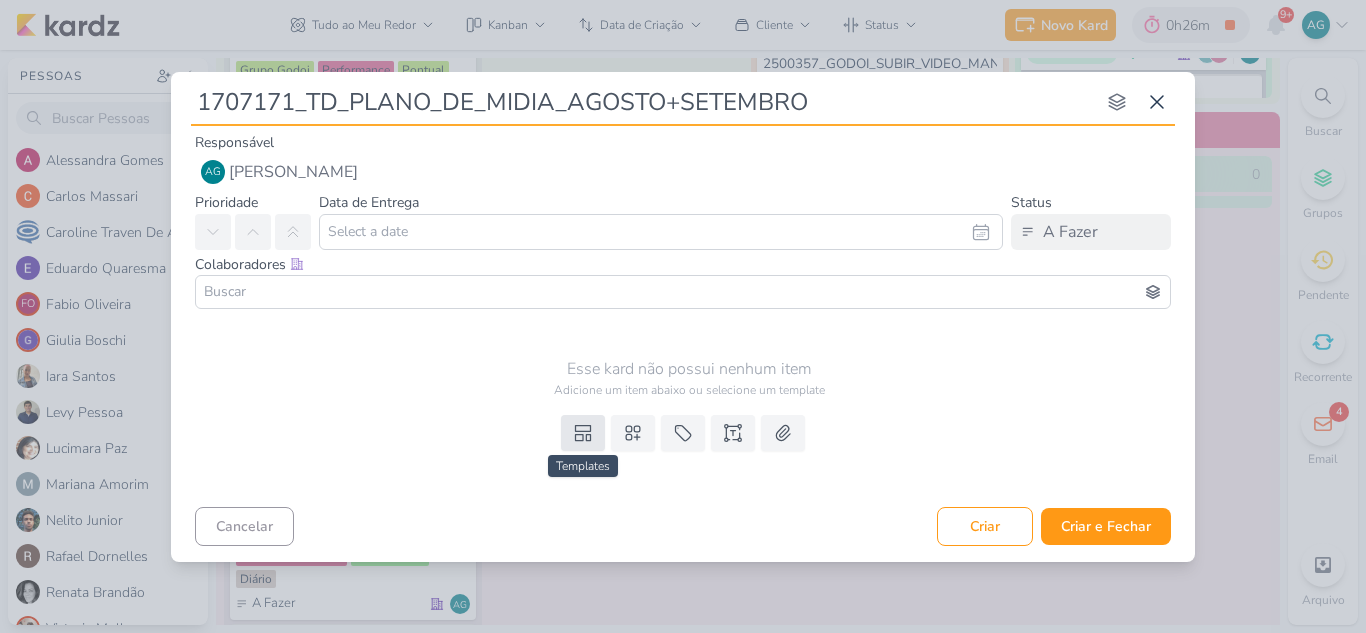 type on "1707171_TD_PLANO_DE_MIDIA_AGOSTO+SETEMBRO" 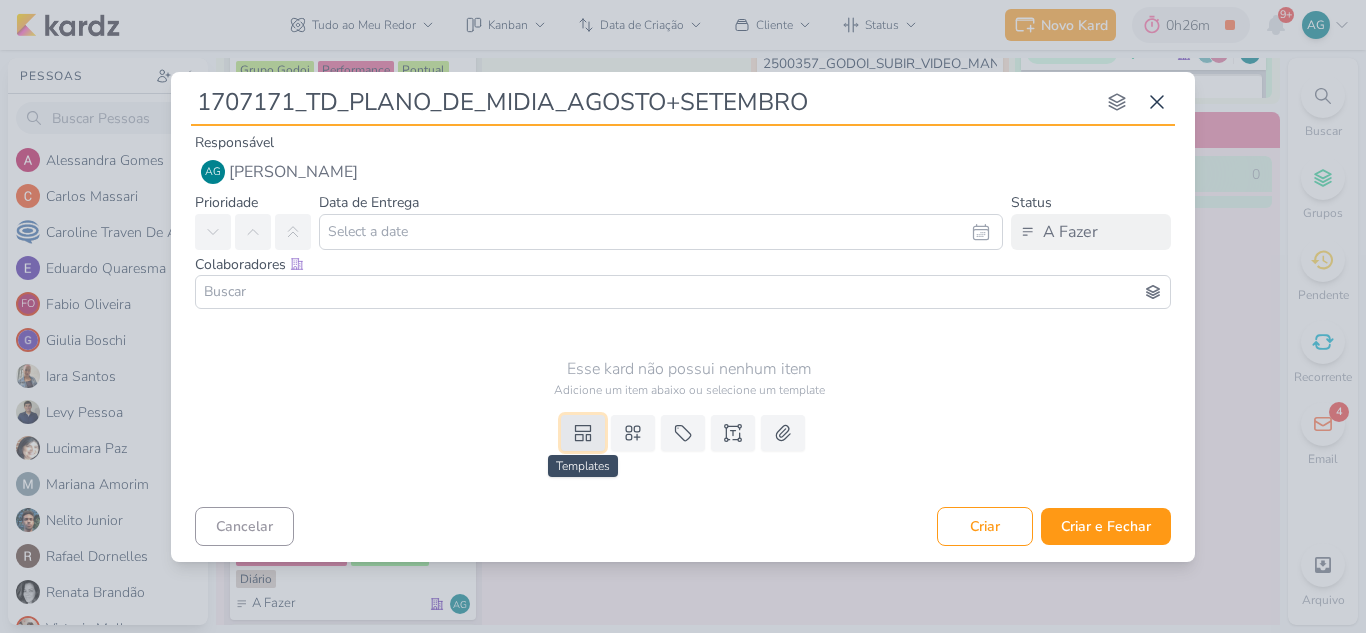 click at bounding box center (583, 433) 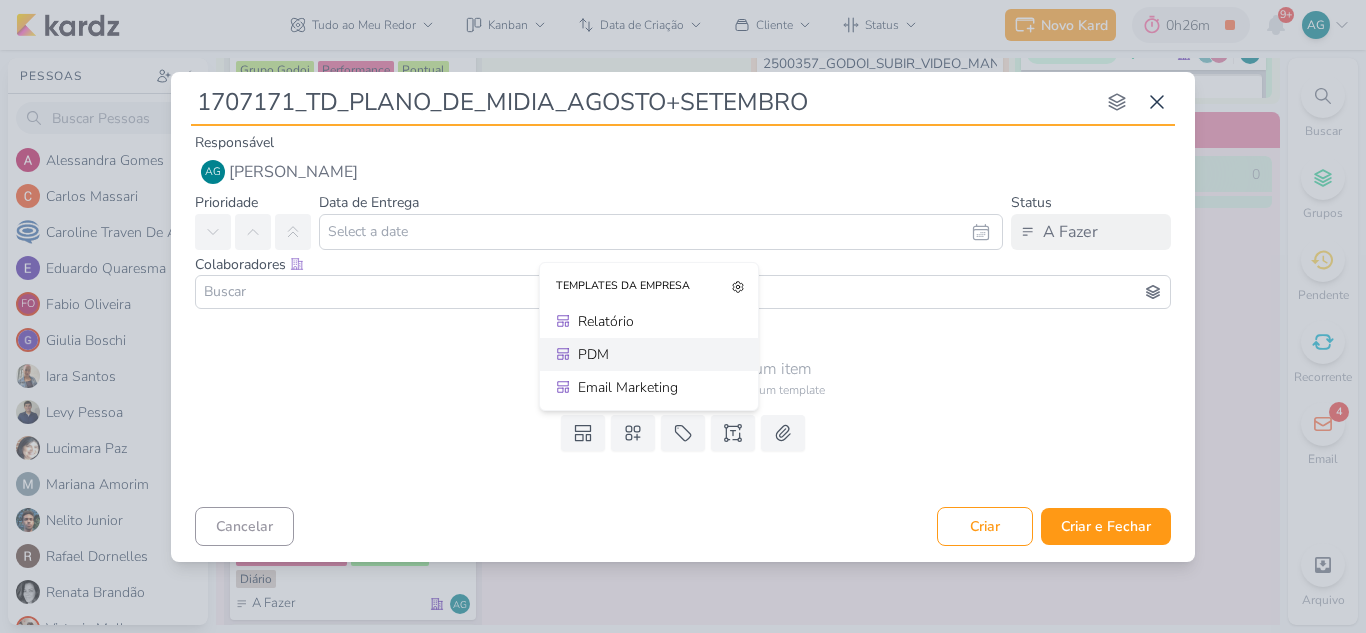click on "PDM" at bounding box center (656, 354) 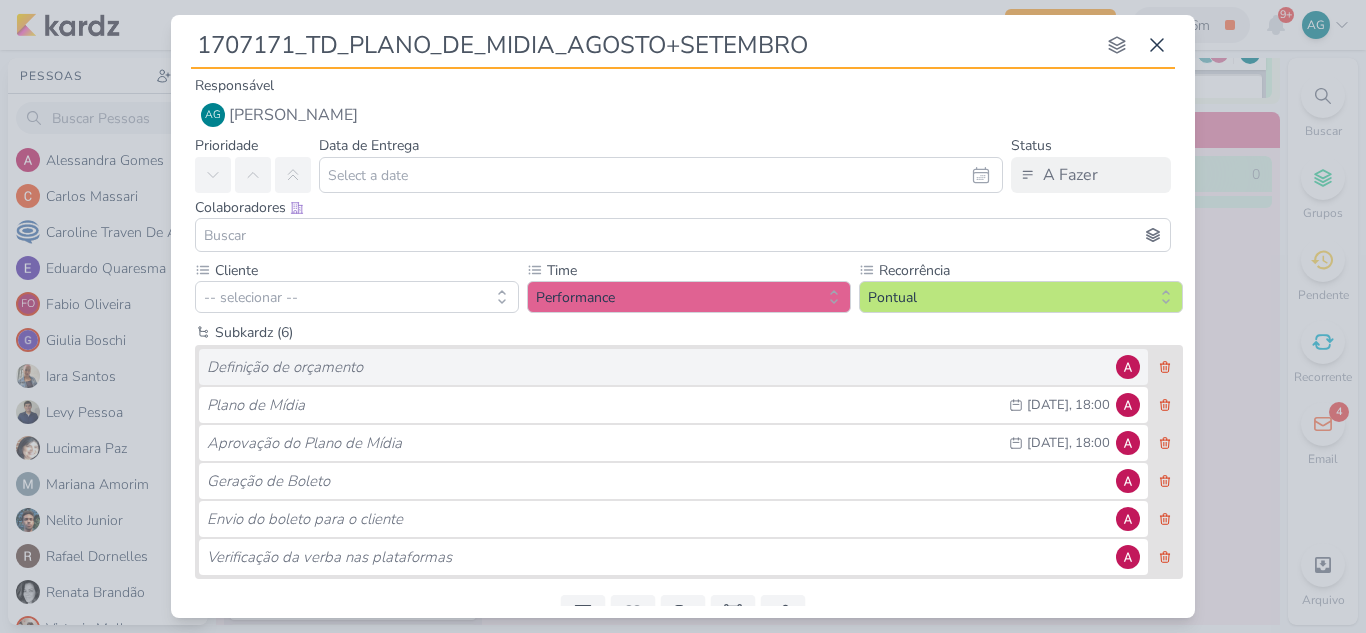 click on "Definição de orçamento" at bounding box center [658, 367] 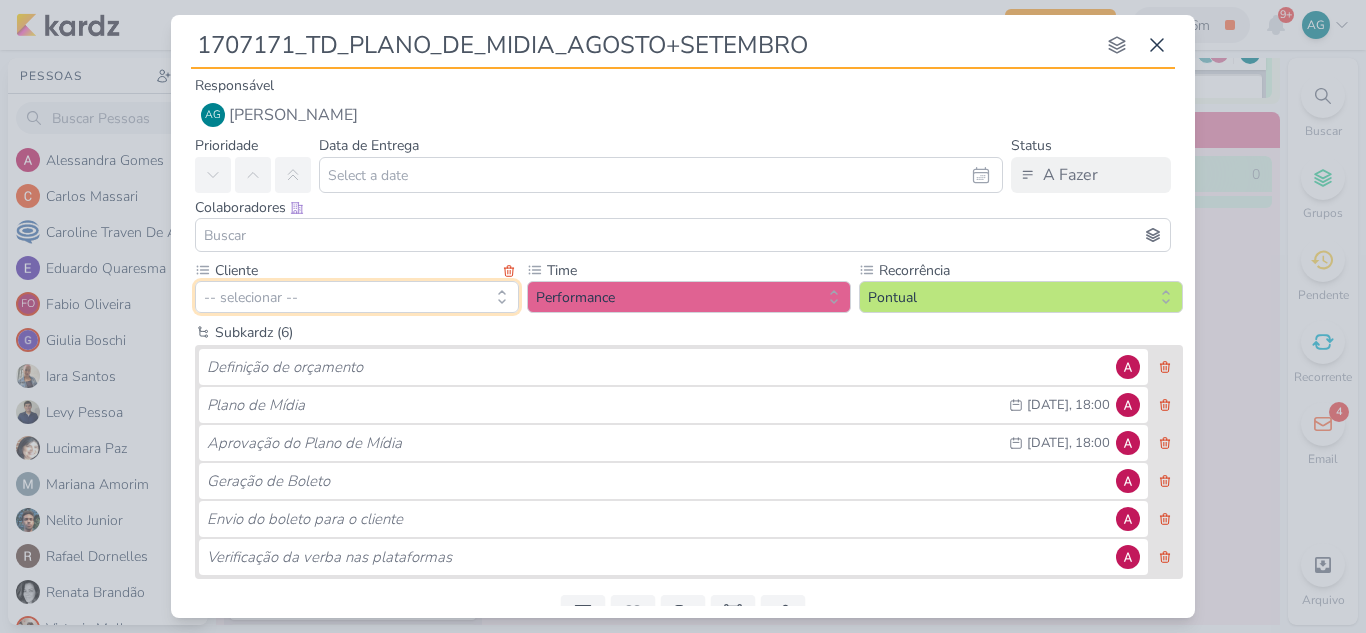 click on "-- selecionar --" at bounding box center [357, 297] 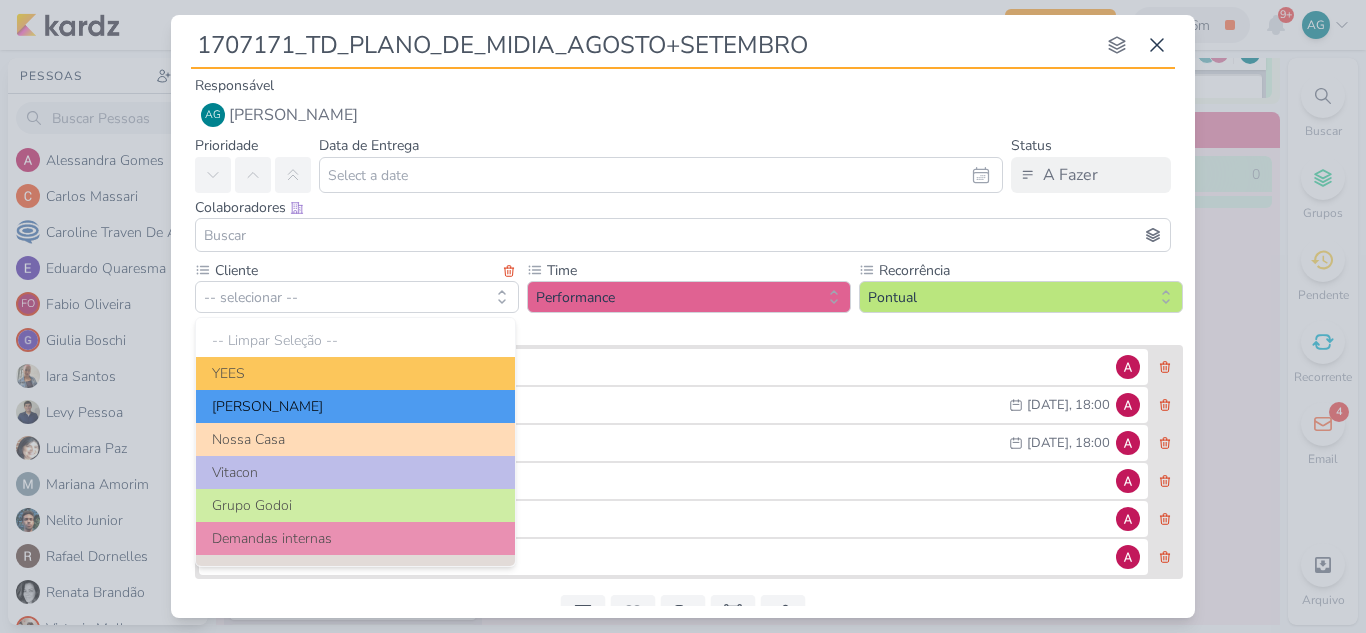click on "[PERSON_NAME]" at bounding box center [355, 406] 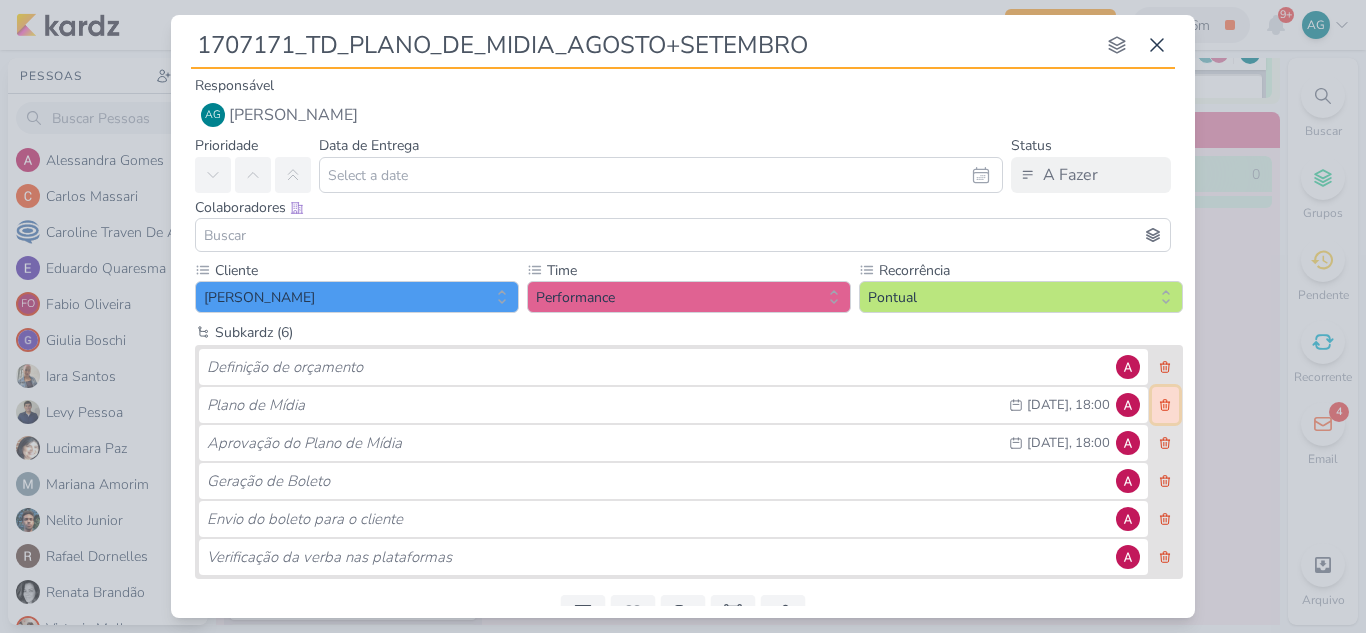 click 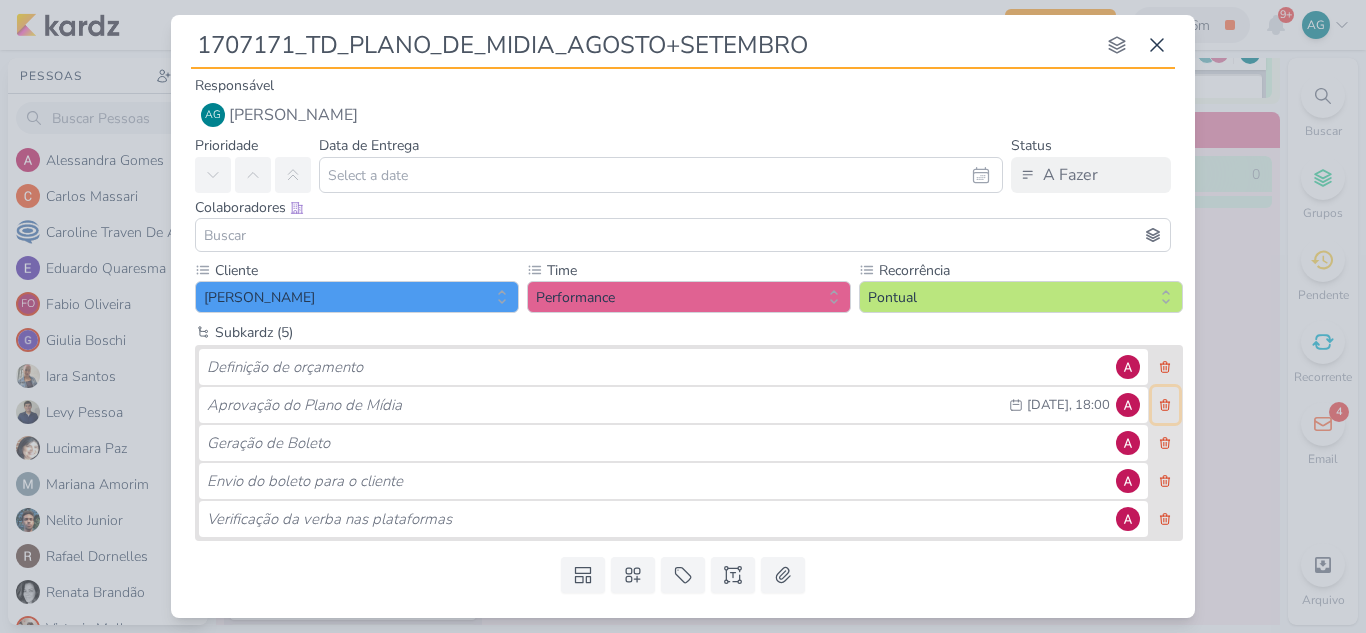 click 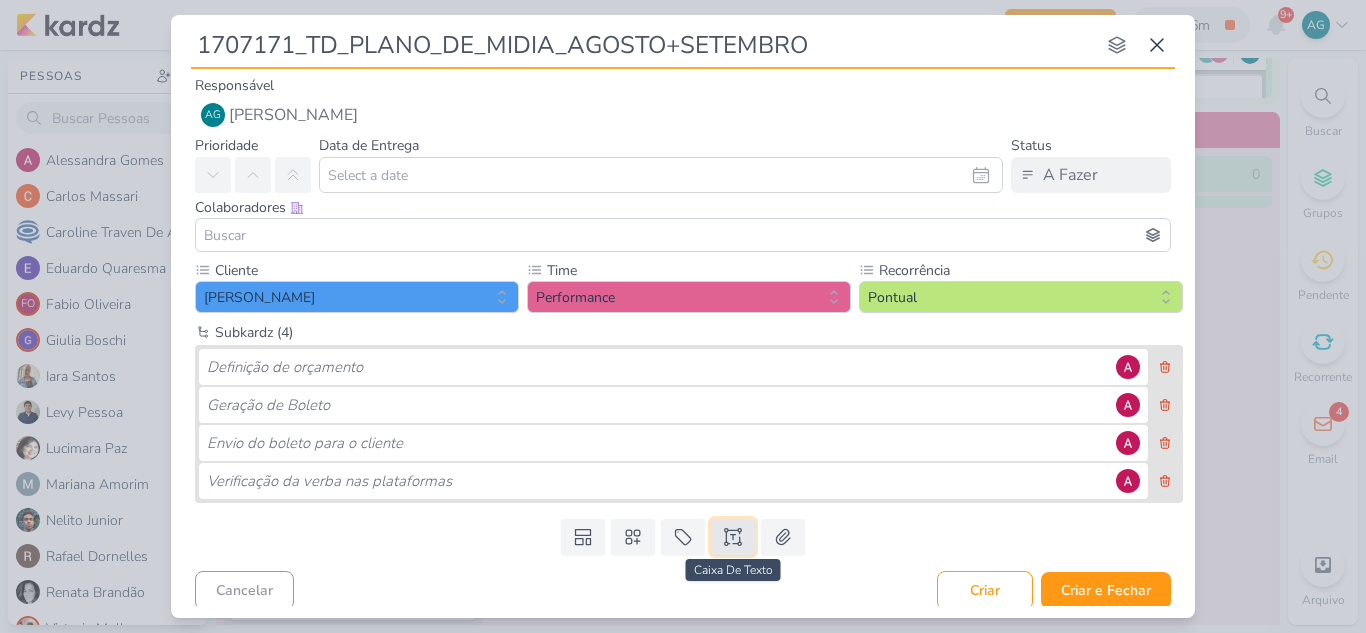 click 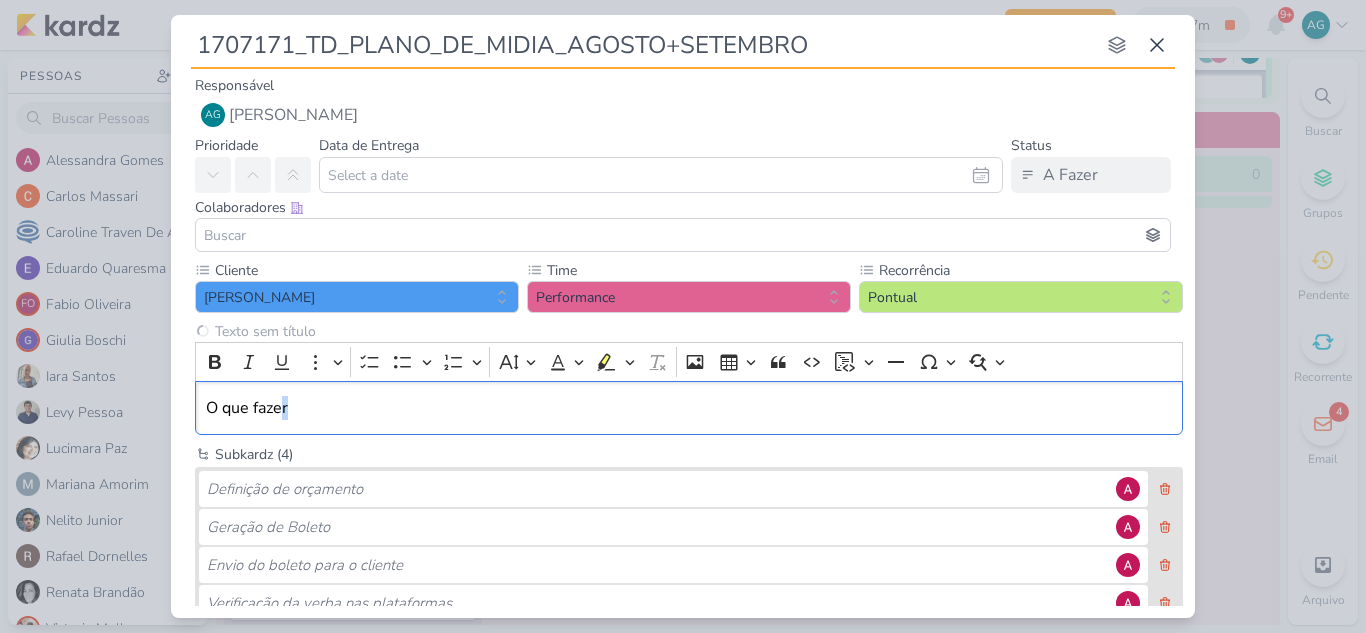 type 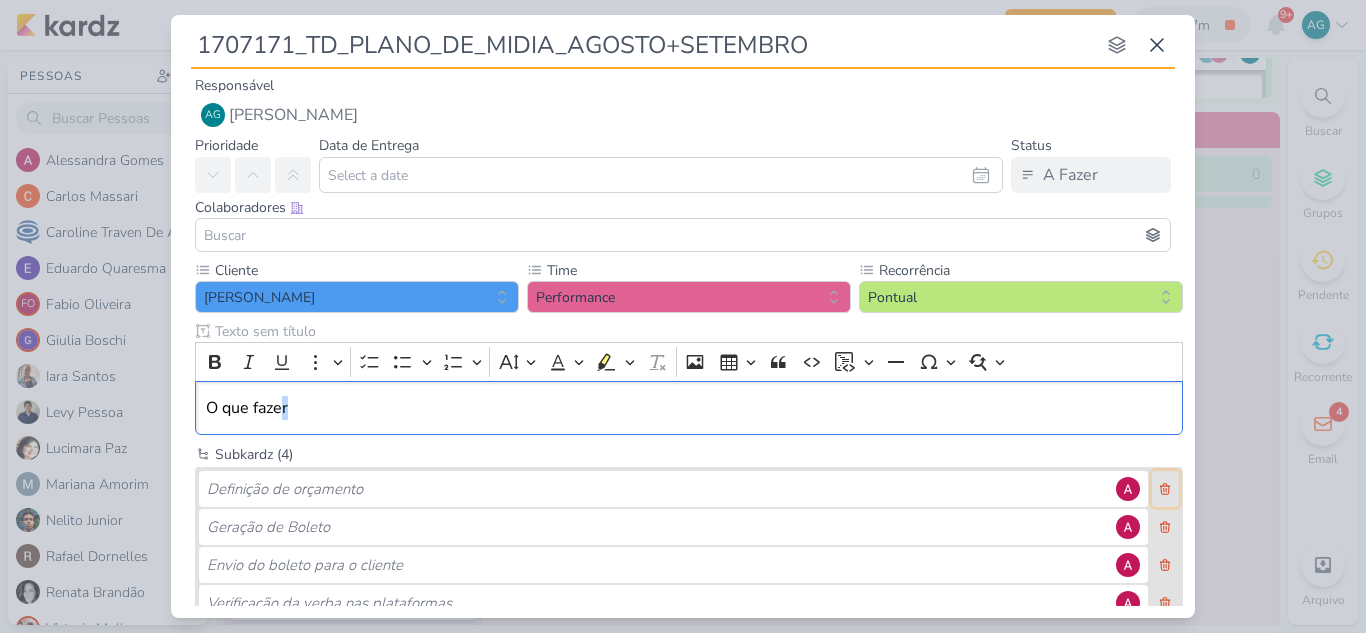 type 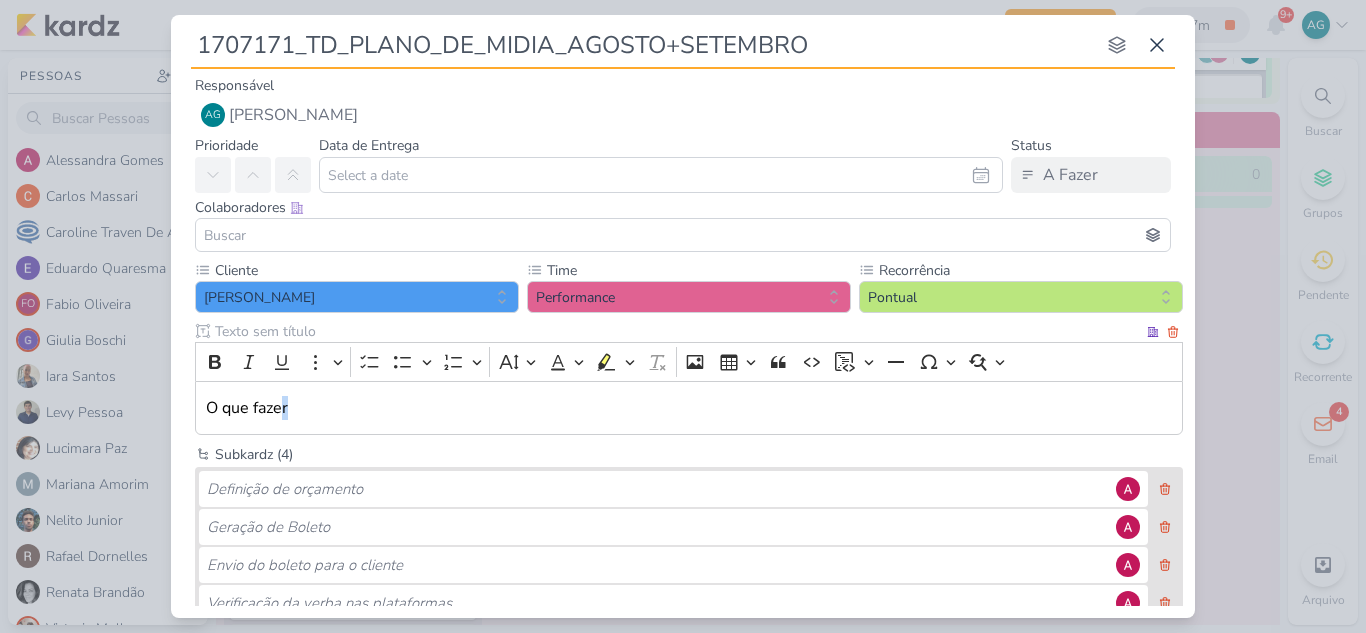 click on "O que fazer" at bounding box center (689, 408) 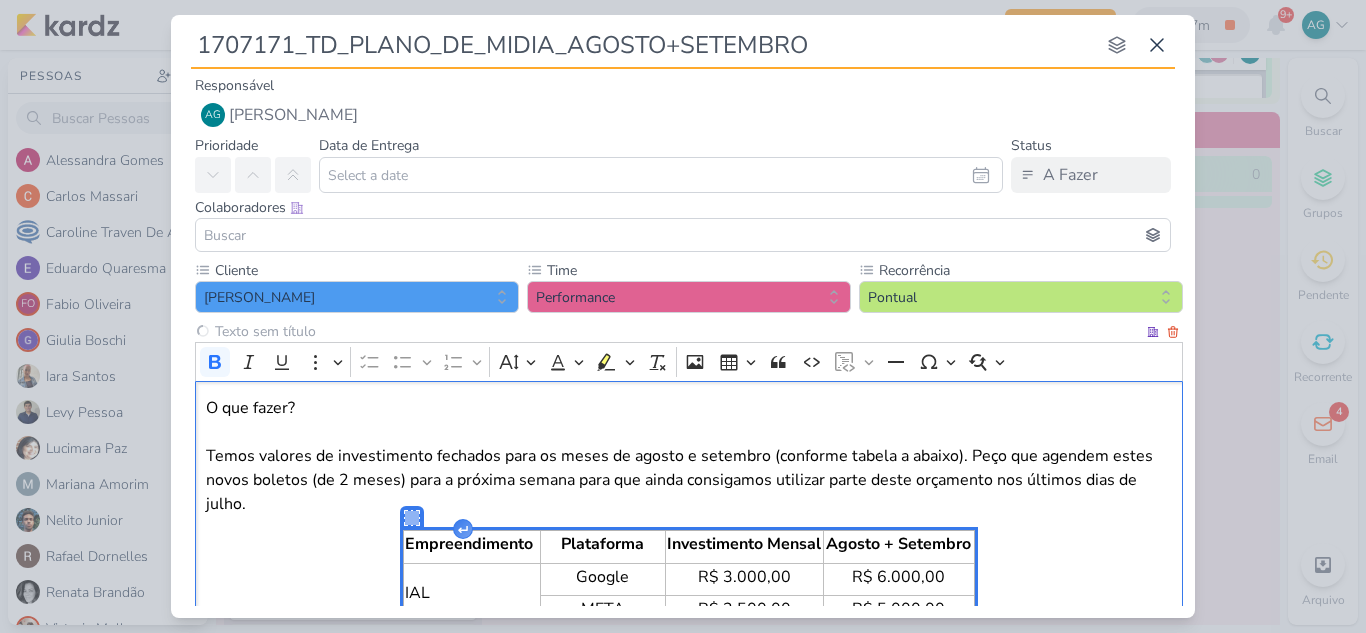 scroll, scrollTop: 87, scrollLeft: 0, axis: vertical 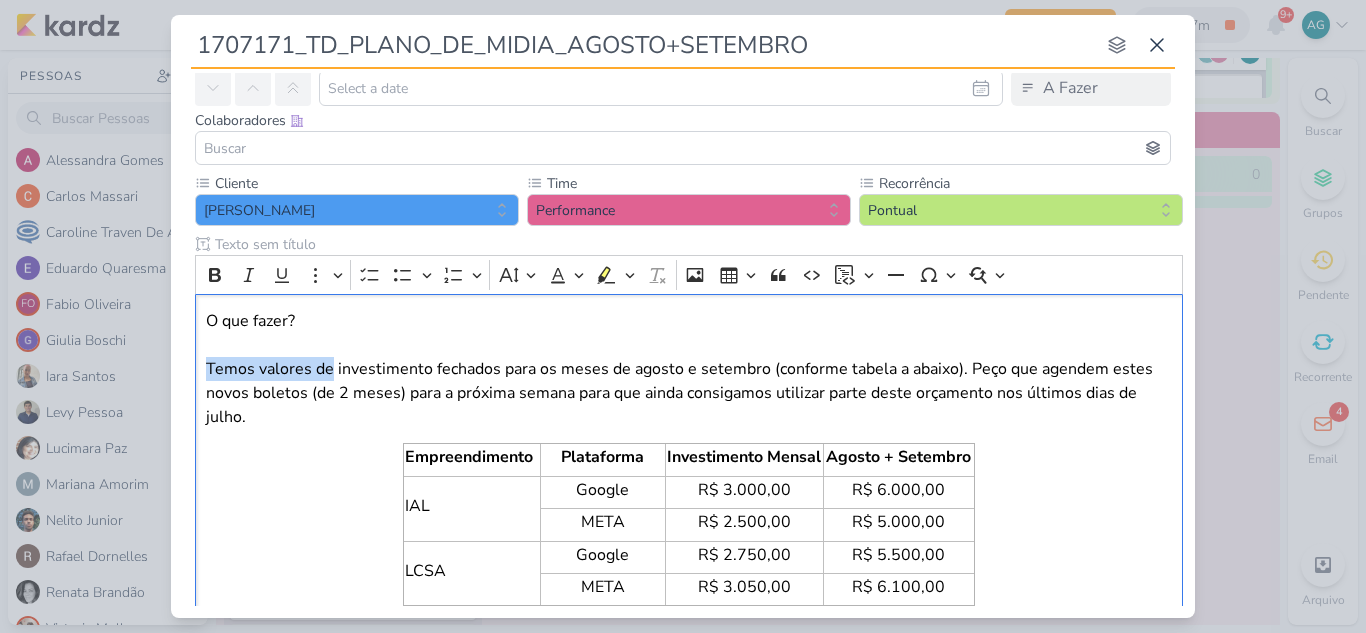drag, startPoint x: 329, startPoint y: 368, endPoint x: 126, endPoint y: 361, distance: 203.12065 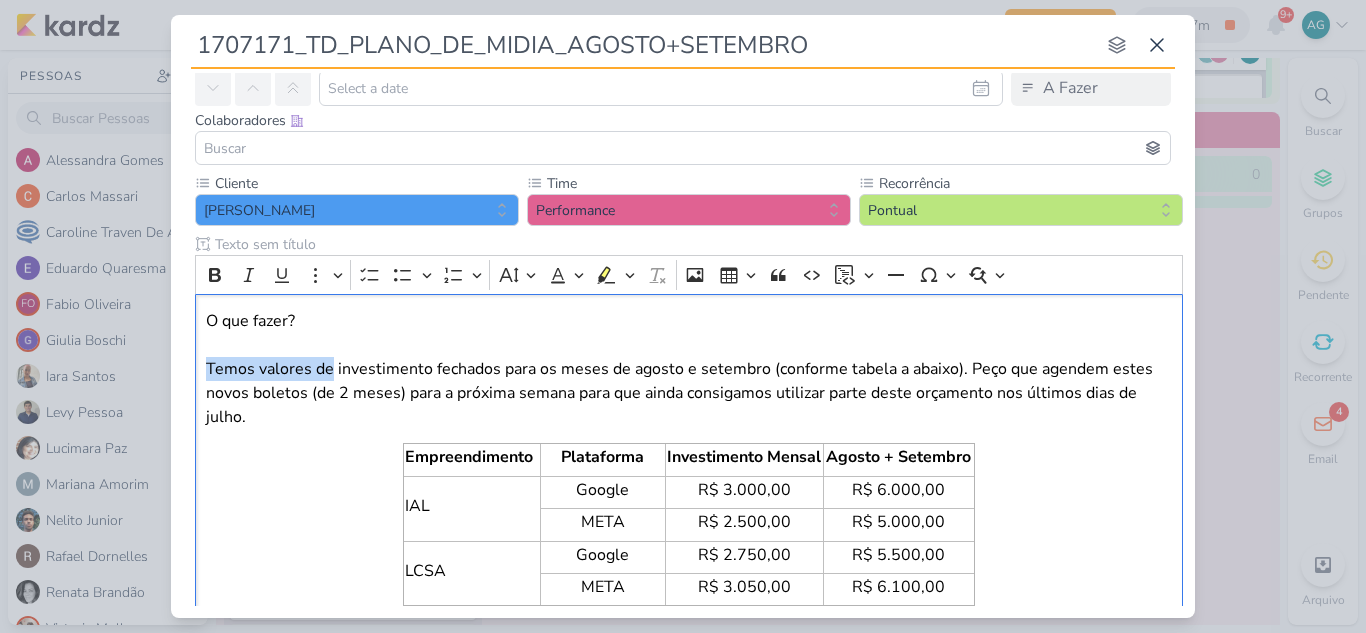 click on "1707171_TD_PLANO_DE_MIDIA_AGOSTO+SETEMBRO
nenhum grupo disponível
esc
Responsável
AG
[PERSON_NAME]
Nenhum contato encontrado" at bounding box center [683, 316] 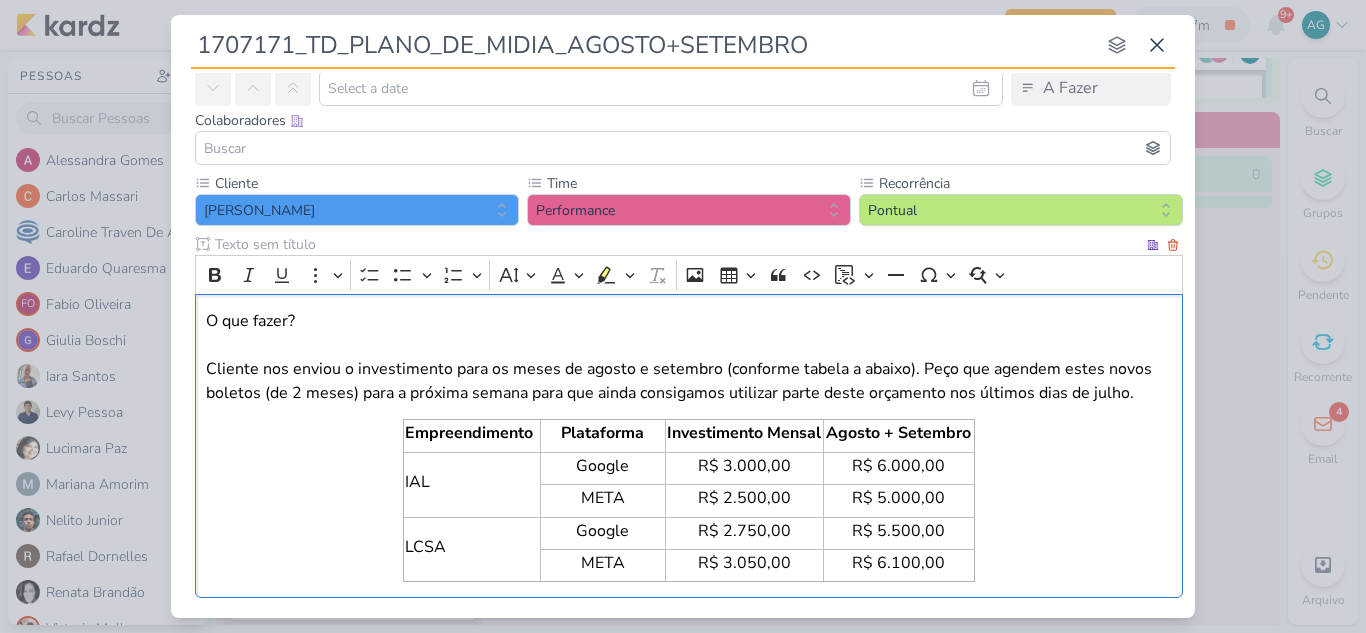 click on "O que fazer? Cliente nos enviou o investimento para os meses de agosto e setembro (conforme tabela a abaixo). Peço que agendem estes novos boletos (de 2 meses) para a próxima semana para que ainda consigamos utilizar parte deste orçamento nos últimos dias de julho." at bounding box center [689, 357] 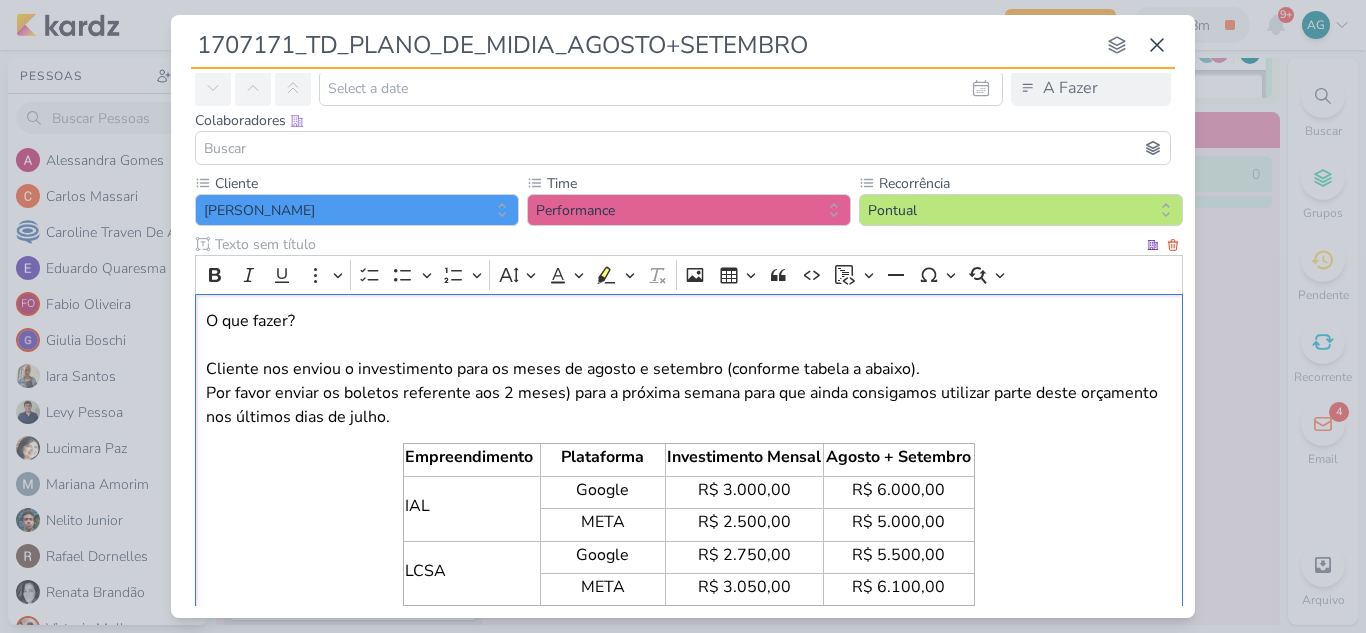 click on "O que fazer? Cliente nos enviou o investimento para os meses de agosto e setembro (conforme tabela a abaixo).  Por favor enviar os boletos referente aos 2 meses) para a próxima semana para que ainda consigamos utilizar parte deste orçamento nos últimos dias de julho." at bounding box center (689, 369) 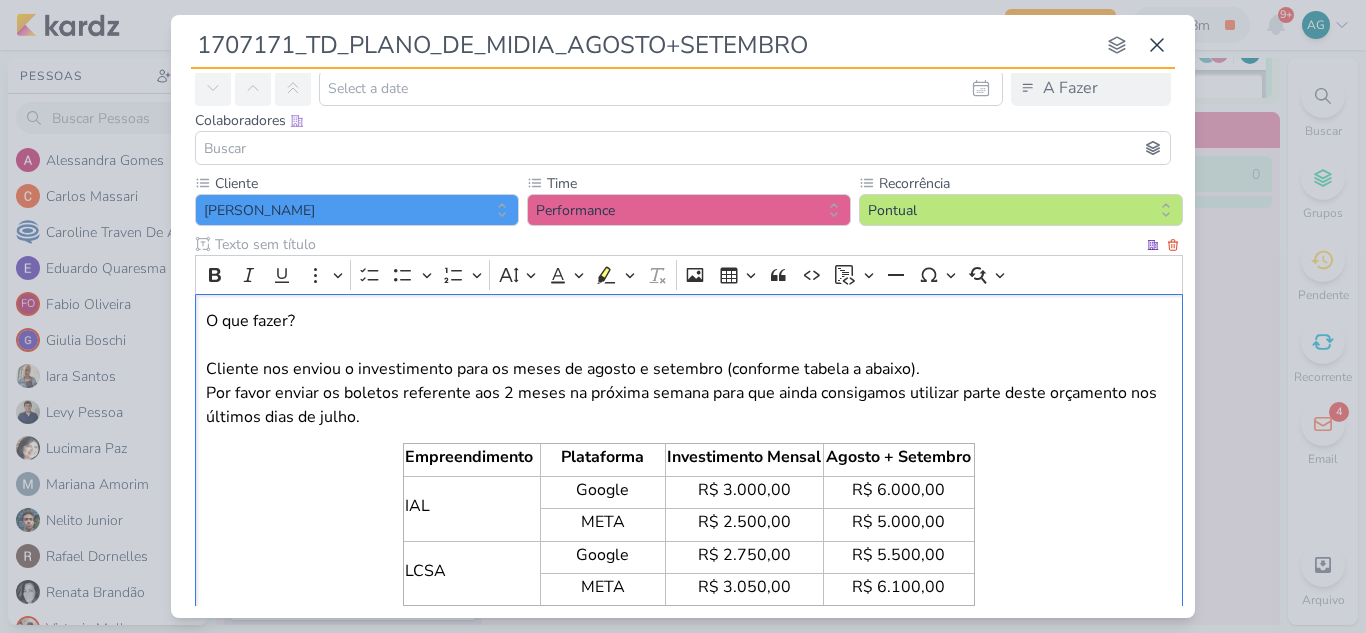 click on "O que fazer? Cliente nos enviou o investimento para os meses de agosto e setembro (conforme tabela a abaixo).  Por favor enviar os boletos referente aos 2 meses na próxima semana para que ainda consigamos utilizar parte deste orçamento nos últimos dias de julho." at bounding box center (689, 369) 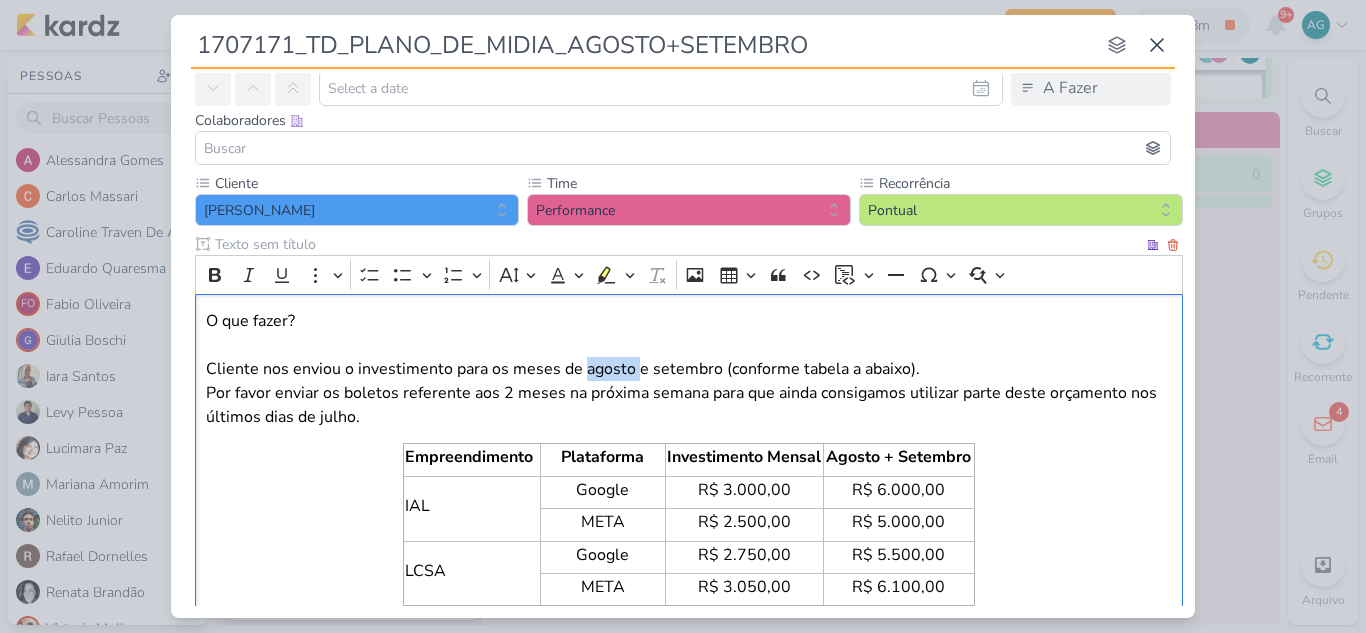 click on "O que fazer? Cliente nos enviou o investimento para os meses de agosto e setembro (conforme tabela a abaixo).  Por favor enviar os boletos referente aos 2 meses na próxima semana para que ainda consigamos utilizar parte deste orçamento nos últimos dias de julho." at bounding box center (689, 369) 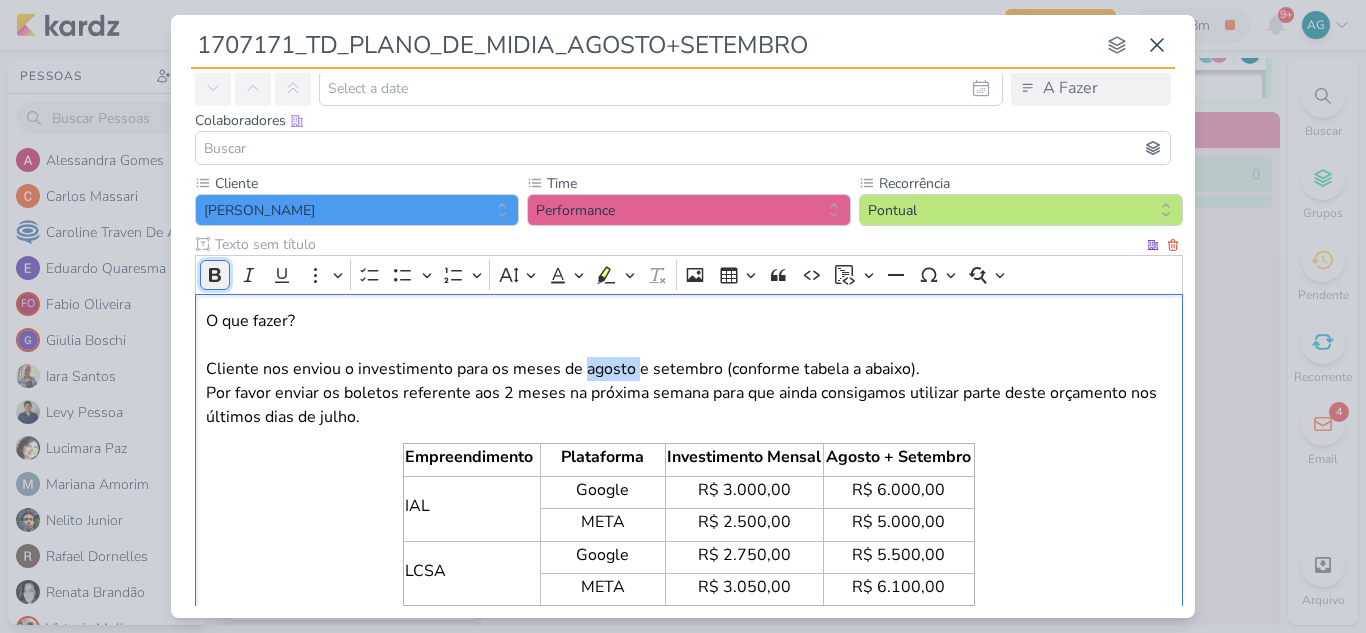 click 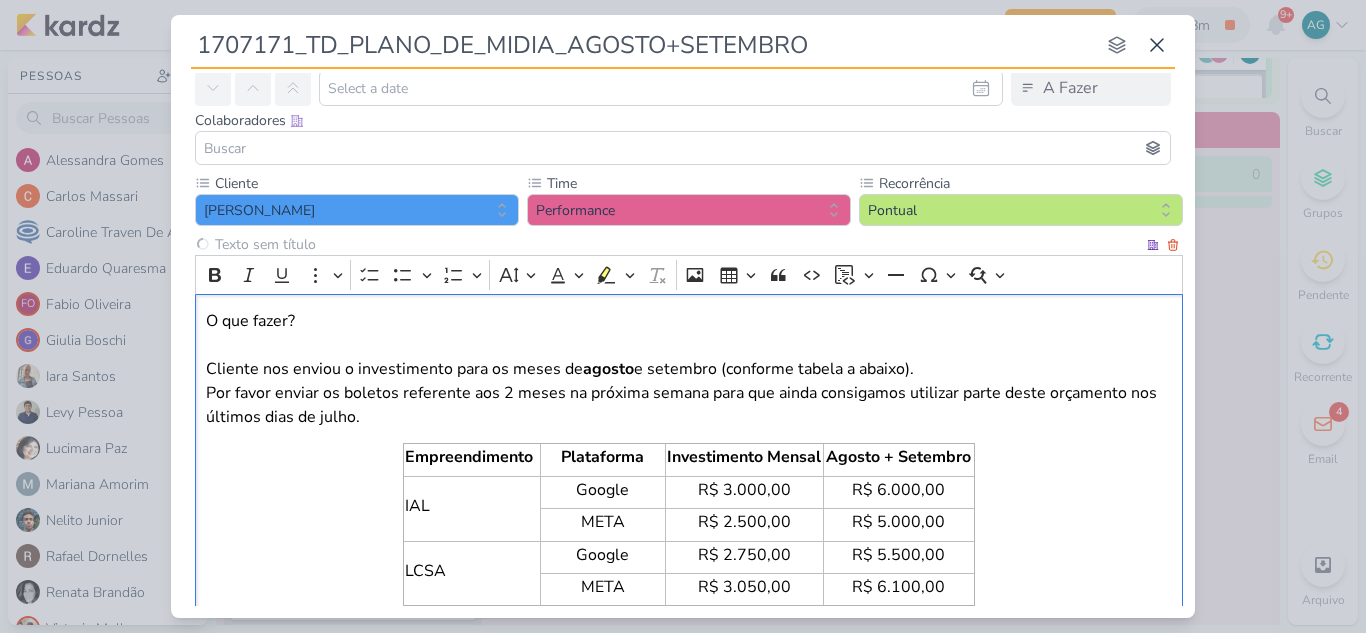 click on "O que fazer? Cliente nos enviou o investimento para os meses de  agosto  e setembro (conforme tabela a abaixo).  Por favor enviar os boletos referente aos 2 meses na próxima semana para que ainda consigamos utilizar parte deste orçamento nos últimos dias de julho." at bounding box center (689, 369) 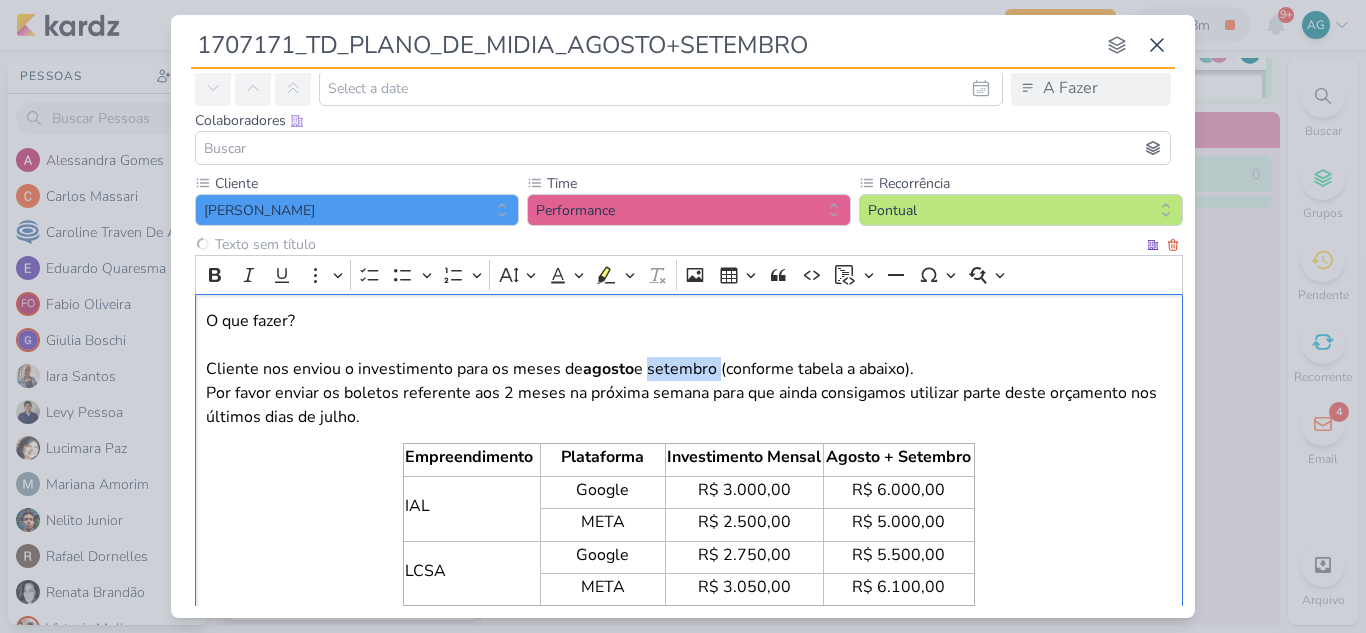 click on "O que fazer? Cliente nos enviou o investimento para os meses de  agosto  e setembro (conforme tabela a abaixo).  Por favor enviar os boletos referente aos 2 meses na próxima semana para que ainda consigamos utilizar parte deste orçamento nos últimos dias de julho." at bounding box center [689, 369] 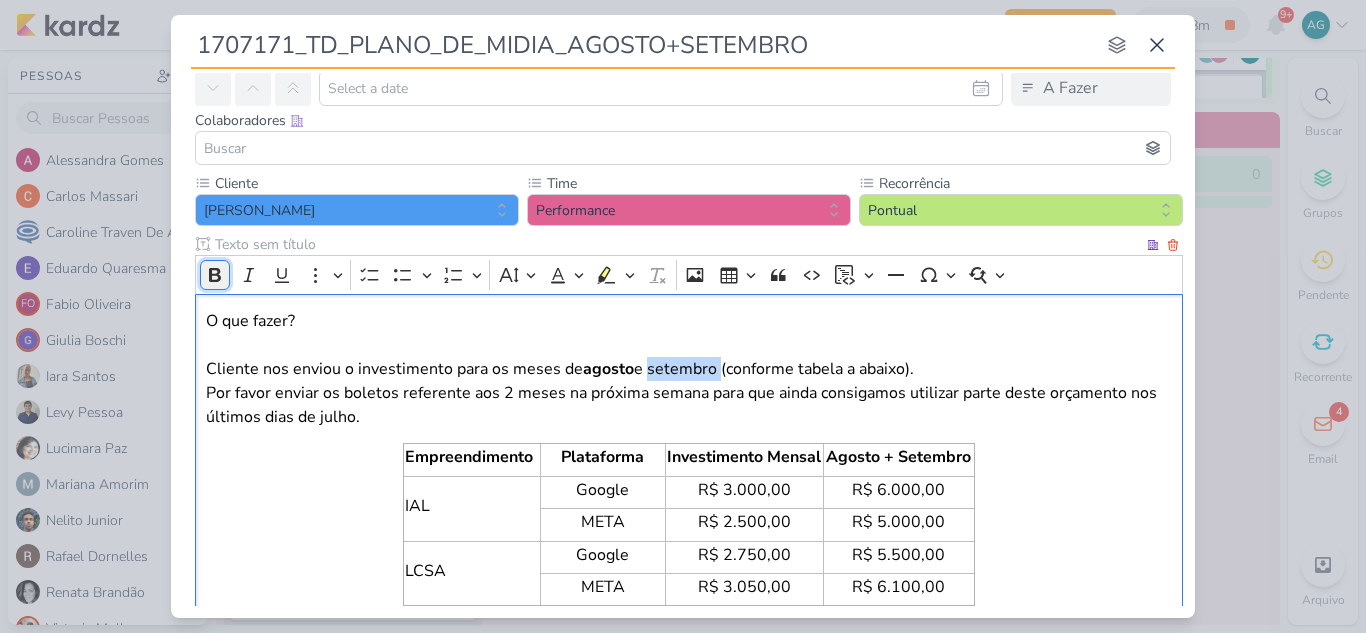 click 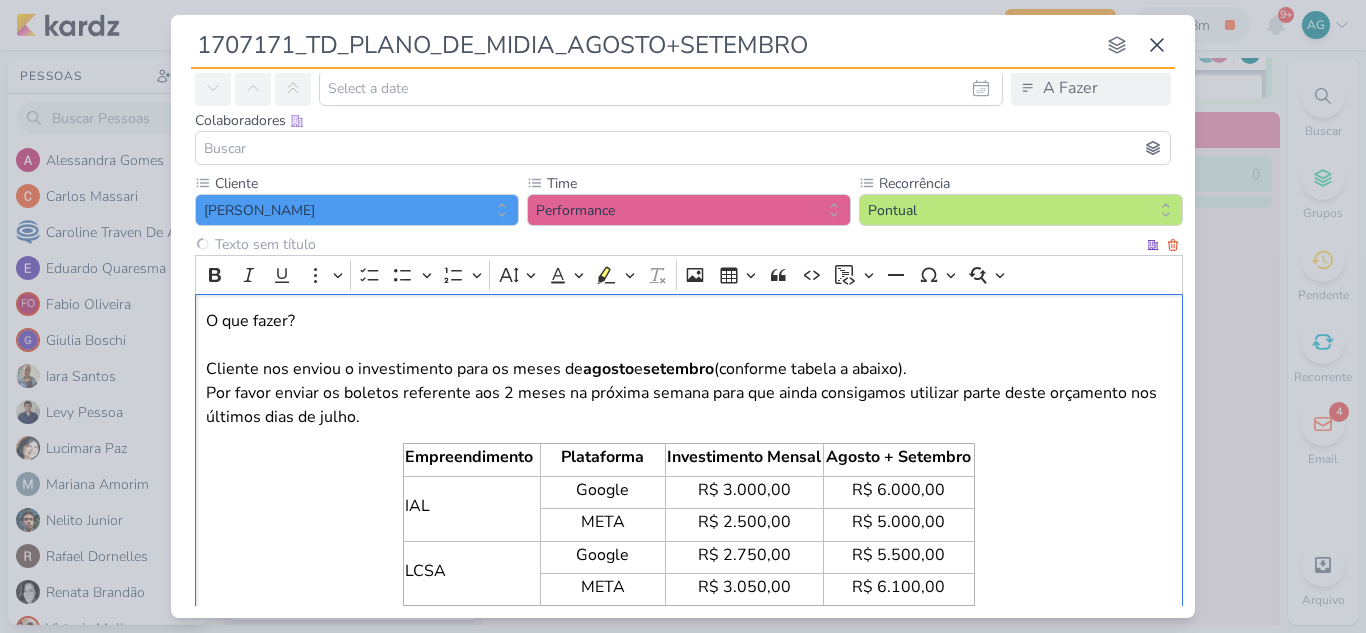 click on "O que fazer? Cliente nos enviou o investimento para os meses de  agosto  e  setembro  (conforme tabela a abaixo).  Por favor enviar os boletos referente aos 2 meses na próxima semana para que ainda consigamos utilizar parte deste orçamento nos últimos dias de julho." at bounding box center [689, 369] 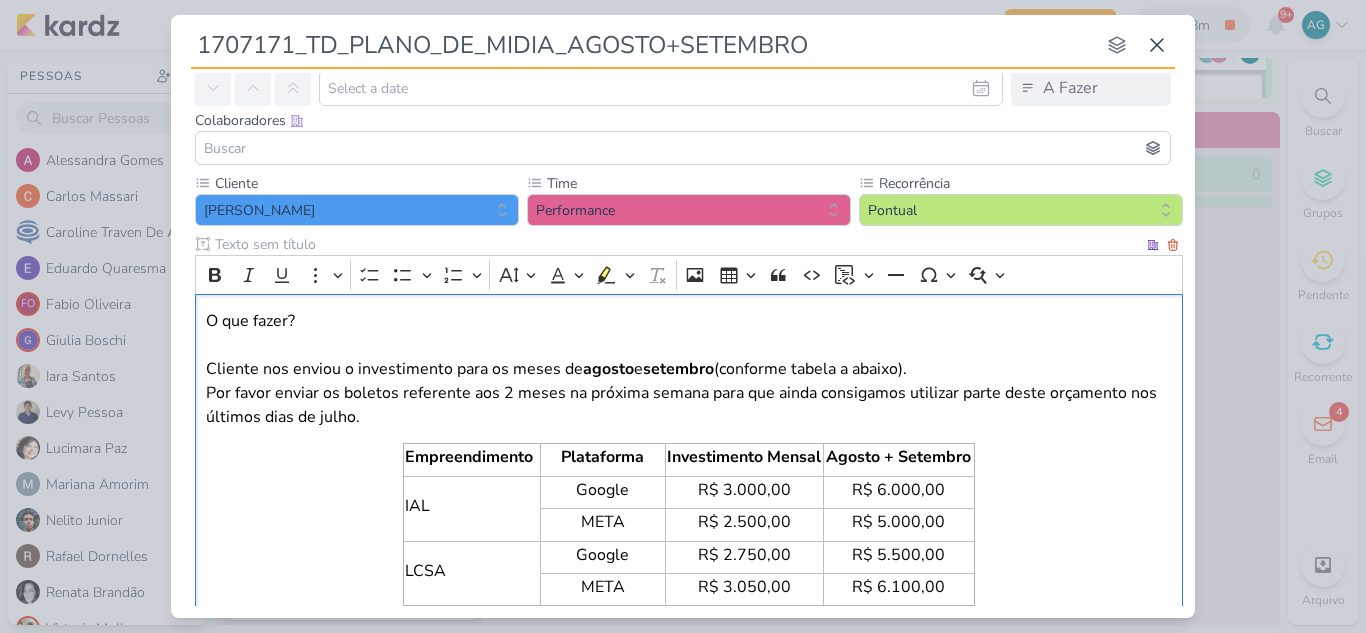 scroll, scrollTop: 187, scrollLeft: 0, axis: vertical 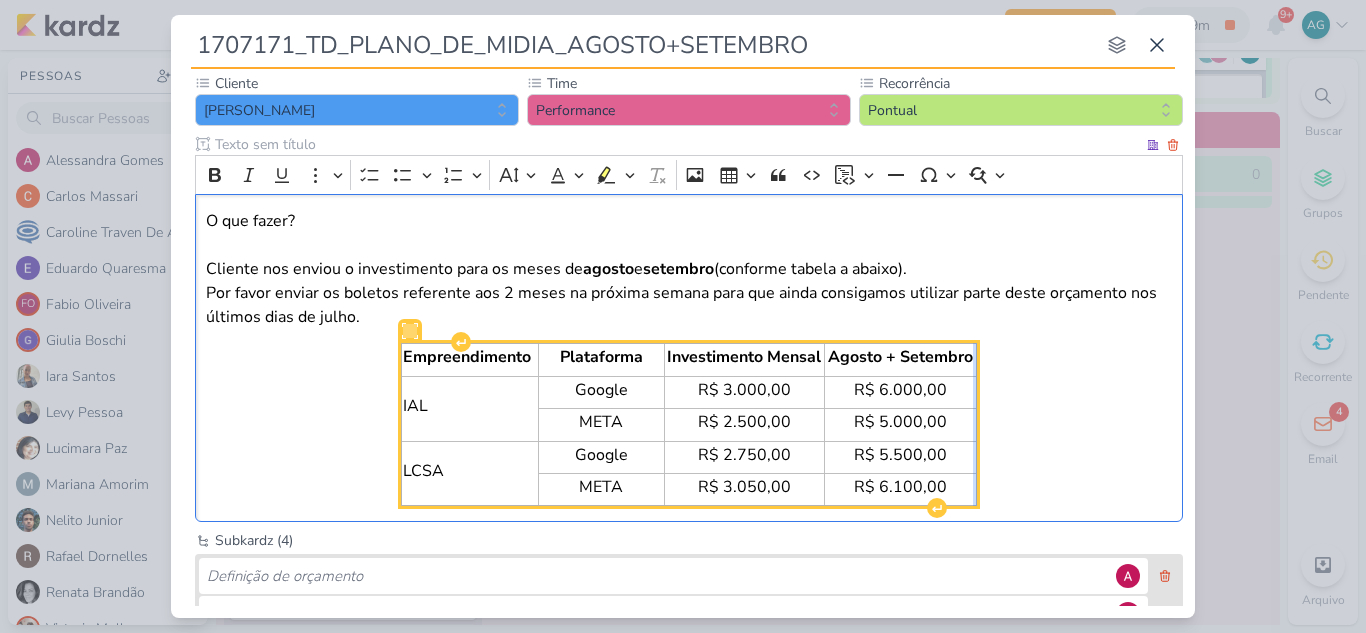 click at bounding box center (976, 489) 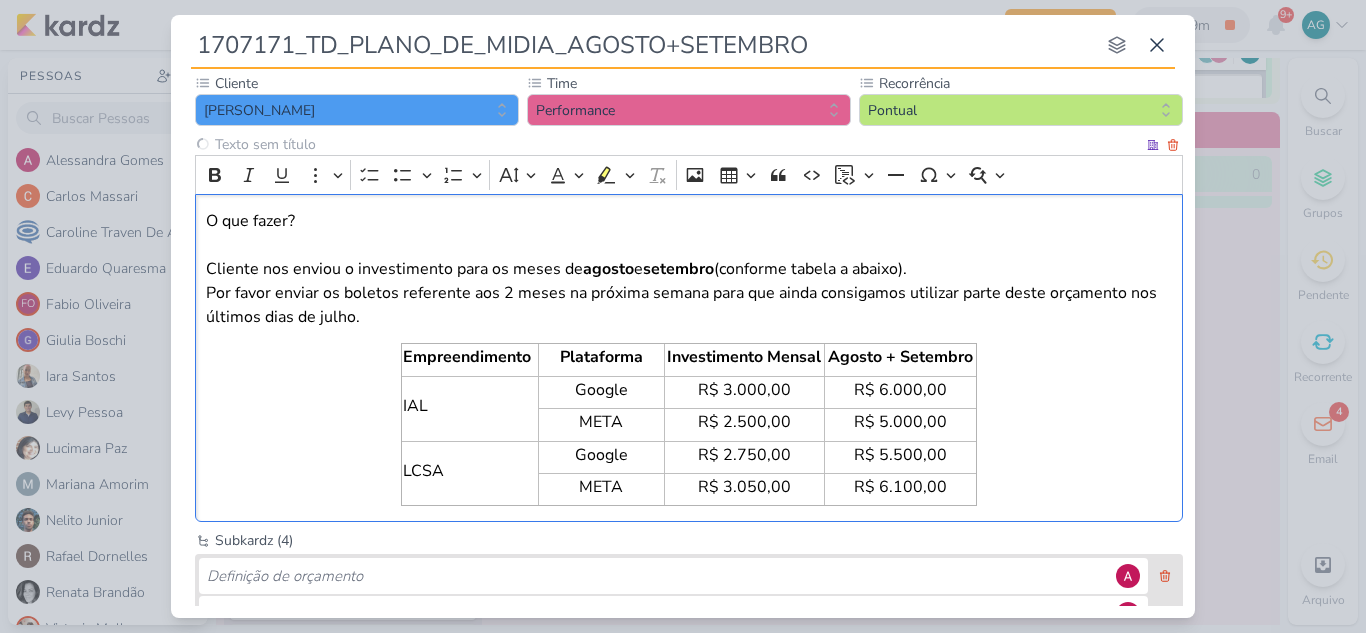click on "O que fazer? Cliente nos enviou o investimento para os meses de  agosto  e  setembro  (conforme tabela a abaixo).  Por favor enviar os boletos referente aos 2 meses na próxima semana para que ainda consigamos utilizar parte deste orçamento nos últimos dias de julho. Empreendimento Plataforma Investimento Mensal Agosto + Setembro IAL Google R$ 3.000,00 R$ 6.000,00 META R$ 2.500,00 R$ 5.000,00 LCSA Google R$ 2.750,00 R$ 5.500,00 META R$ 3.050,00 R$ 6.100,00" at bounding box center (689, 358) 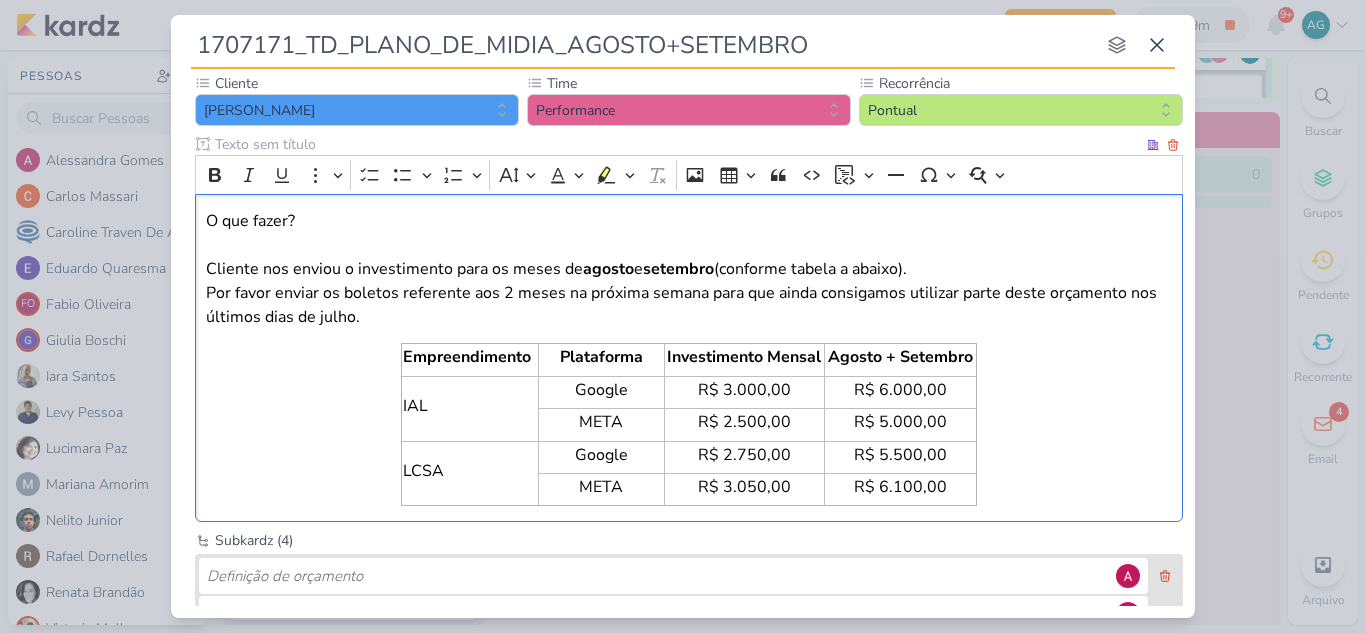 scroll, scrollTop: 387, scrollLeft: 0, axis: vertical 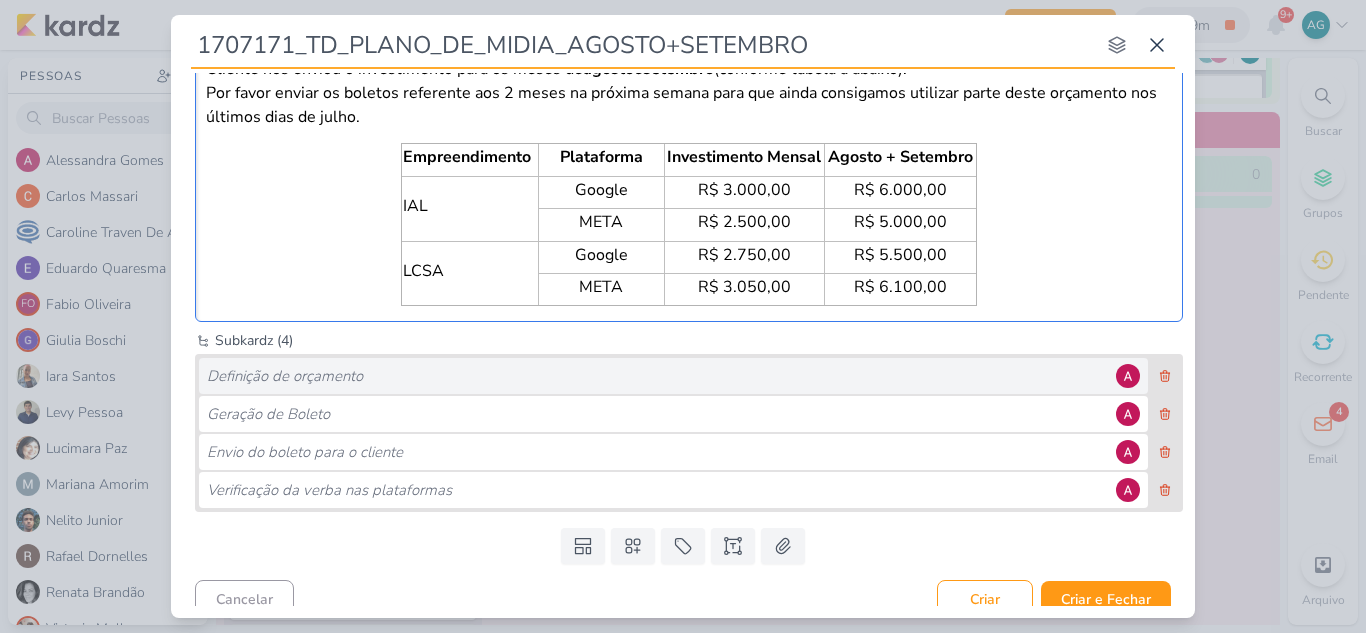 click on "Definição de orçamento" at bounding box center (658, 376) 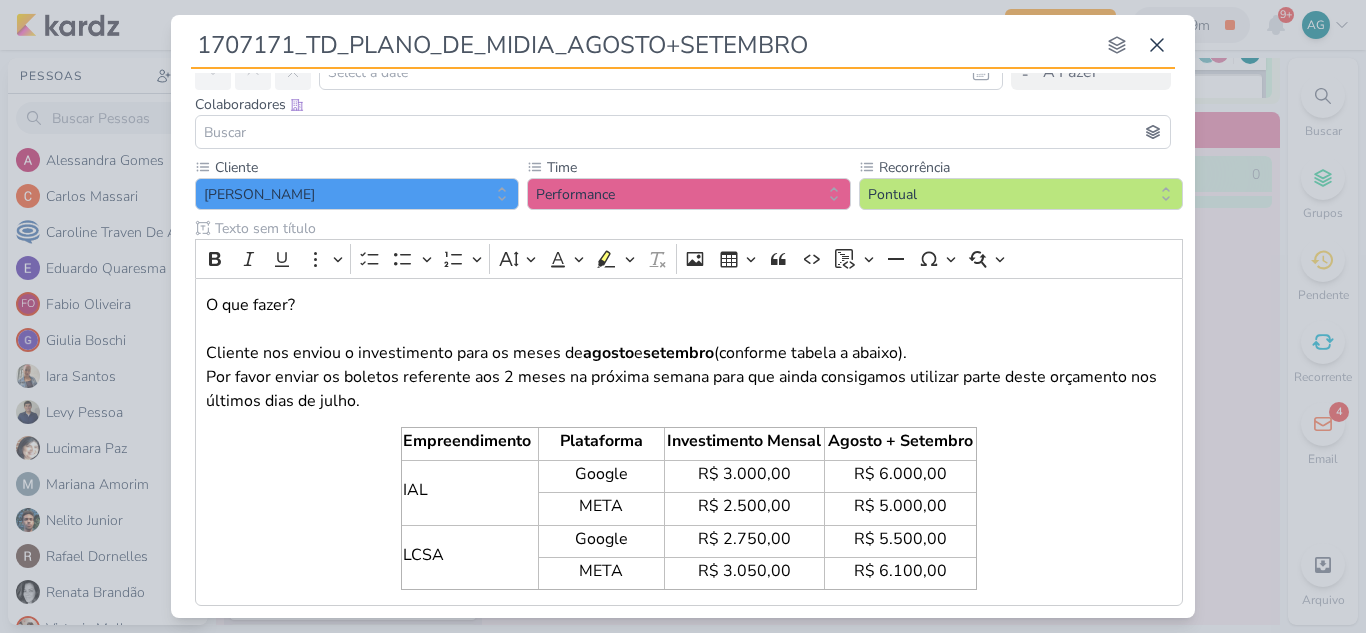 scroll, scrollTop: 87, scrollLeft: 0, axis: vertical 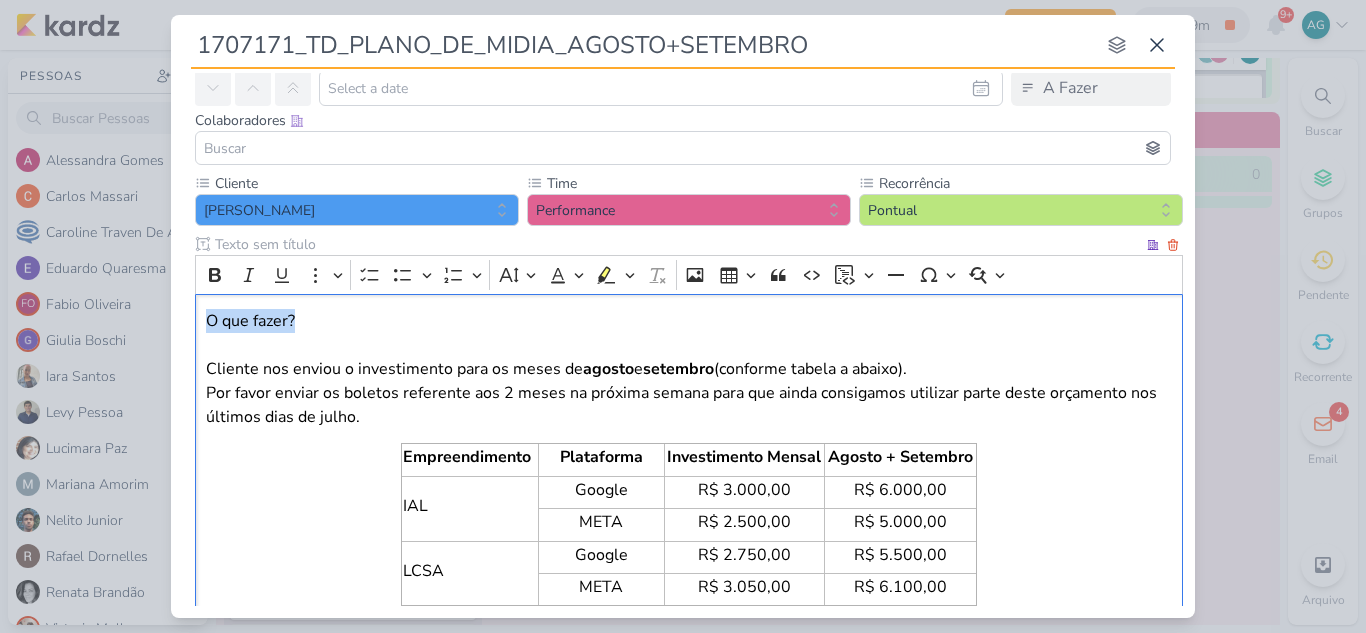 drag, startPoint x: 311, startPoint y: 319, endPoint x: 152, endPoint y: 301, distance: 160.01562 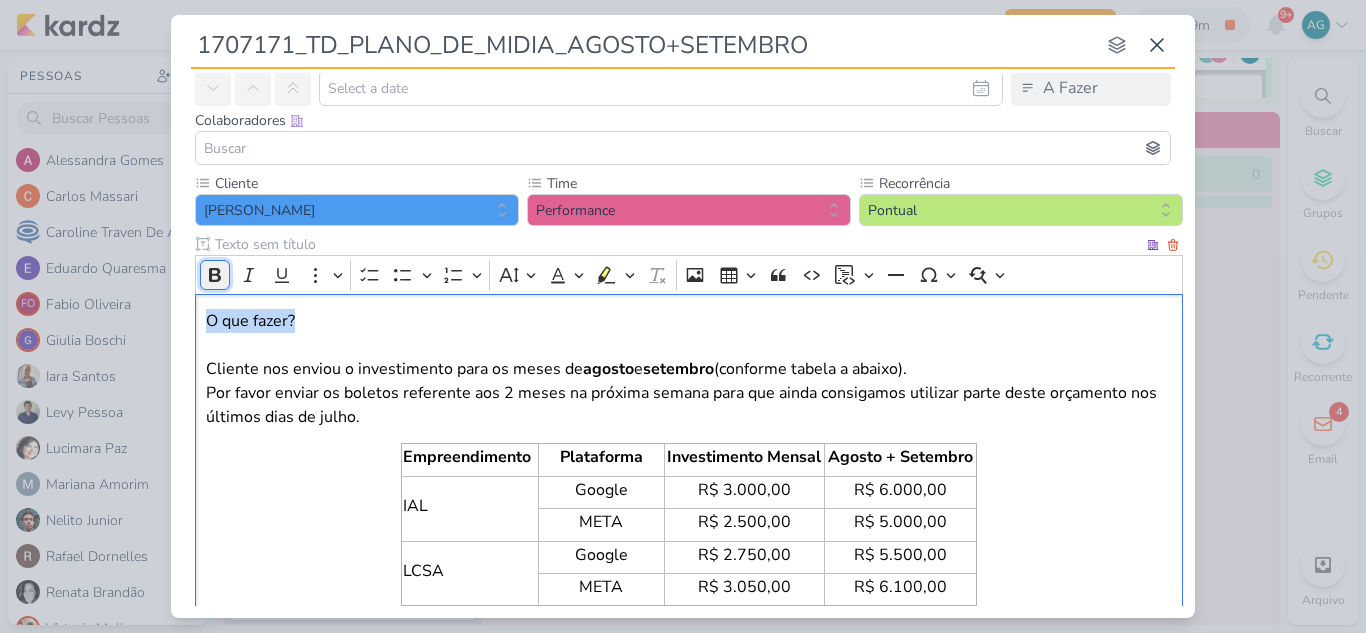 click 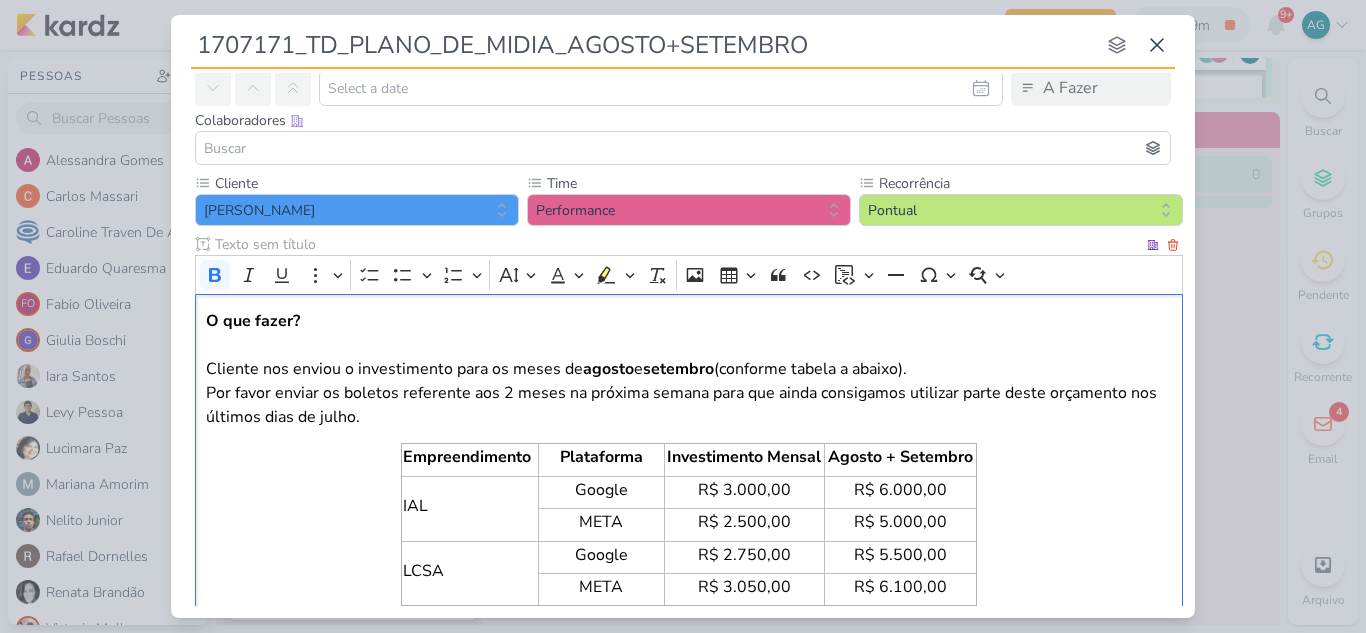 click on "O que fazer? Cliente nos enviou o investimento para os meses de  agosto  e  setembro  (conforme tabela a abaixo).  Por favor enviar os boletos referente aos 2 meses na próxima semana para que ainda consigamos utilizar parte deste orçamento nos últimos dias de julho." at bounding box center (689, 369) 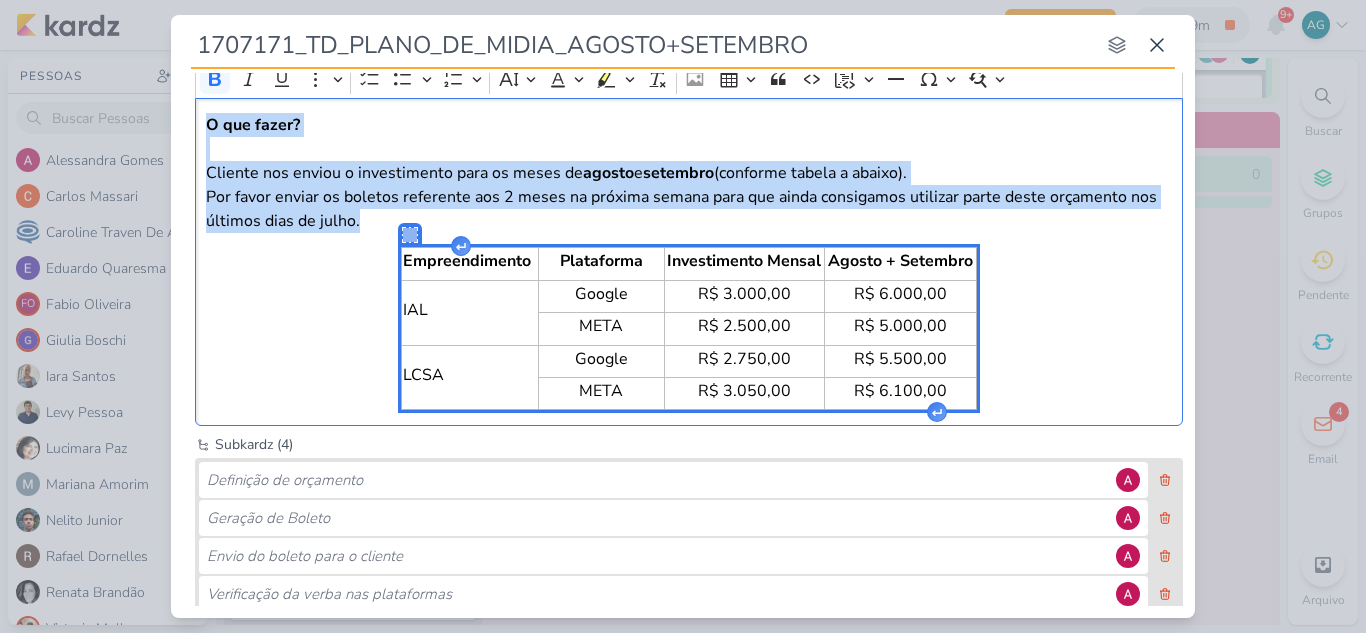 scroll, scrollTop: 404, scrollLeft: 0, axis: vertical 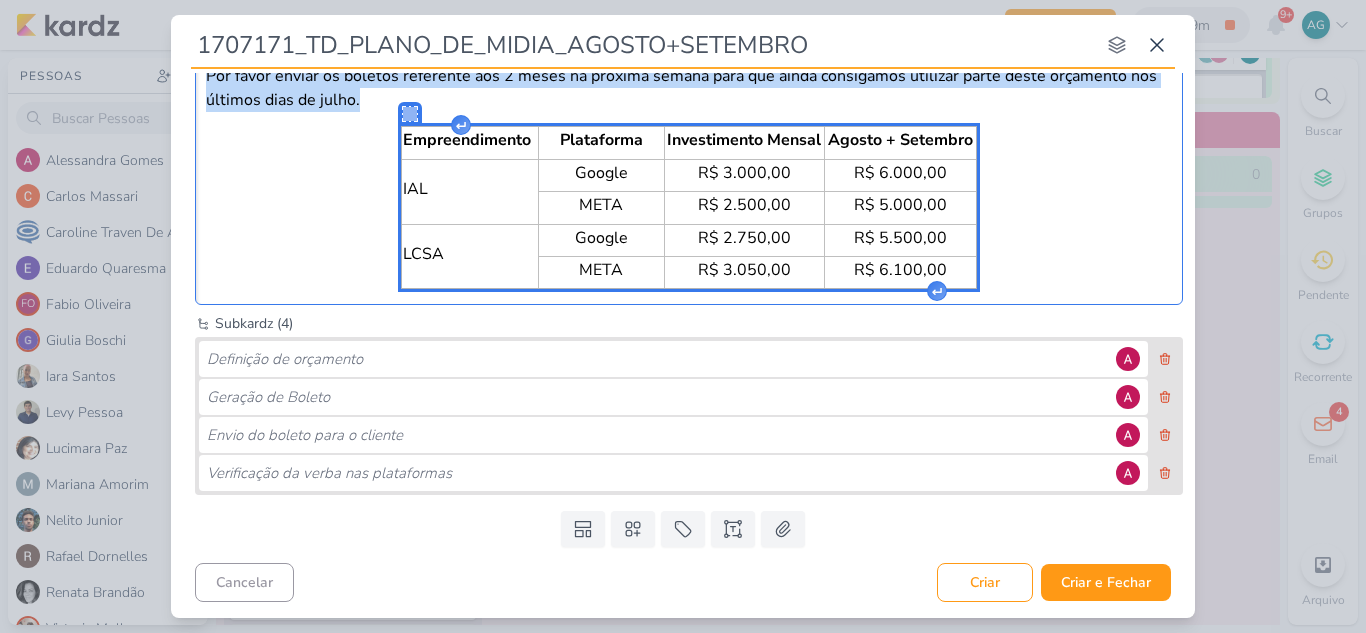 drag, startPoint x: 206, startPoint y: 322, endPoint x: 1030, endPoint y: 277, distance: 825.22784 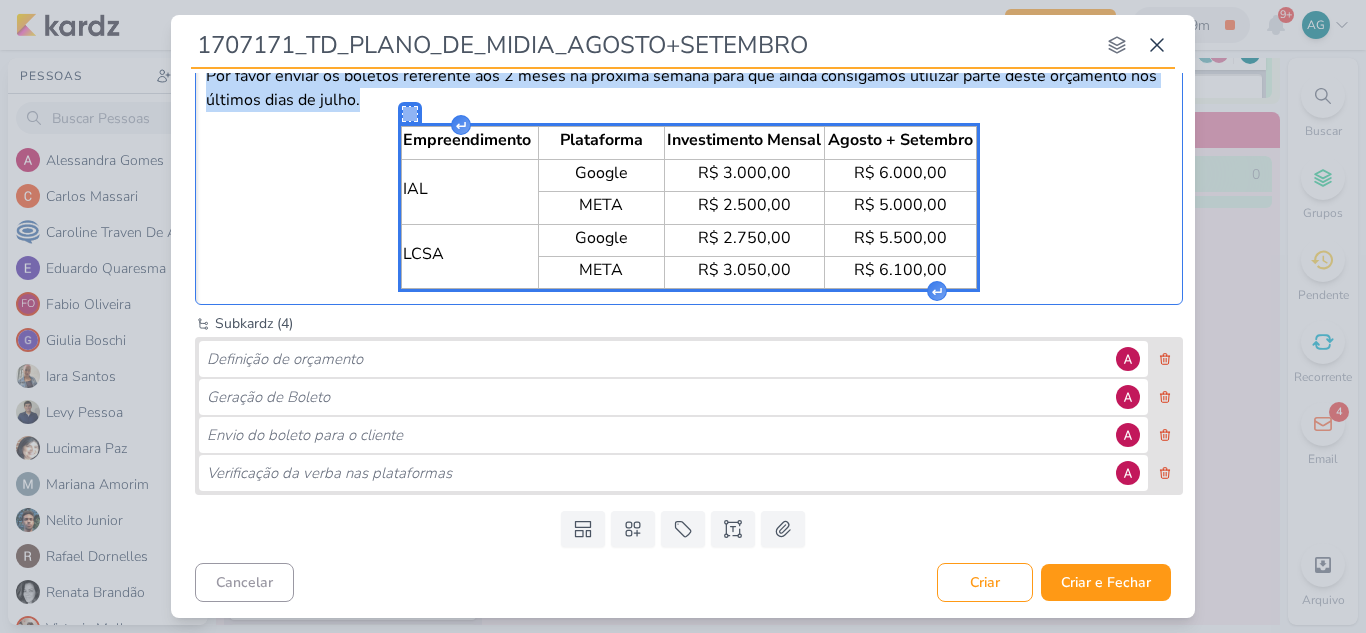 click on "O que fazer? ⁠⁠⁠⁠⁠⁠⁠ Cliente nos enviou o investimento para os meses de  agosto  e  setembro  (conforme tabela a abaixo).  Por favor enviar os boletos referente aos 2 meses na próxima semana para que ainda consigamos utilizar parte deste orçamento nos últimos dias de julho. Empreendimento Plataforma Investimento Mensal Agosto + Setembro IAL Google R$ 3.000,00 R$ 6.000,00 META R$ 2.500,00 R$ 5.000,00 LCSA Google R$ 2.750,00 R$ 5.500,00 META R$ 3.050,00 R$ 6.100,00" at bounding box center (689, 141) 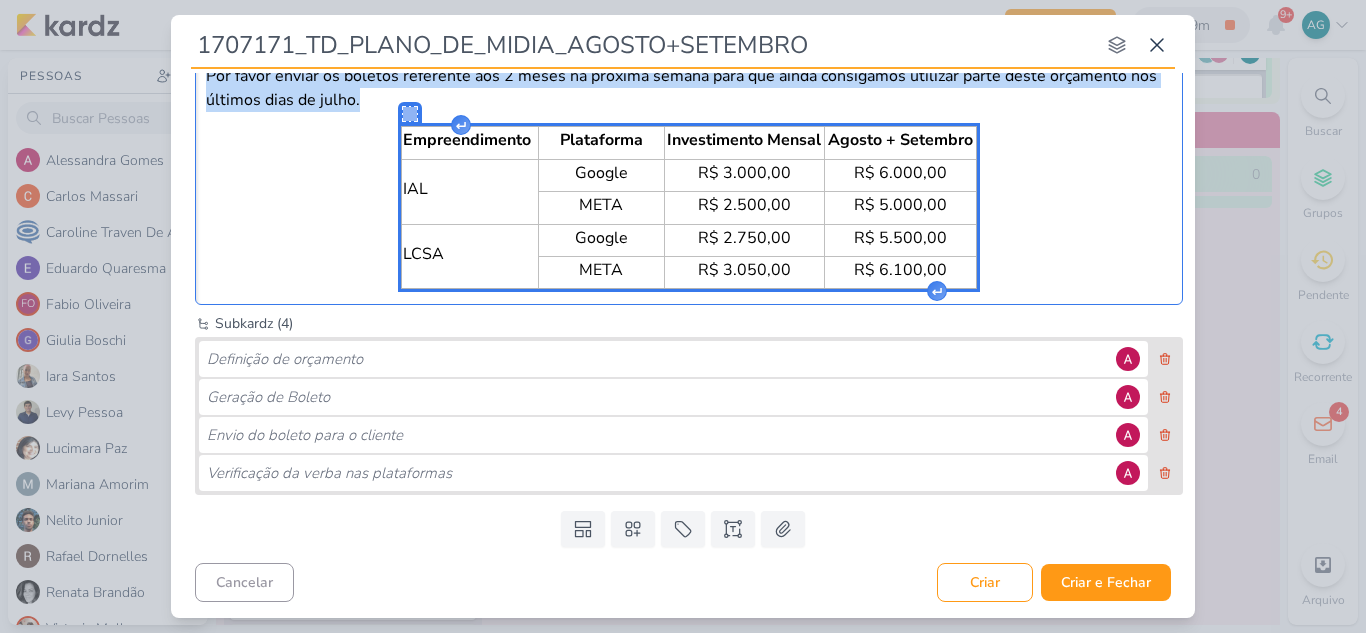 copy on "O que fazer? ⁠⁠⁠⁠⁠⁠⁠ Cliente nos enviou o investimento para os meses de  agosto  e  setembro  (conforme tabela a abaixo).  Por favor enviar os boletos referente aos 2 meses na próxima semana para que ainda consigamos utilizar parte deste orçamento nos últimos dias de julho." 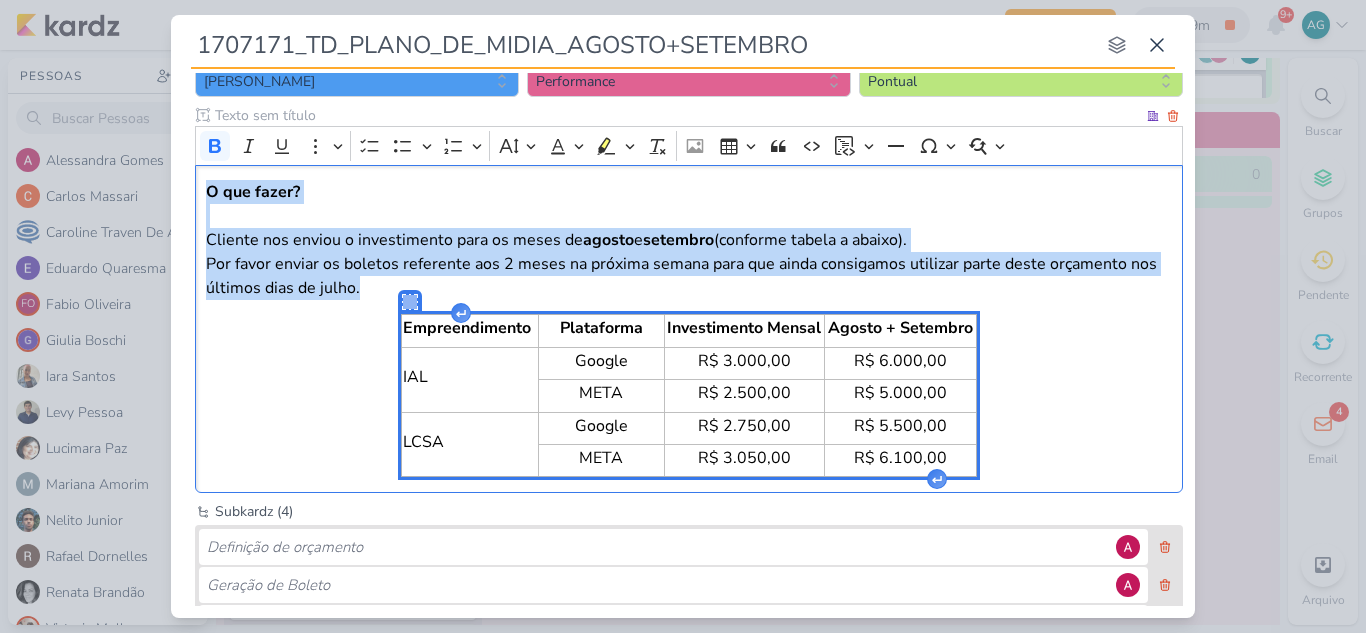scroll, scrollTop: 0, scrollLeft: 0, axis: both 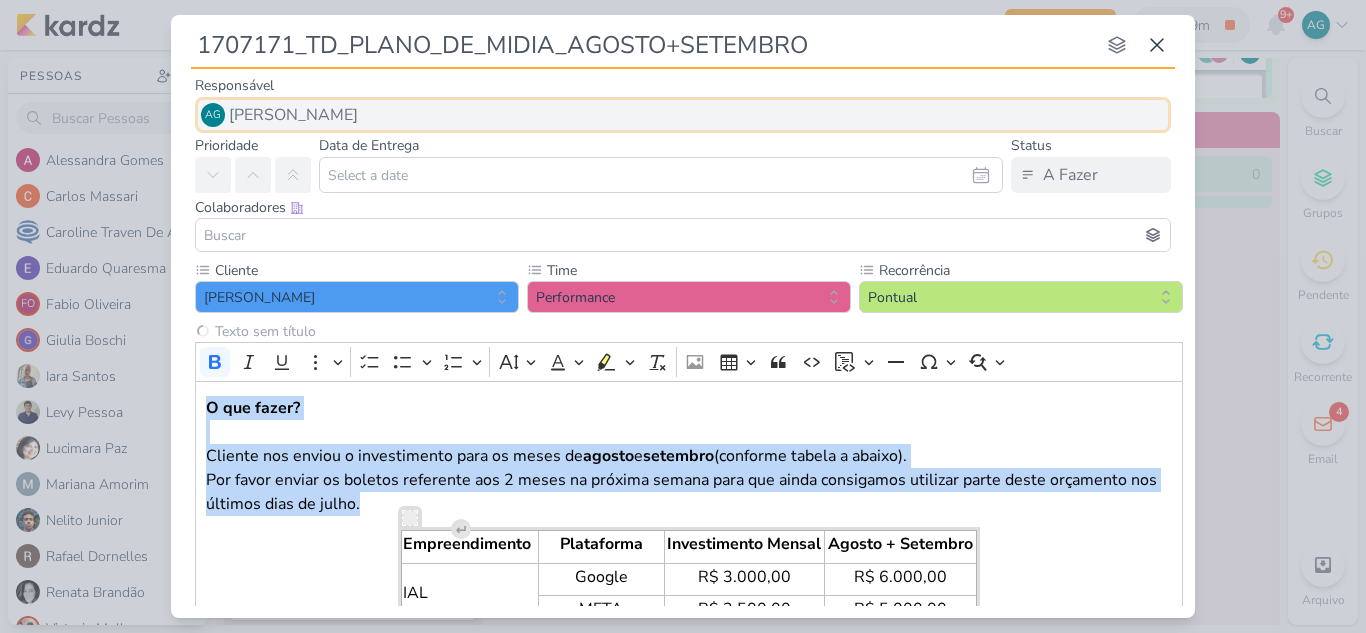 click on "[PERSON_NAME]" at bounding box center (293, 115) 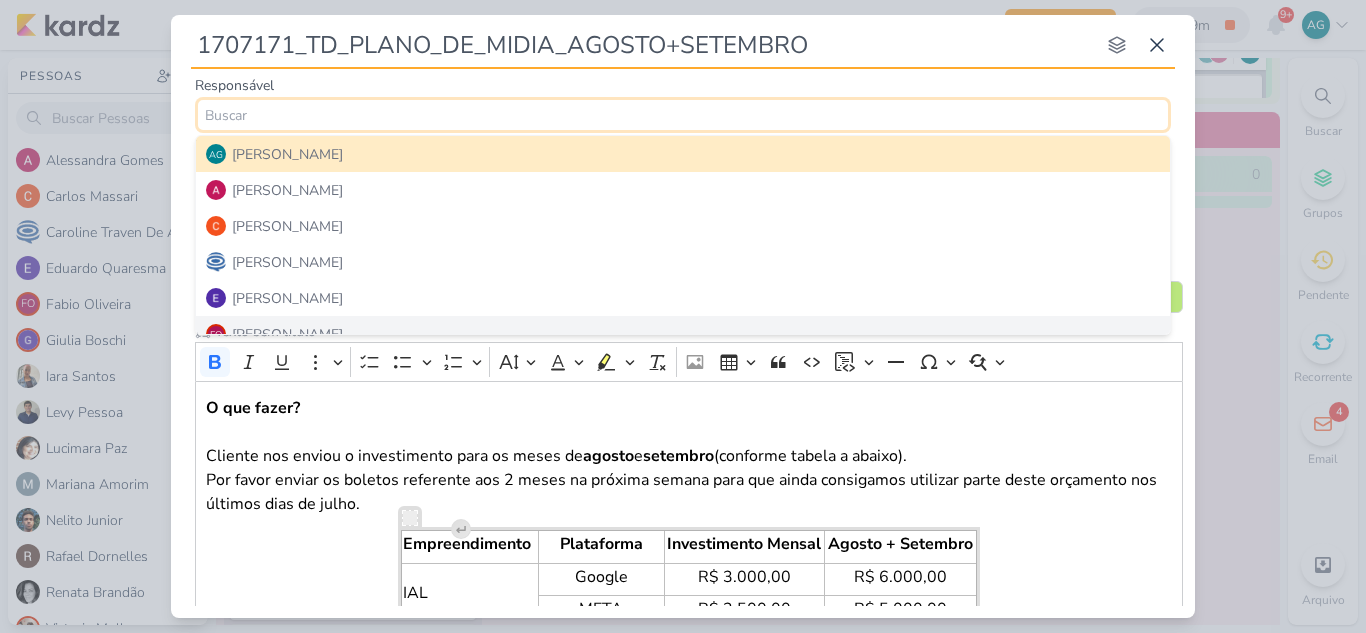 click on "Cliente
[PERSON_NAME]
-- Limpar Seleção --
[GEOGRAPHIC_DATA]
[PERSON_NAME]" at bounding box center [683, 488] 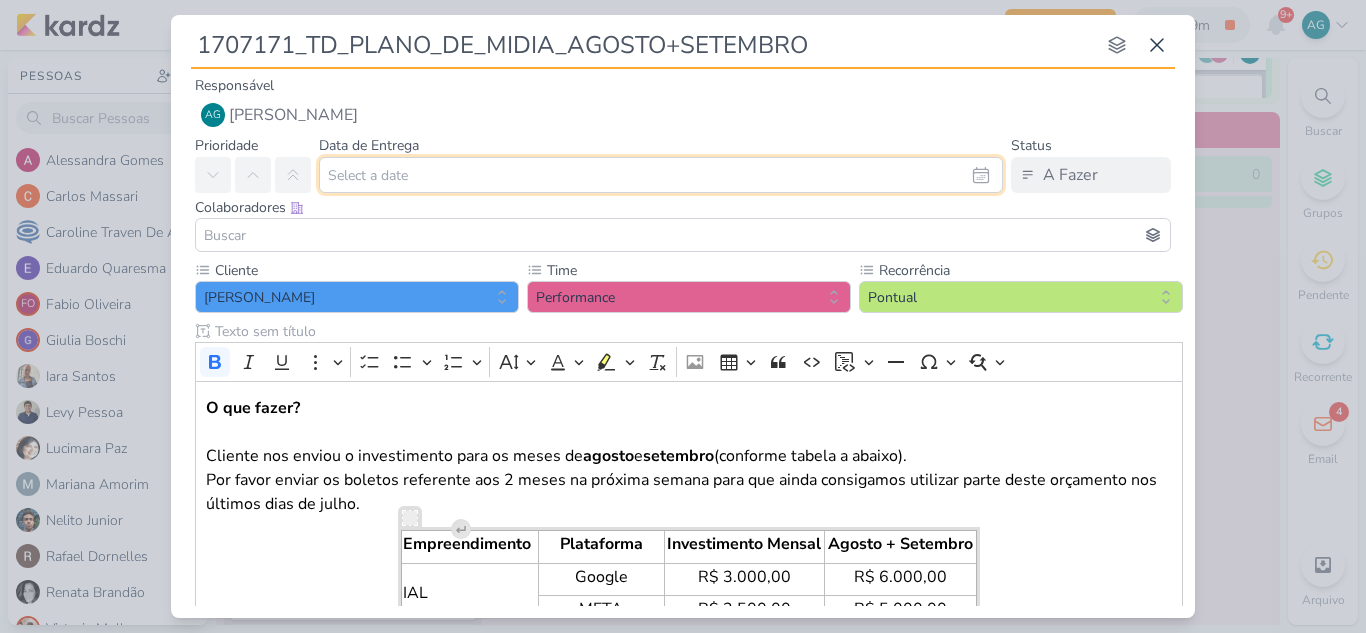 click at bounding box center [661, 175] 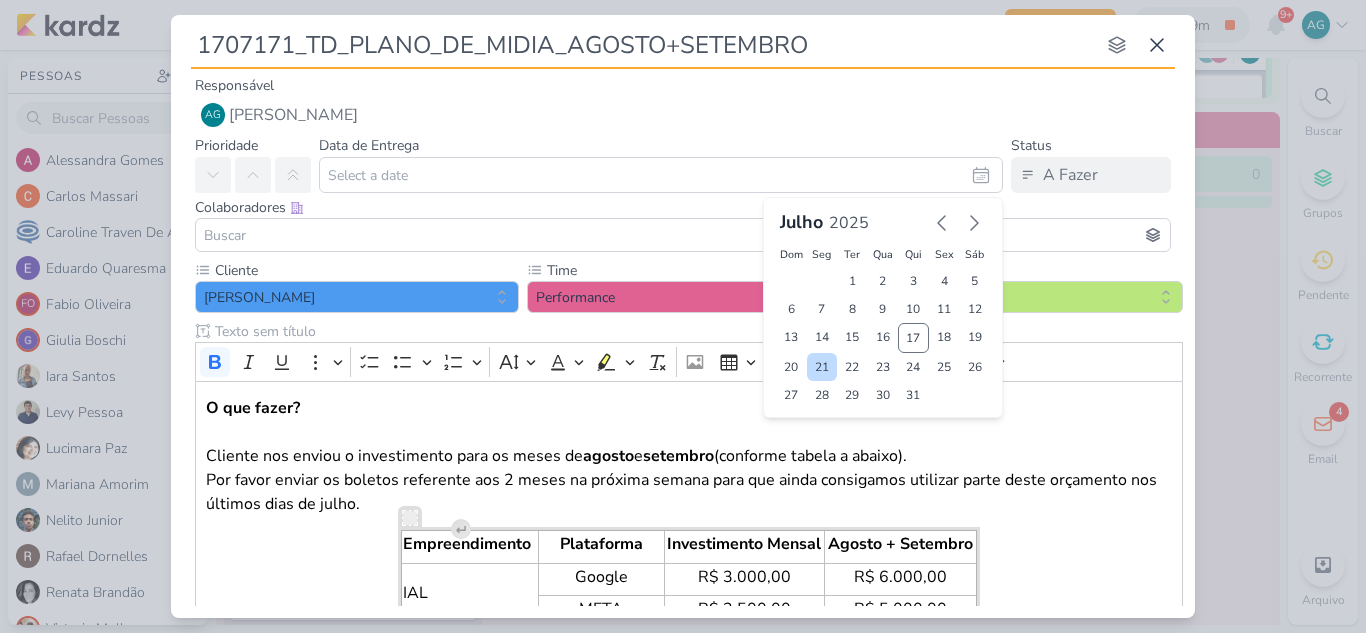 click on "21" at bounding box center (822, 367) 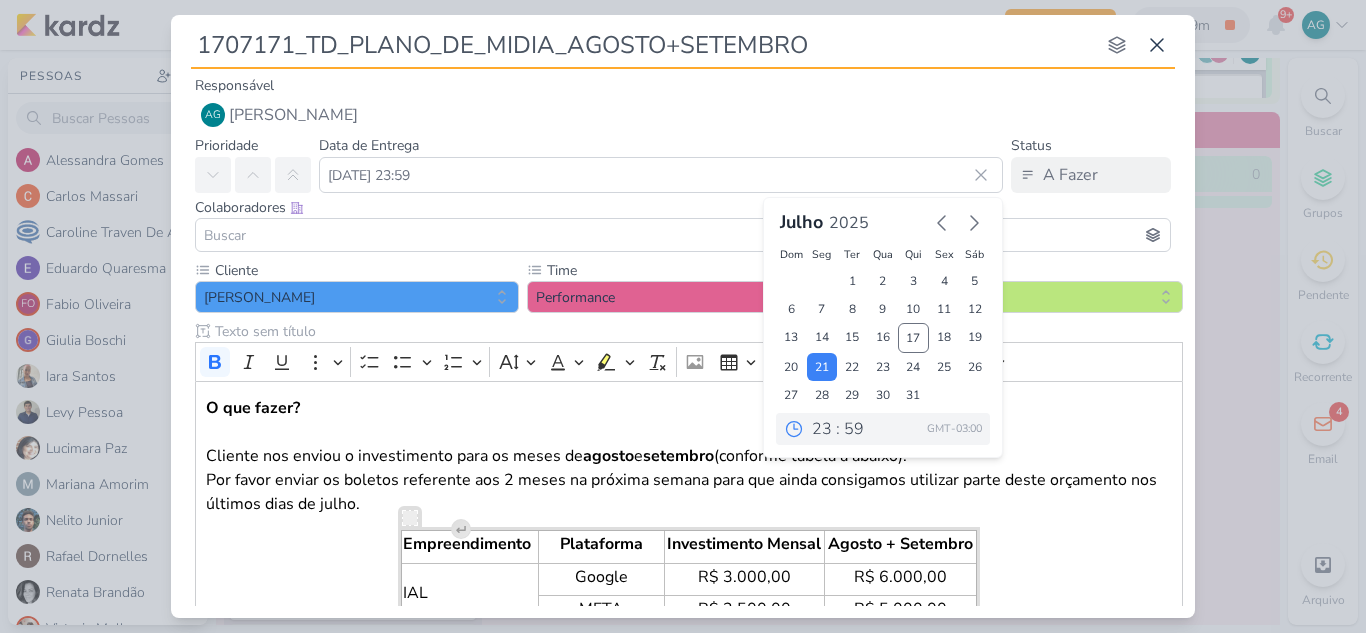 click at bounding box center (683, 235) 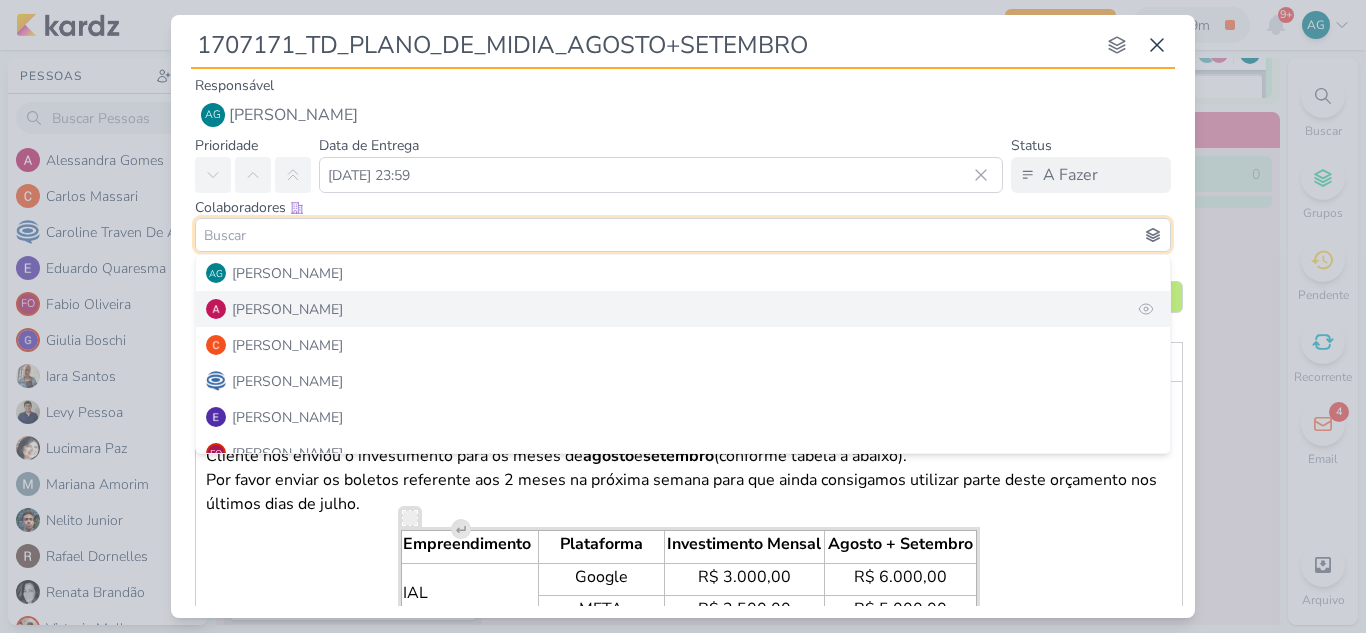 click on "[PERSON_NAME]" at bounding box center [683, 309] 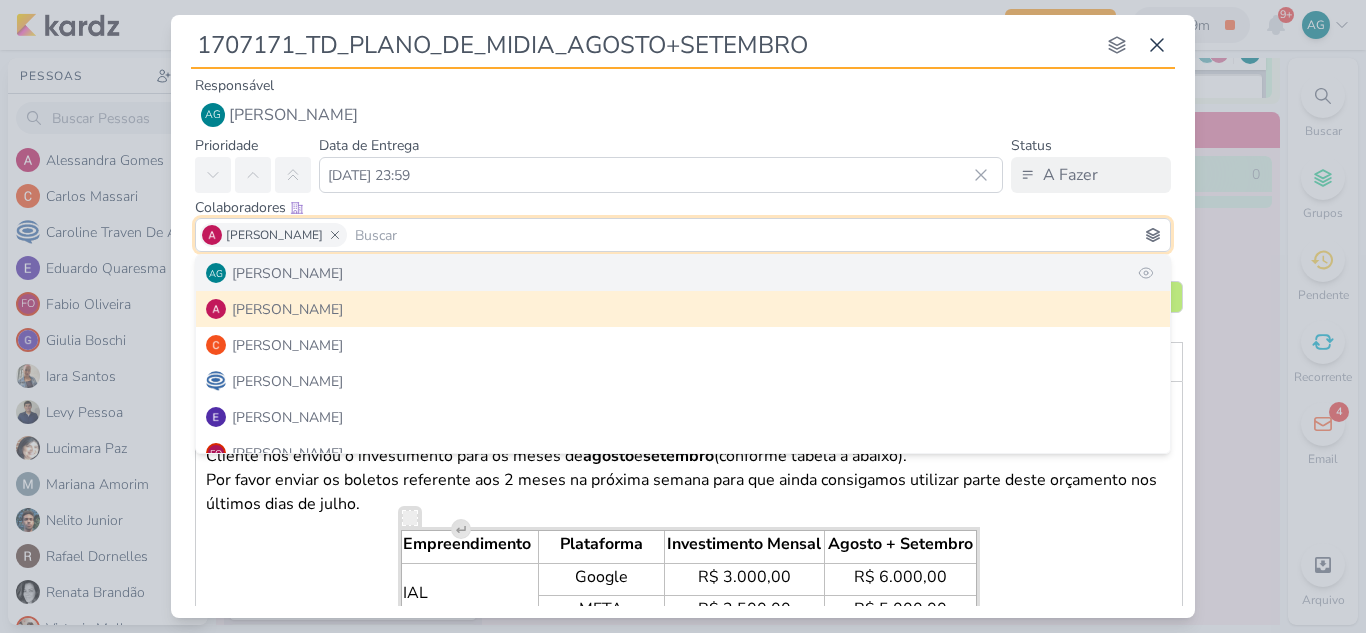 click on "AG
[PERSON_NAME]" at bounding box center (683, 273) 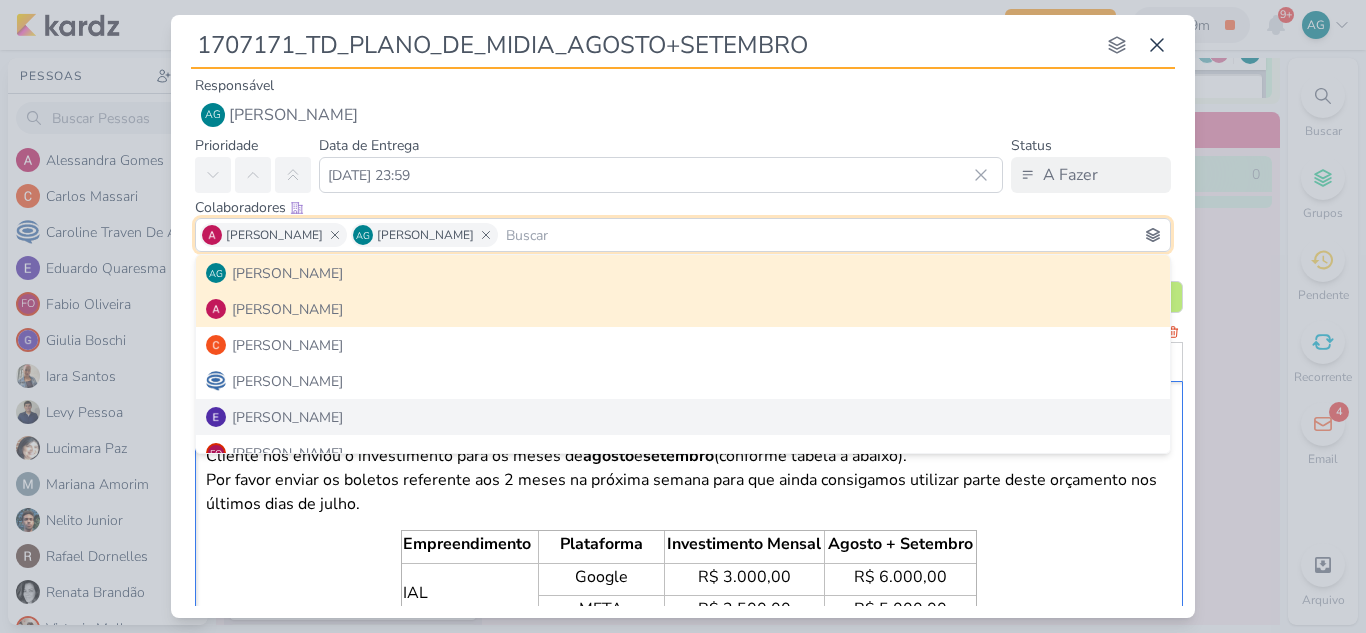 click on "O que fazer? Cliente nos enviou o investimento para os meses de  agosto  e  setembro  (conforme tabela a abaixo).  Por favor enviar os boletos referente aos 2 meses na próxima semana para que ainda consigamos utilizar parte deste orçamento nos últimos dias de julho. Empreendimento Plataforma Investimento Mensal Agosto + Setembro IAL Google R$ 3.000,00 R$ 6.000,00 META R$ 2.500,00 R$ 5.000,00 LCSA Google R$ 2.750,00 R$ 5.500,00 META R$ 3.050,00 R$ 6.100,00" at bounding box center [689, 545] 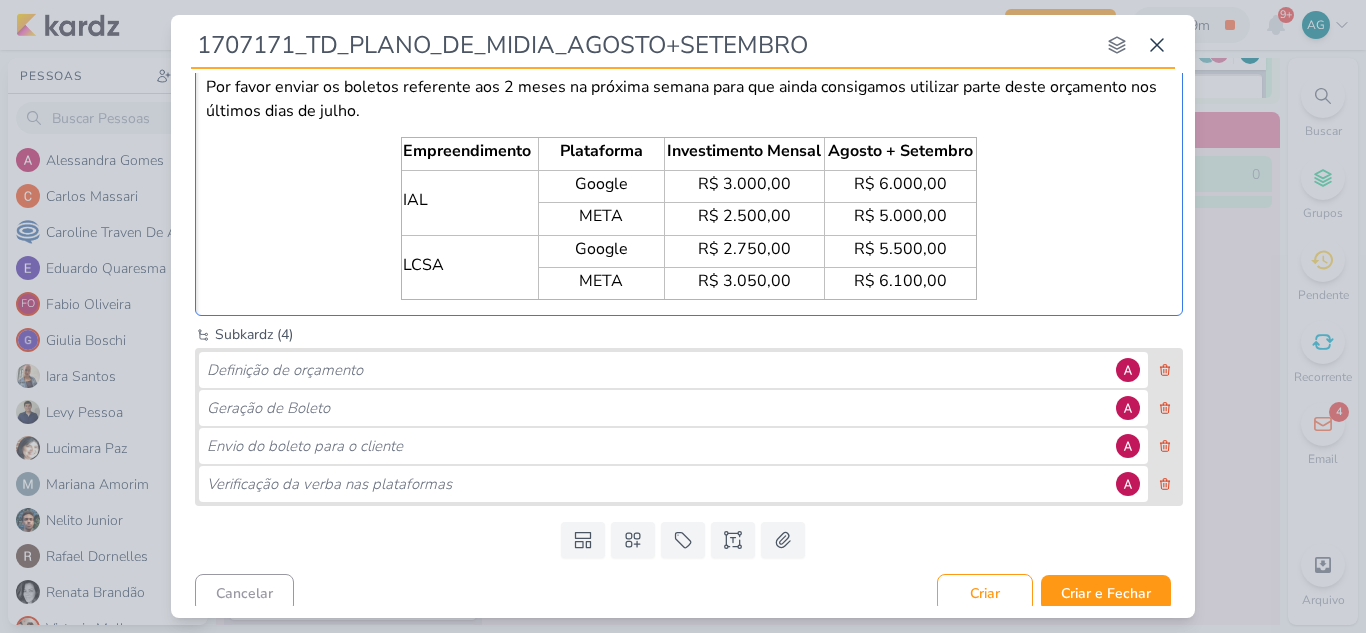 scroll, scrollTop: 404, scrollLeft: 0, axis: vertical 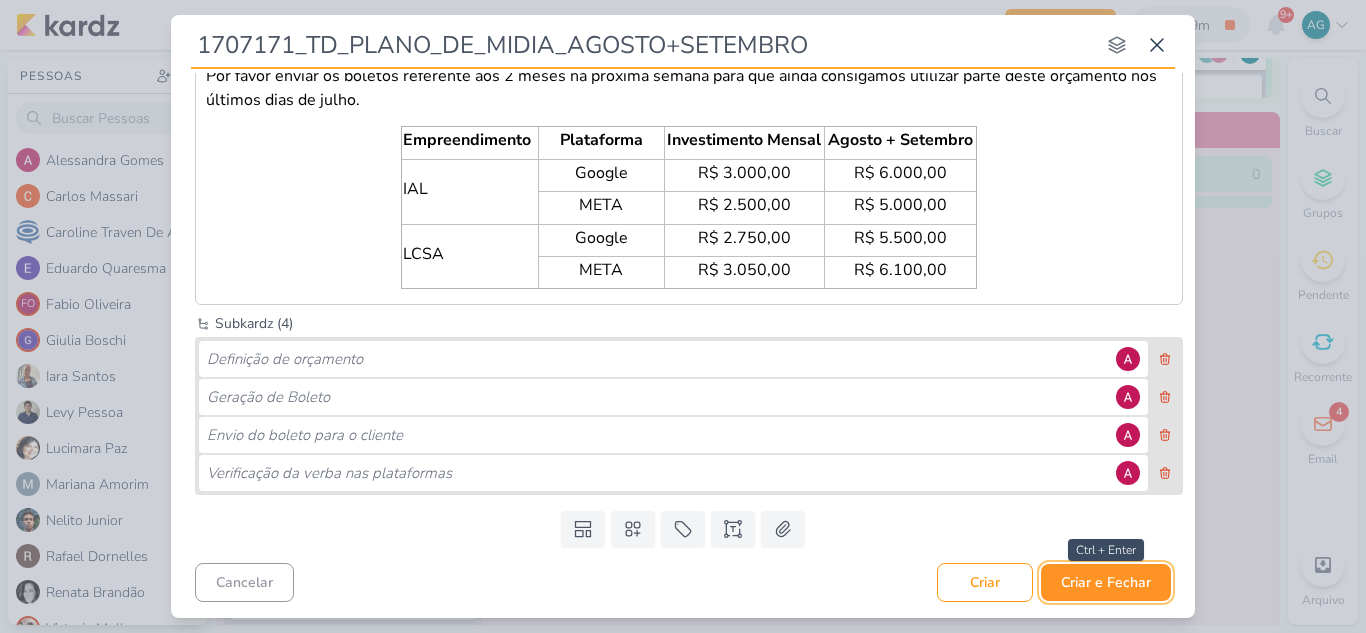 click on "Criar e Fechar" at bounding box center [1106, 582] 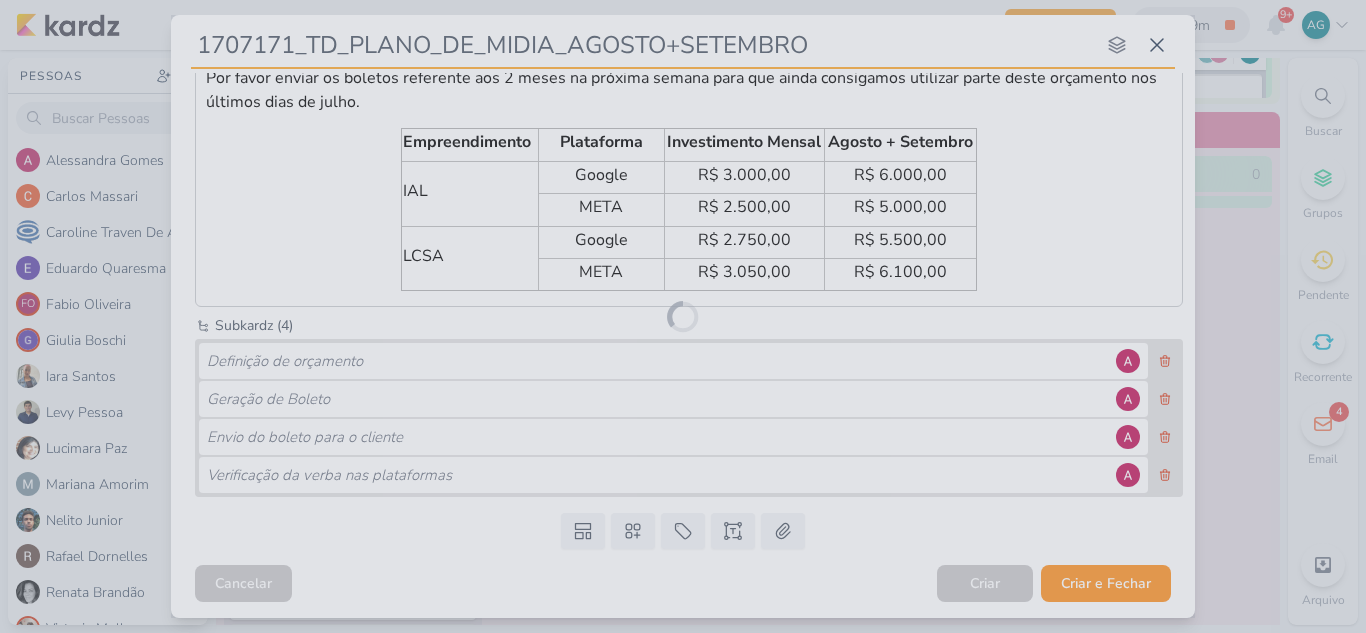 scroll, scrollTop: 402, scrollLeft: 0, axis: vertical 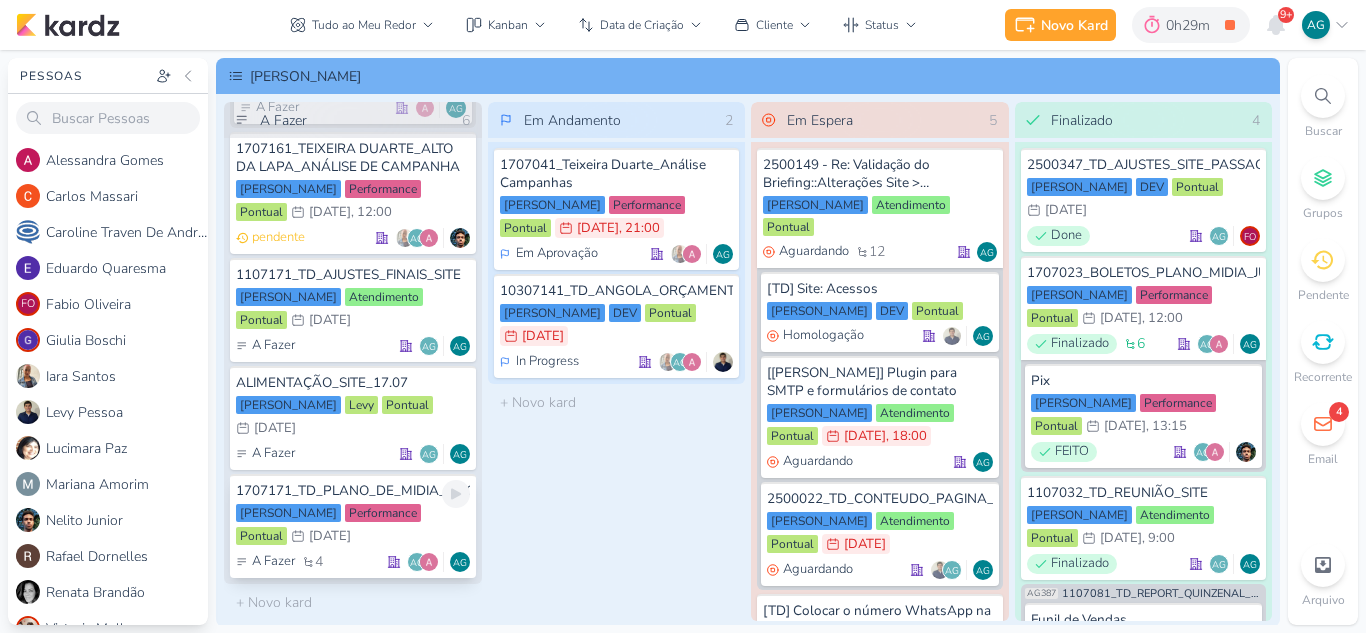click on "1707171_TD_PLANO_DE_MIDIA_AGOSTO+SETEMBRO" at bounding box center [353, 491] 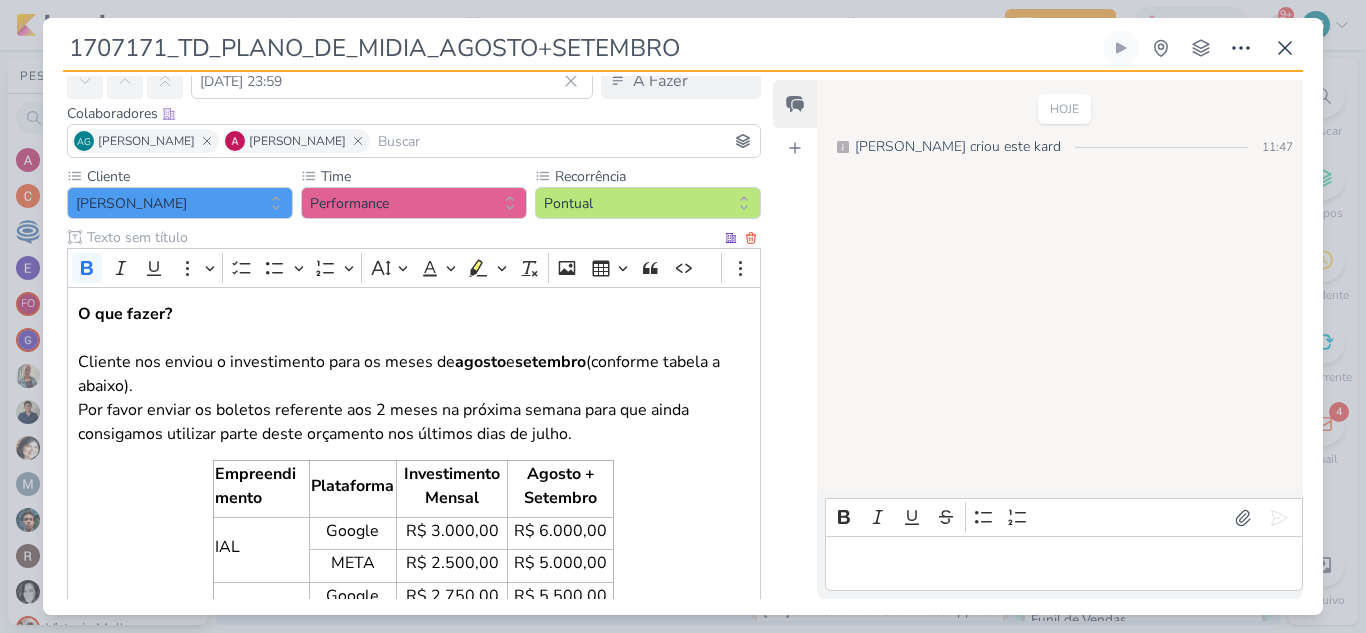 scroll, scrollTop: 400, scrollLeft: 0, axis: vertical 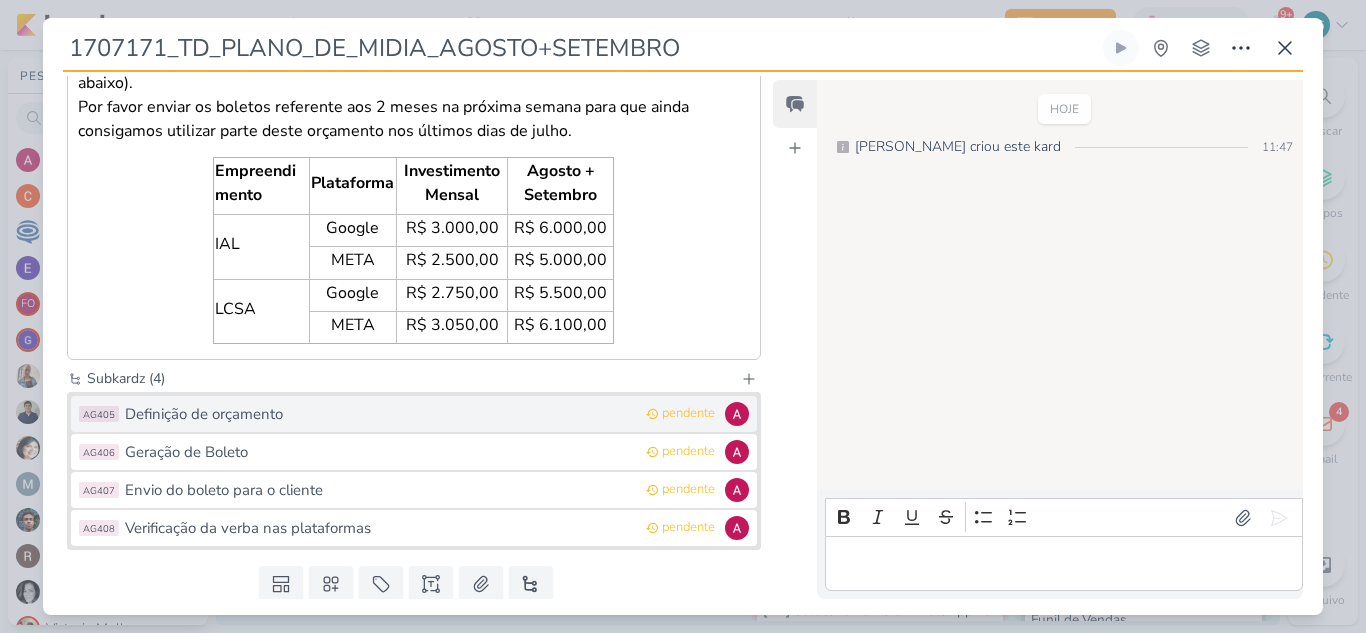 click on "Definição de orçamento" at bounding box center (380, 414) 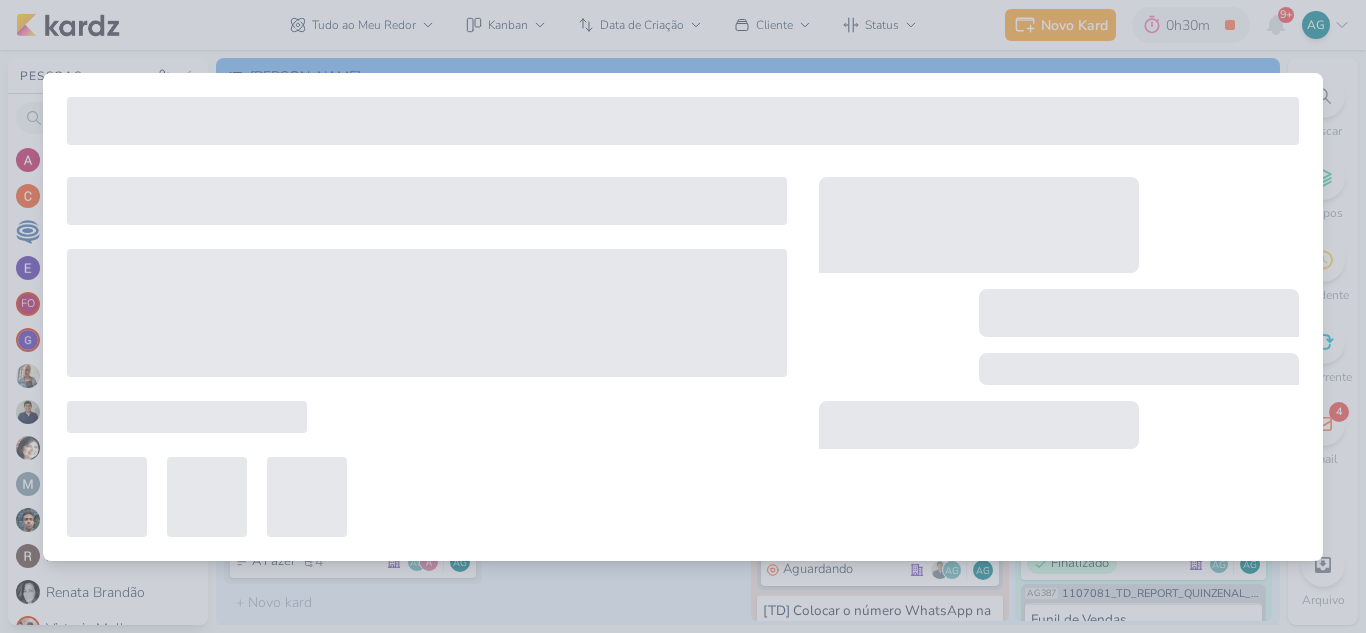 type on "Definição de orçamento" 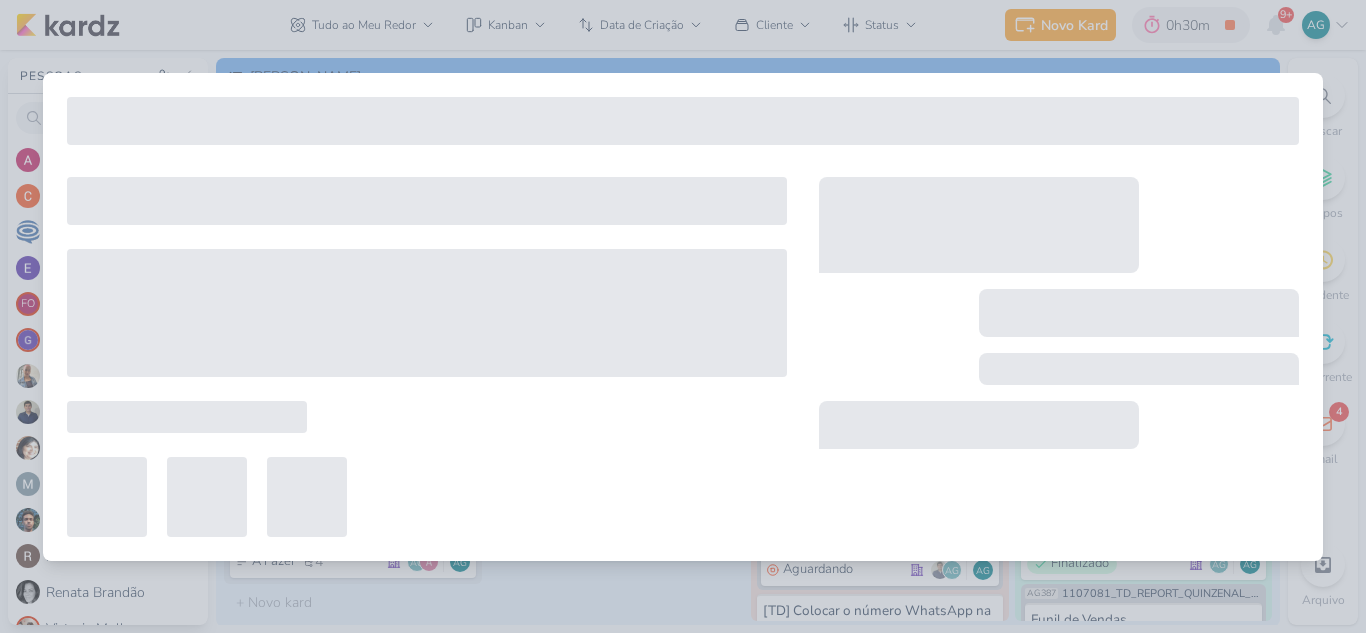 type 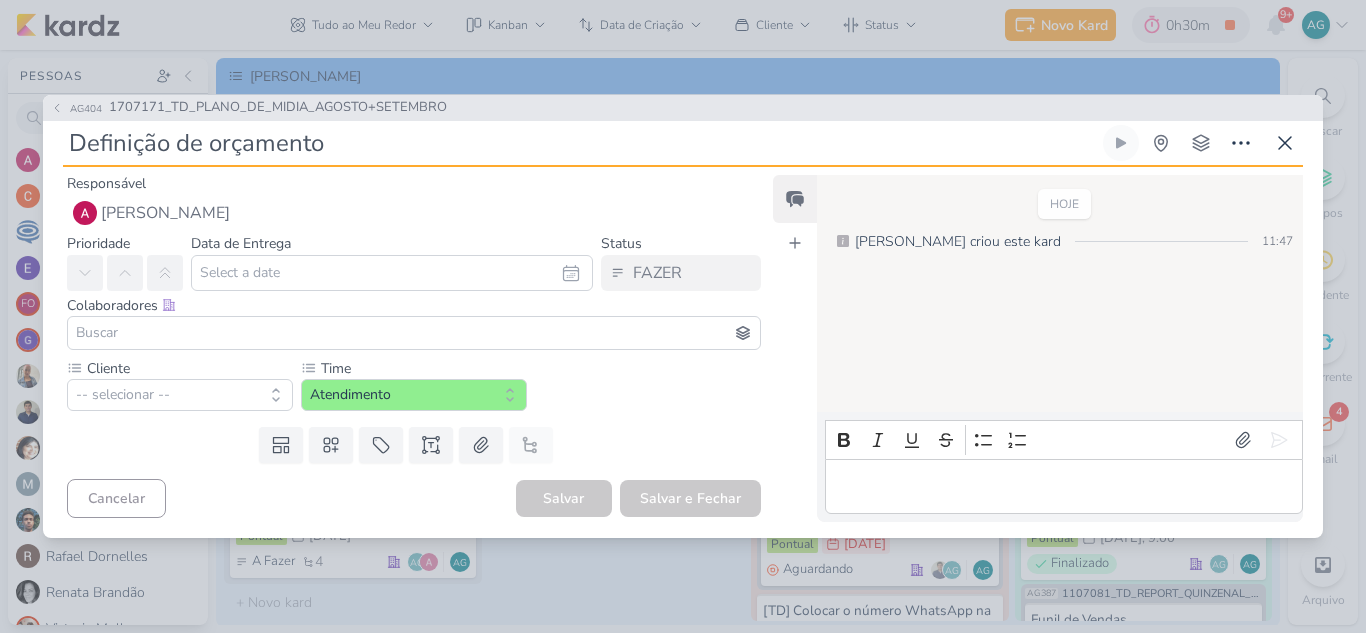 click at bounding box center [414, 333] 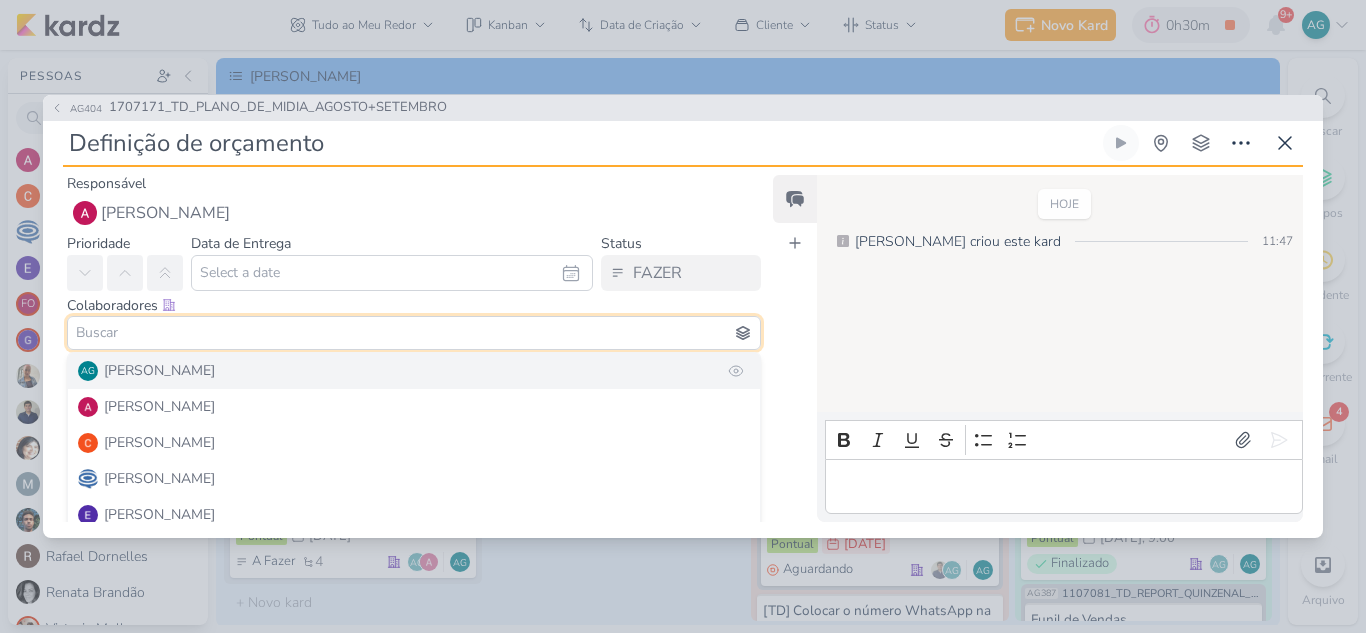 click on "[PERSON_NAME]" at bounding box center [159, 370] 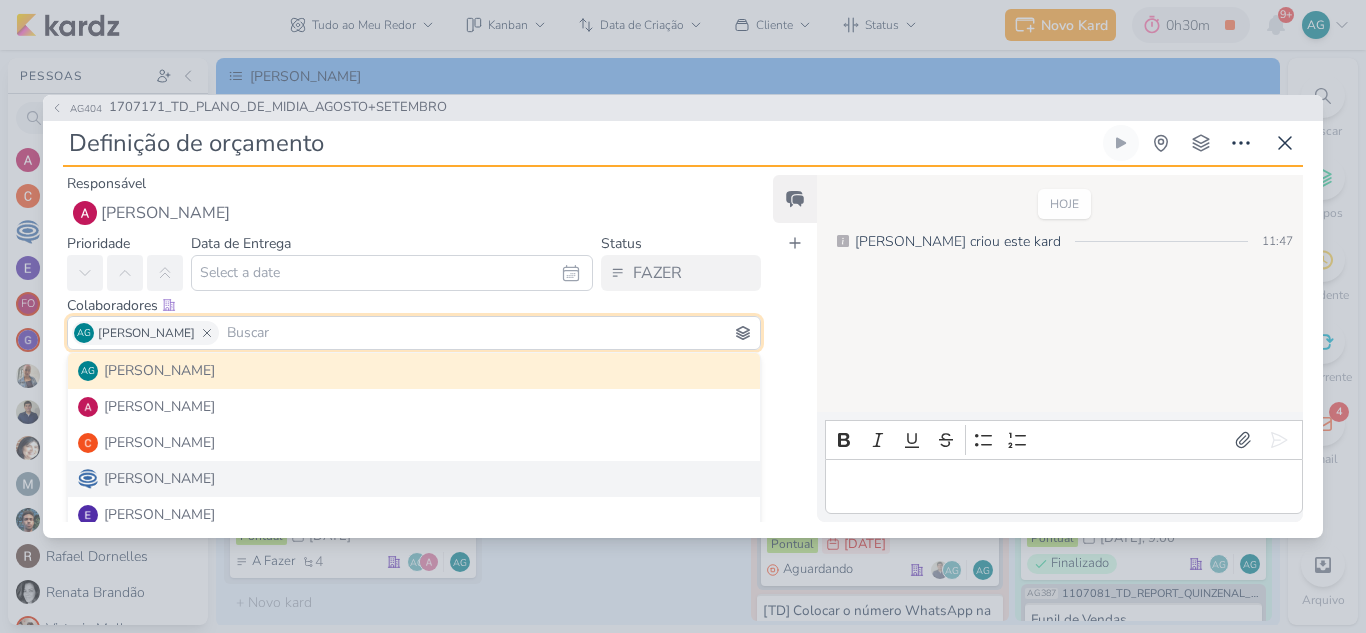 click on "Feed
Atrelar email
Solte o email para atrelar ao kard" at bounding box center [795, 348] 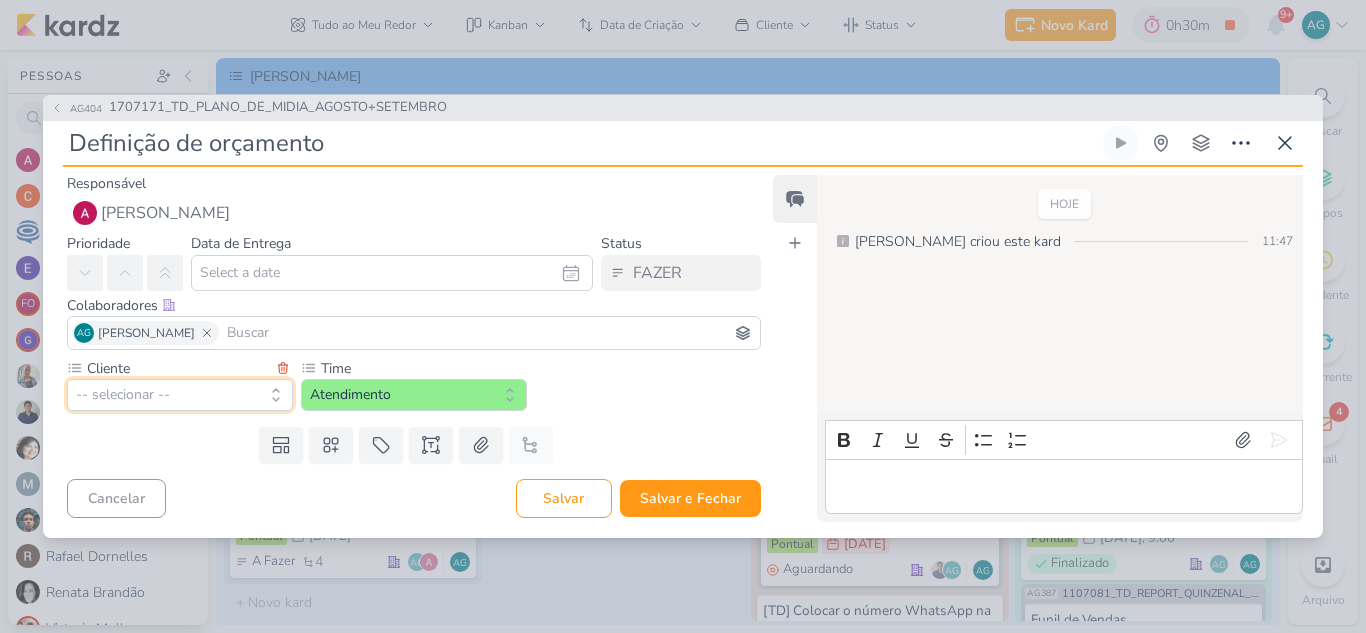 click on "-- selecionar --" at bounding box center [180, 395] 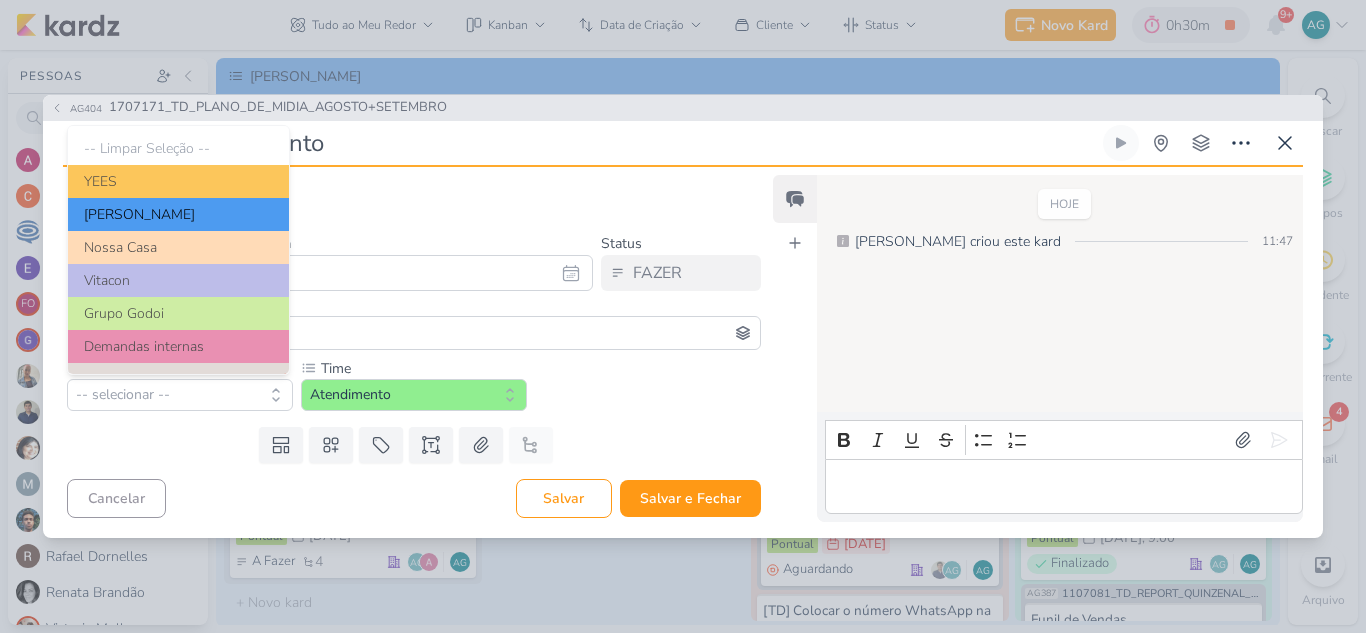 click on "[PERSON_NAME]" at bounding box center (178, 214) 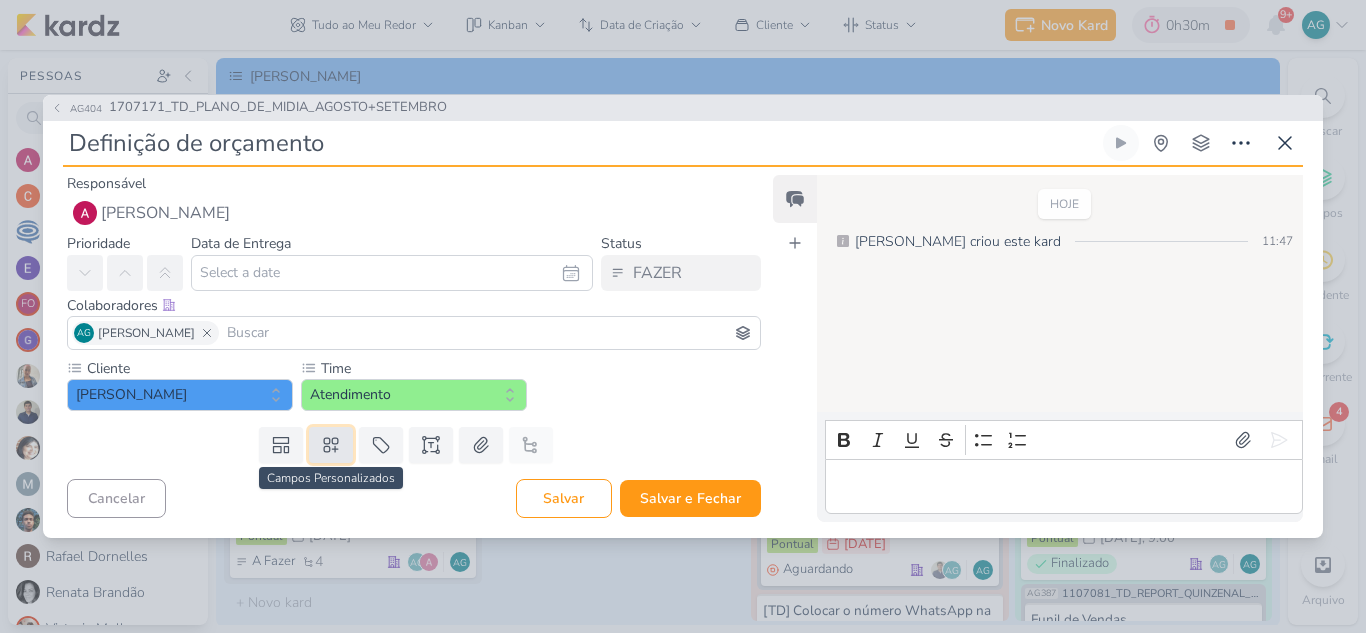 click 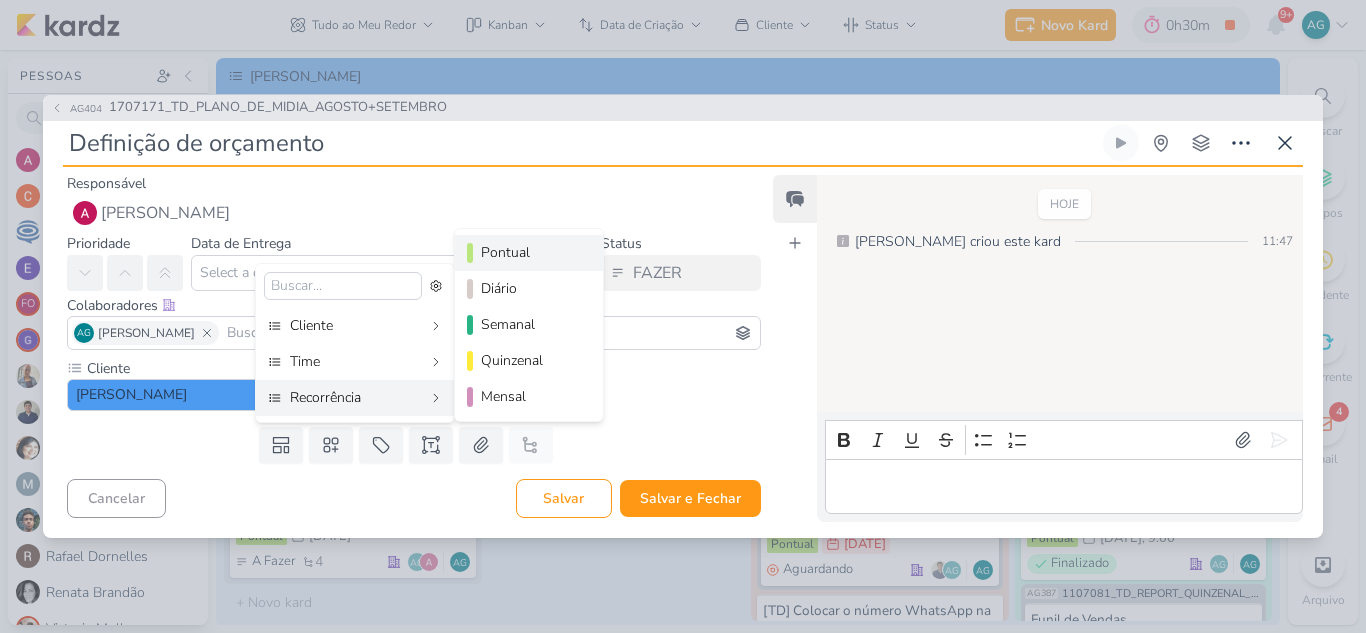 click on "Pontual" at bounding box center (530, 252) 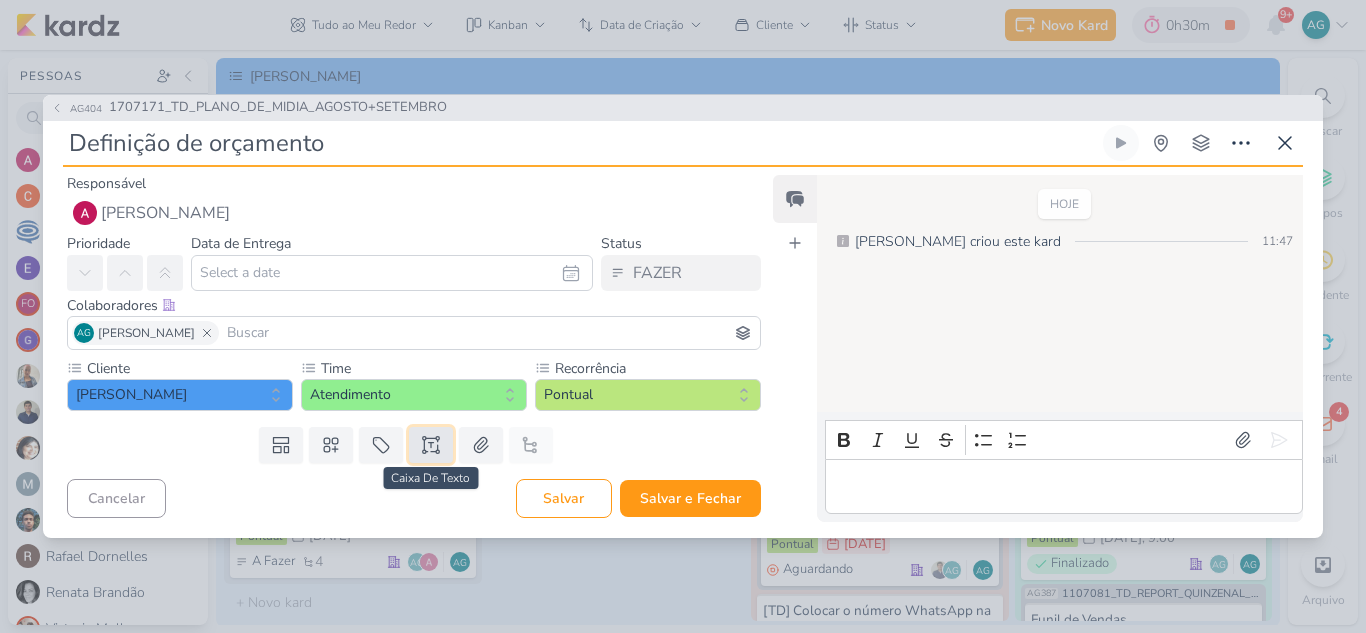 click 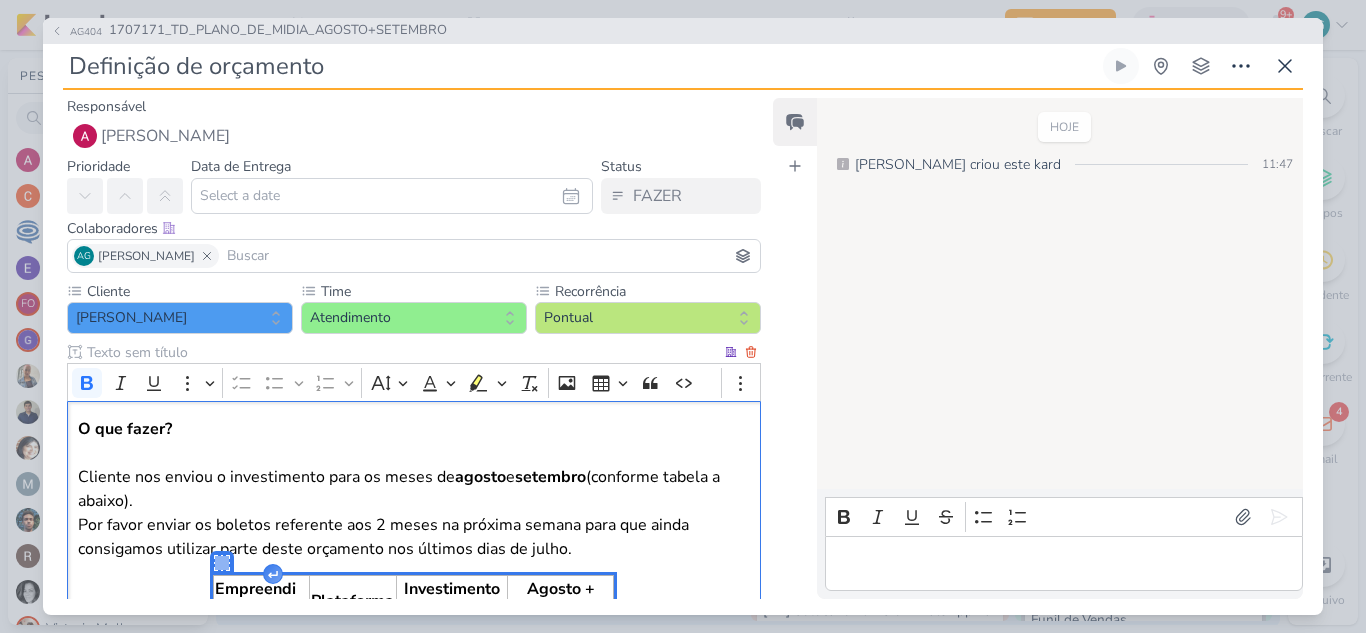 scroll, scrollTop: 163, scrollLeft: 0, axis: vertical 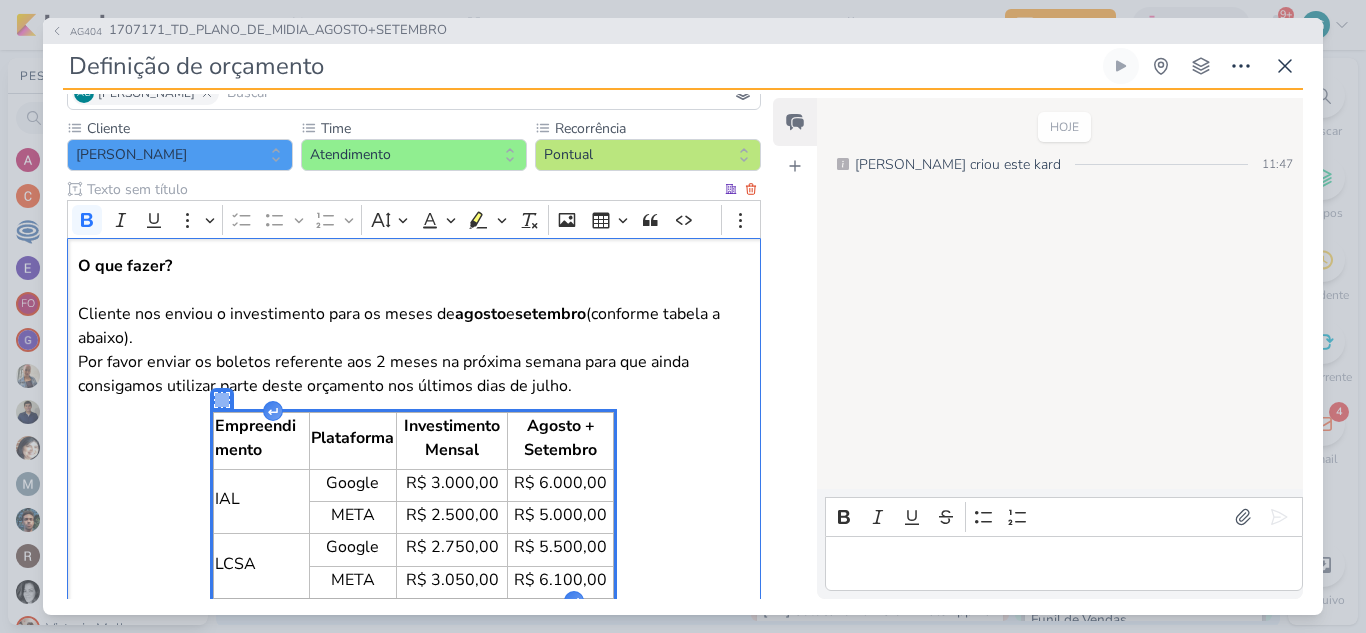 click on "O que fazer? Cliente nos enviou o investimento para os meses de  agosto  e  setembro  (conforme tabela a abaixo).  Por favor enviar os boletos referente aos 2 meses na próxima semana para que ainda consigamos utilizar parte deste orçamento nos últimos dias de julho. Empreendimento Plataforma Investimento Mensal Agosto + Setembro IAL Google R$ 3.000,00 R$ 6.000,00 META R$ 2.500,00 R$ 5.000,00 LCSA Google R$ 2.750,00 R$ 5.500,00 META R$ 3.050,00 R$ 6.100,00 Press Enter to type after or press Shift + Enter to type before the widget" at bounding box center (414, 426) 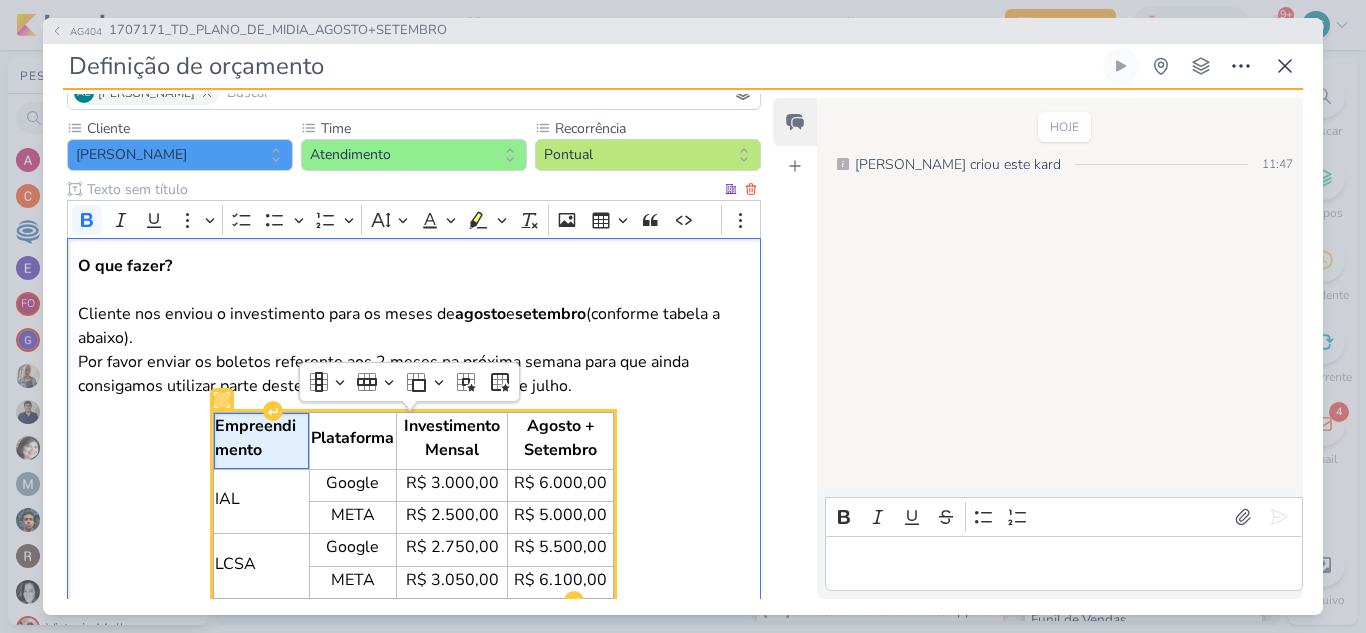 click on "Empreendimento" at bounding box center (255, 438) 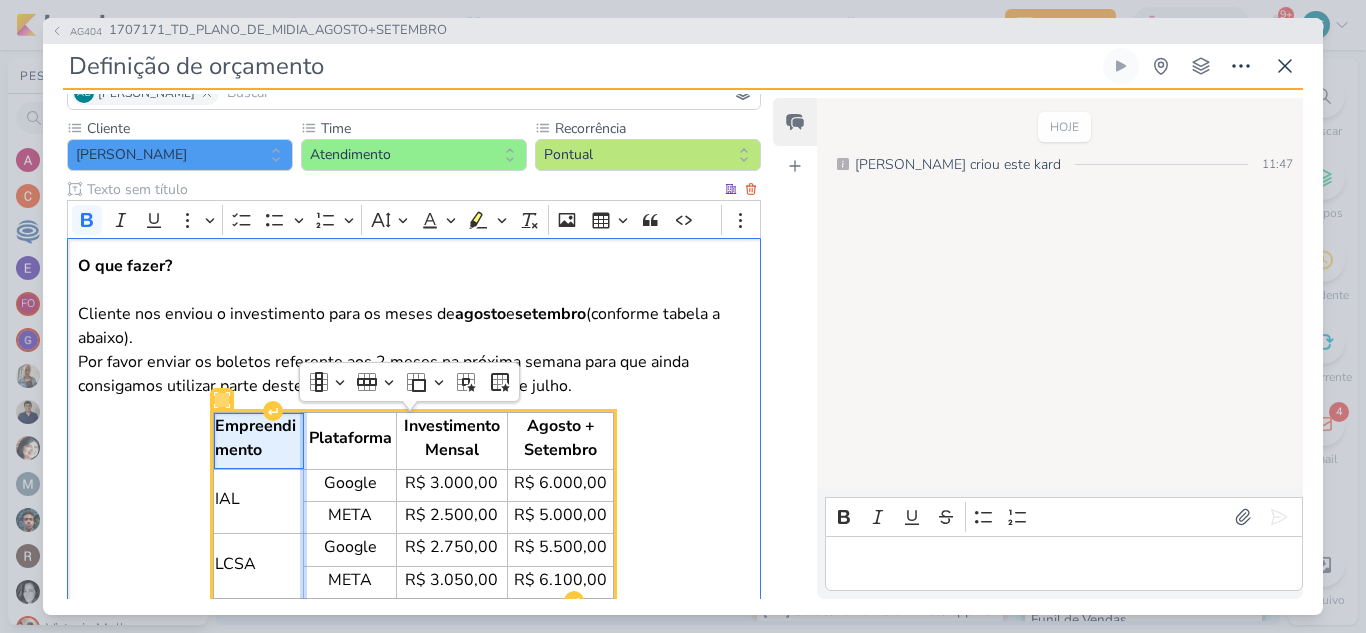 click at bounding box center (303, 566) 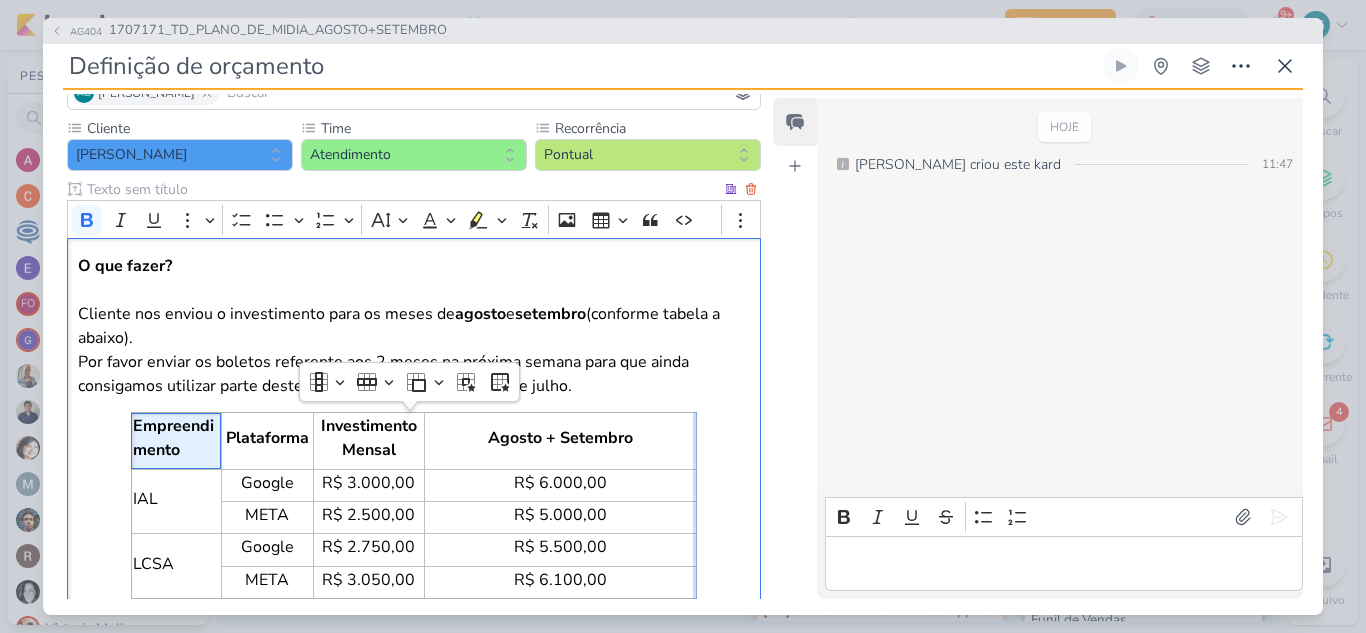 drag, startPoint x: 607, startPoint y: 414, endPoint x: 689, endPoint y: 427, distance: 83.02409 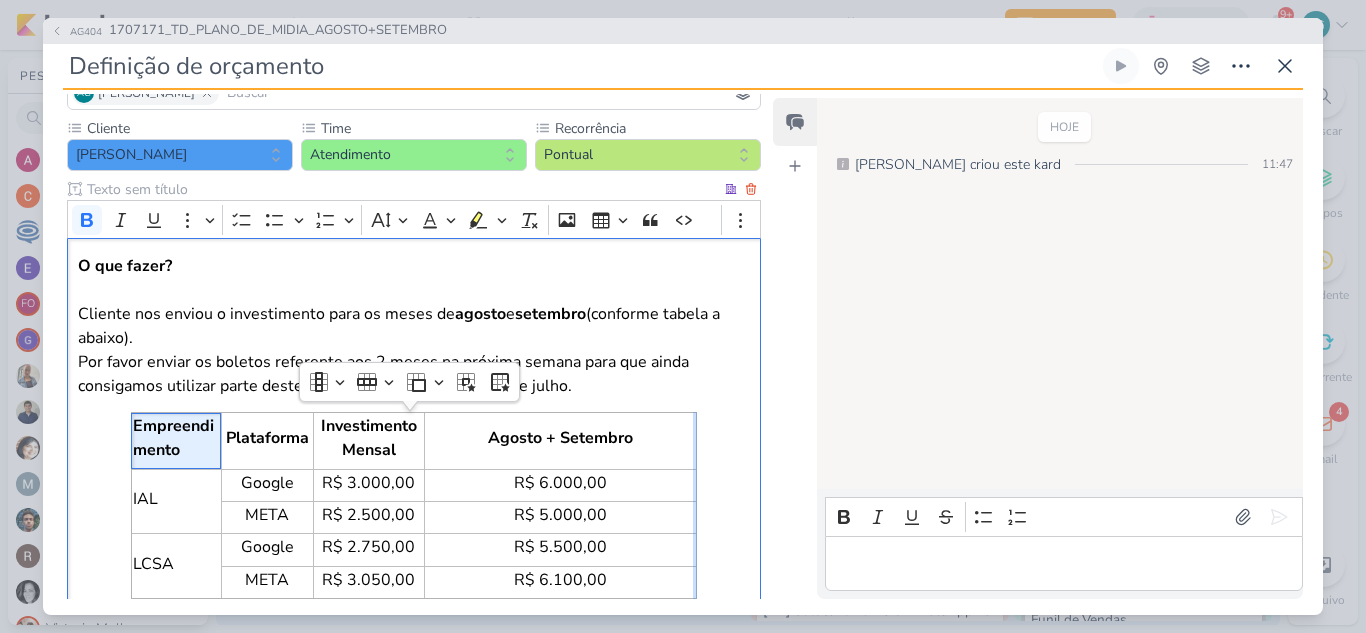 click at bounding box center (696, 582) 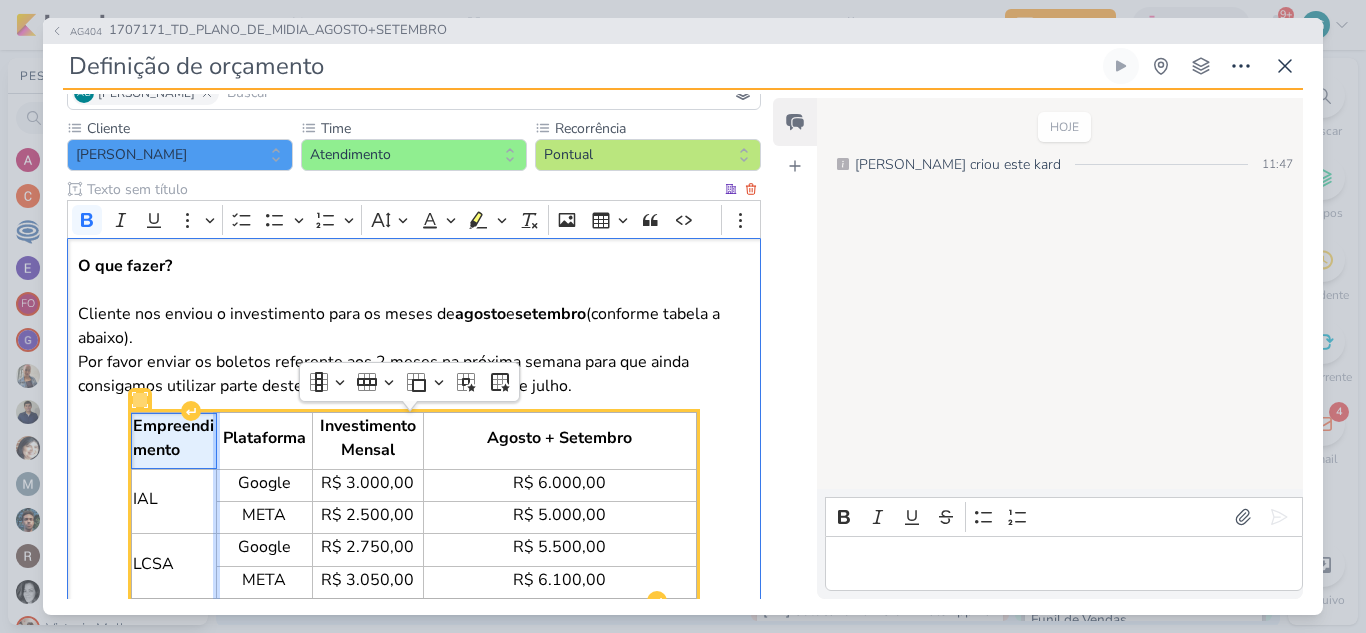 click at bounding box center (216, 566) 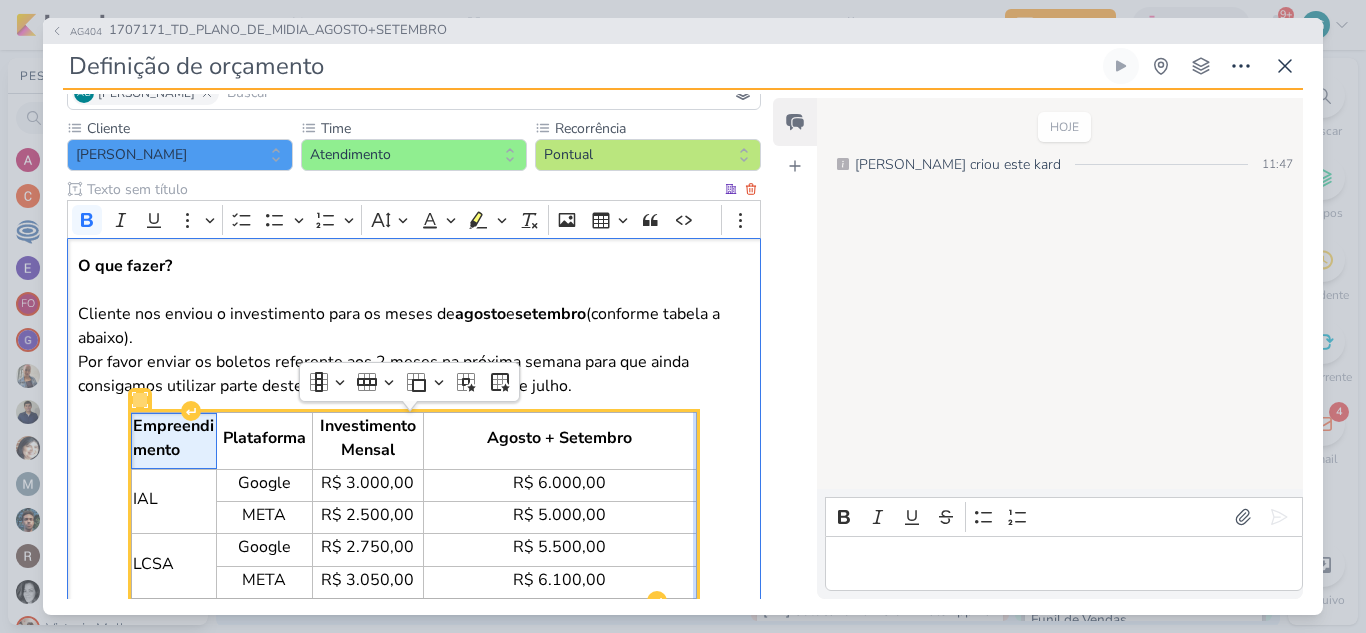 click at bounding box center (696, 582) 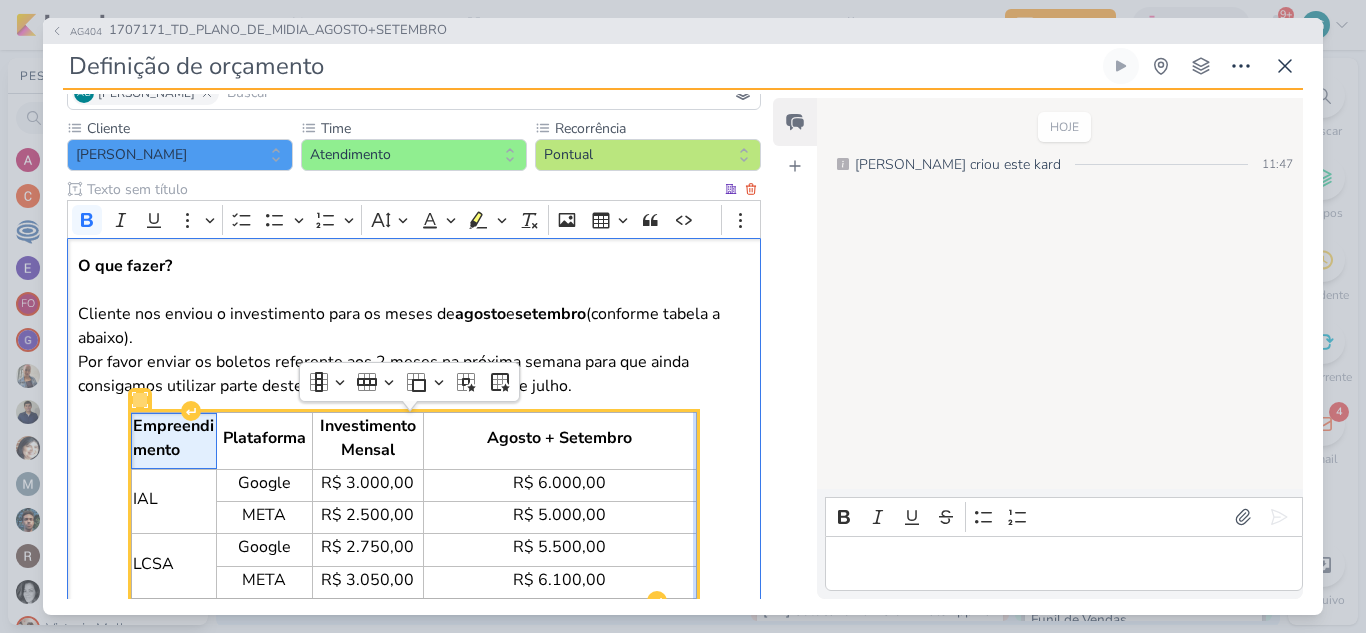 click at bounding box center [696, 582] 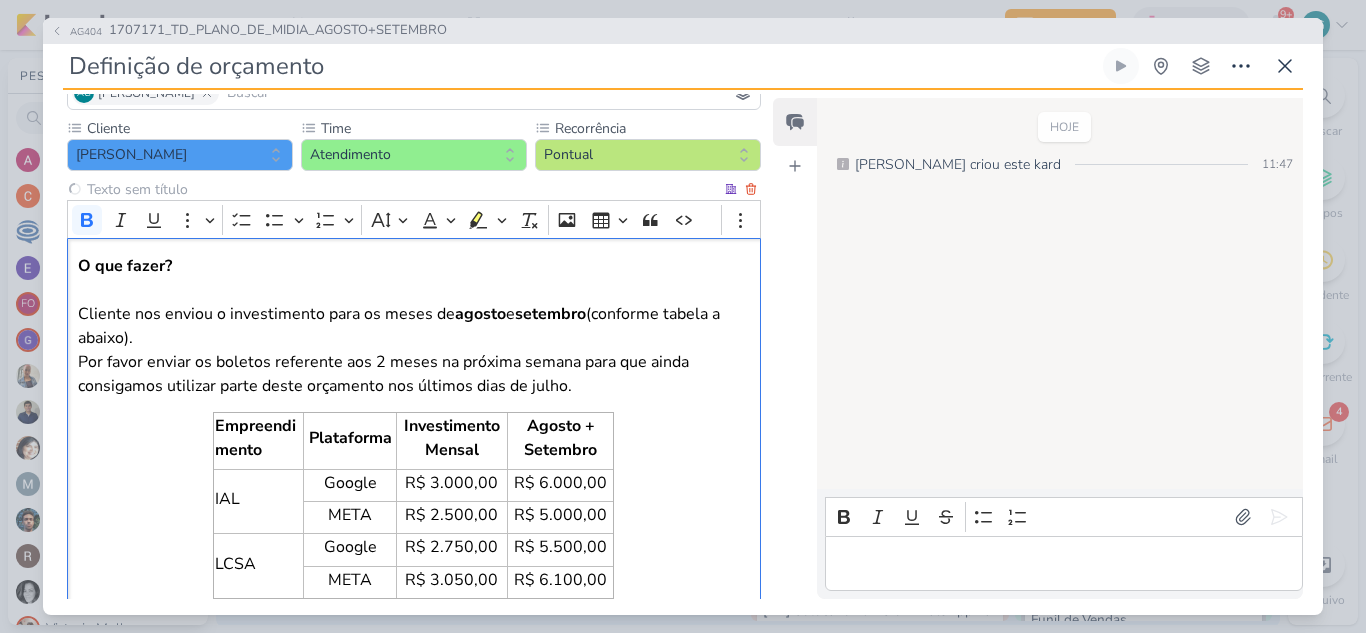 click on "O que fazer? Cliente nos enviou o investimento para os meses de  agosto  e  setembro  (conforme tabela a abaixo).  Por favor enviar os boletos referente aos 2 meses na próxima semana para que ainda consigamos utilizar parte deste orçamento nos últimos dias de julho. Empreendimento Plataforma Investimento Mensal Agosto + Setembro IAL Google R$ 3.000,00 R$ 6.000,00 META R$ 2.500,00 R$ 5.000,00 LCSA Google R$ 2.750,00 R$ 5.500,00 META R$ 3.050,00 R$ 6.100,00" at bounding box center (414, 426) 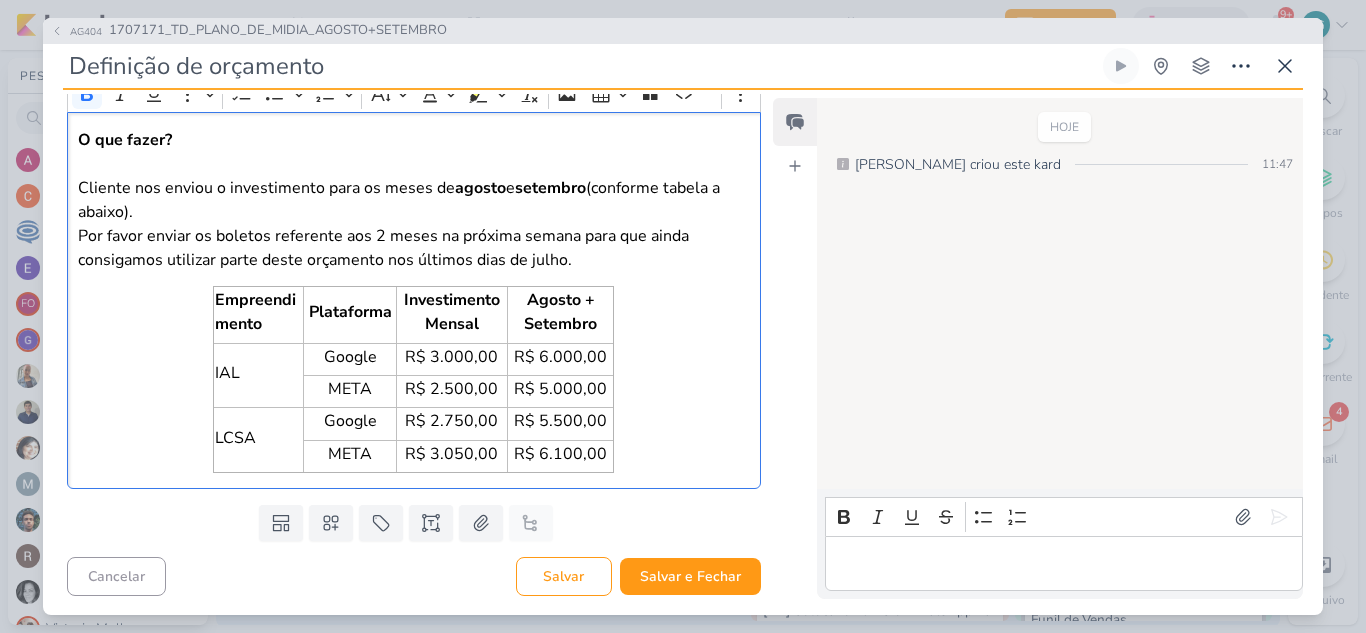 scroll, scrollTop: 290, scrollLeft: 0, axis: vertical 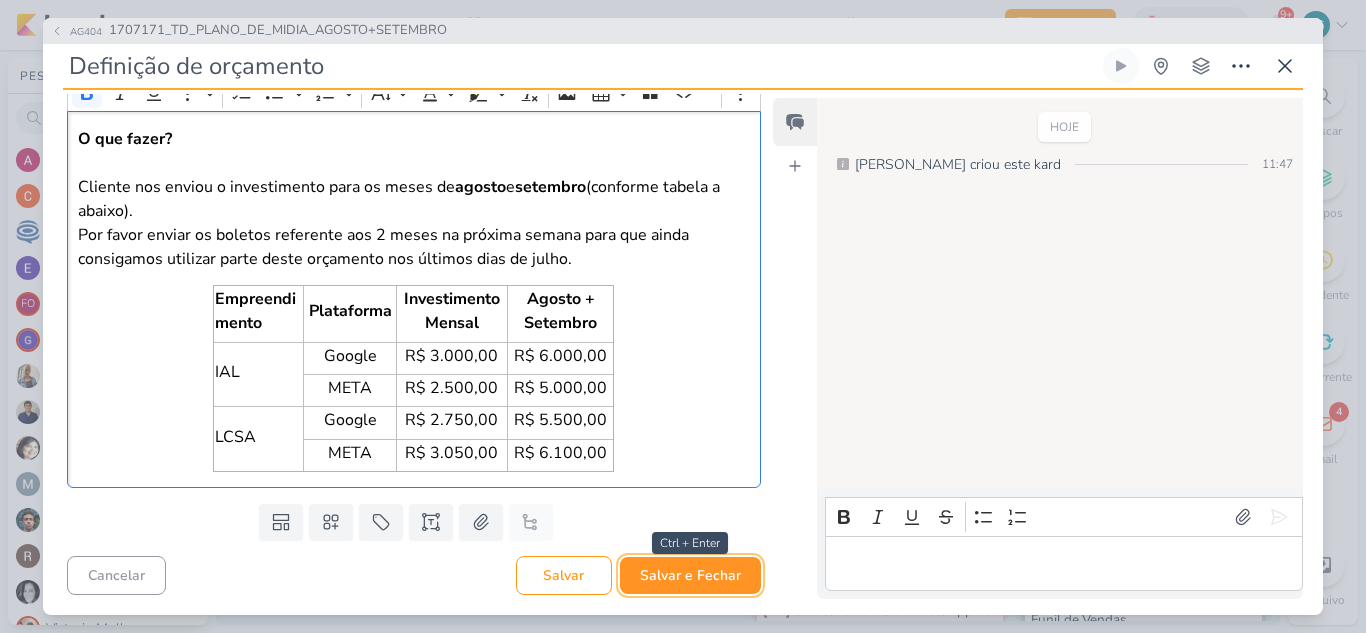 click on "Salvar e Fechar" at bounding box center (690, 575) 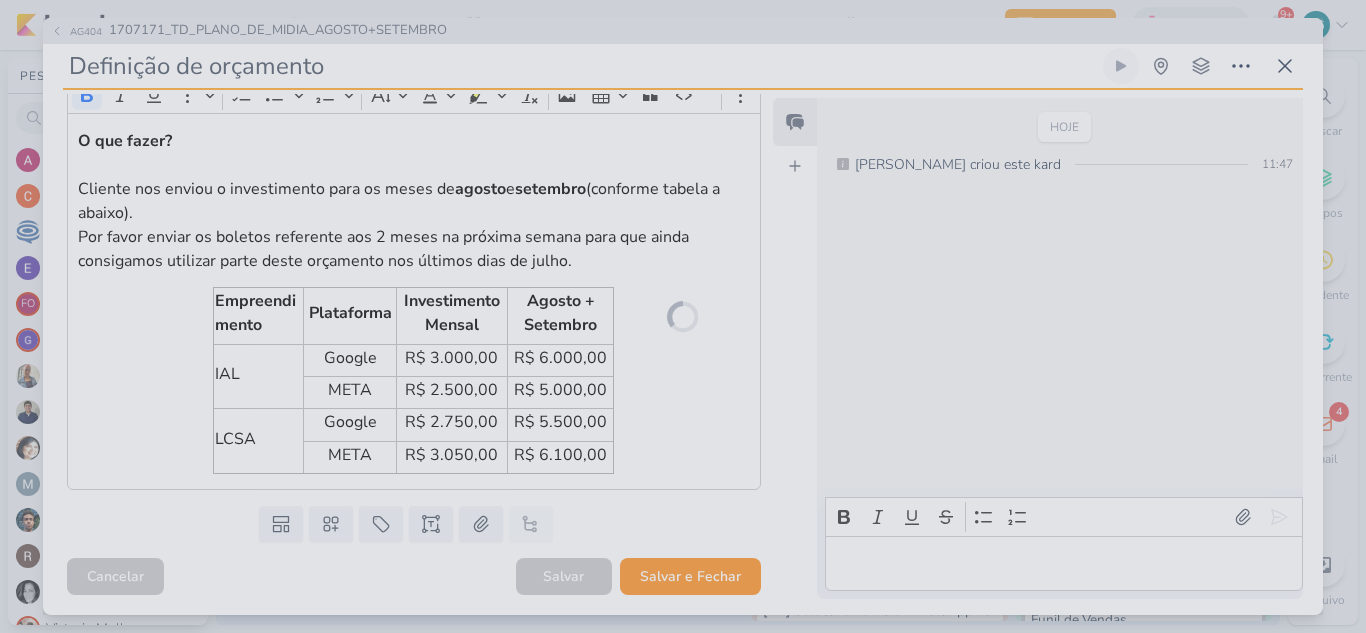 scroll, scrollTop: 288, scrollLeft: 0, axis: vertical 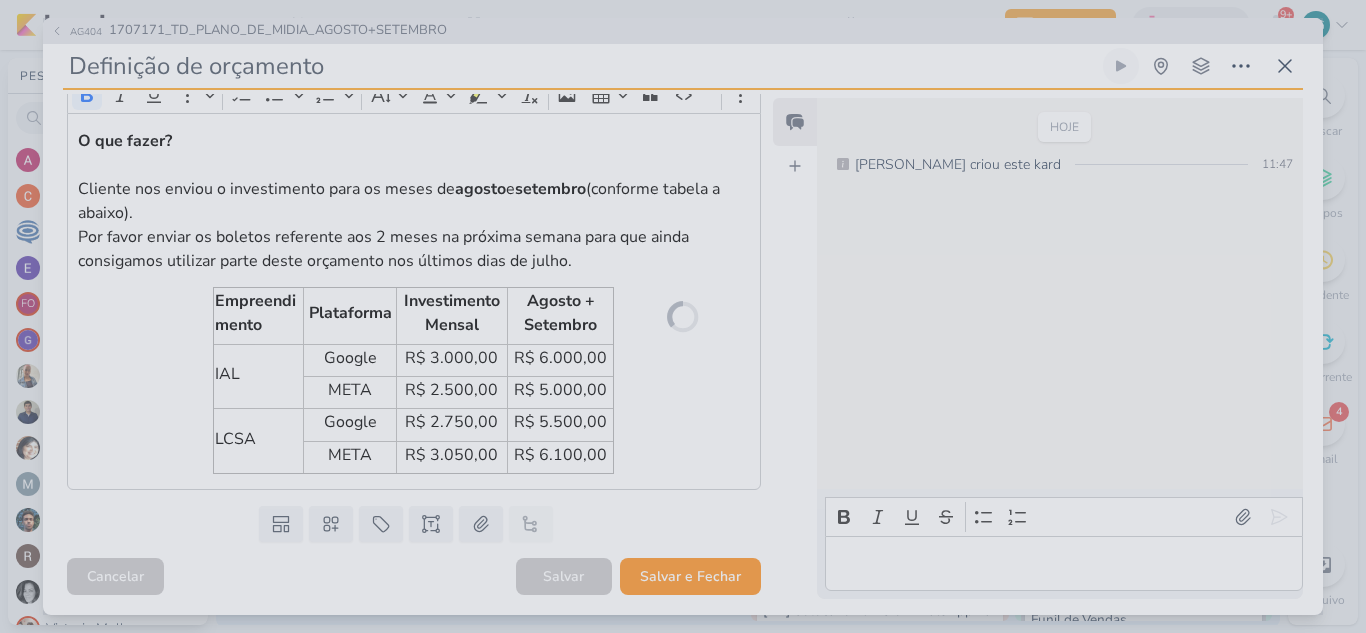 type 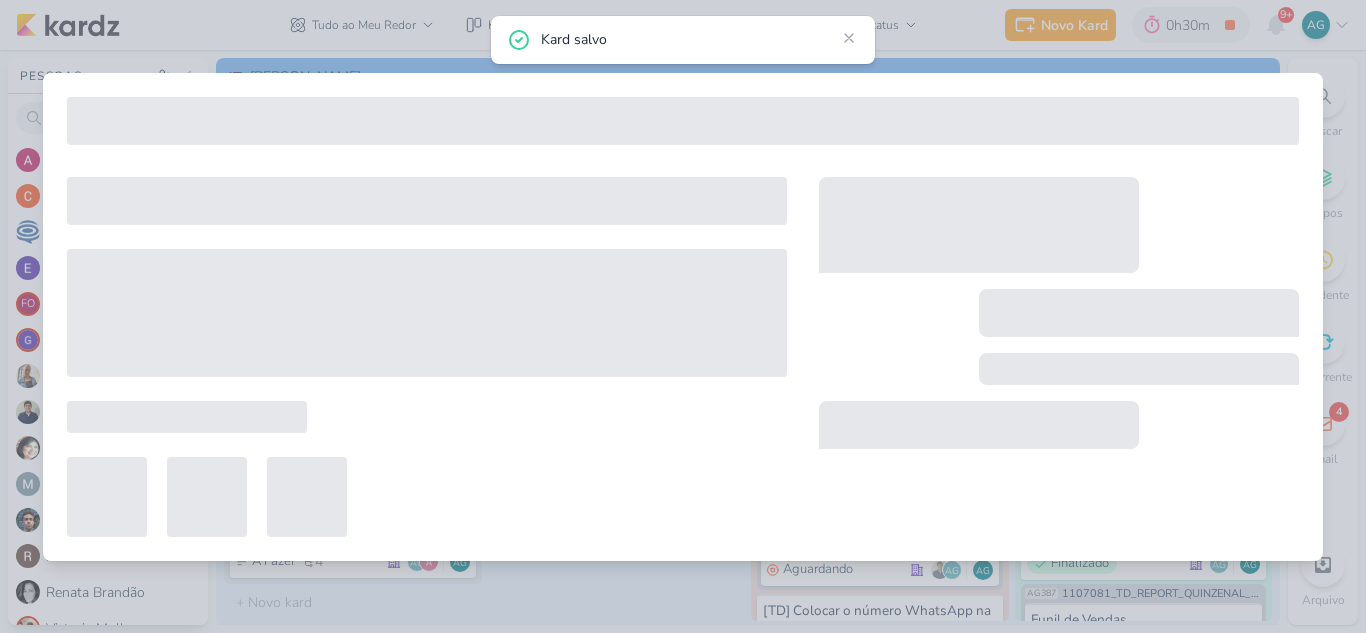 type on "1707171_TD_PLANO_DE_MIDIA_AGOSTO+SETEMBRO" 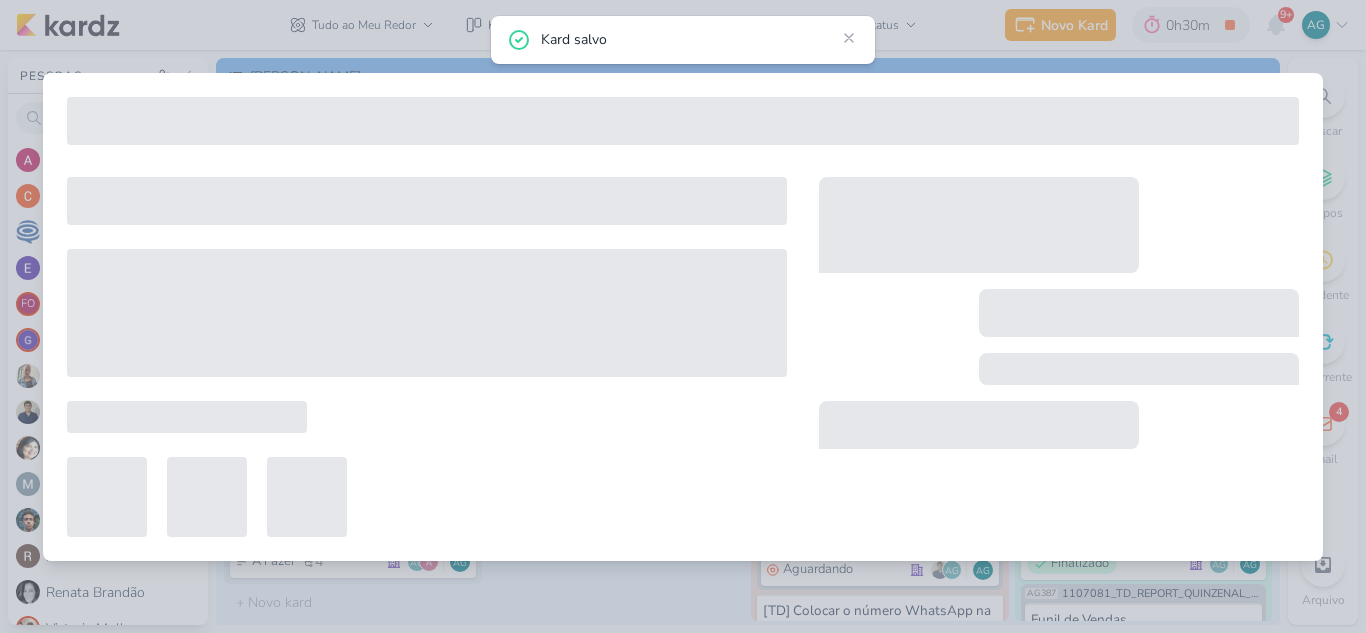 type on "[DATE] 23:59" 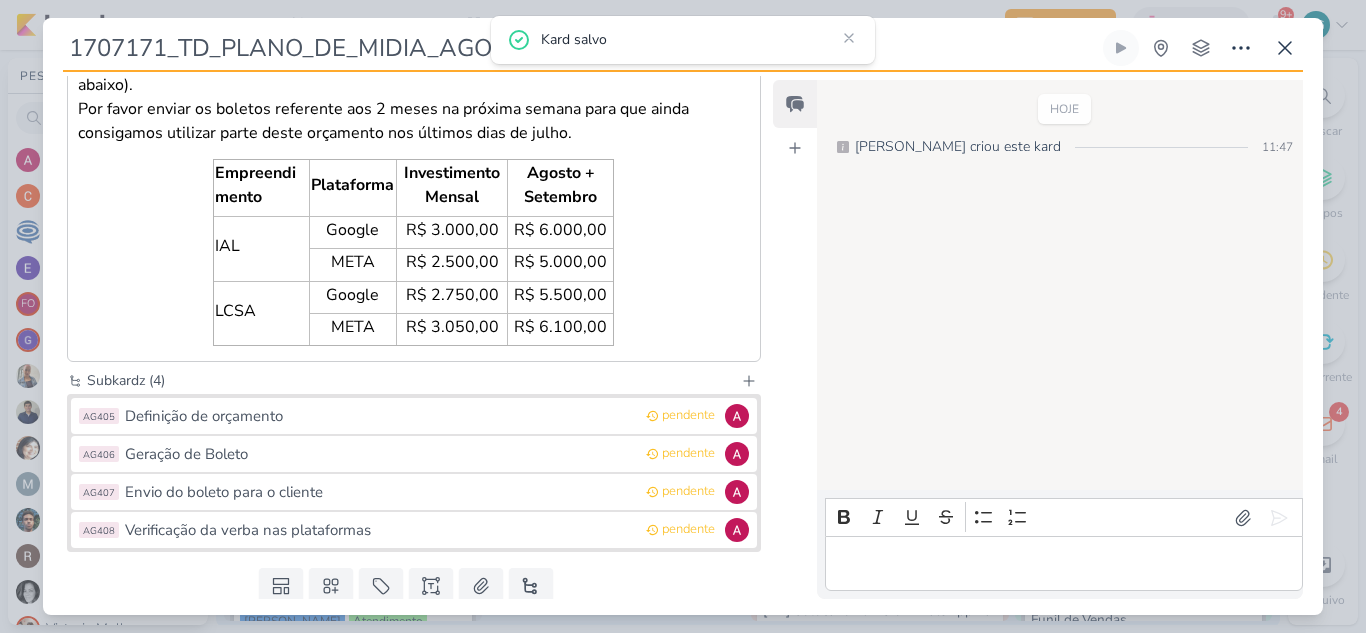 scroll, scrollTop: 400, scrollLeft: 0, axis: vertical 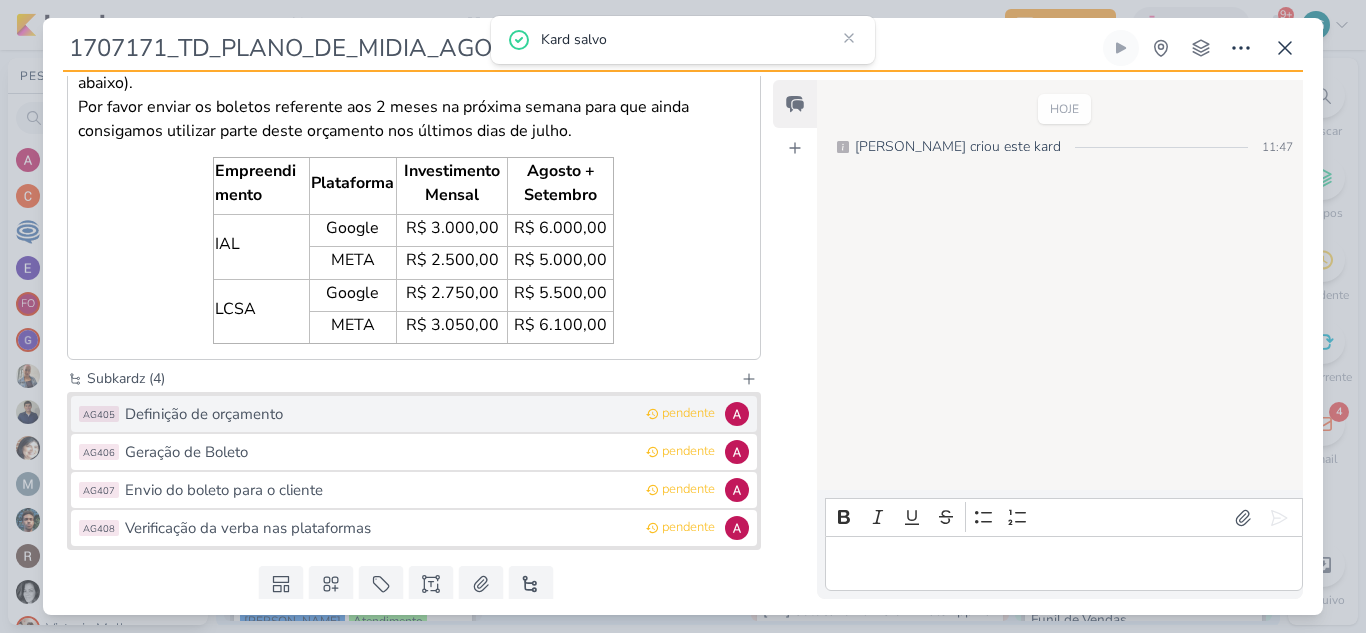 click on "AG405
Definição de orçamento
pendente" at bounding box center [414, 414] 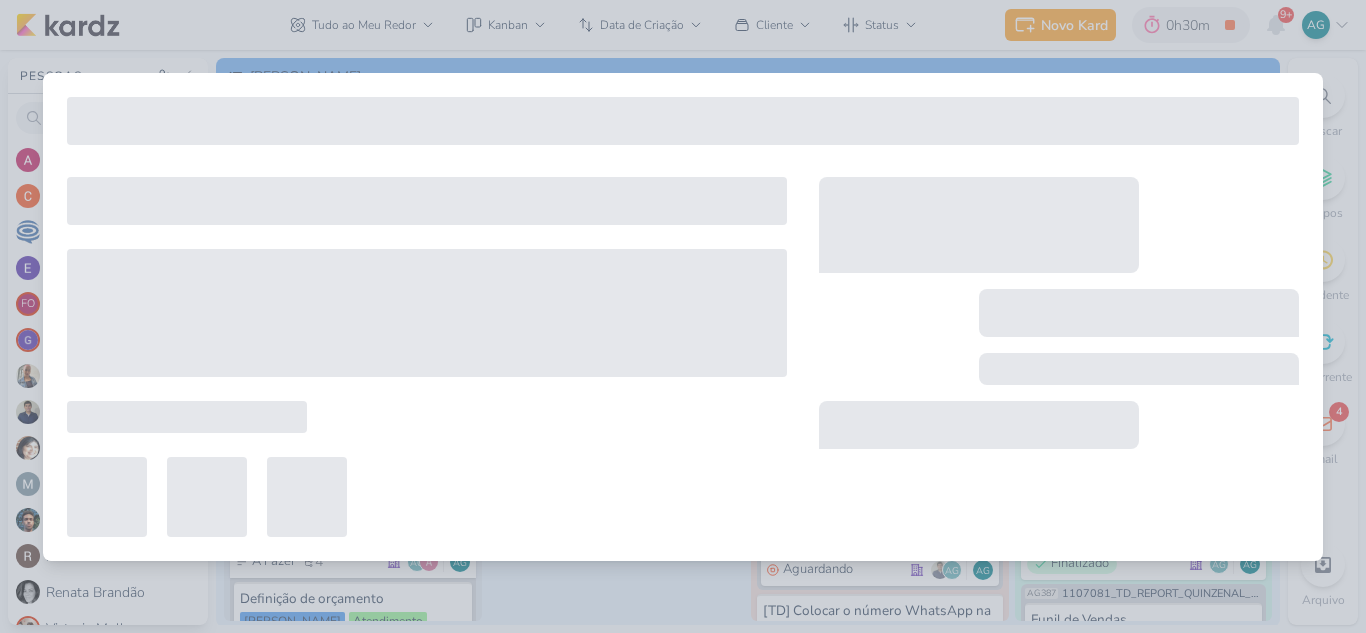 type on "Definição de orçamento" 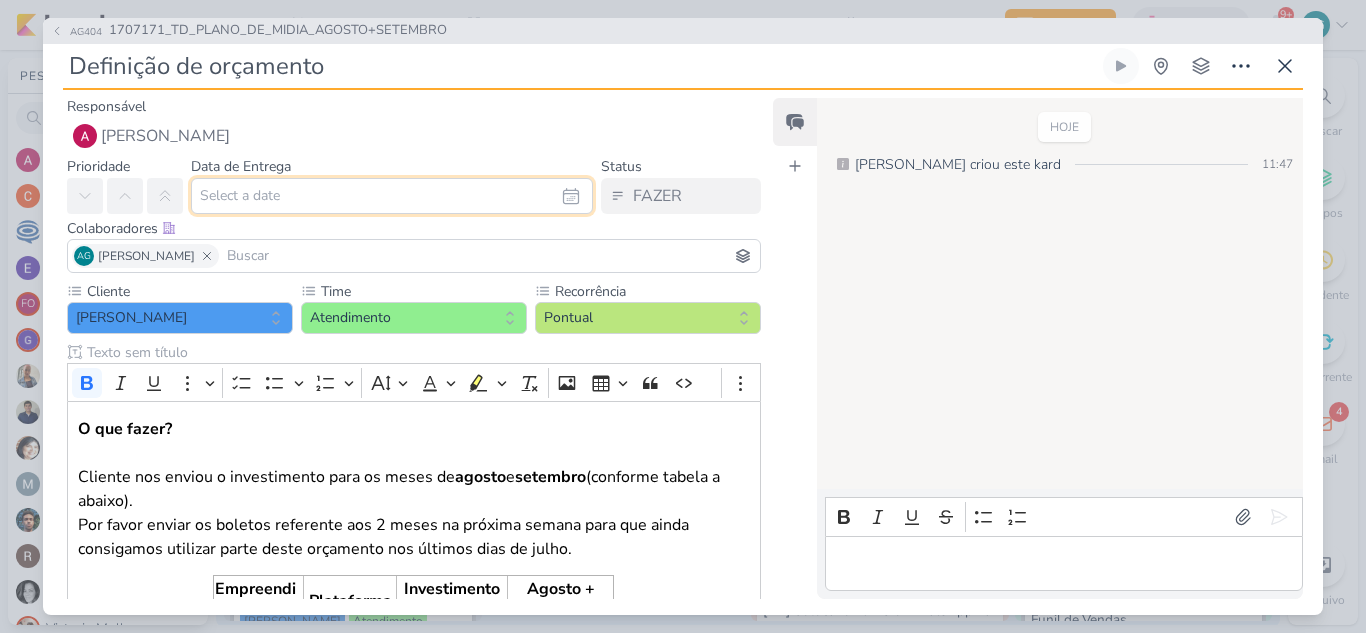 click at bounding box center (392, 196) 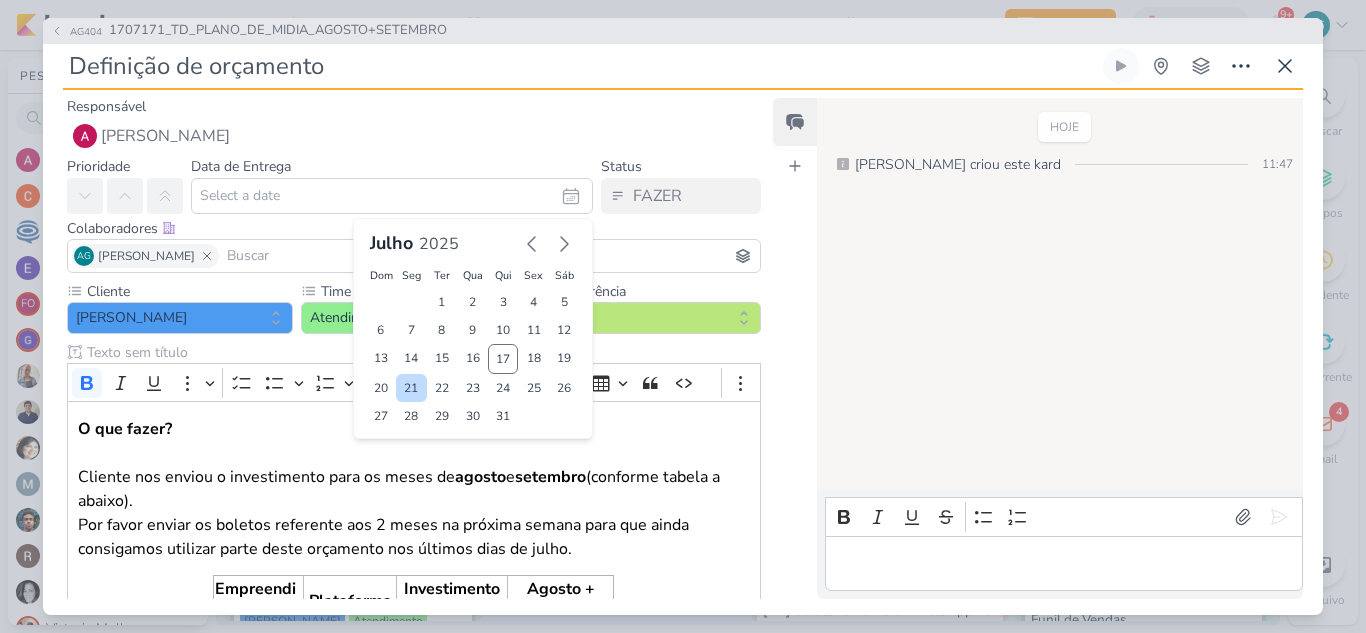 click on "21" at bounding box center (411, 388) 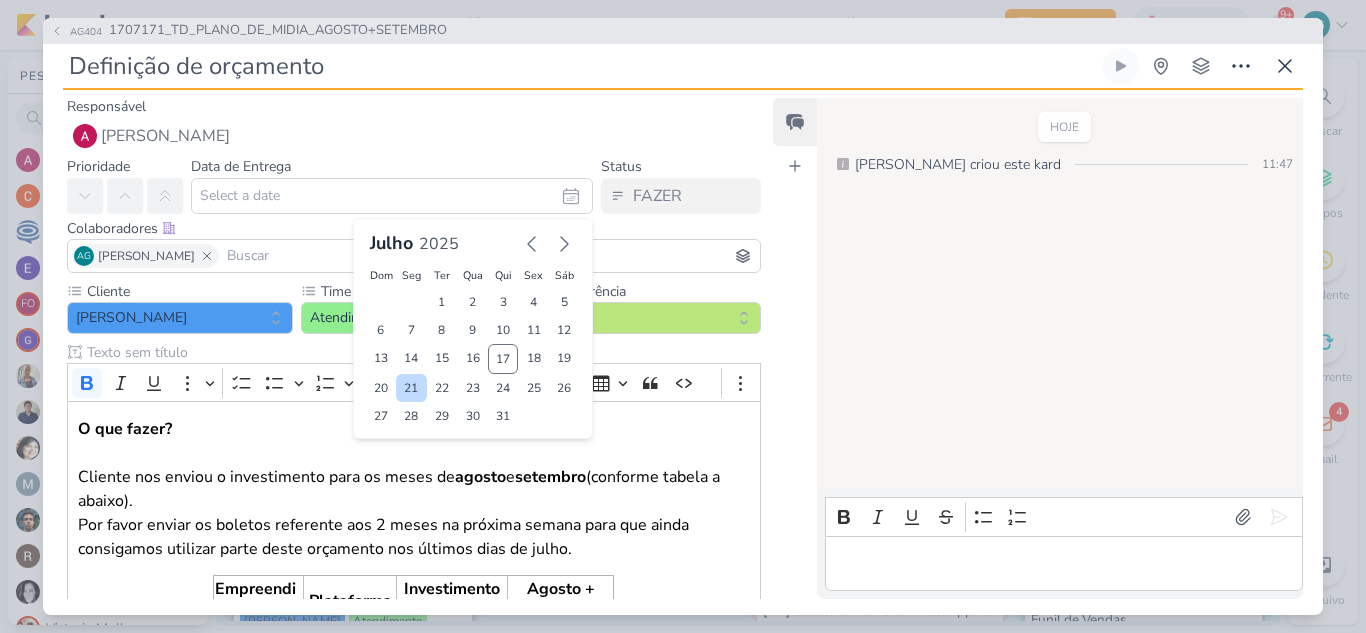 type on "[DATE] 23:59" 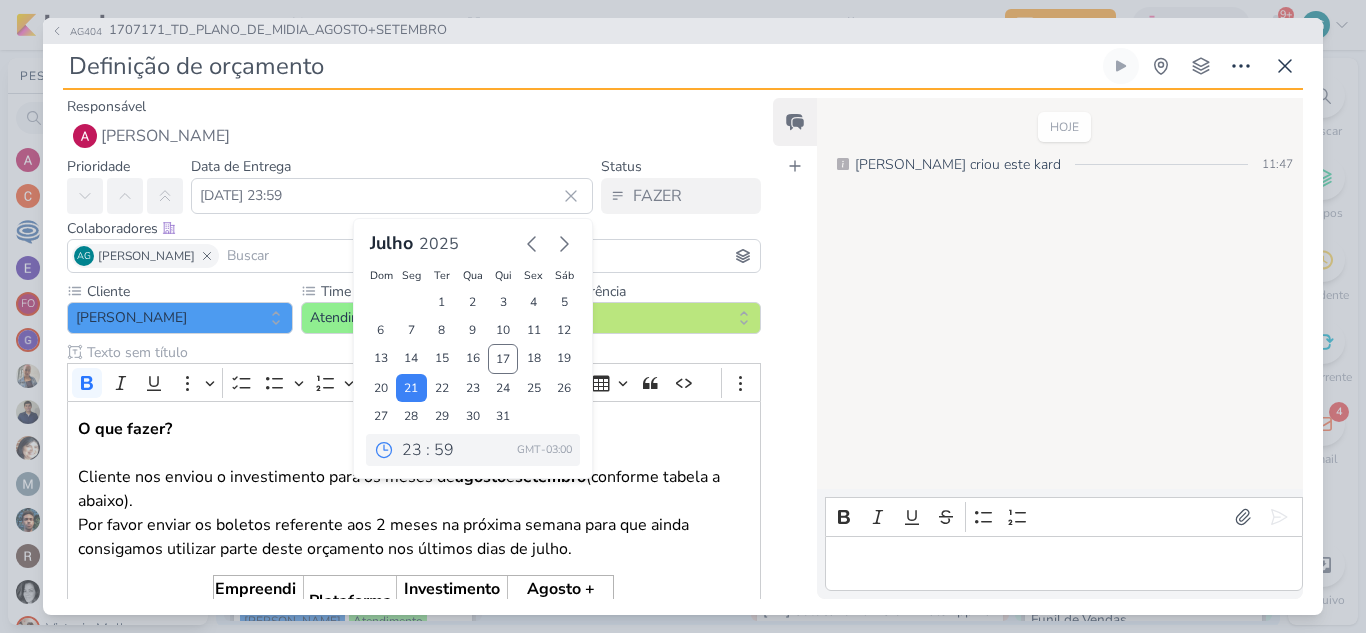 click on "Responsável
[PERSON_NAME]
Nenhum contato encontrado
create new contact
Novo Contato
Digite um endereço de email para criar um contato. Não se preocupe, tomaremos conta de todas as suas interações com esse contato através do email para que você possa colaborar com qualquer pessoa sem sair do Kardz
Email
Cancelar
Criar" at bounding box center (406, 124) 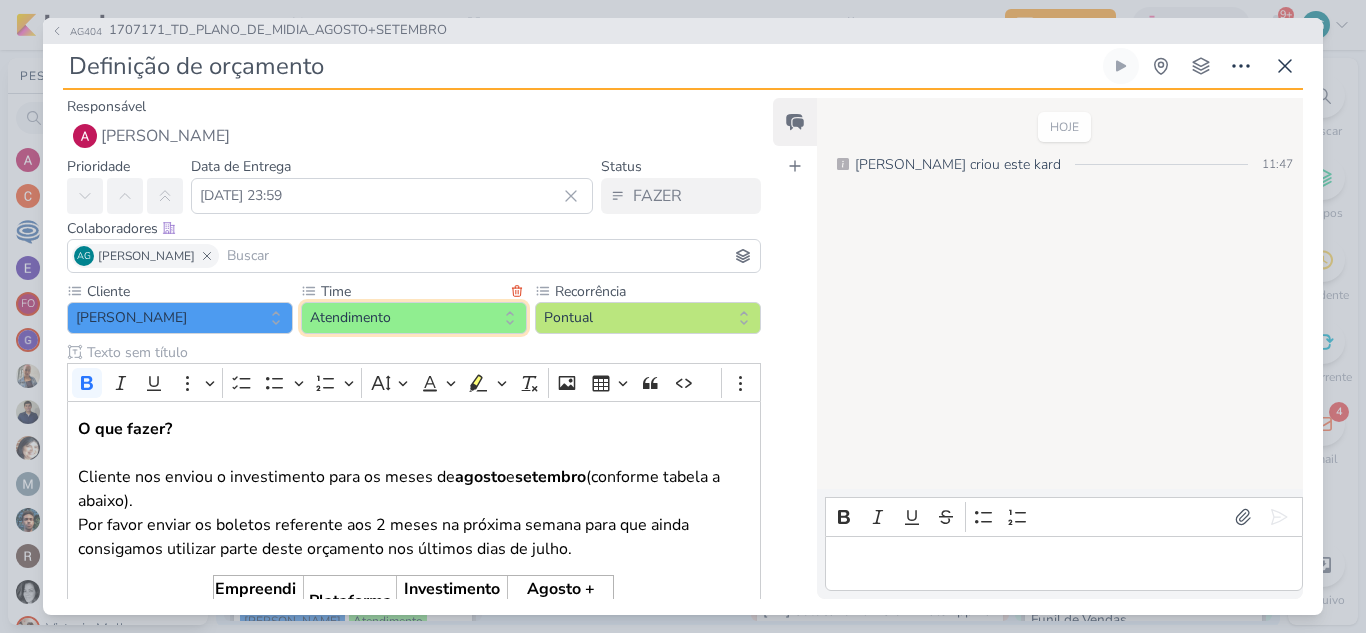click on "Atendimento" at bounding box center [414, 318] 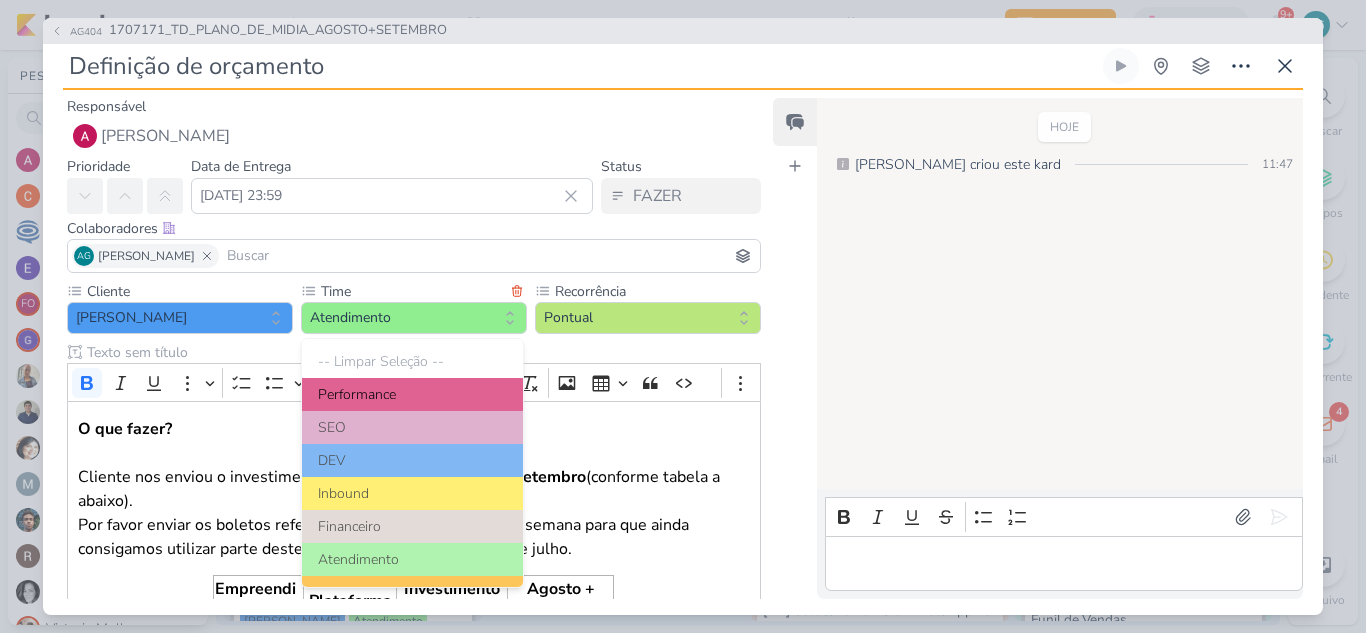 click on "Performance" at bounding box center [412, 394] 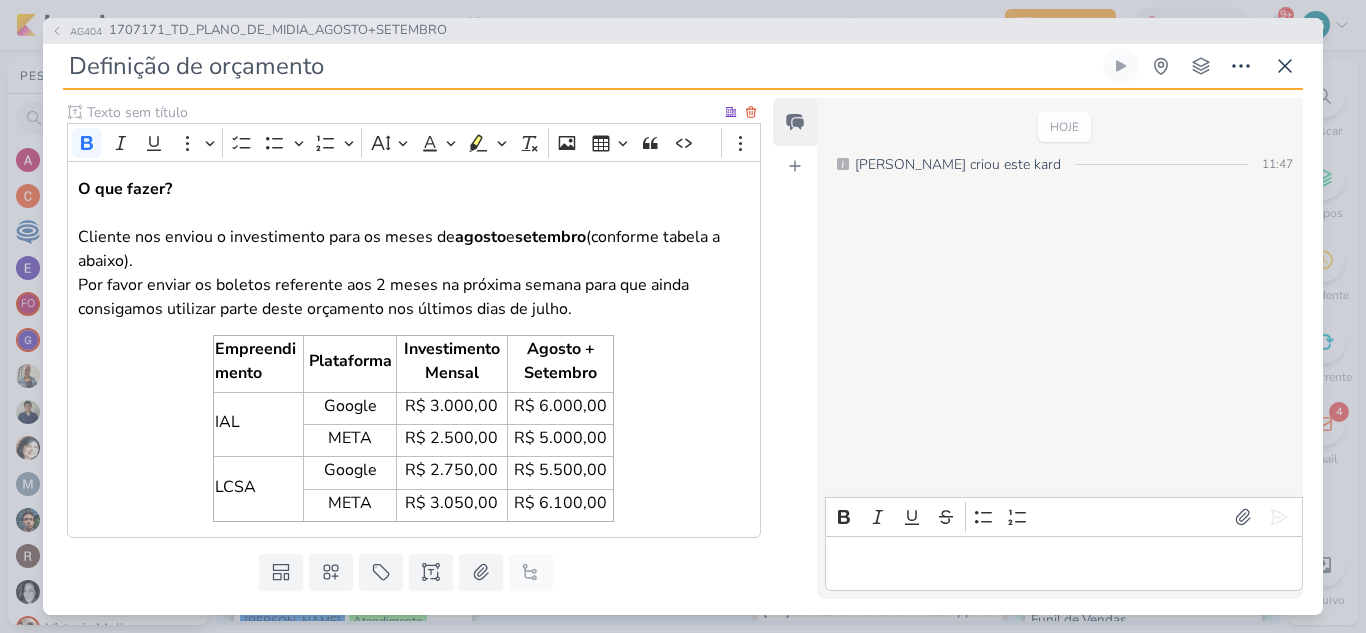 scroll, scrollTop: 290, scrollLeft: 0, axis: vertical 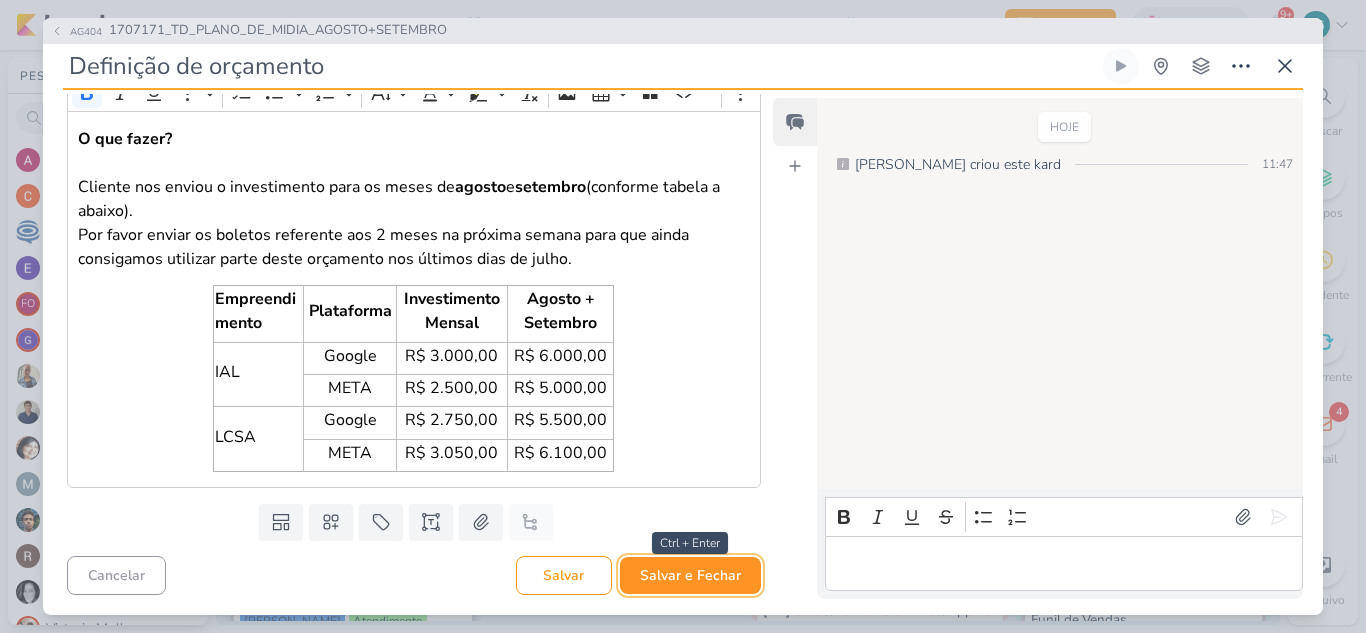 click on "Salvar e Fechar" at bounding box center (690, 575) 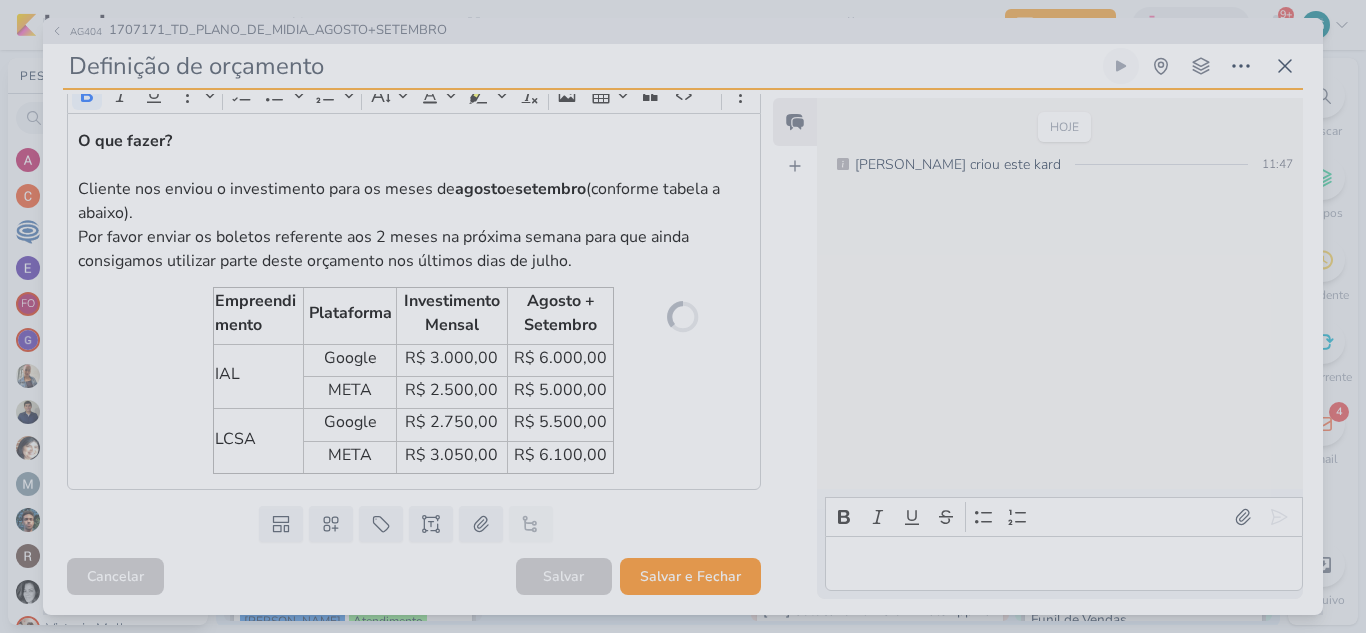 scroll, scrollTop: 288, scrollLeft: 0, axis: vertical 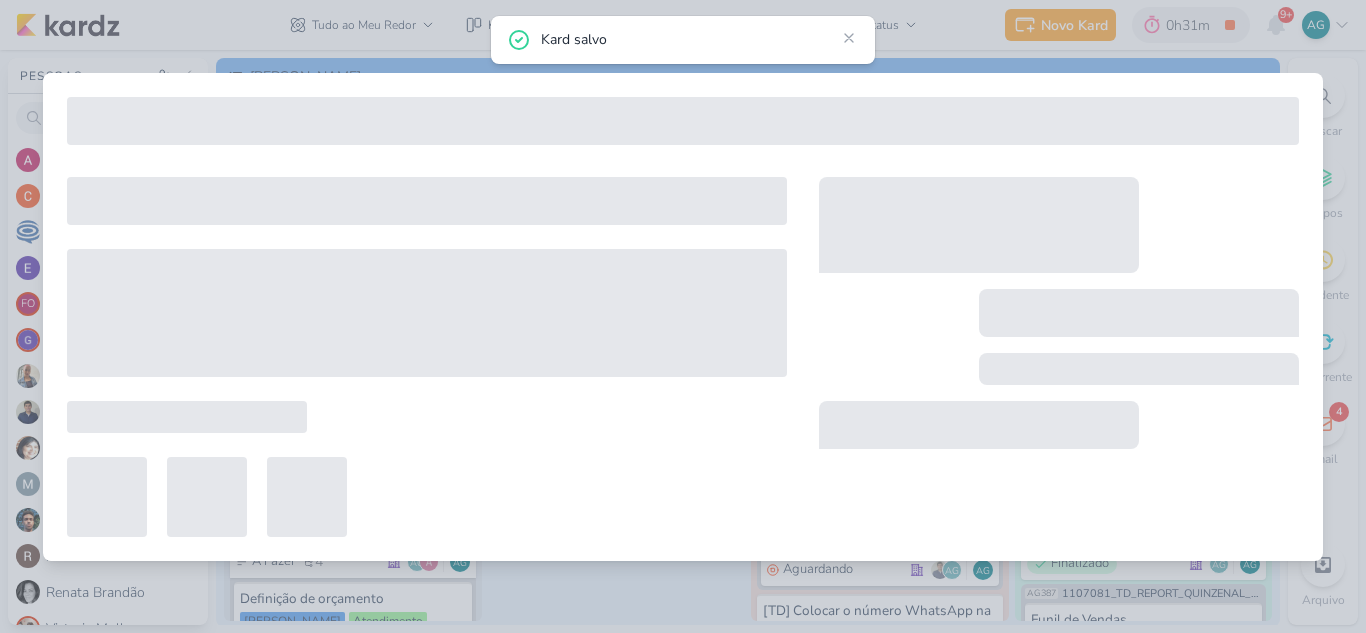 type on "1707171_TD_PLANO_DE_MIDIA_AGOSTO+SETEMBRO" 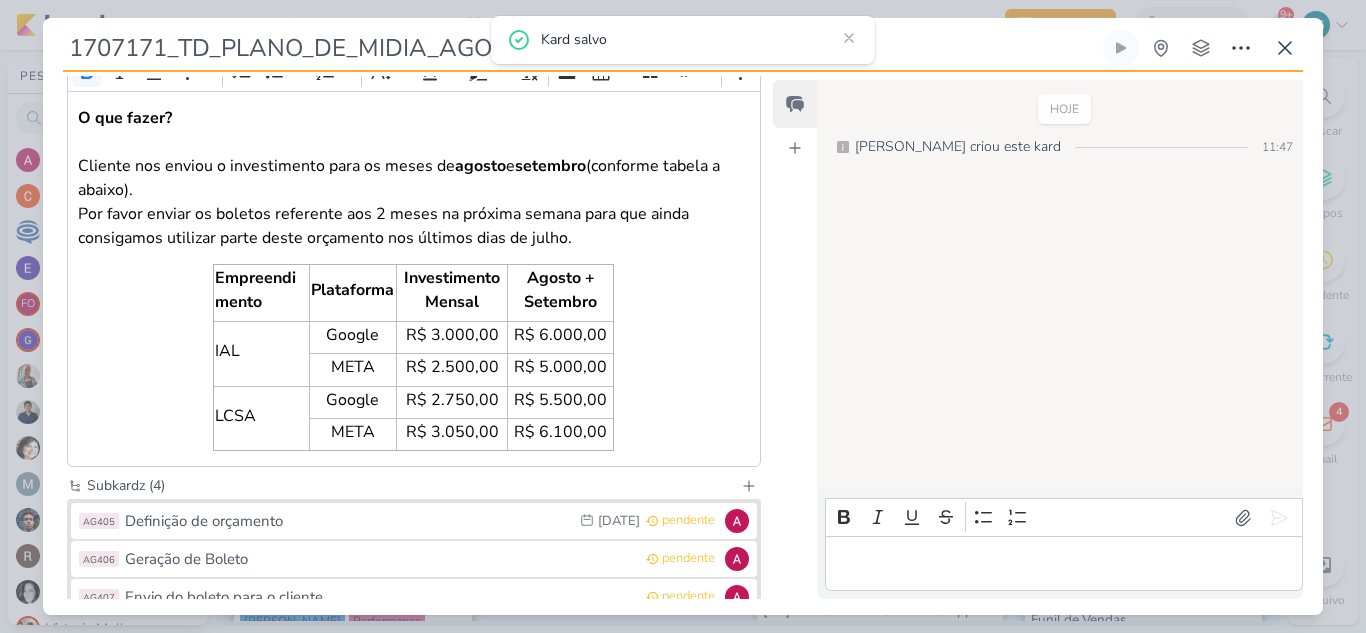 scroll, scrollTop: 462, scrollLeft: 0, axis: vertical 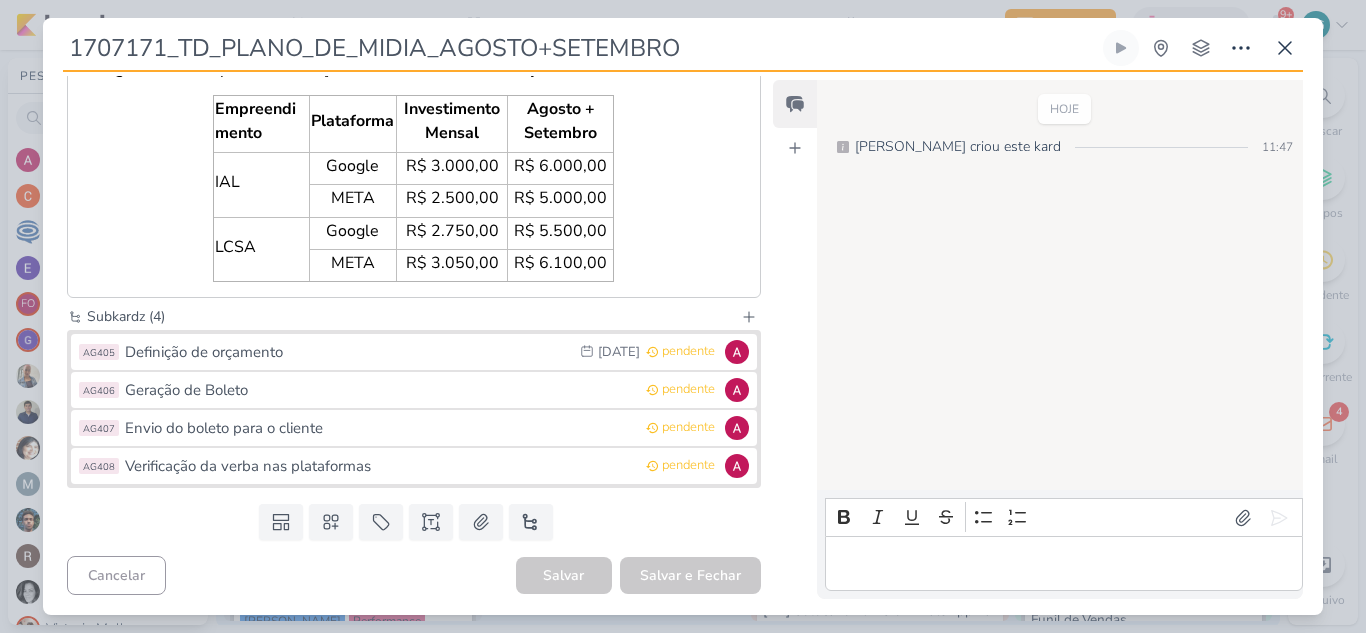 click on "Geração de Boleto" at bounding box center (380, 390) 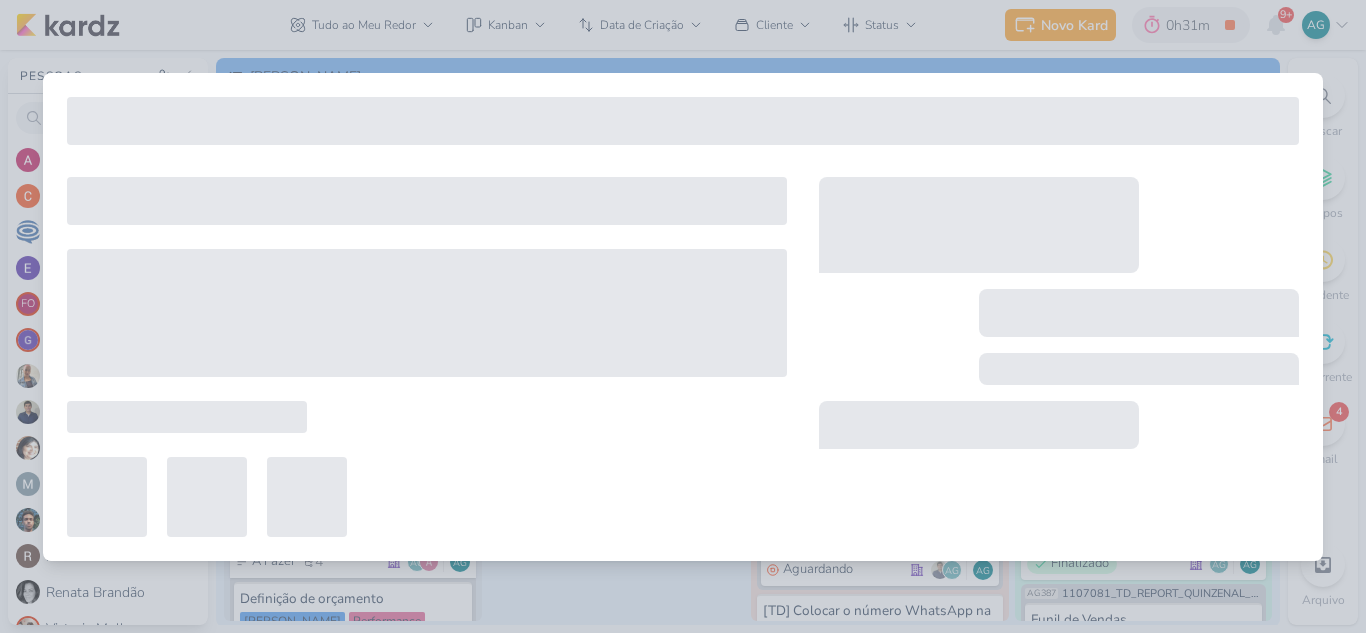 type on "Geração de Boleto" 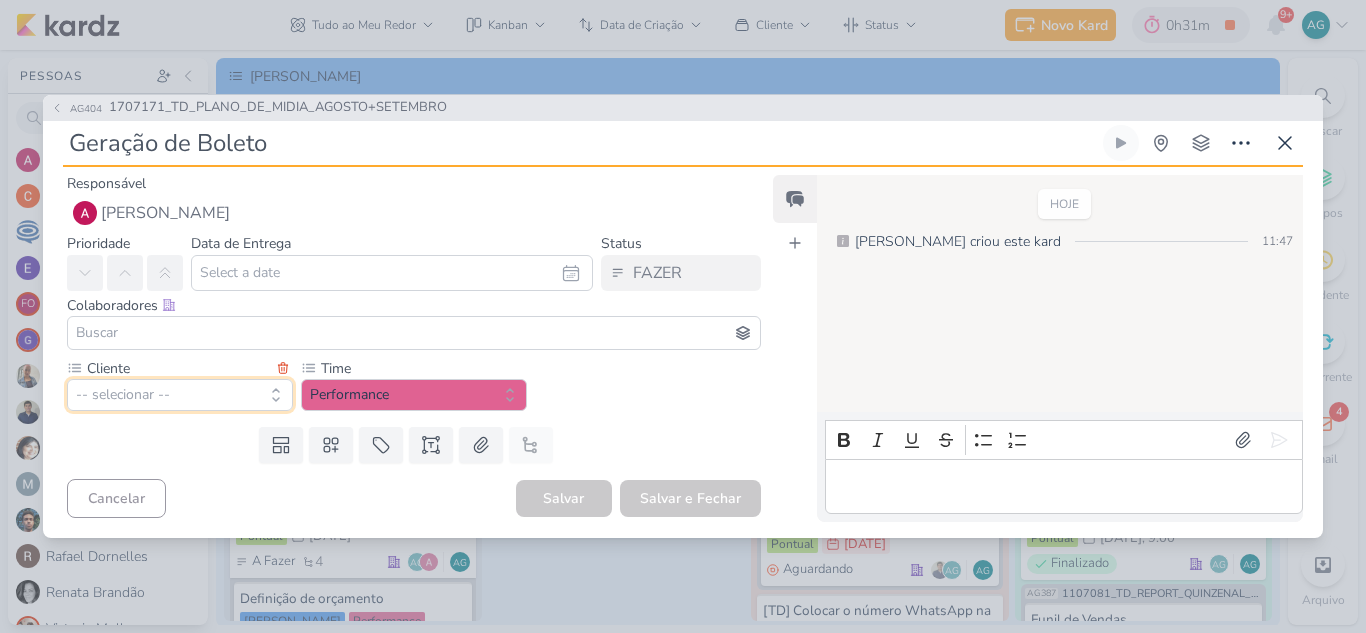click on "-- selecionar --" at bounding box center (180, 395) 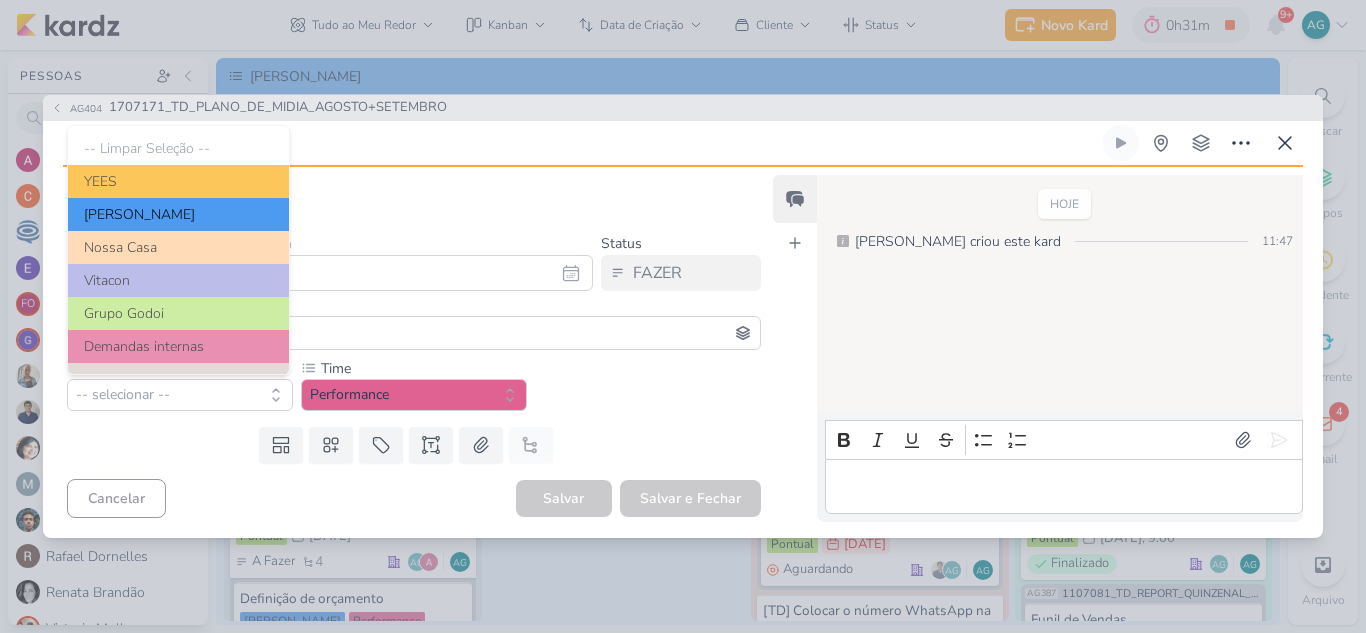 click on "[PERSON_NAME]" at bounding box center [178, 214] 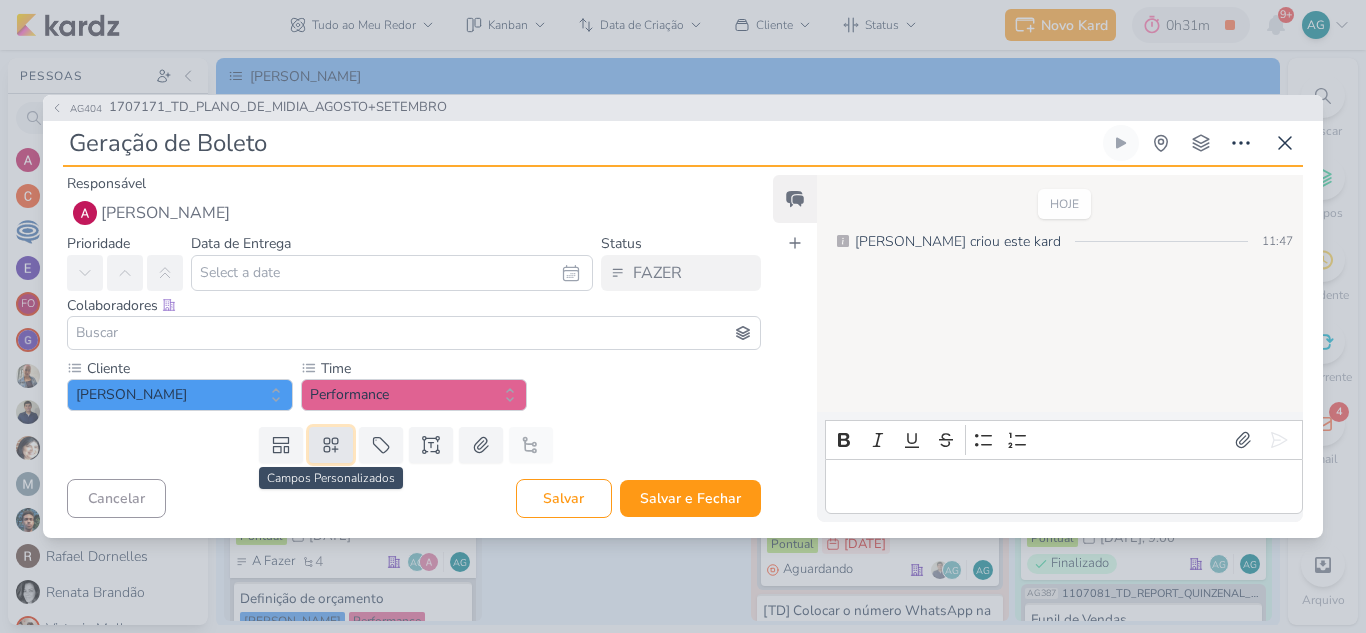 click 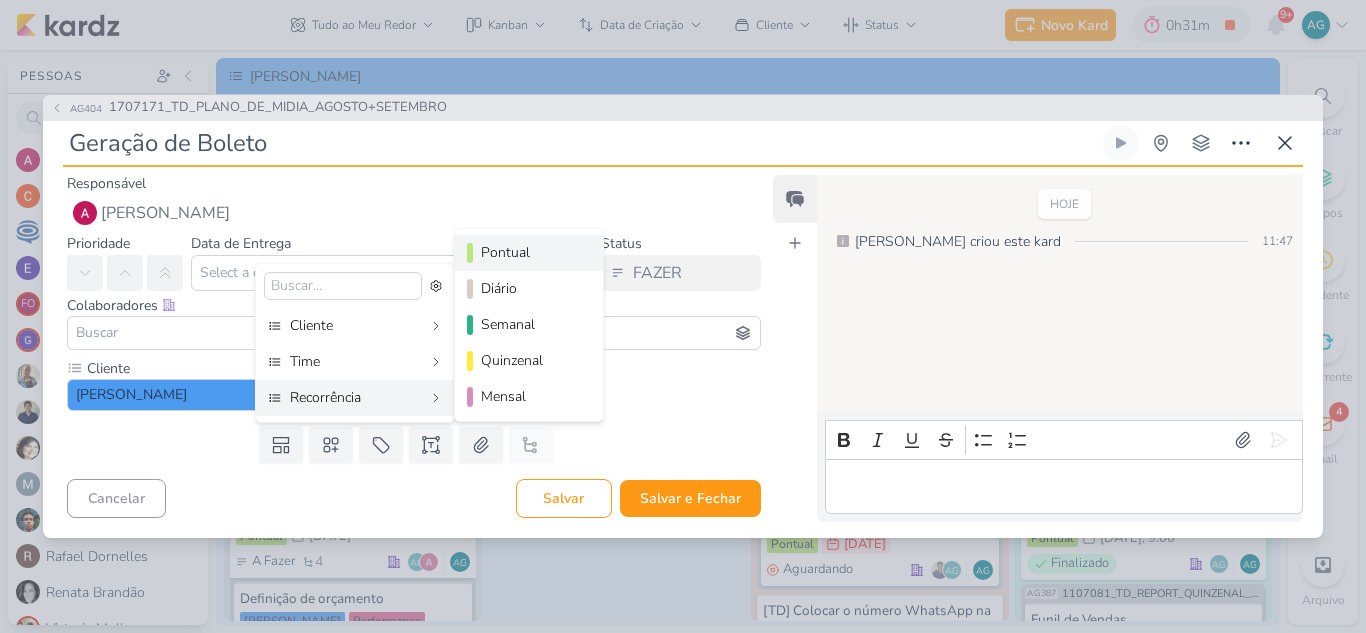click on "Pontual" at bounding box center (530, 252) 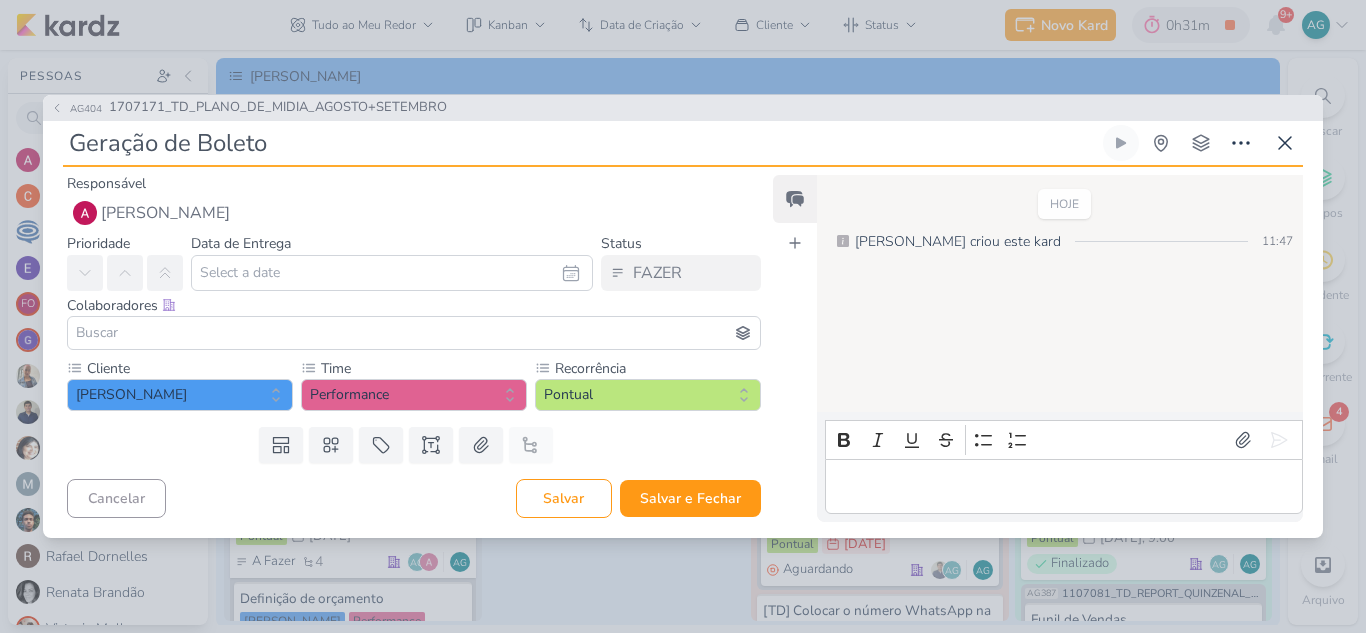 click at bounding box center [414, 333] 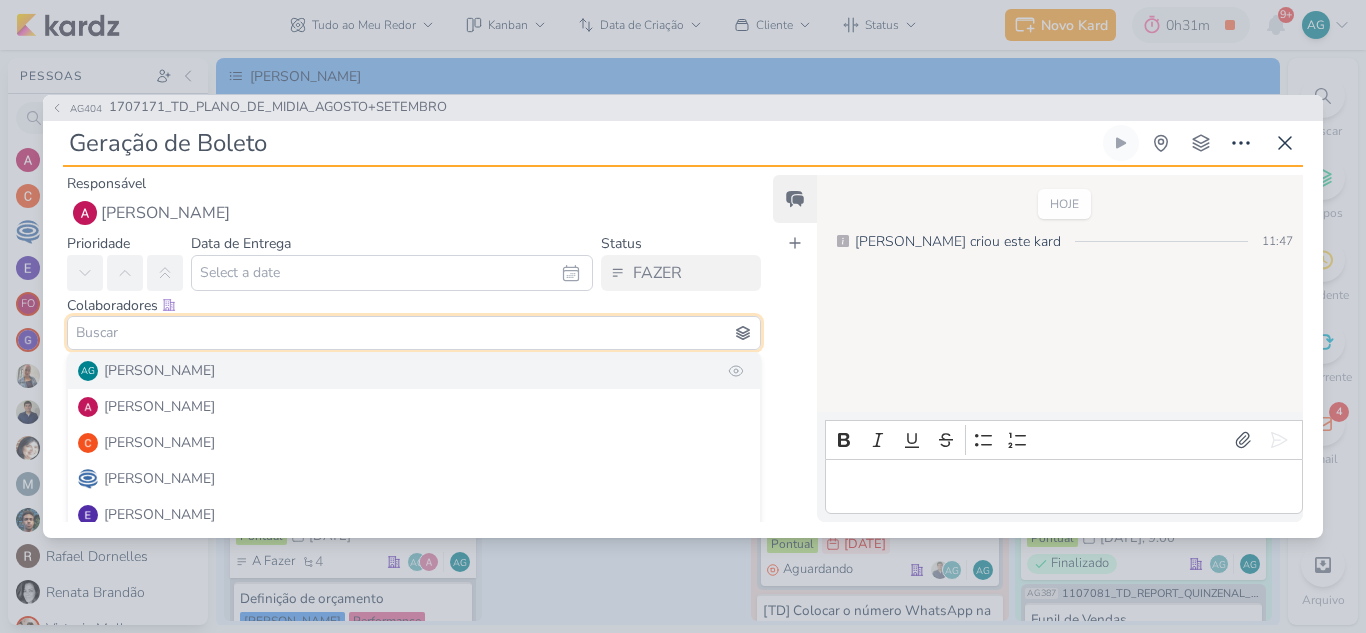 click on "[PERSON_NAME]" at bounding box center [159, 370] 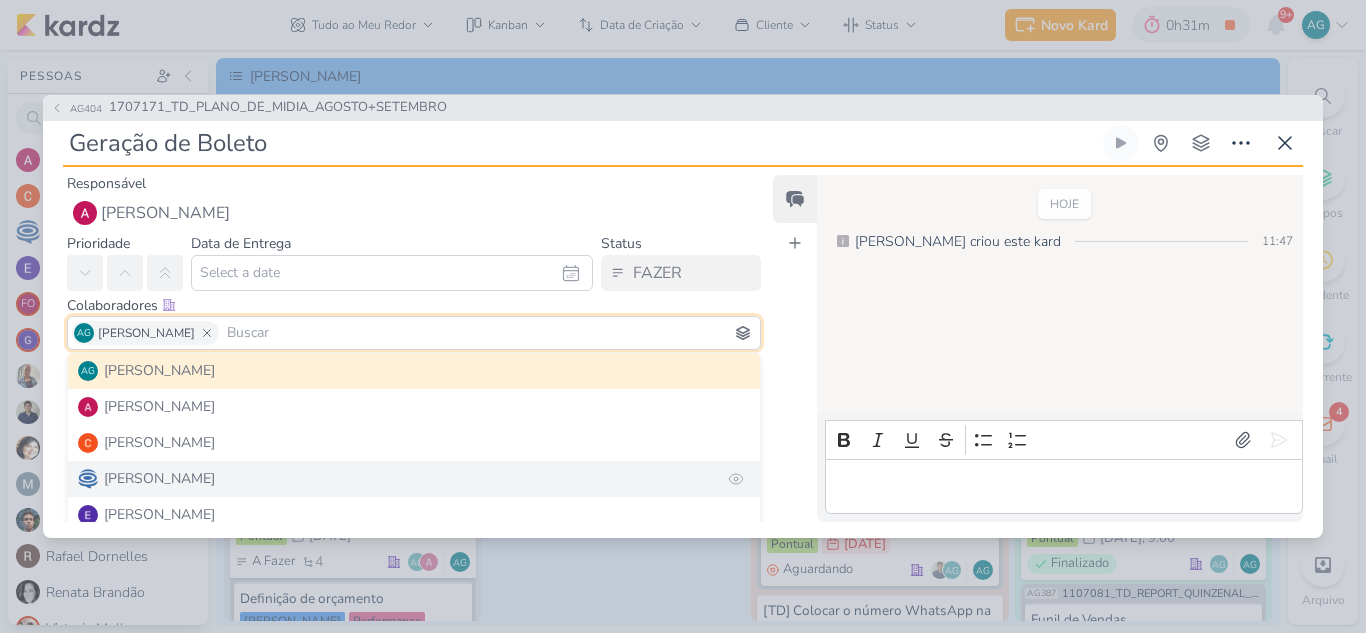 type 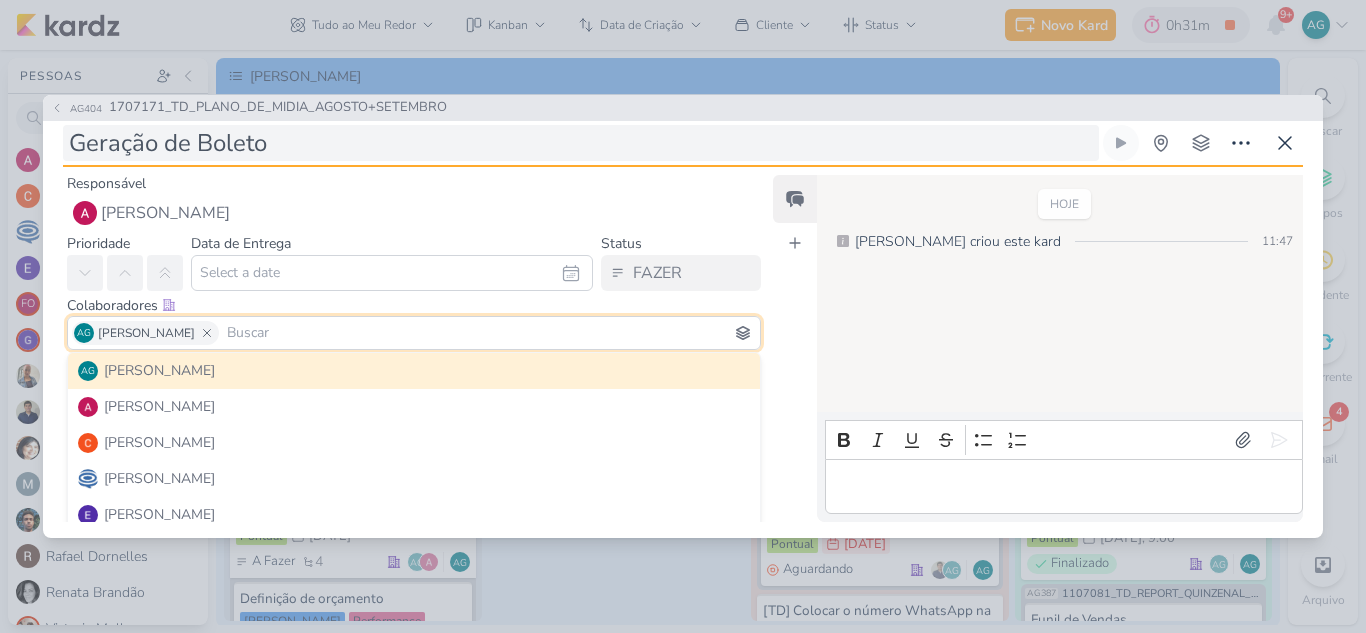 click on "Geração de Boleto" at bounding box center [581, 143] 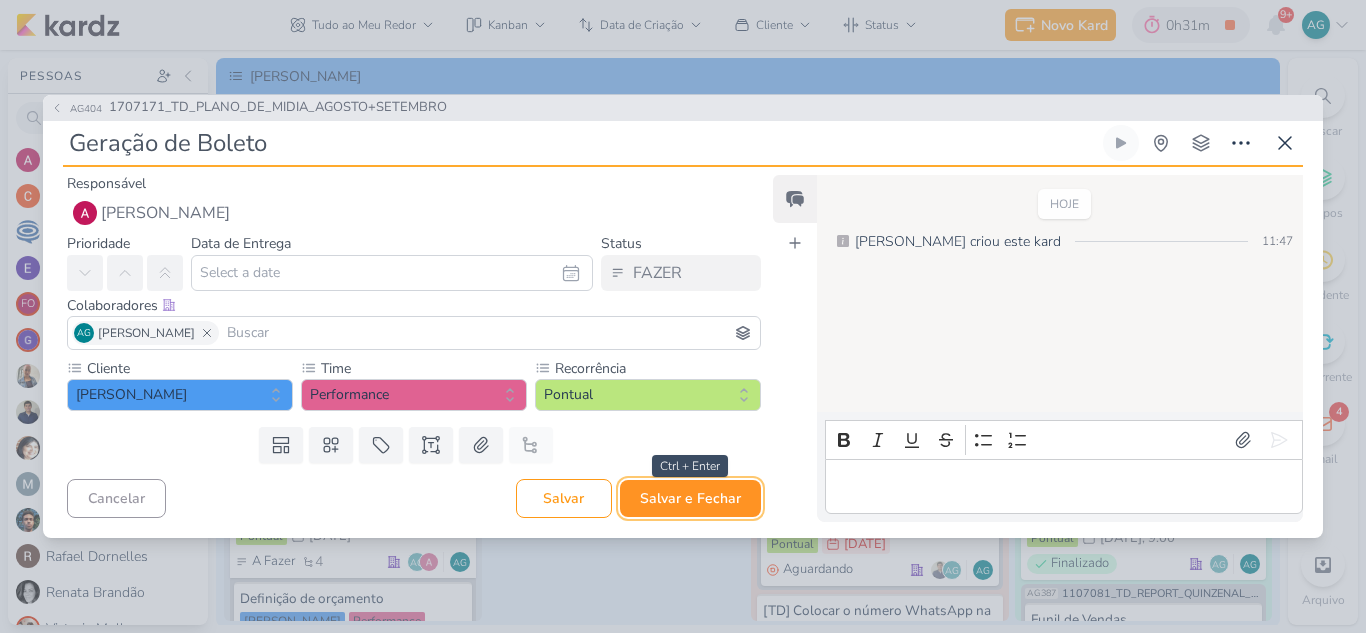 click on "Salvar e Fechar" at bounding box center (690, 498) 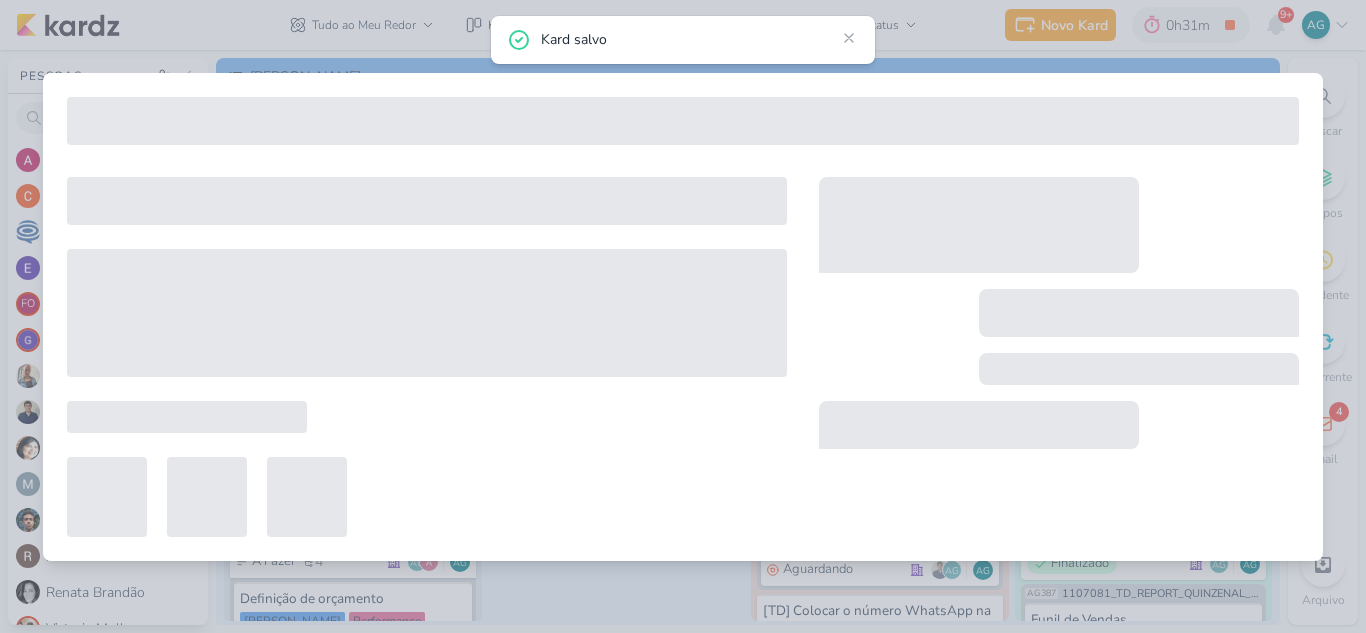 type on "1707171_TD_PLANO_DE_MIDIA_AGOSTO+SETEMBRO" 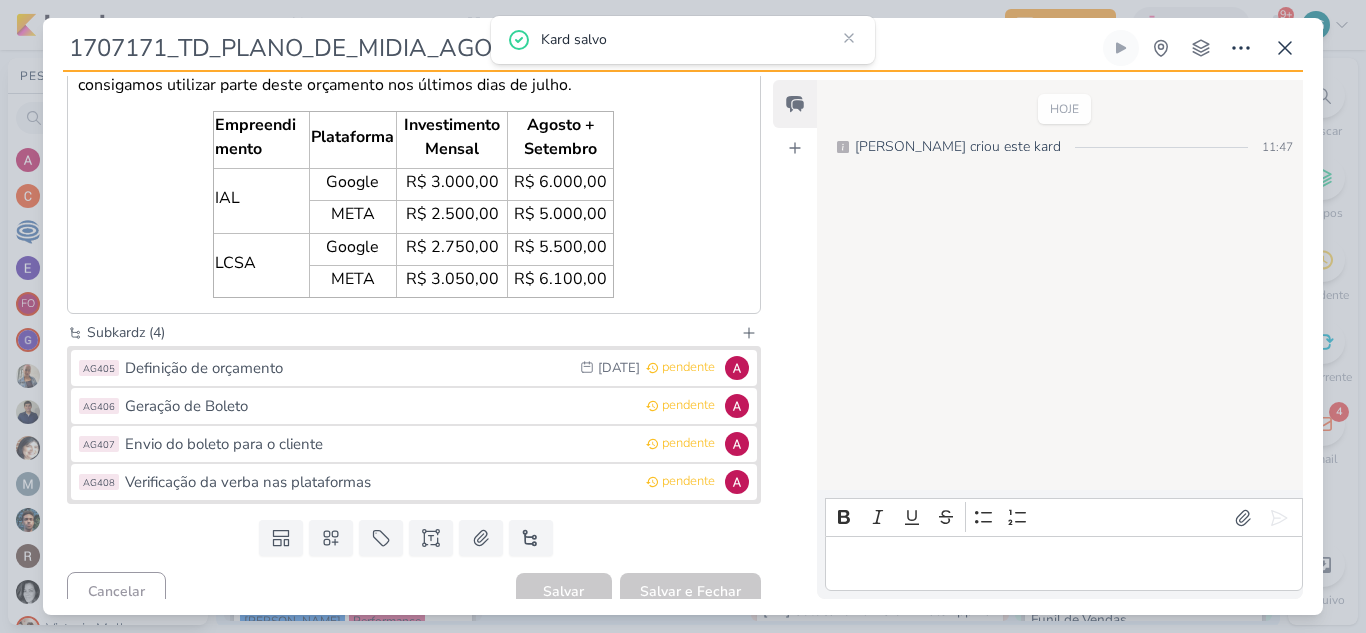 scroll, scrollTop: 462, scrollLeft: 0, axis: vertical 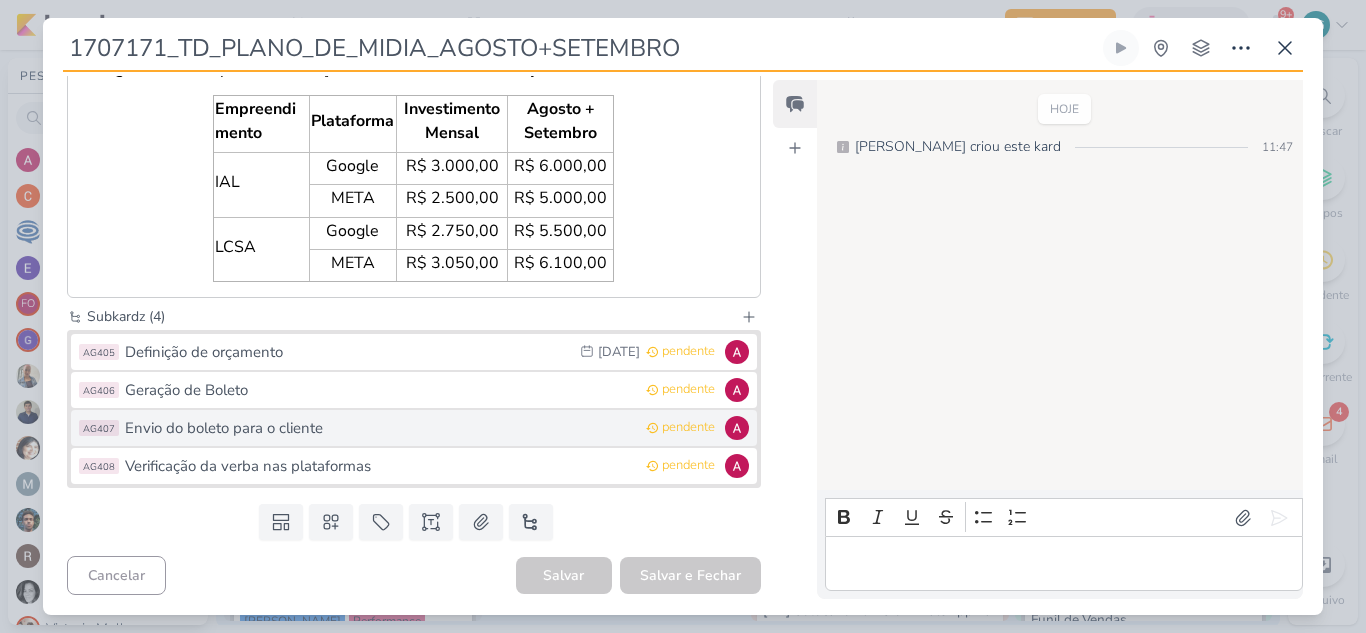 click on "AG407
Envio do boleto para o cliente
pendente" at bounding box center (414, 428) 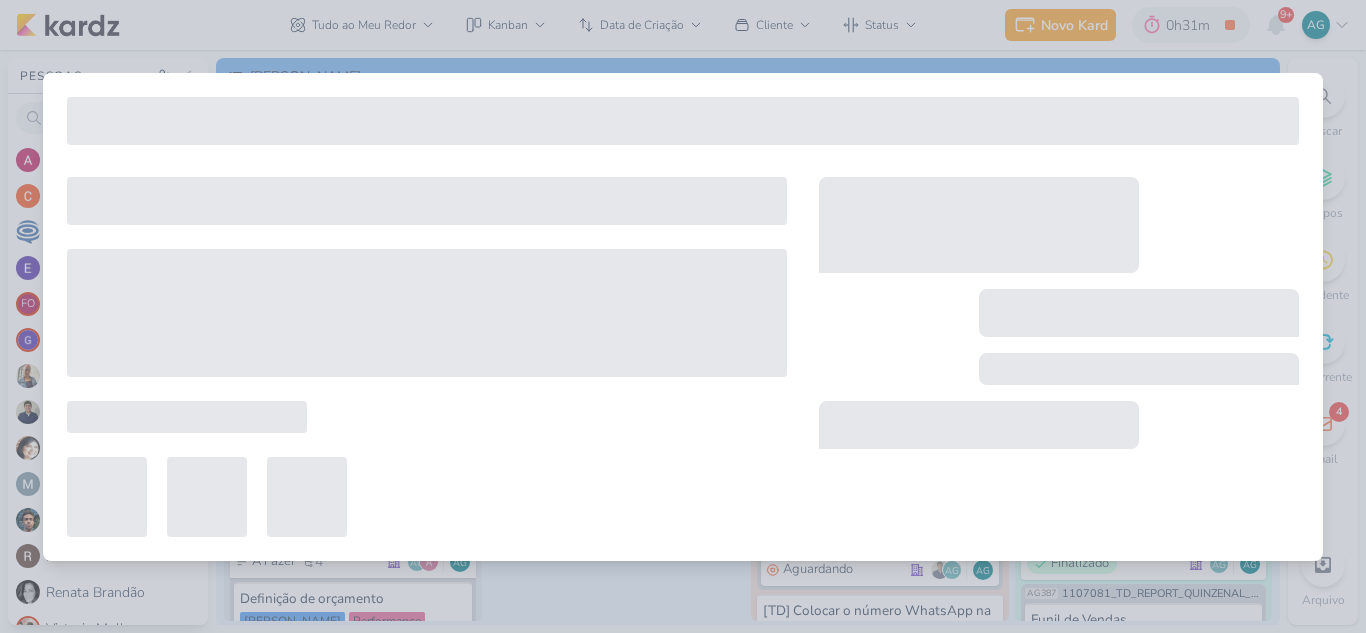 type on "Envio do boleto para o cliente" 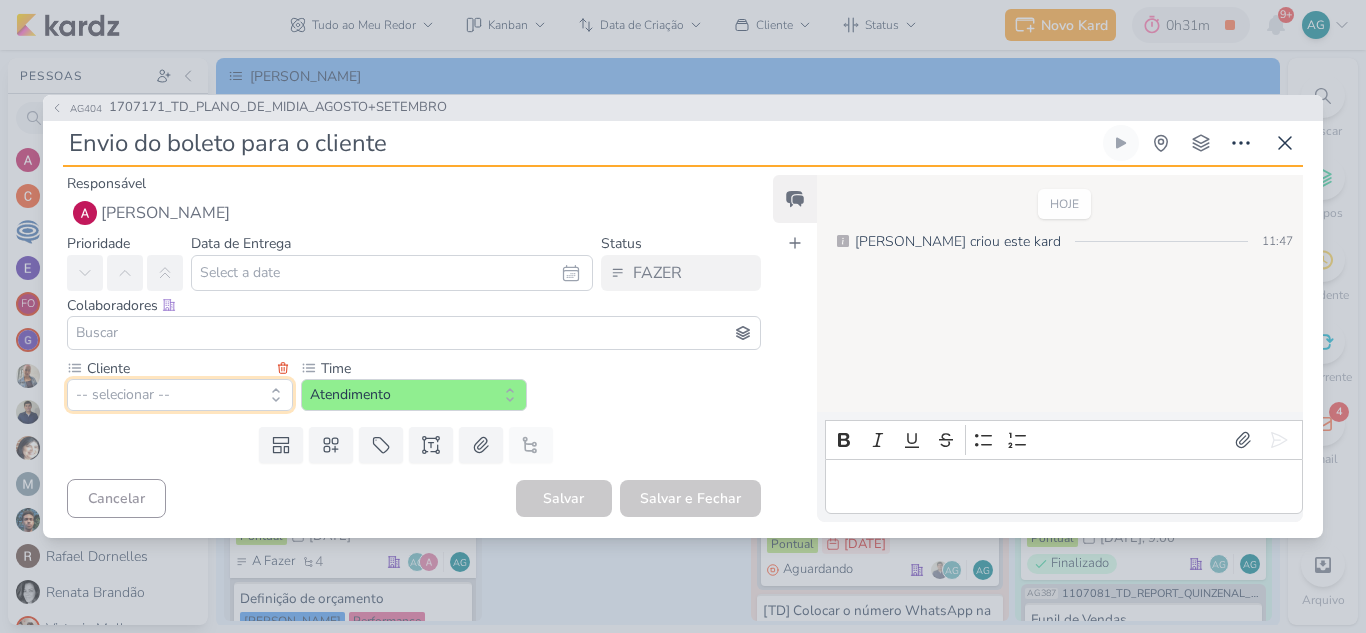 click on "-- selecionar --" at bounding box center (180, 395) 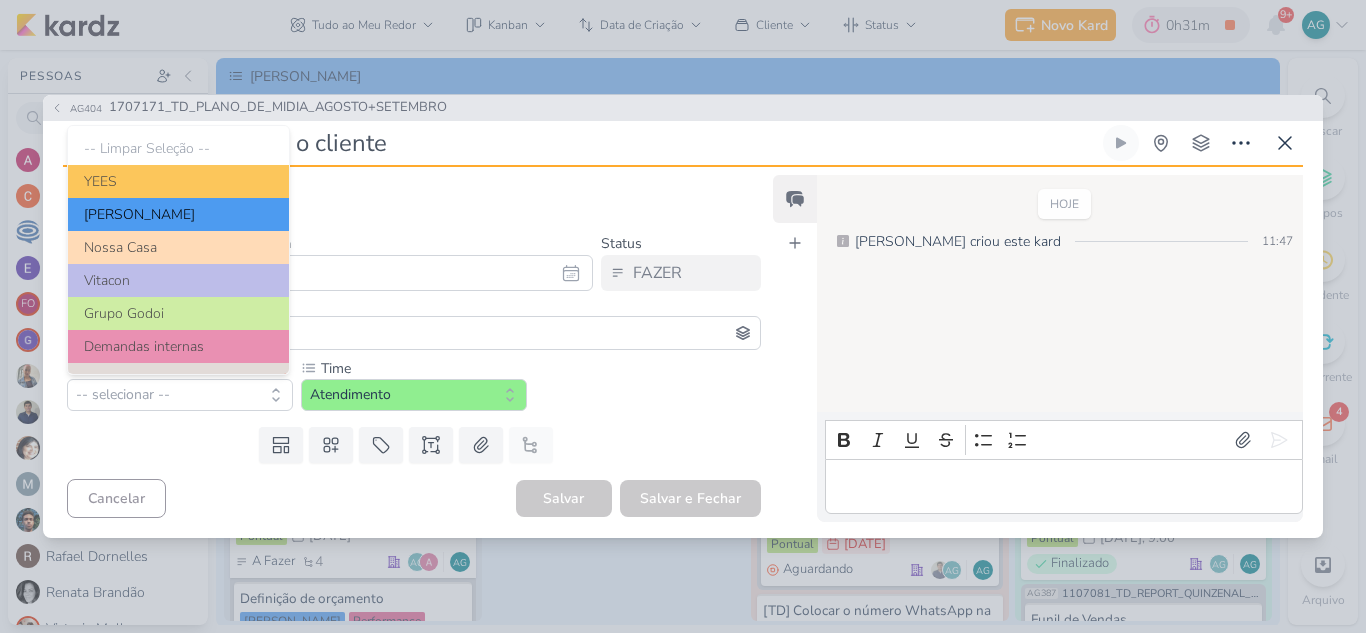 click on "[PERSON_NAME]" at bounding box center (178, 214) 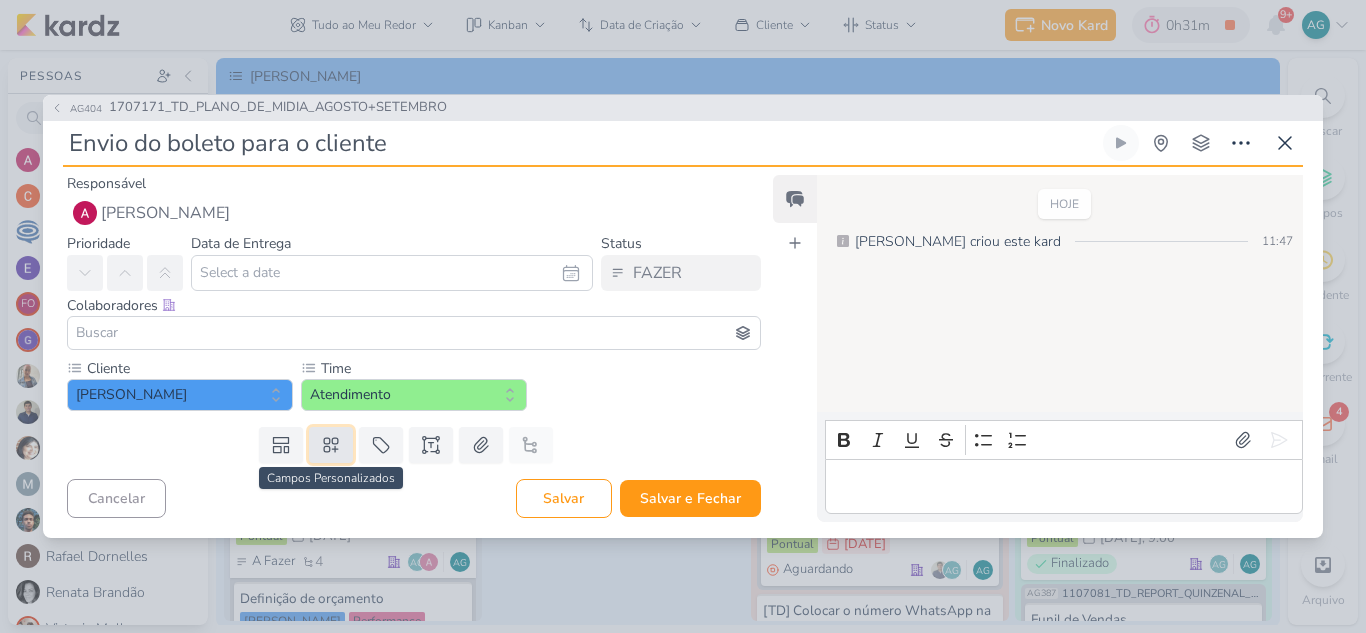 click 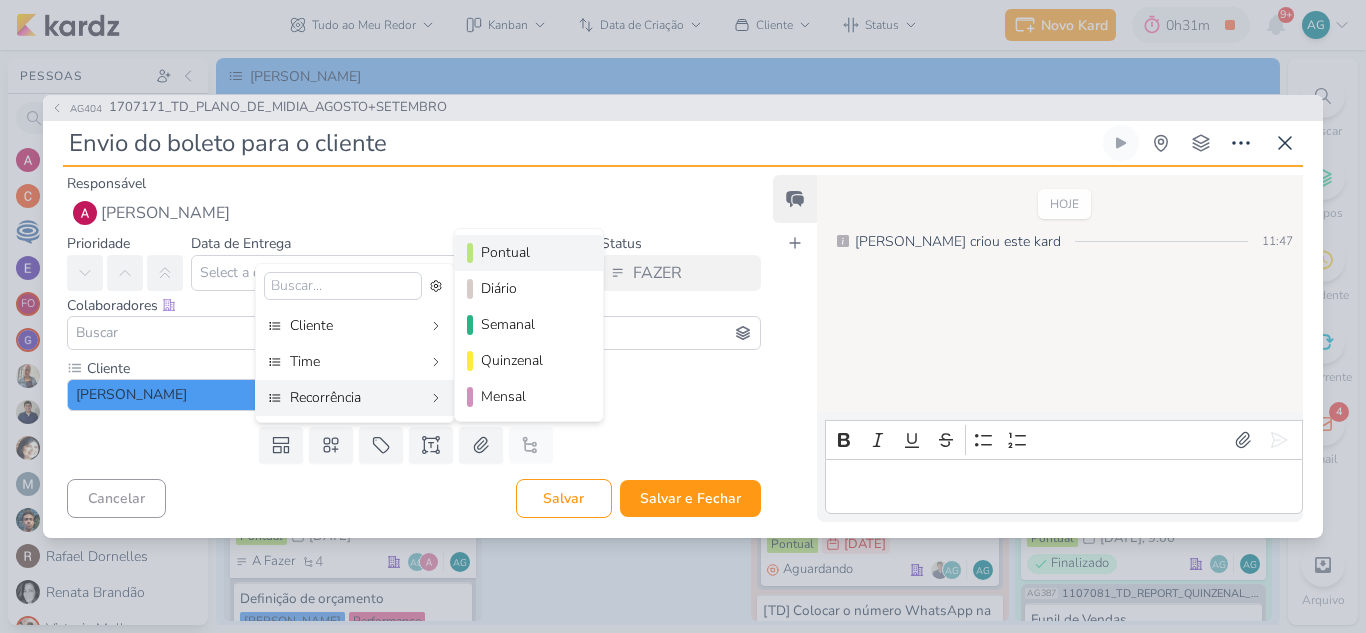 click on "Pontual" at bounding box center [530, 252] 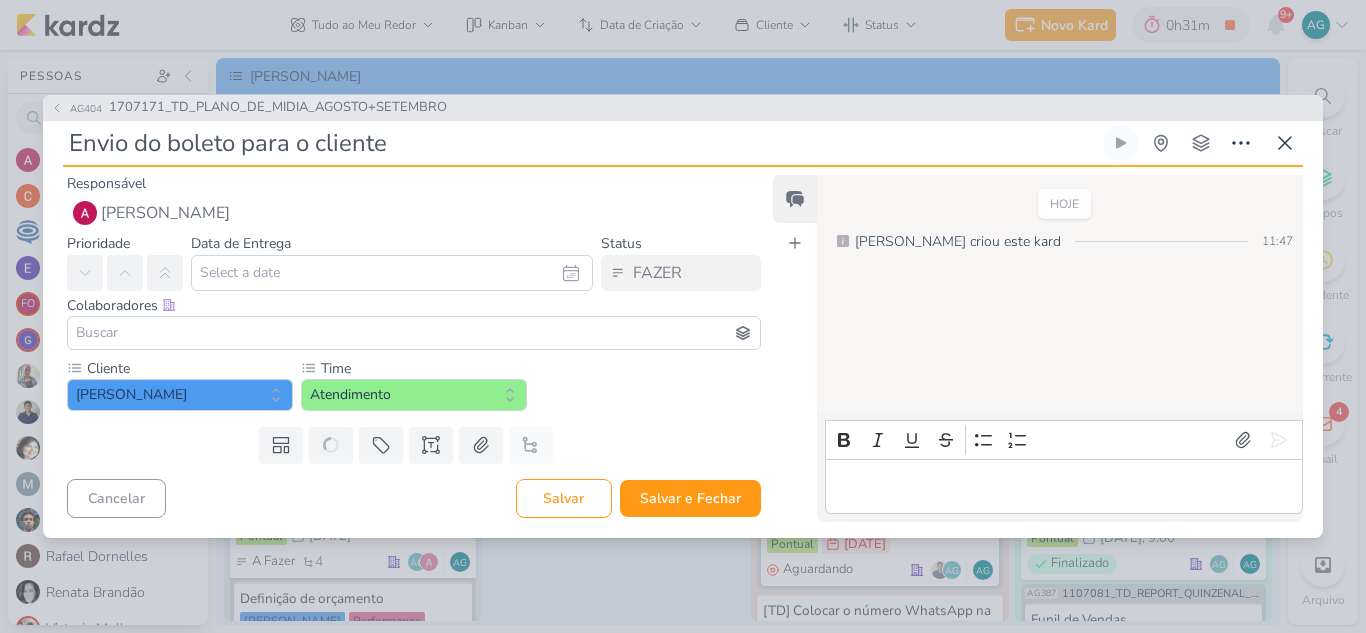 click at bounding box center [414, 333] 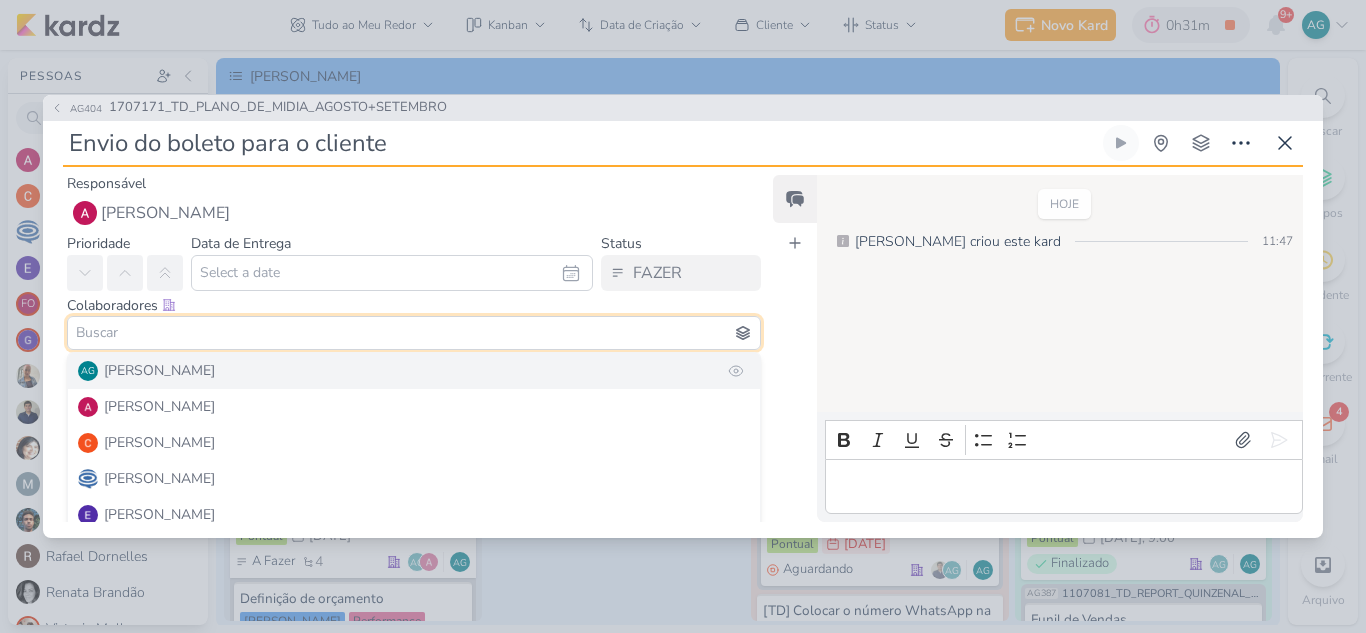 click on "[PERSON_NAME]" at bounding box center [159, 370] 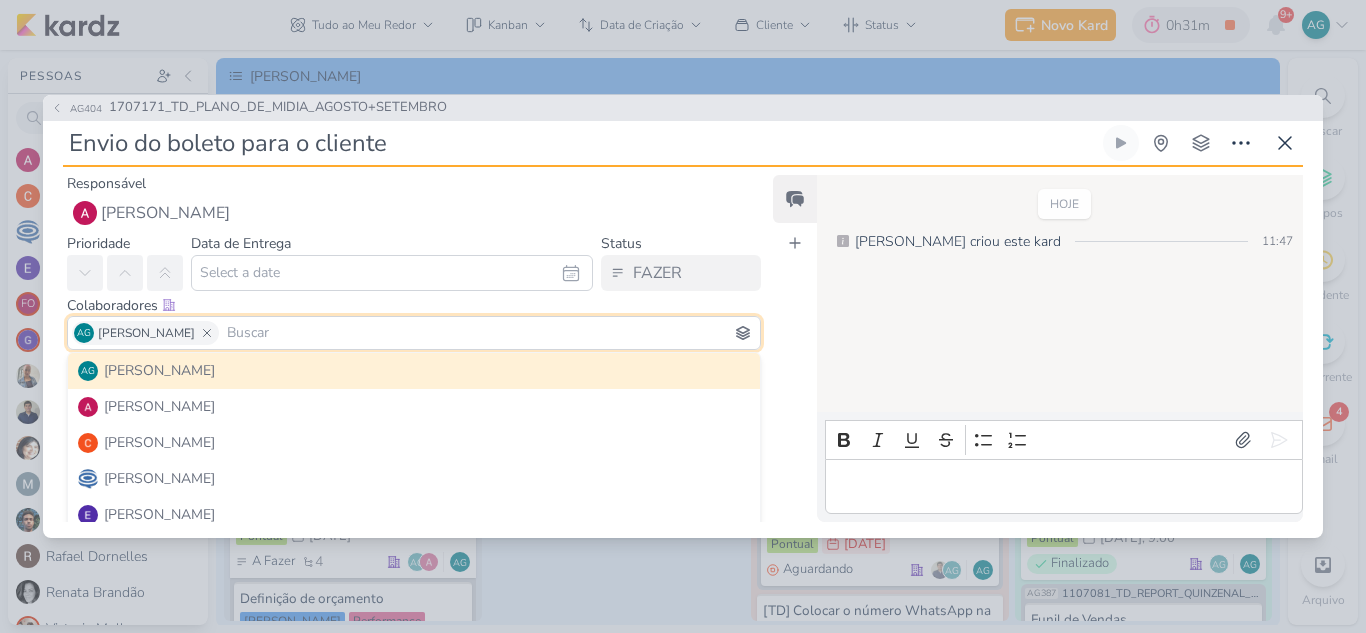 click on "Responsável
[PERSON_NAME]
Nenhum contato encontrado
create new contact
Novo Contato
Digite um endereço de email para criar um contato. Não se preocupe, tomaremos conta de todas as suas interações com esse contato através do email para que você possa colaborar com qualquer pessoa sem sair do Kardz
Email
Cancelar
Criar" at bounding box center [406, 201] 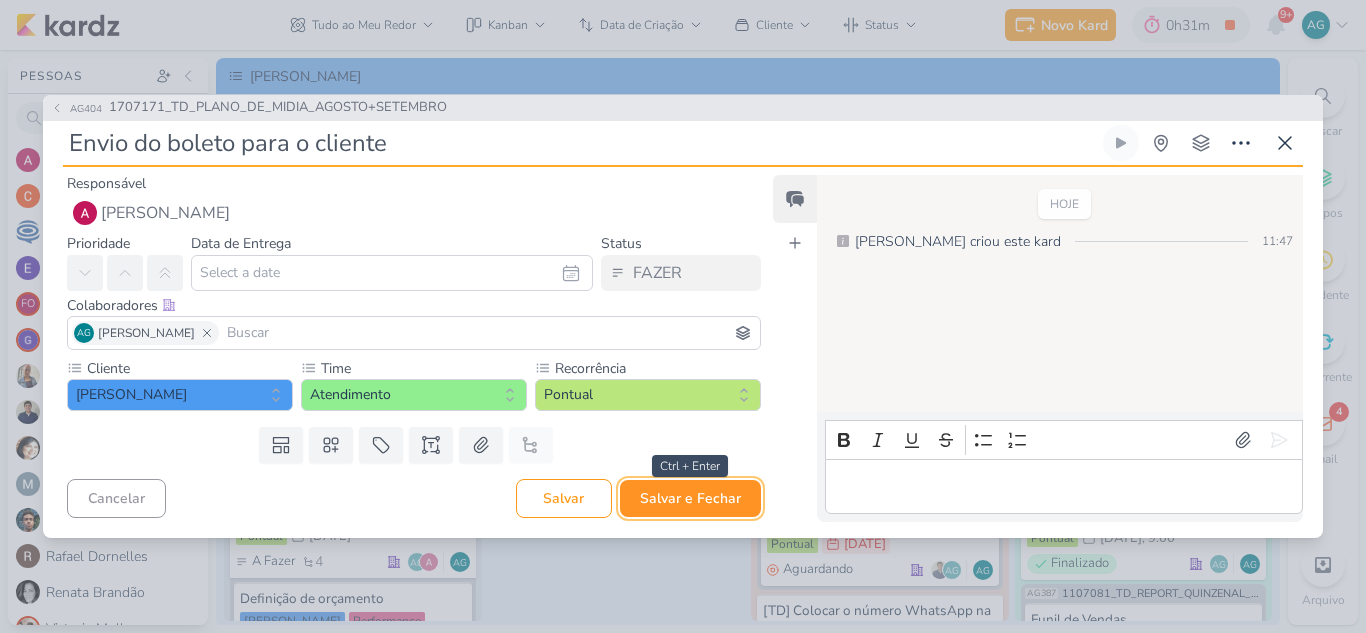 click on "Salvar e Fechar" at bounding box center [690, 498] 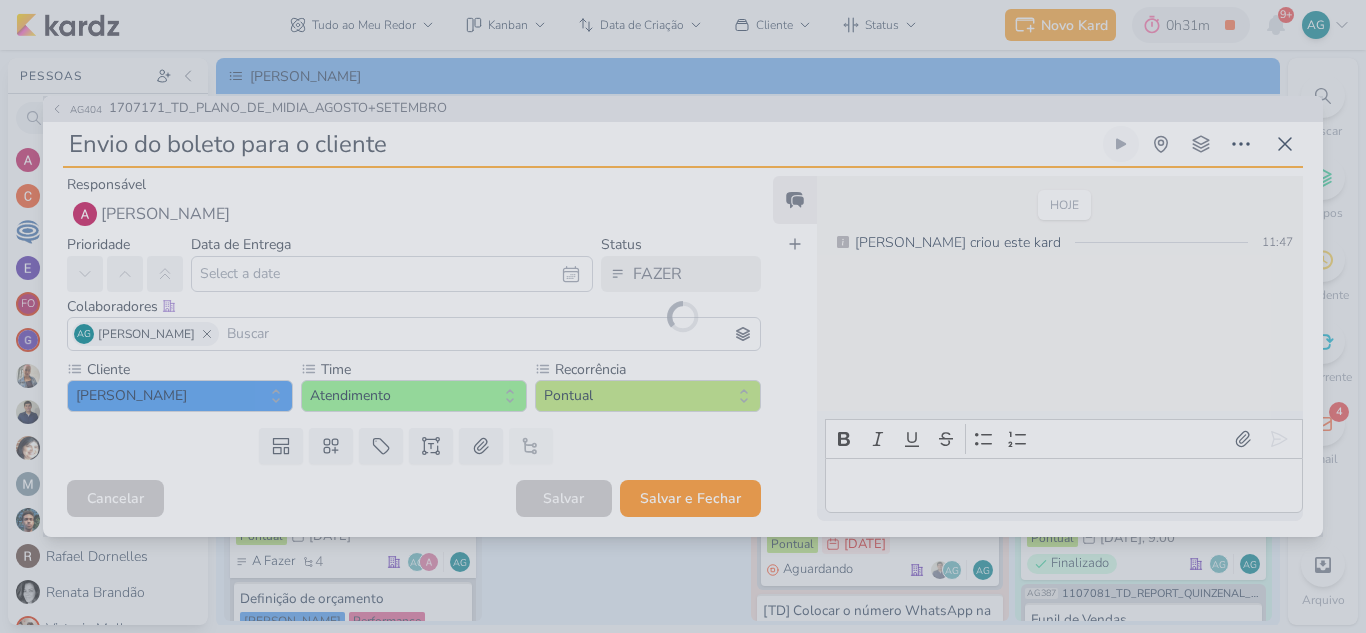 type 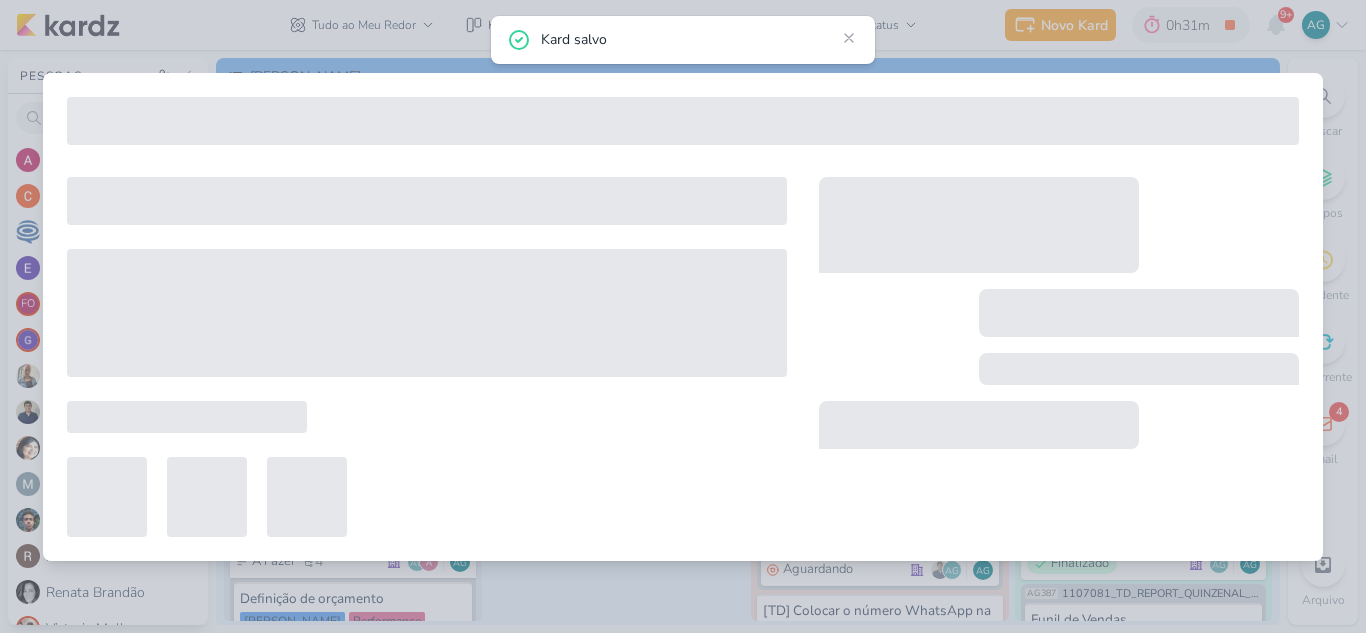 type on "1707171_TD_PLANO_DE_MIDIA_AGOSTO+SETEMBRO" 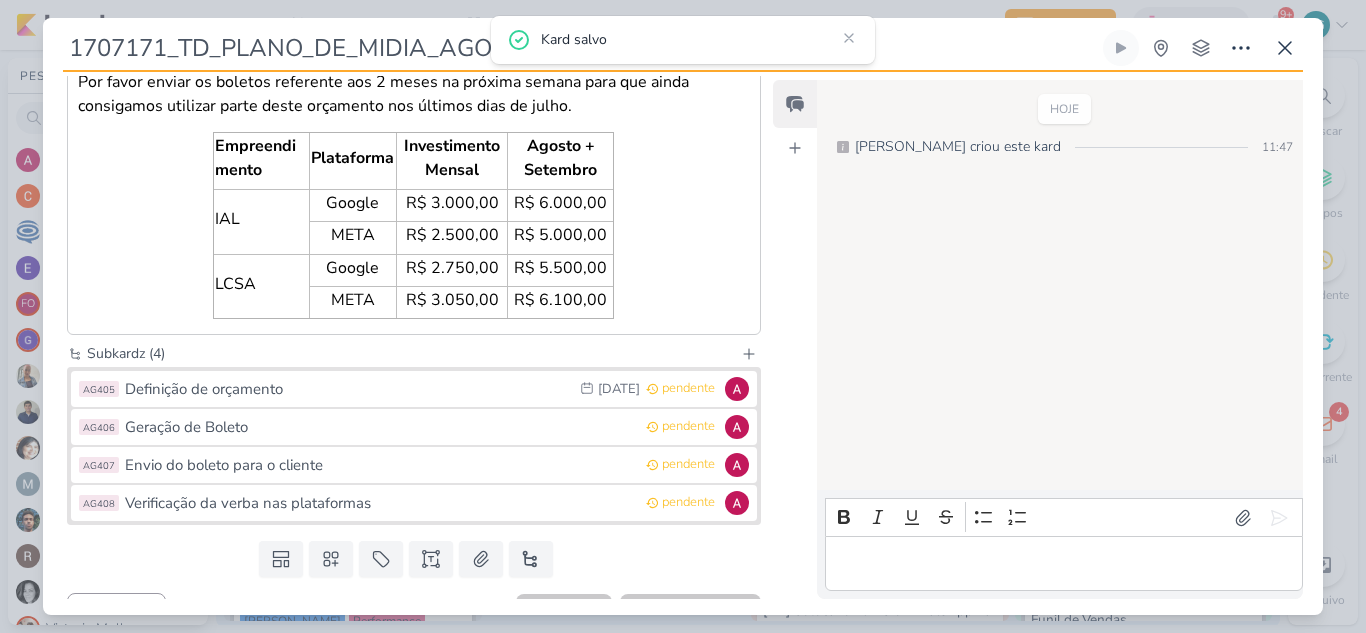 scroll, scrollTop: 462, scrollLeft: 0, axis: vertical 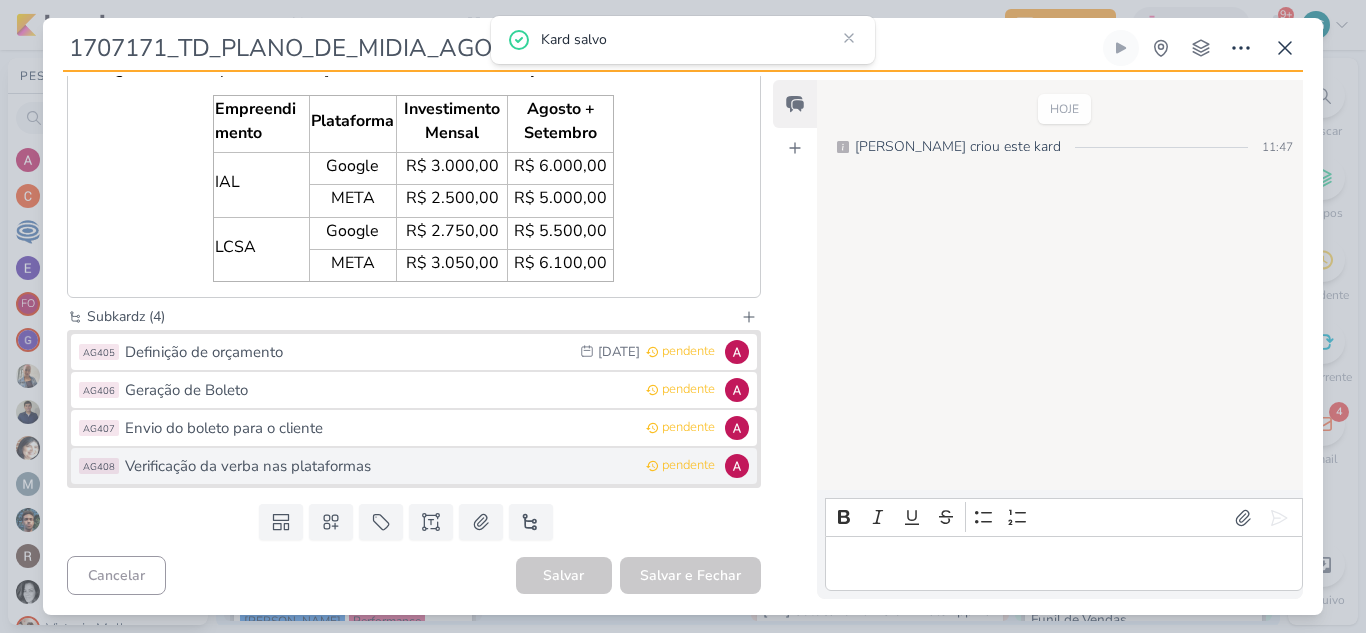click on "Verificação da verba nas plataformas" at bounding box center (380, 466) 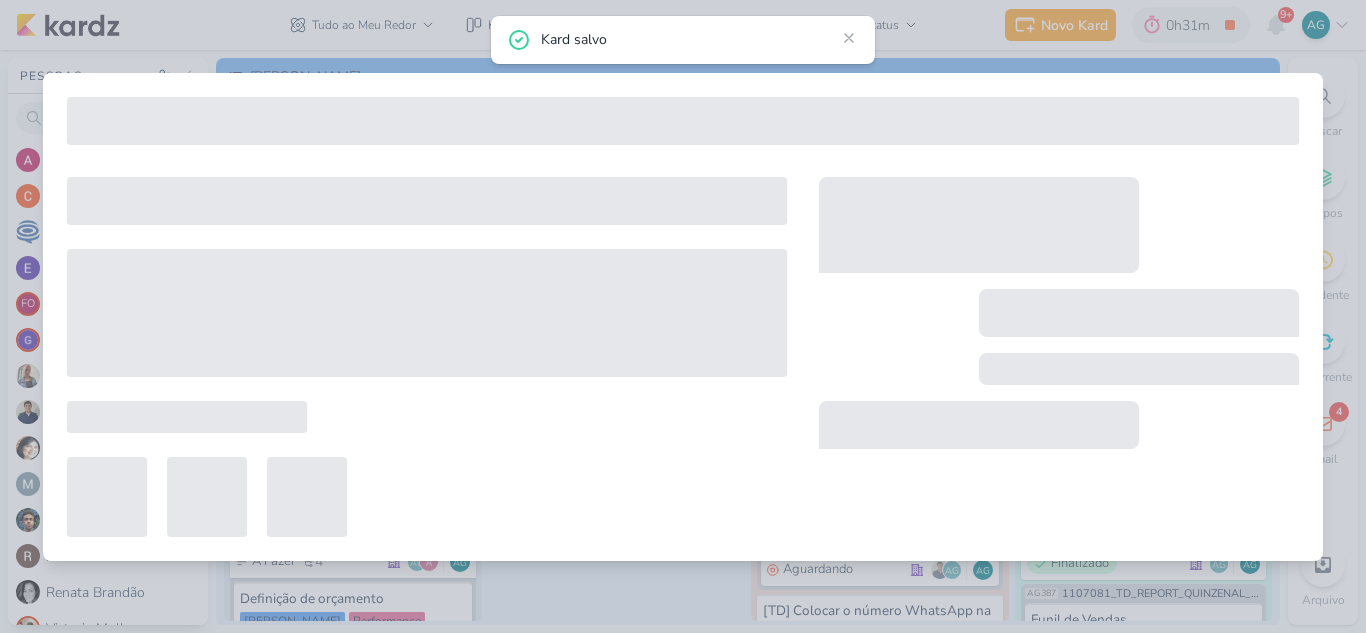 type on "Verificação da verba nas plataformas" 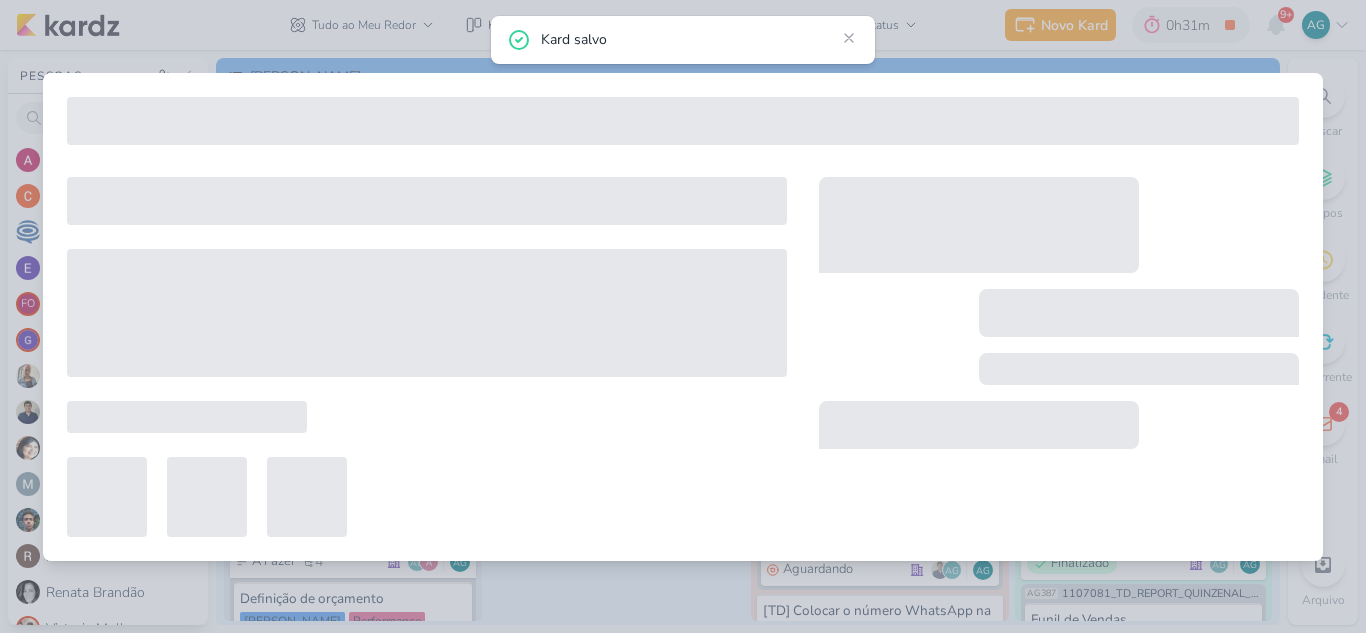 type 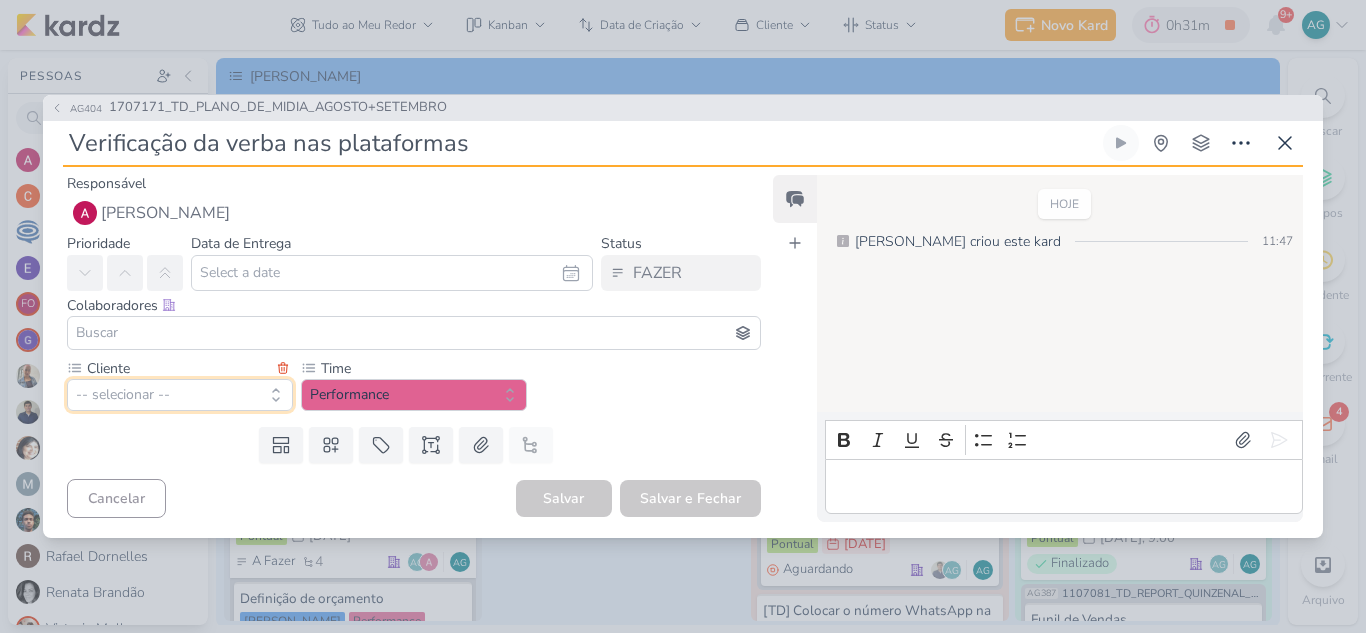 click on "-- selecionar --" at bounding box center (180, 395) 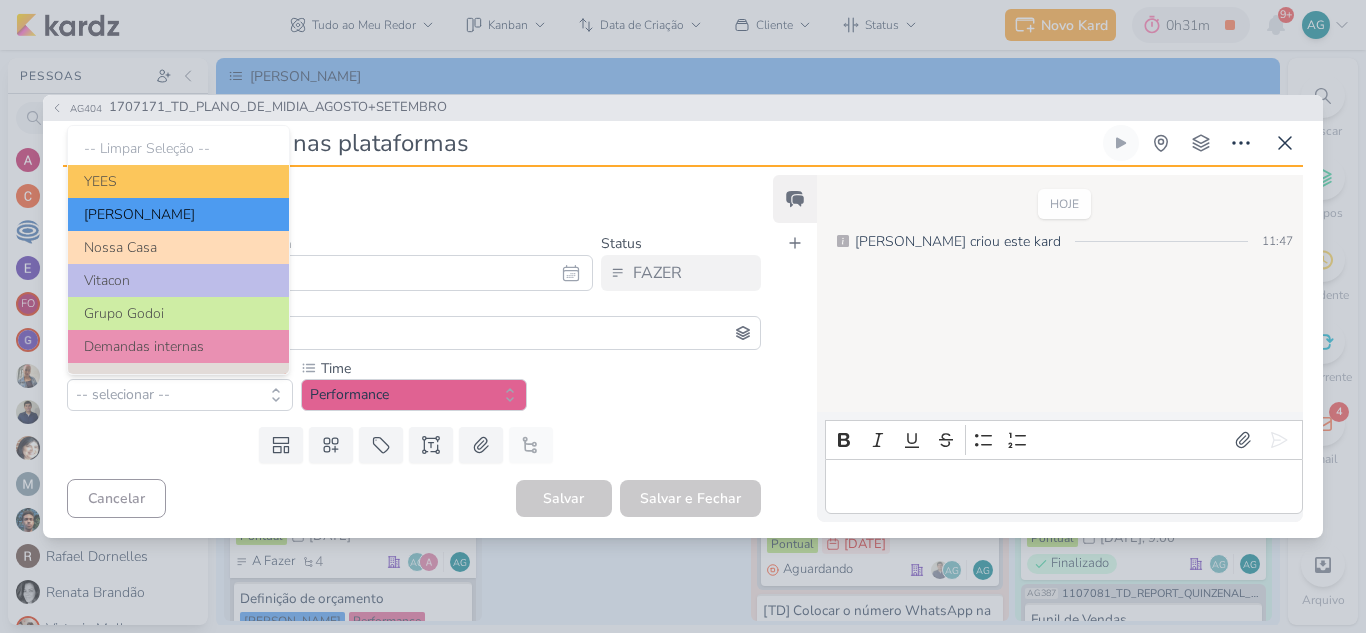 click on "[PERSON_NAME]" at bounding box center (178, 214) 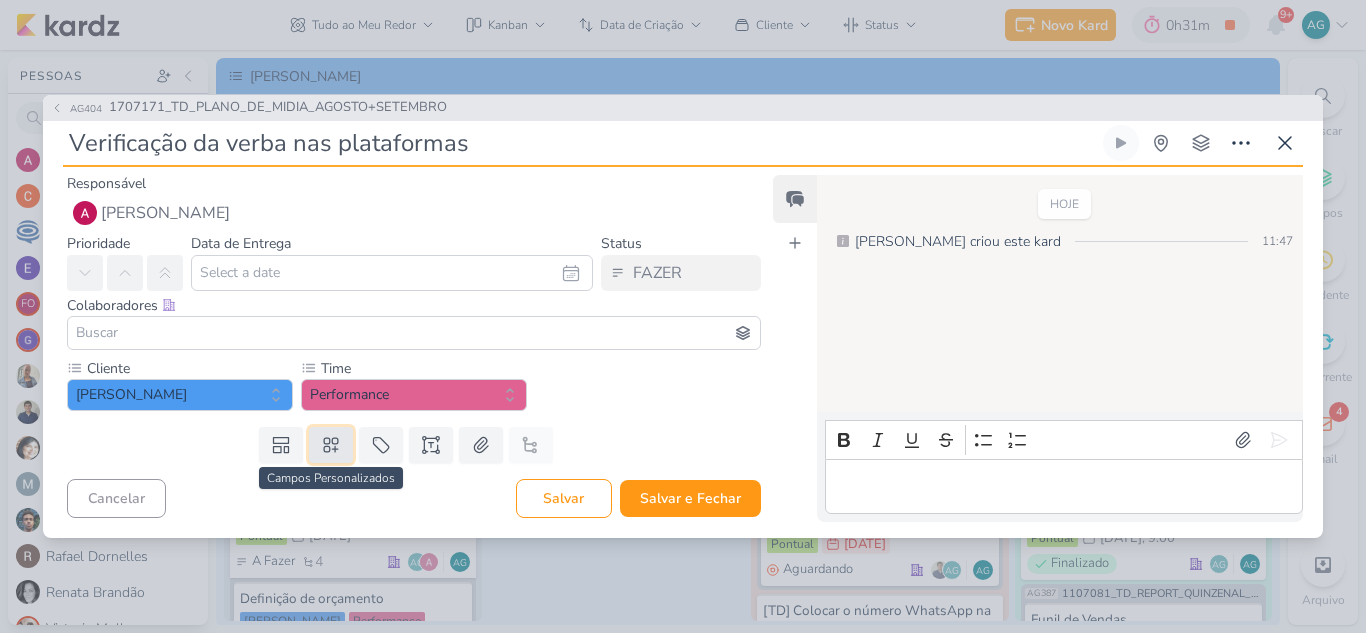 click 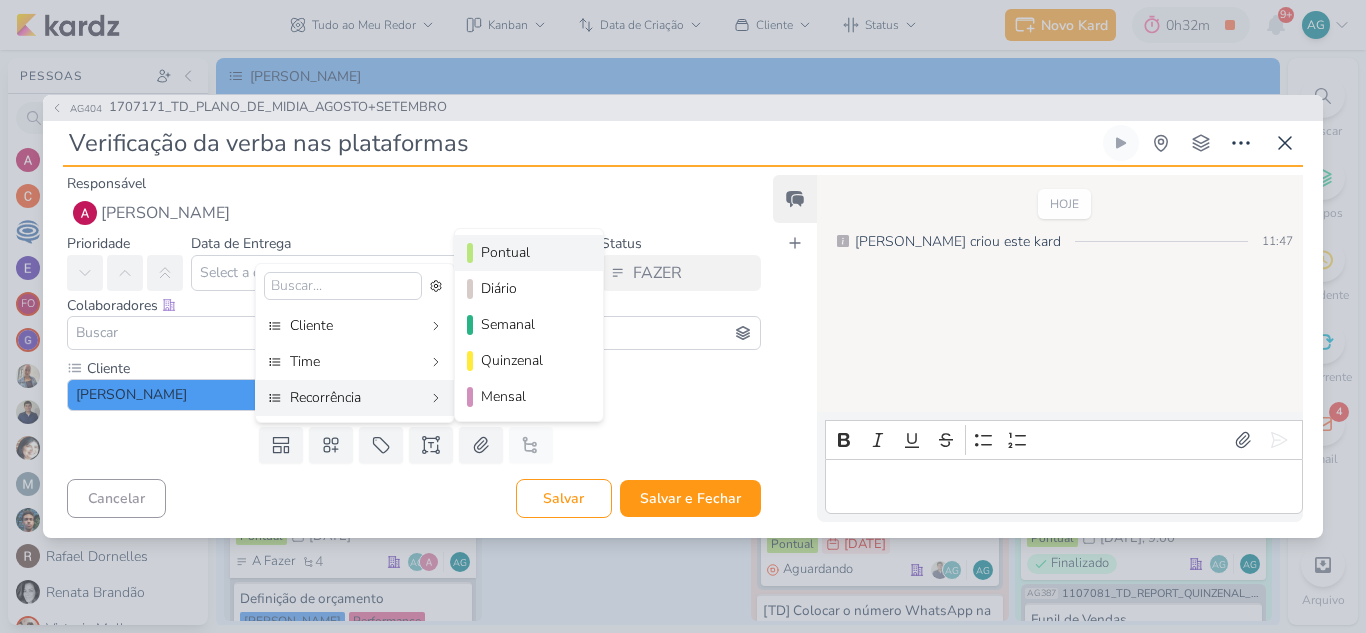 click on "Pontual" at bounding box center [530, 252] 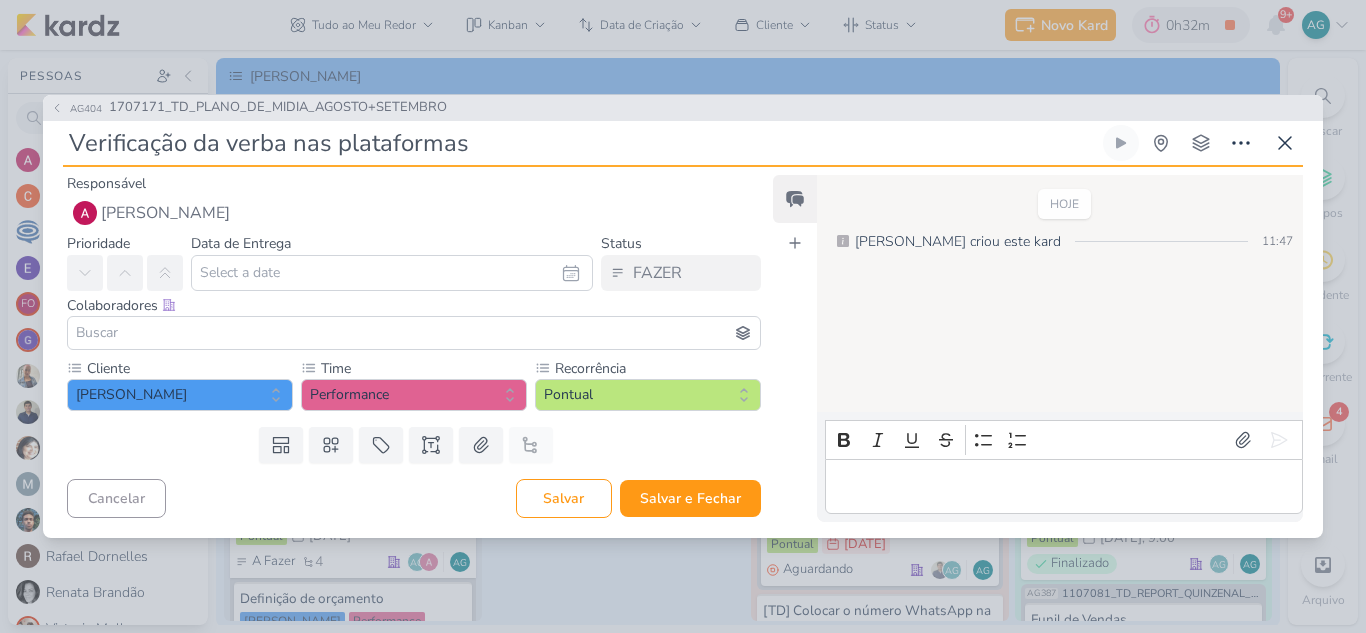 click at bounding box center (414, 333) 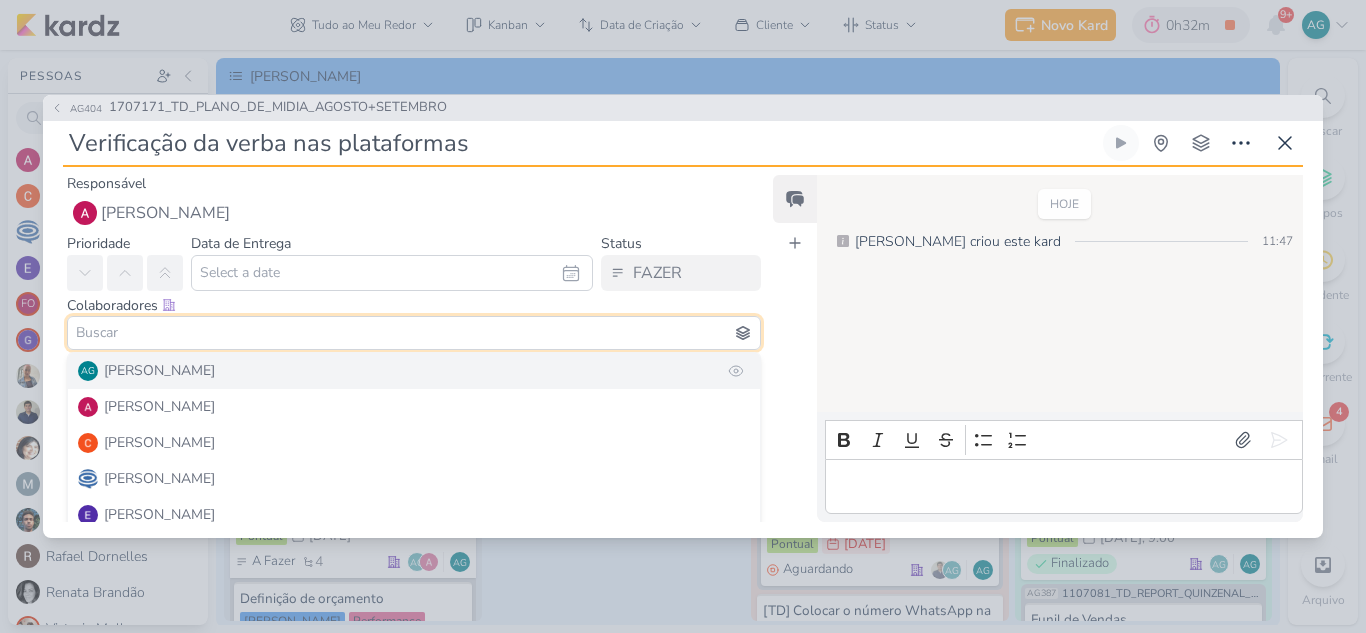 click on "[PERSON_NAME]" at bounding box center (159, 370) 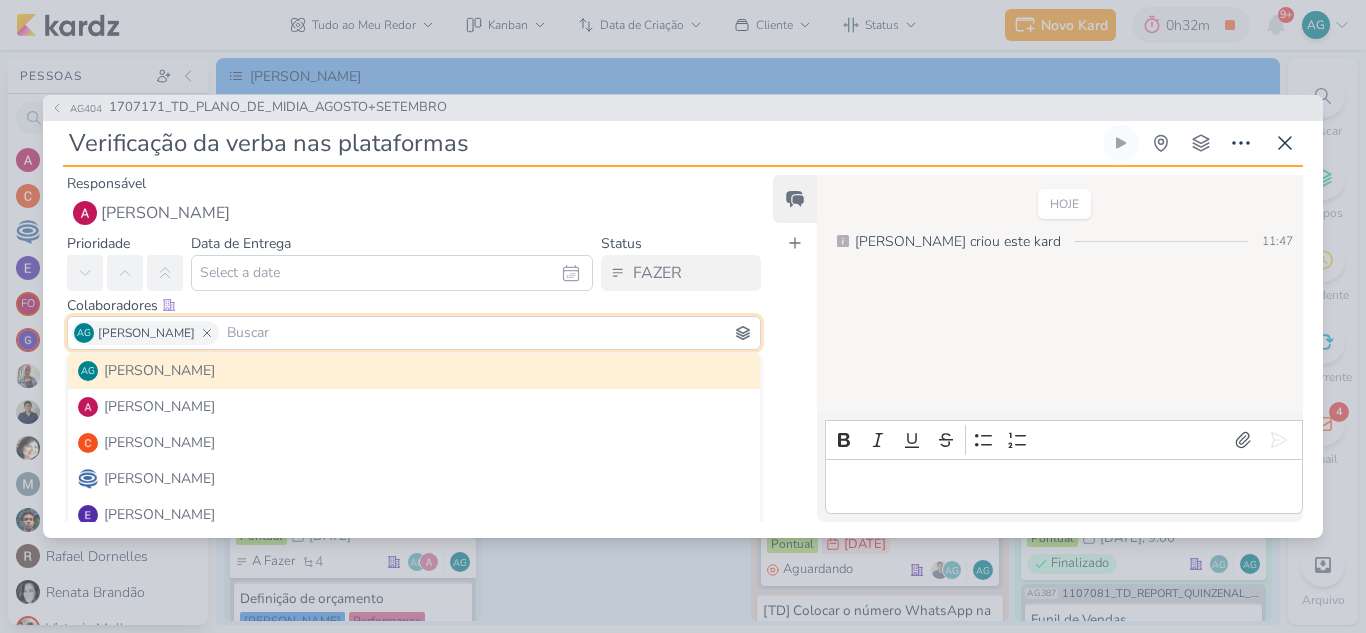 click on "[PERSON_NAME]" at bounding box center [159, 370] 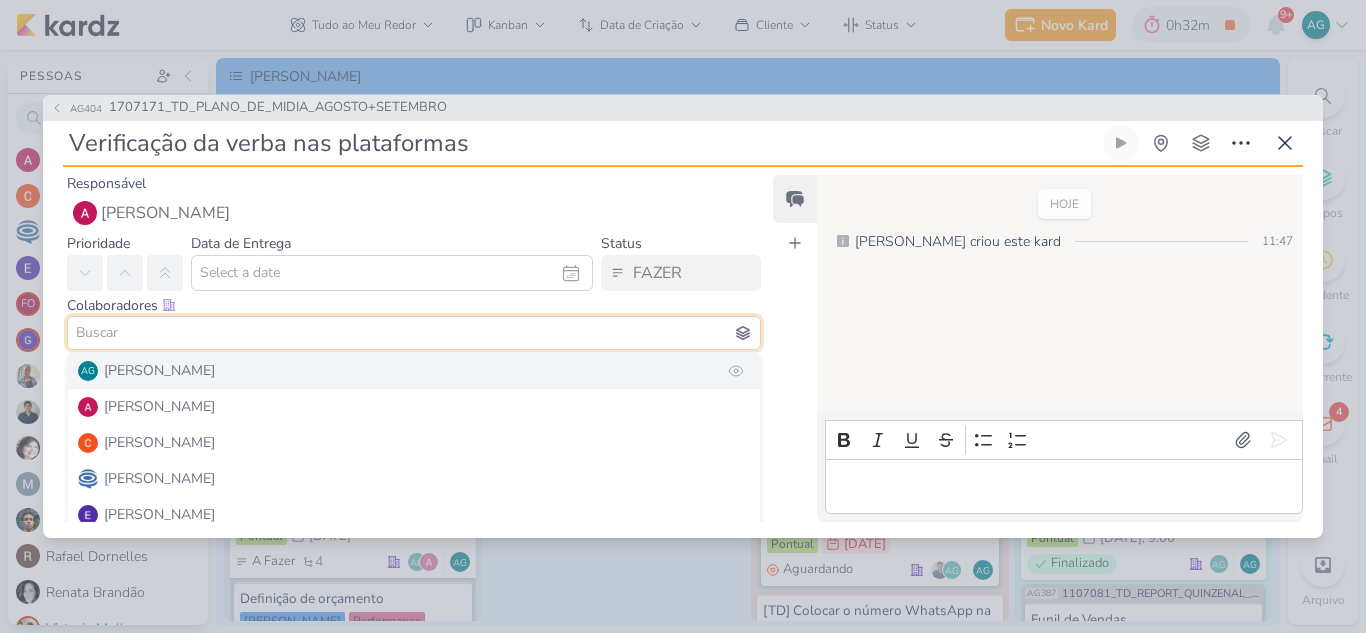 click on "[PERSON_NAME]" at bounding box center [159, 370] 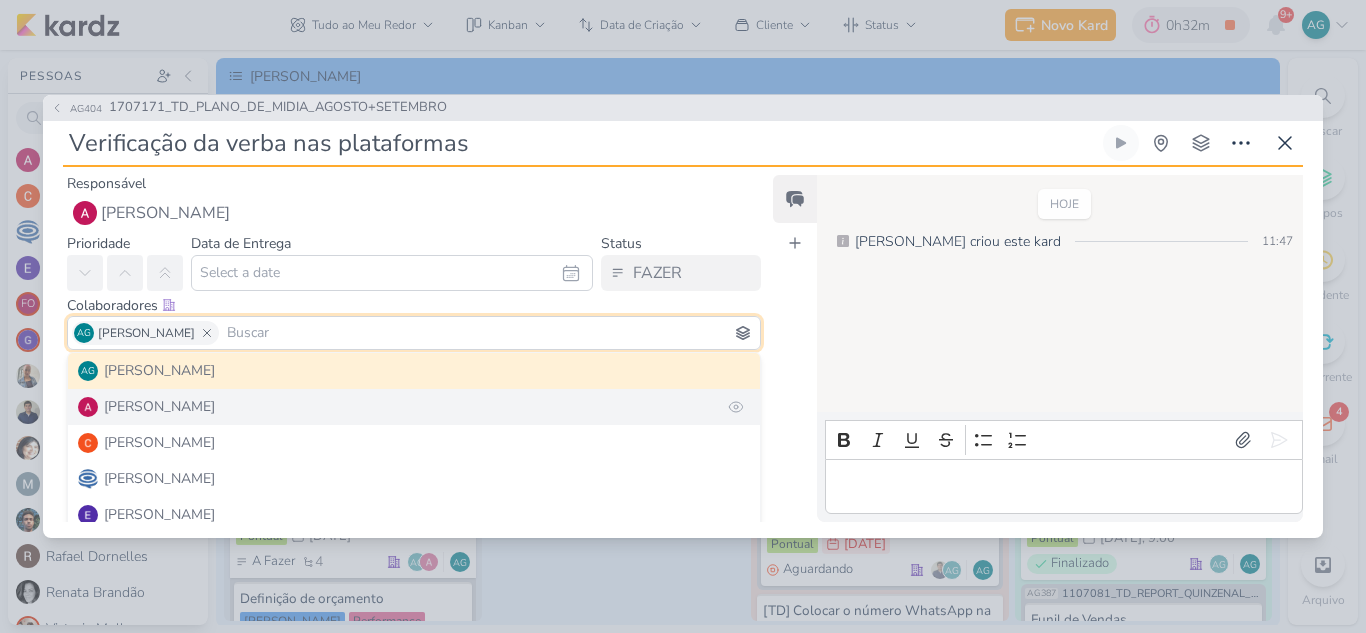 click on "[PERSON_NAME]" at bounding box center (414, 407) 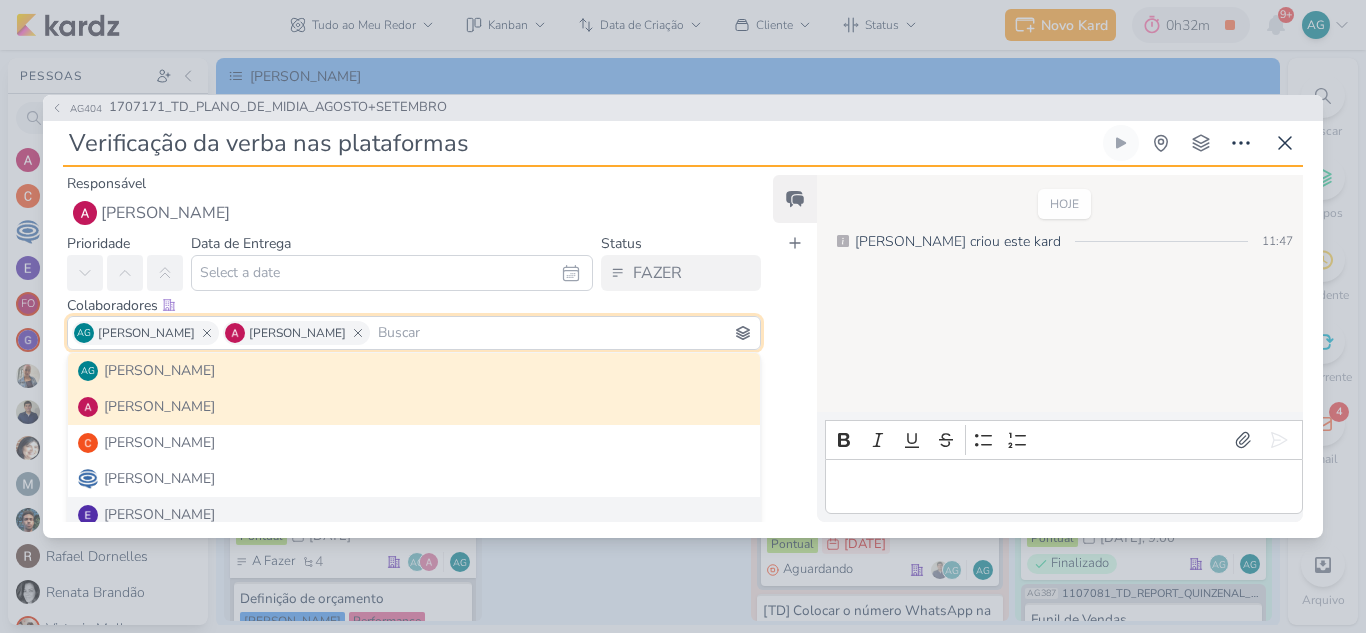 click on "Responsável
[PERSON_NAME]
Nenhum contato encontrado
create new contact
Novo Contato
Digite um endereço de email para criar um contato. Não se preocupe, tomaremos conta de todas as suas interações com esse contato através do email para que você possa colaborar com qualquer pessoa sem sair do Kardz
Email" at bounding box center (683, 352) 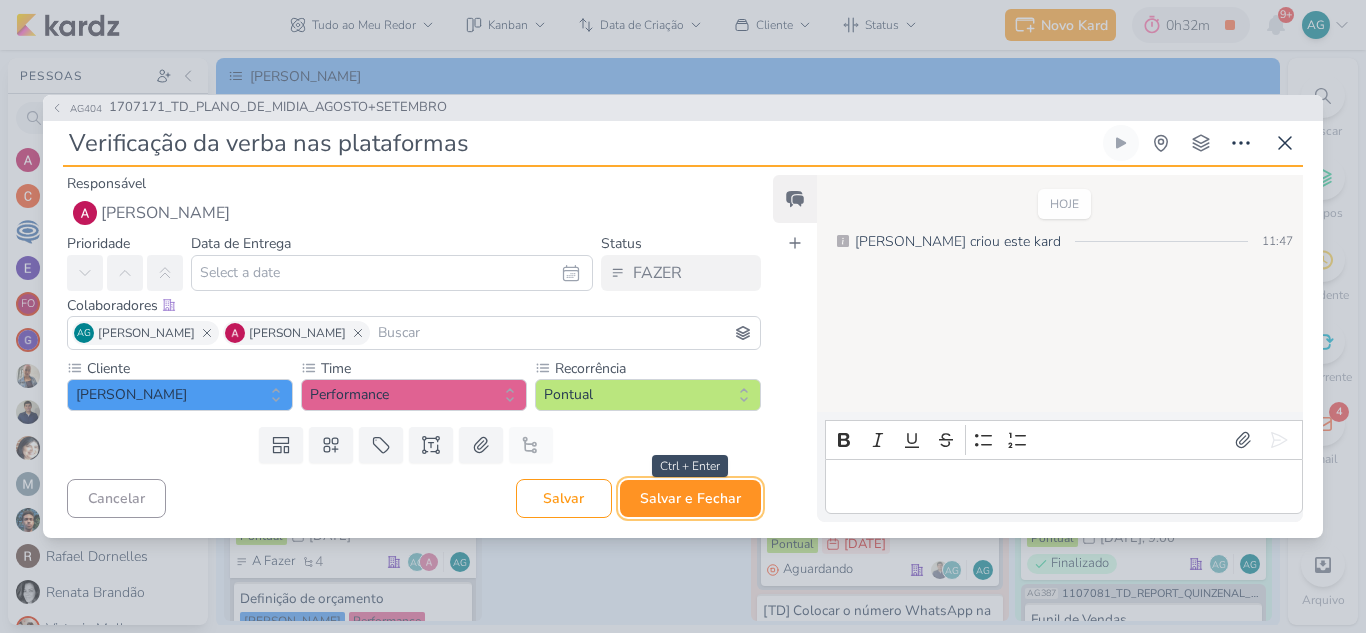 click on "Salvar e Fechar" at bounding box center (690, 498) 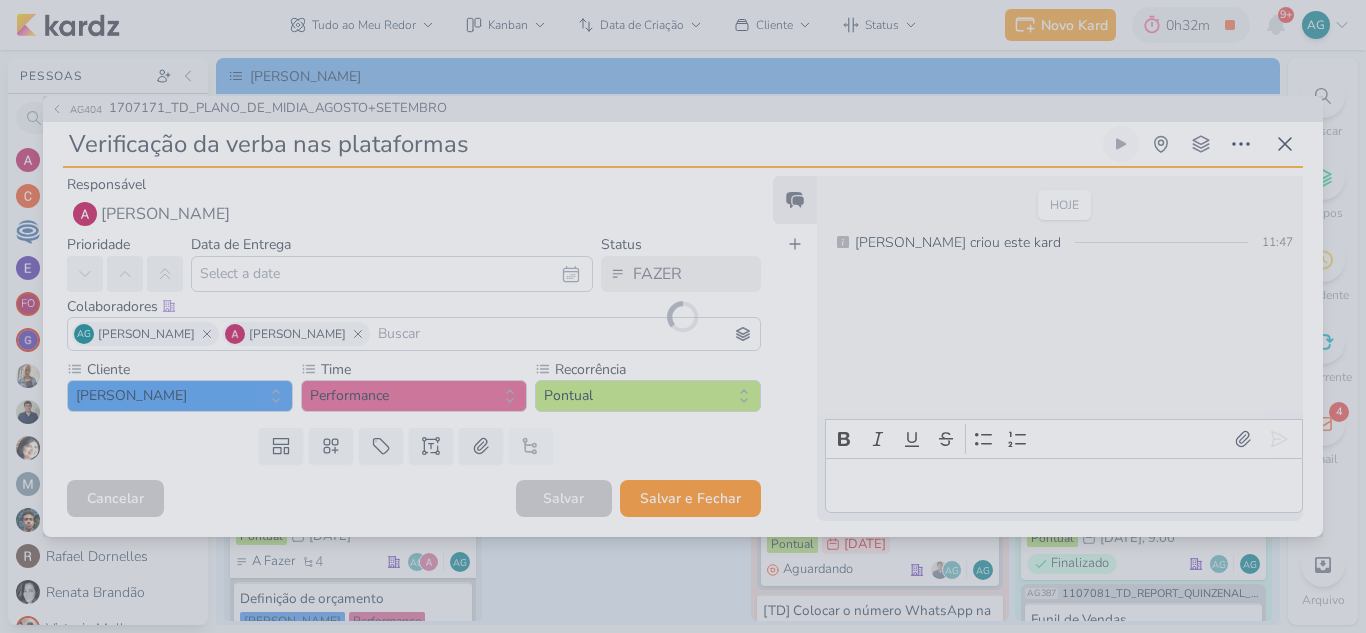 type 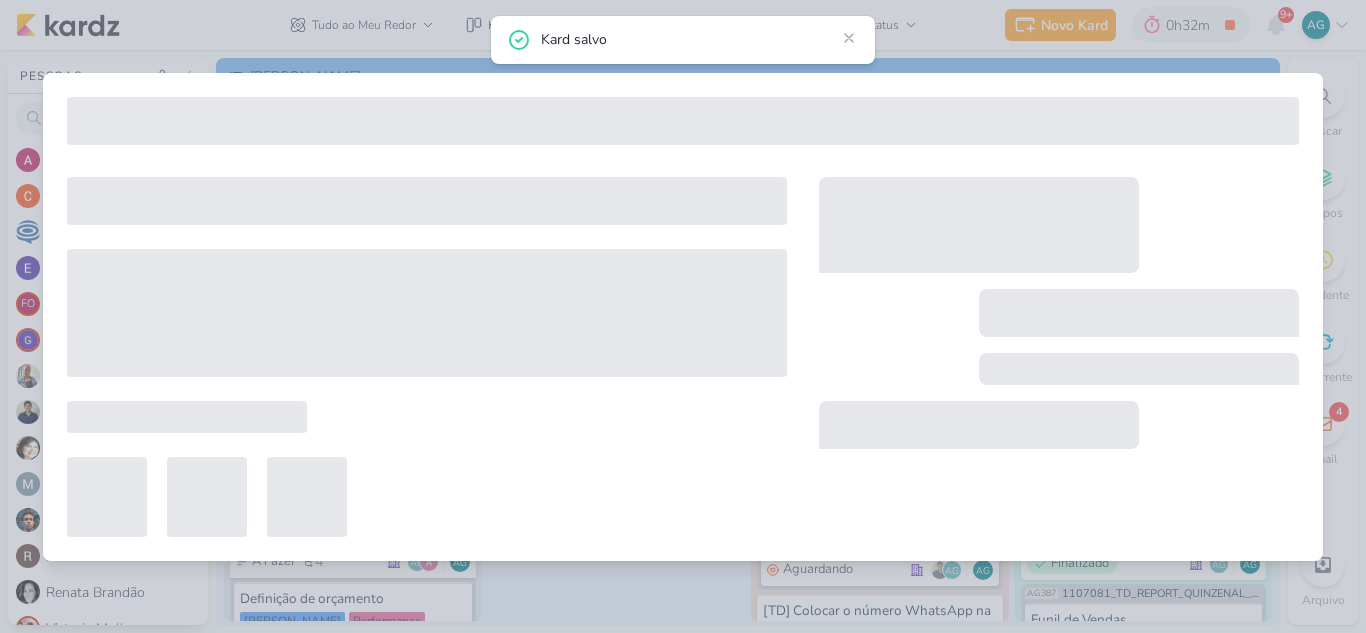type on "1707171_TD_PLANO_DE_MIDIA_AGOSTO+SETEMBRO" 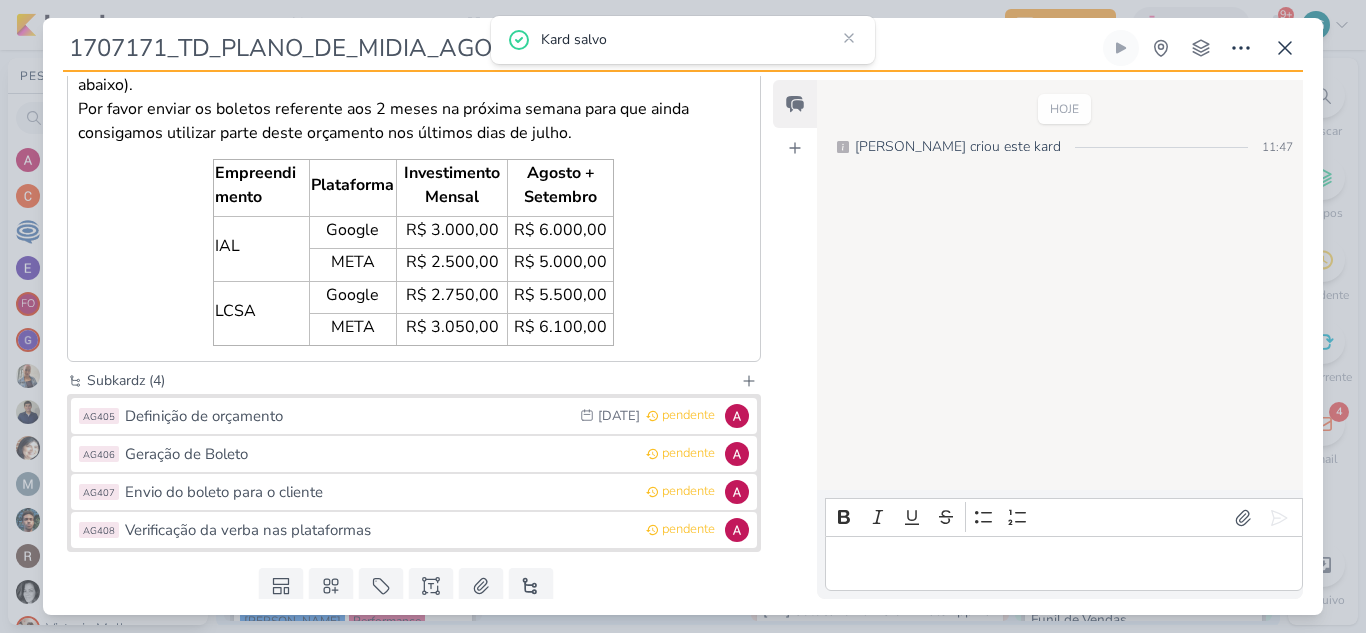 scroll, scrollTop: 462, scrollLeft: 0, axis: vertical 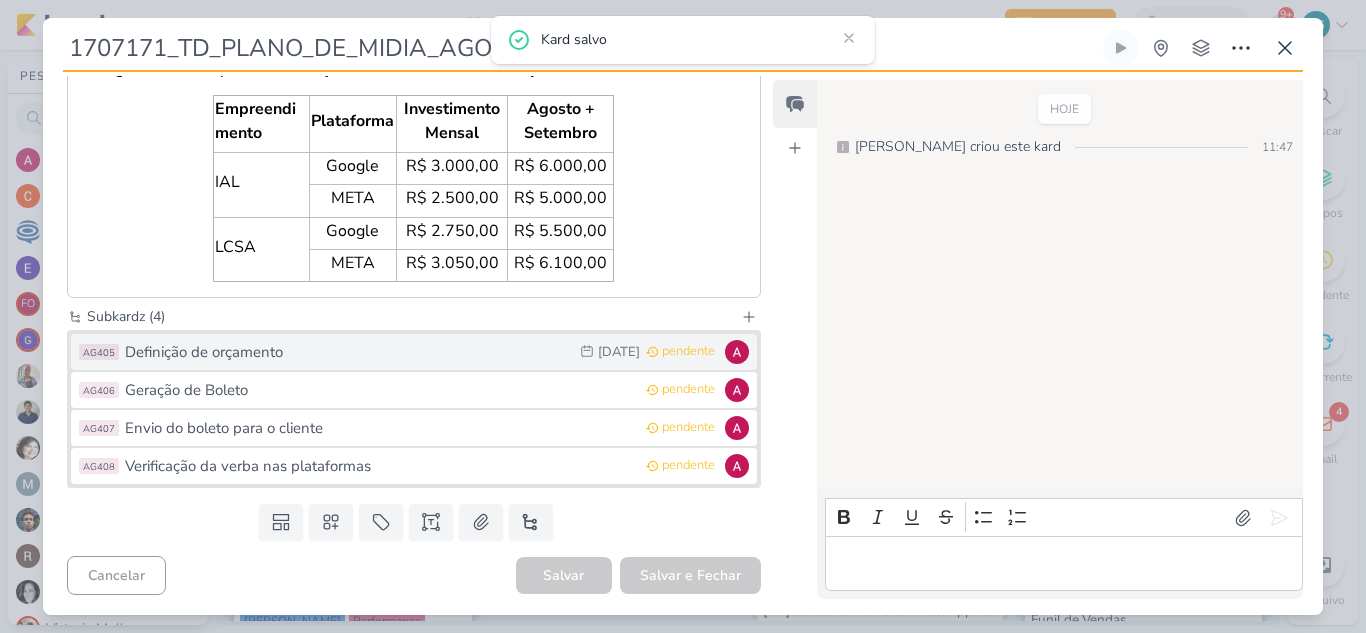 click on "Definição de orçamento" at bounding box center [347, 352] 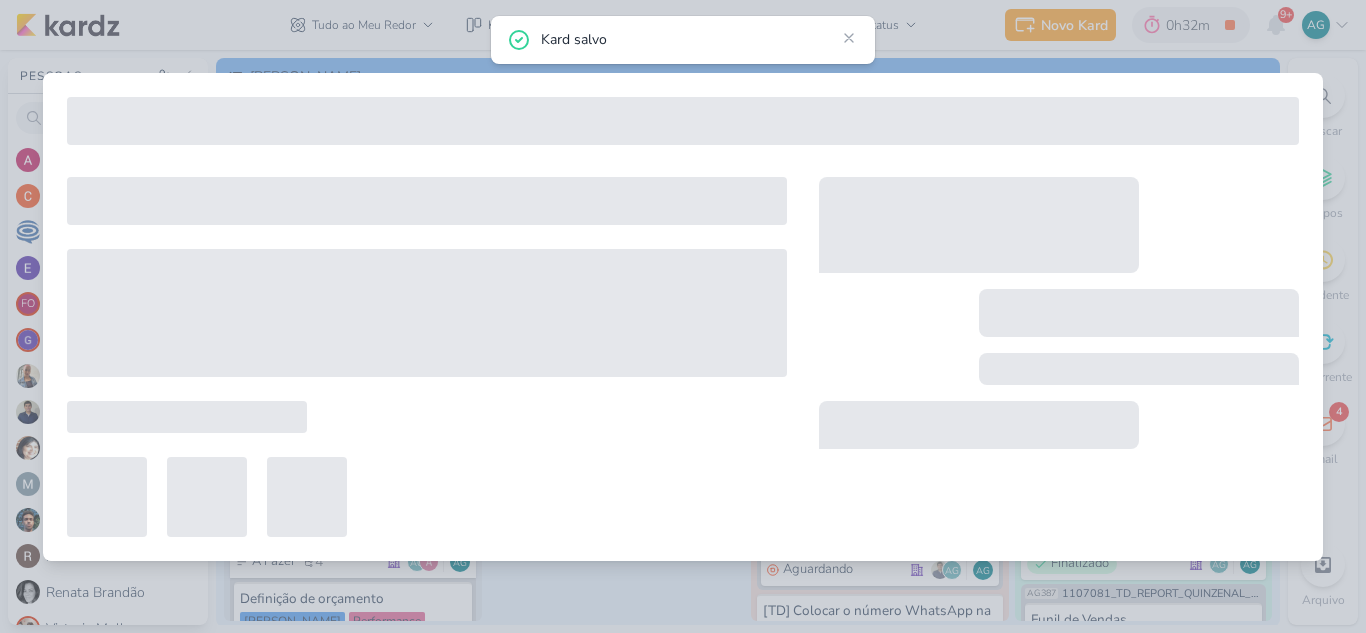 type on "Definição de orçamento" 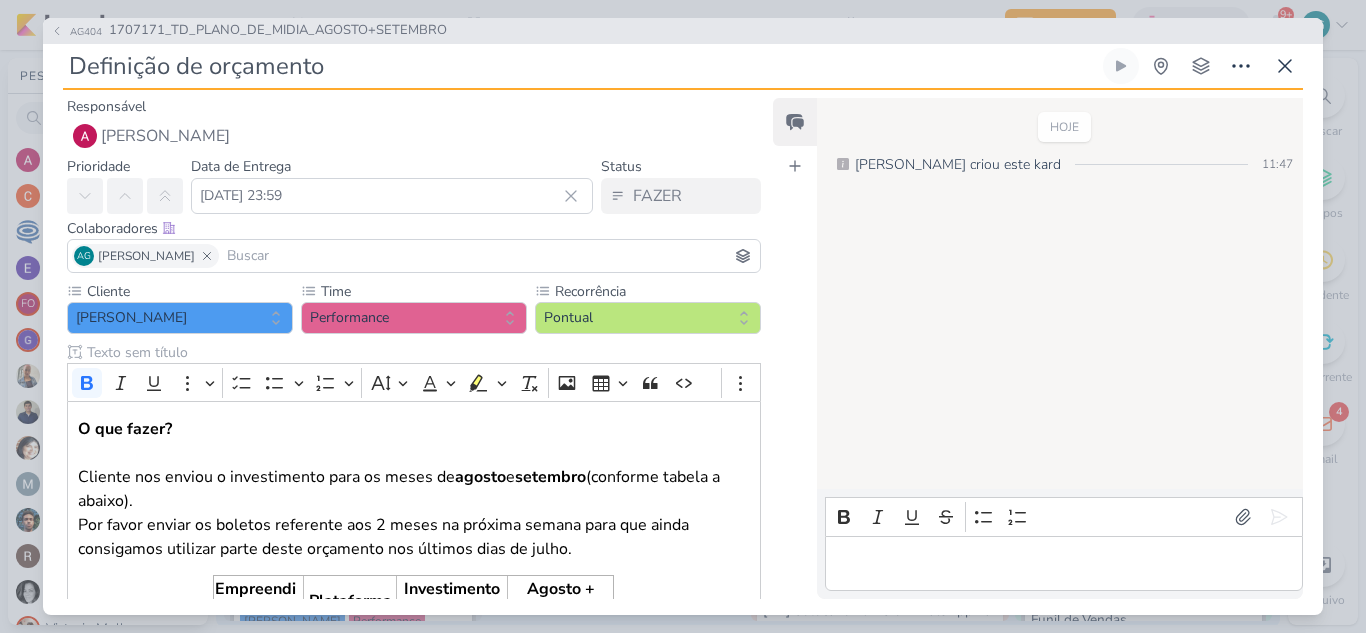 click at bounding box center (489, 256) 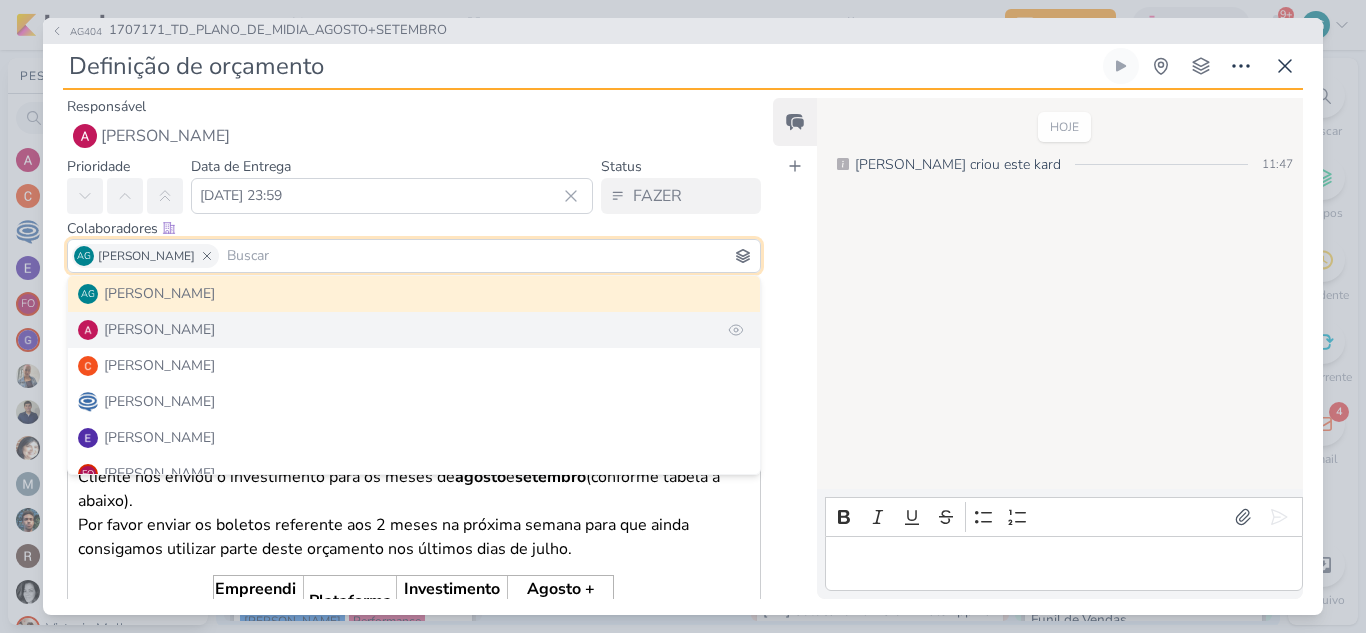 click on "[PERSON_NAME]" at bounding box center [414, 330] 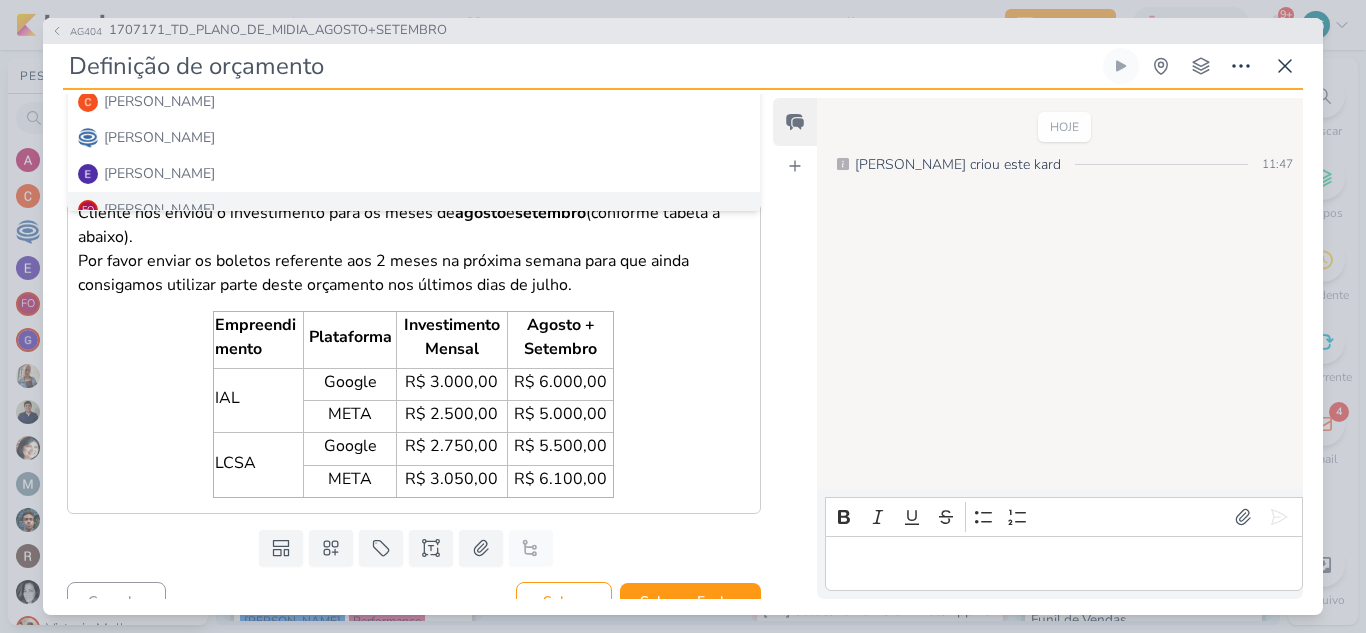 scroll, scrollTop: 290, scrollLeft: 0, axis: vertical 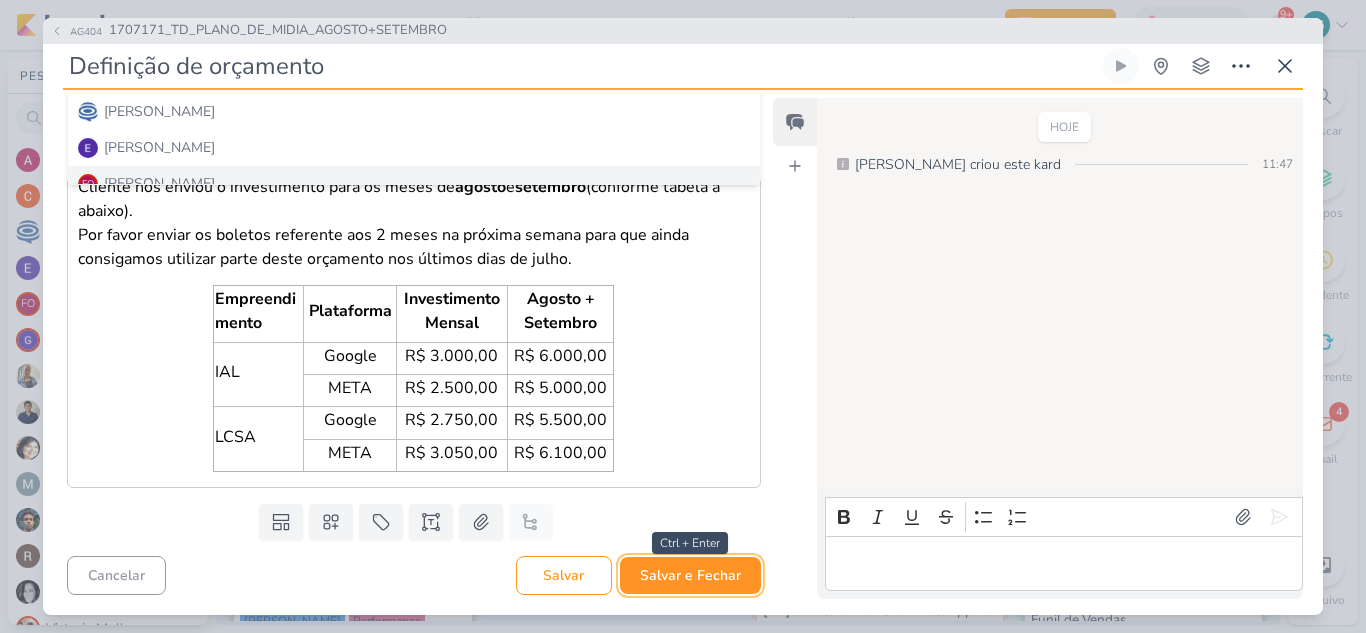click on "Salvar e Fechar" at bounding box center [690, 575] 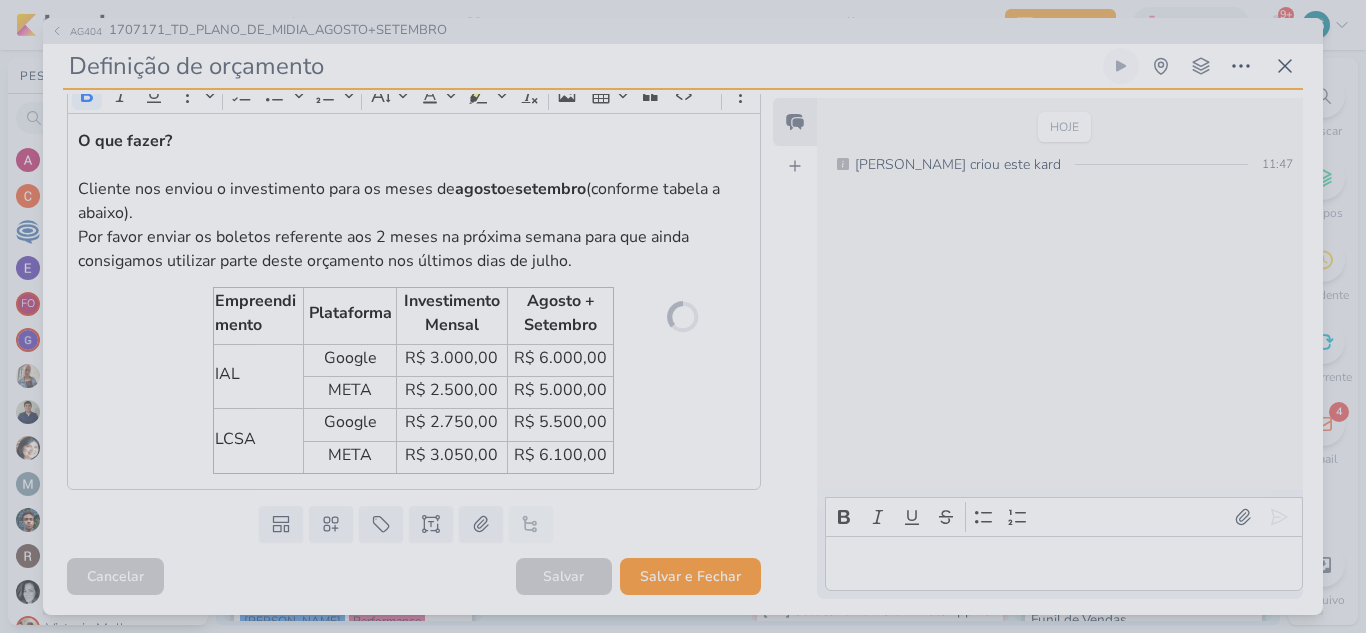 scroll, scrollTop: 288, scrollLeft: 0, axis: vertical 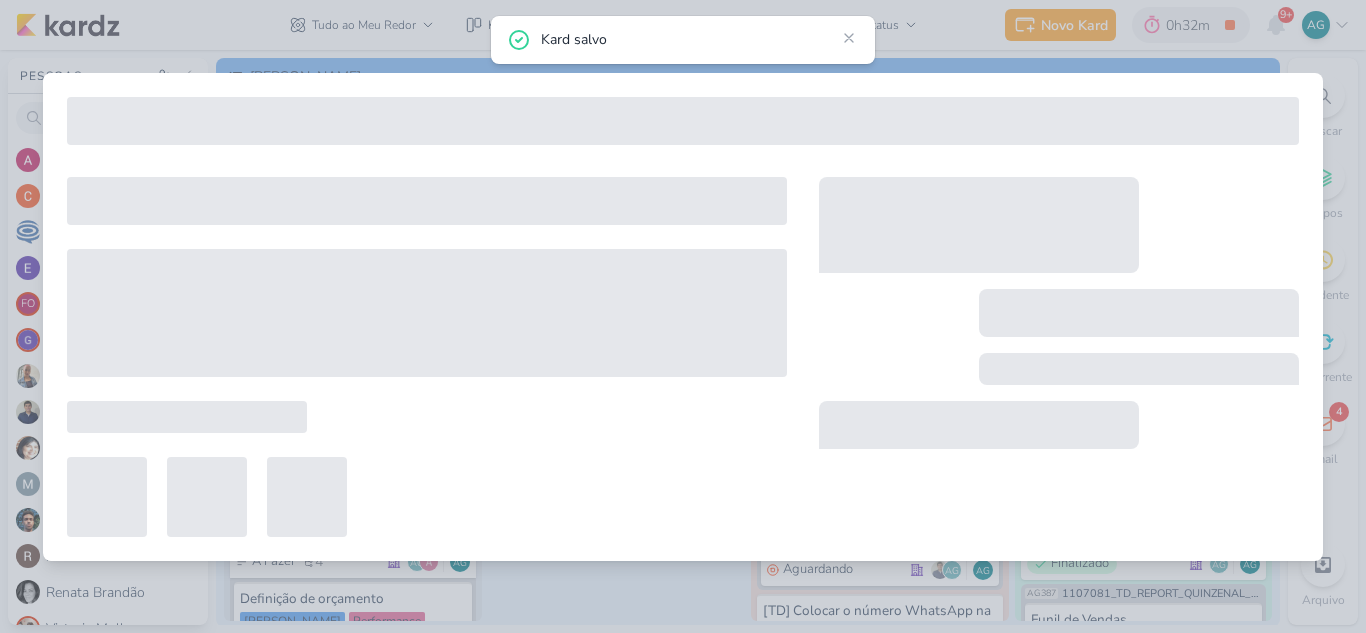 type on "1707171_TD_PLANO_DE_MIDIA_AGOSTO+SETEMBRO" 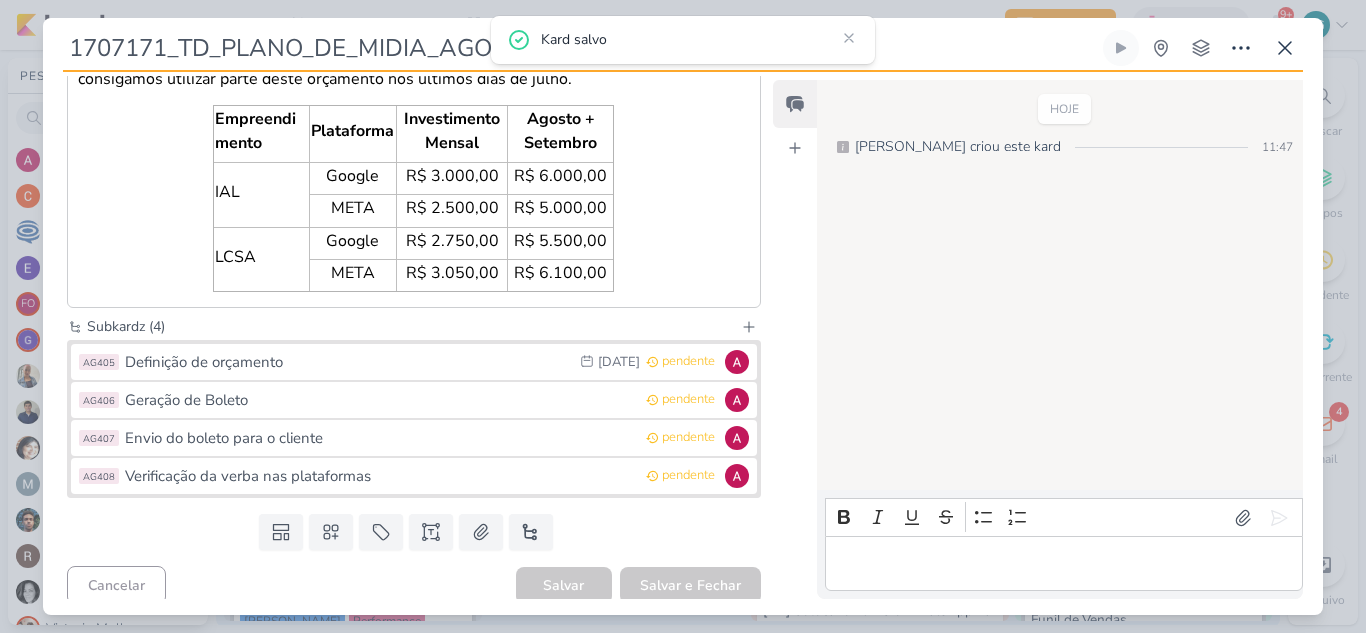 scroll, scrollTop: 462, scrollLeft: 0, axis: vertical 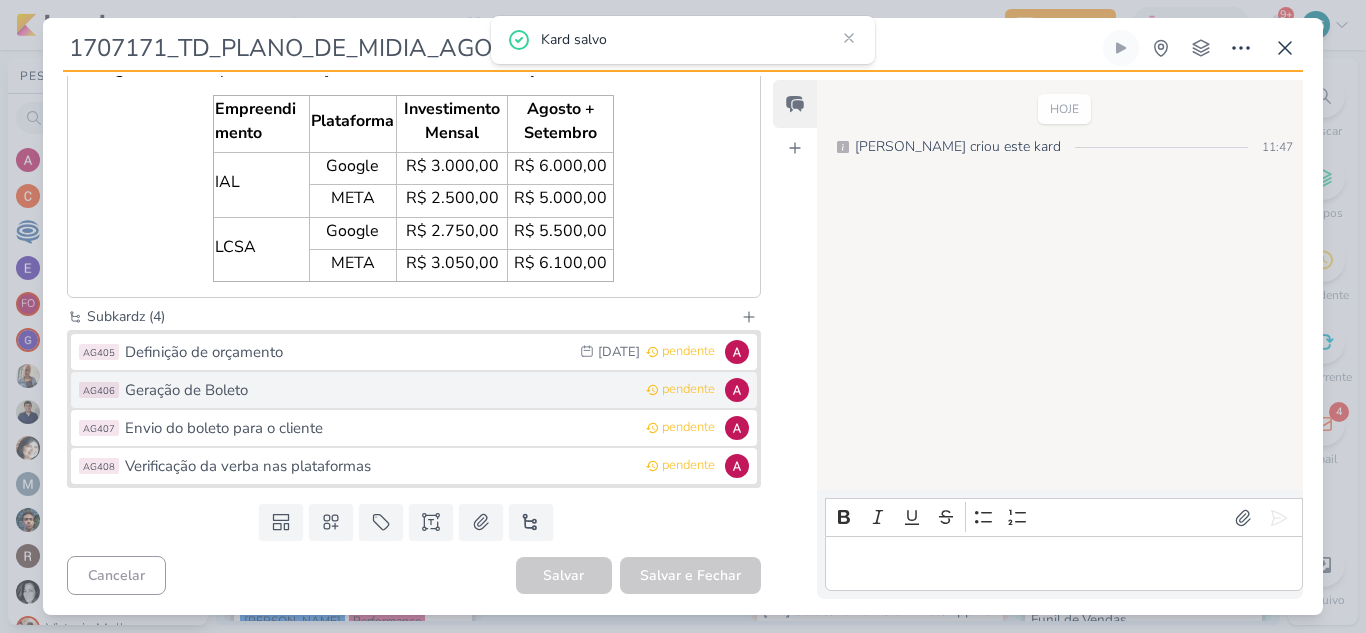click on "Geração de Boleto" at bounding box center [380, 390] 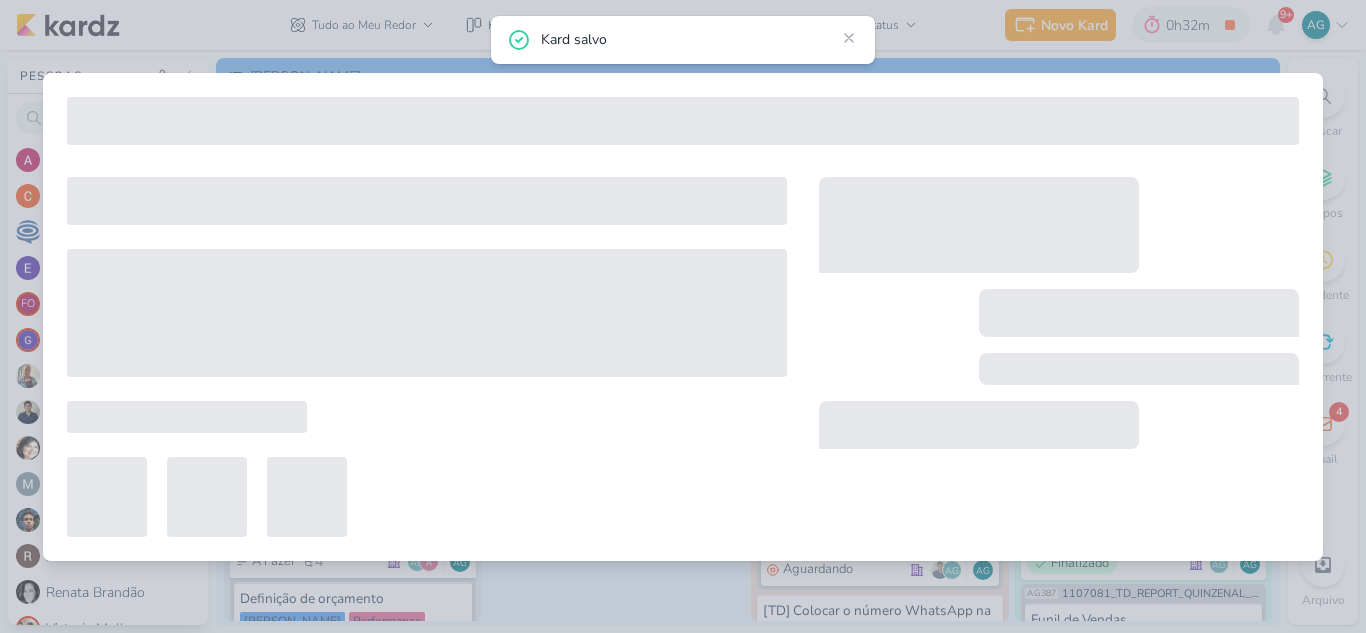 type on "Geração de Boleto" 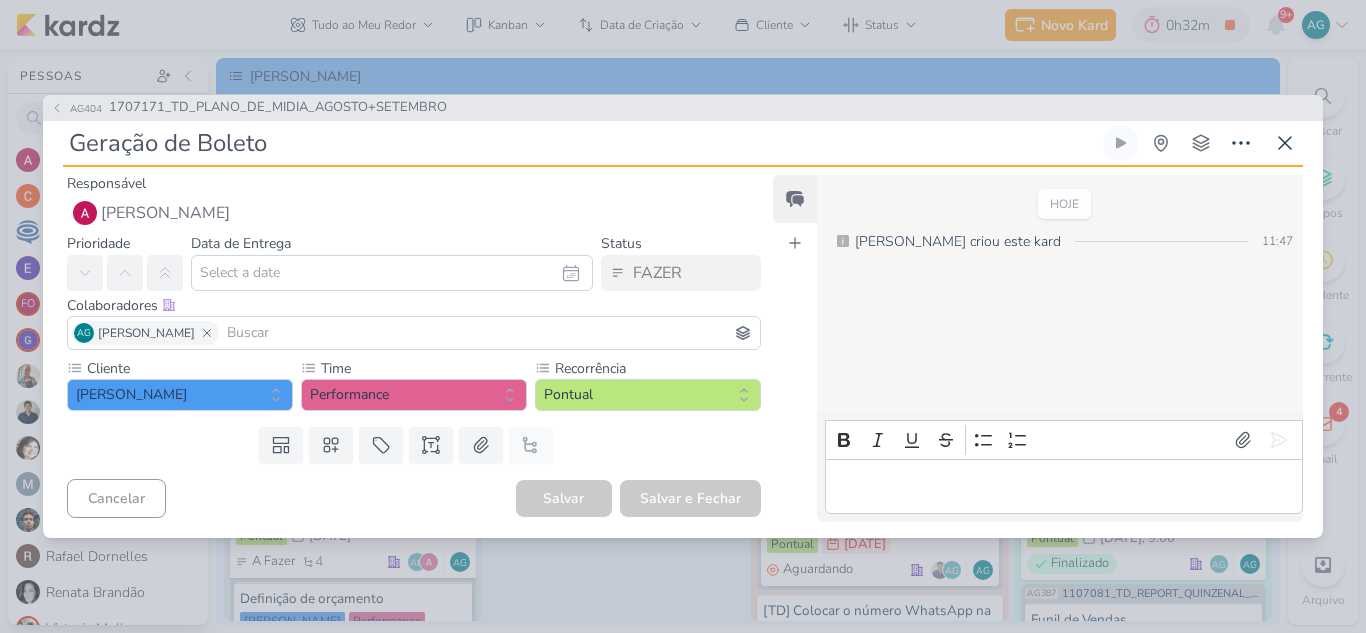 click at bounding box center [489, 333] 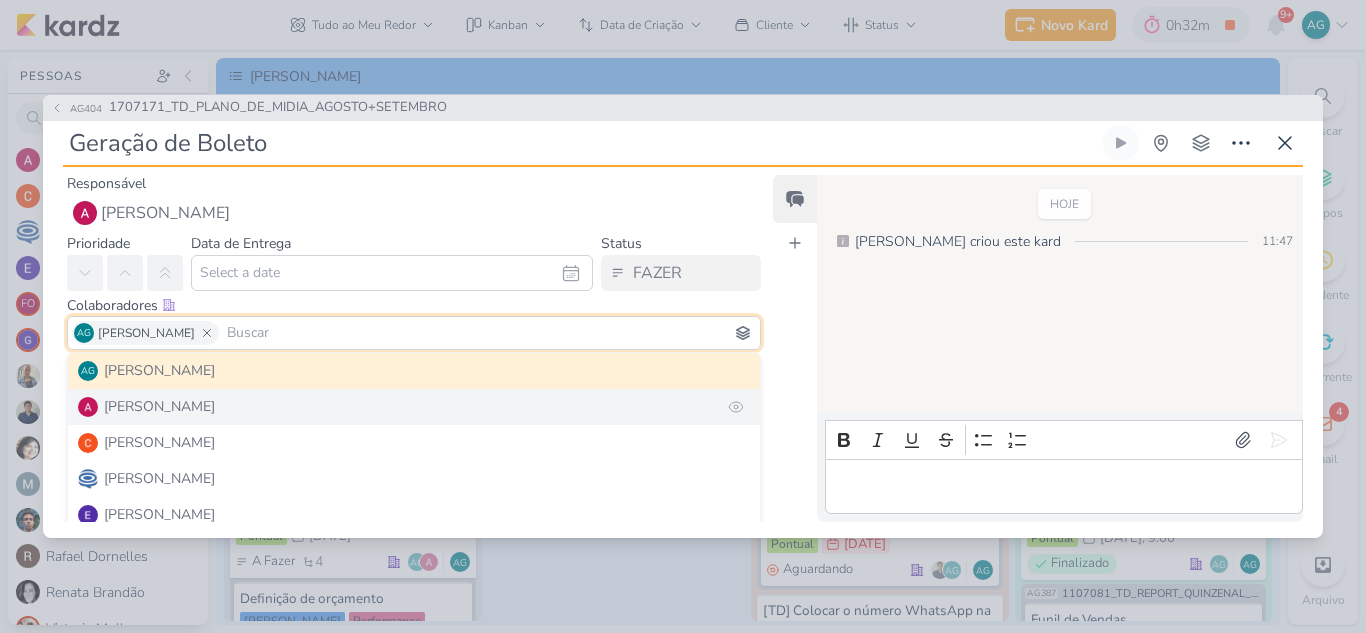 click on "[PERSON_NAME]" at bounding box center (414, 407) 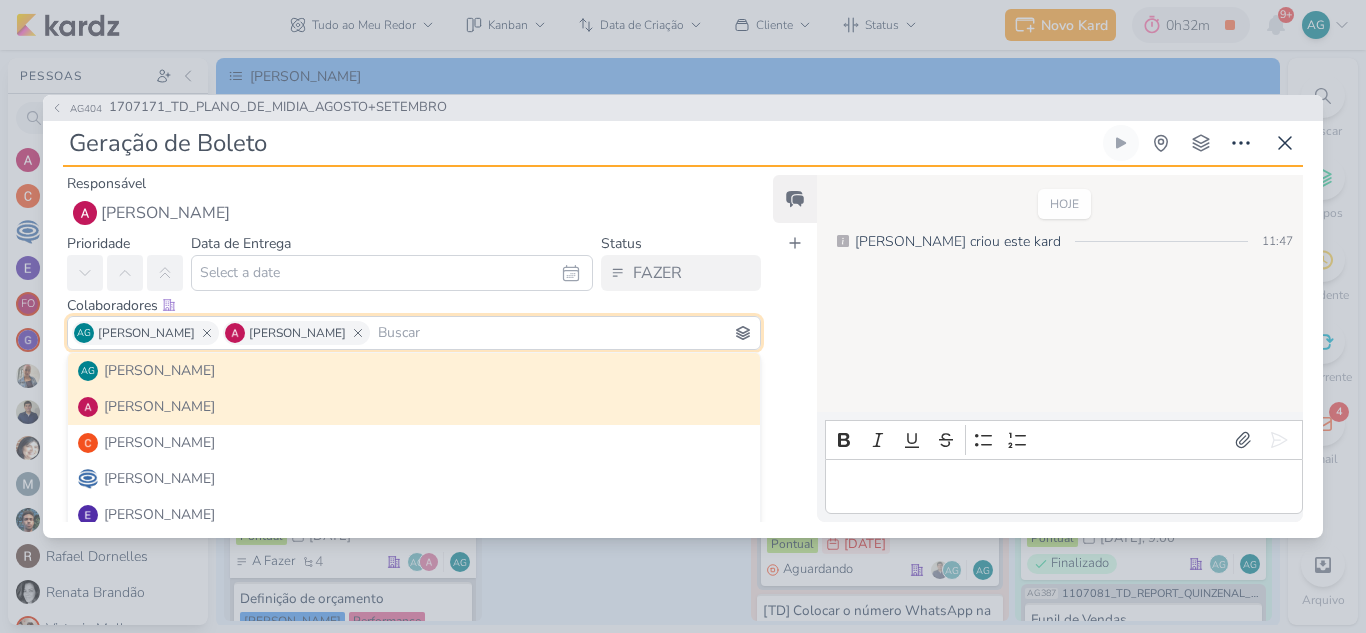 type 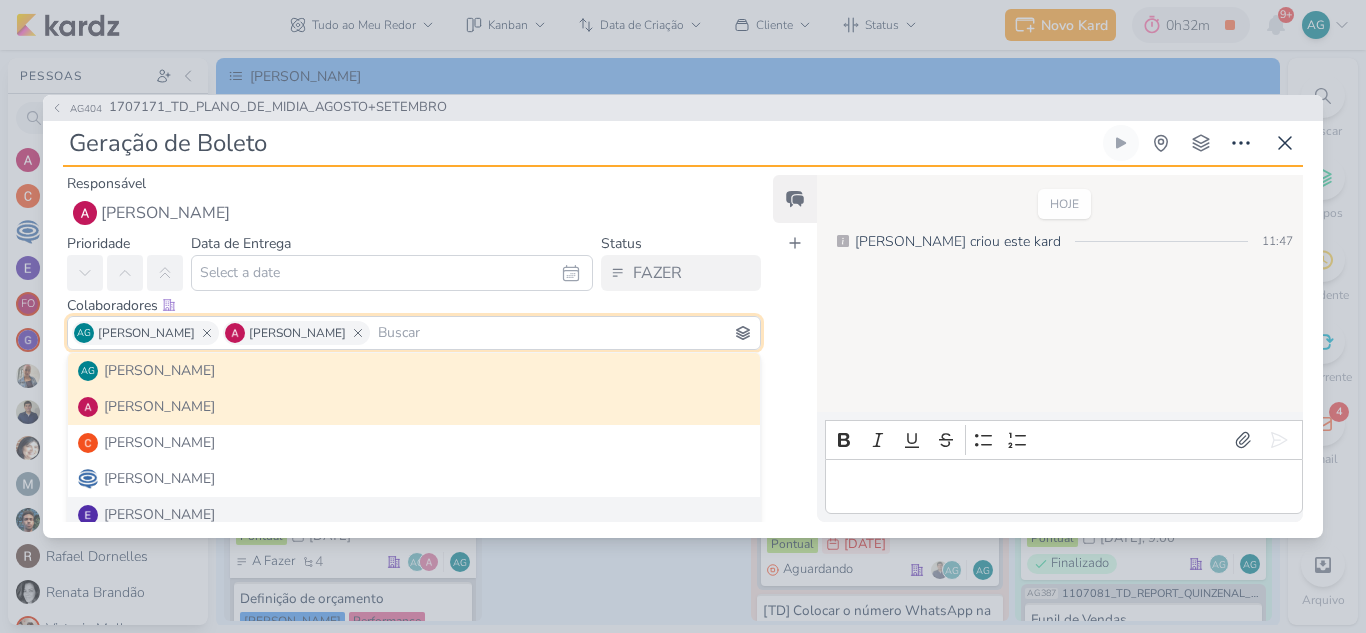 click on "Responsável
[PERSON_NAME]
Nenhum contato encontrado
create new contact
Novo Contato
Digite um endereço de email para criar um contato. Não se preocupe, tomaremos conta de todas as suas interações com esse contato através do email para que você possa colaborar com qualquer pessoa sem sair do Kardz
Email" at bounding box center [683, 352] 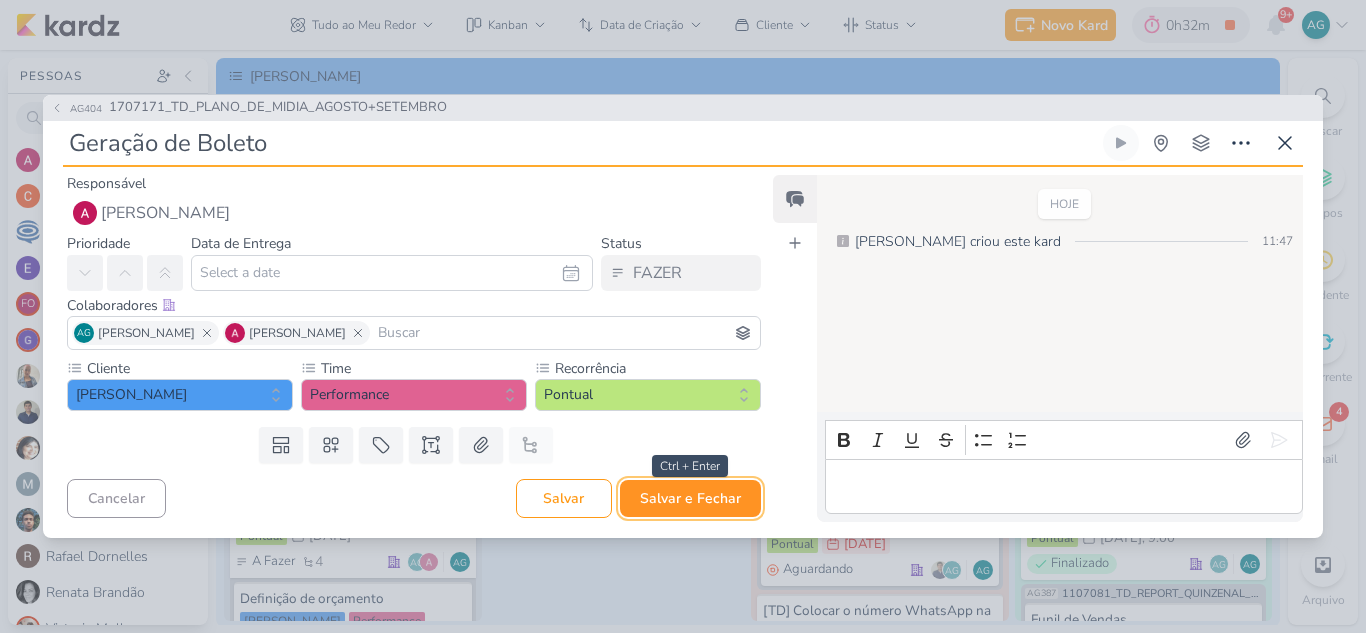click on "Salvar e Fechar" at bounding box center (690, 498) 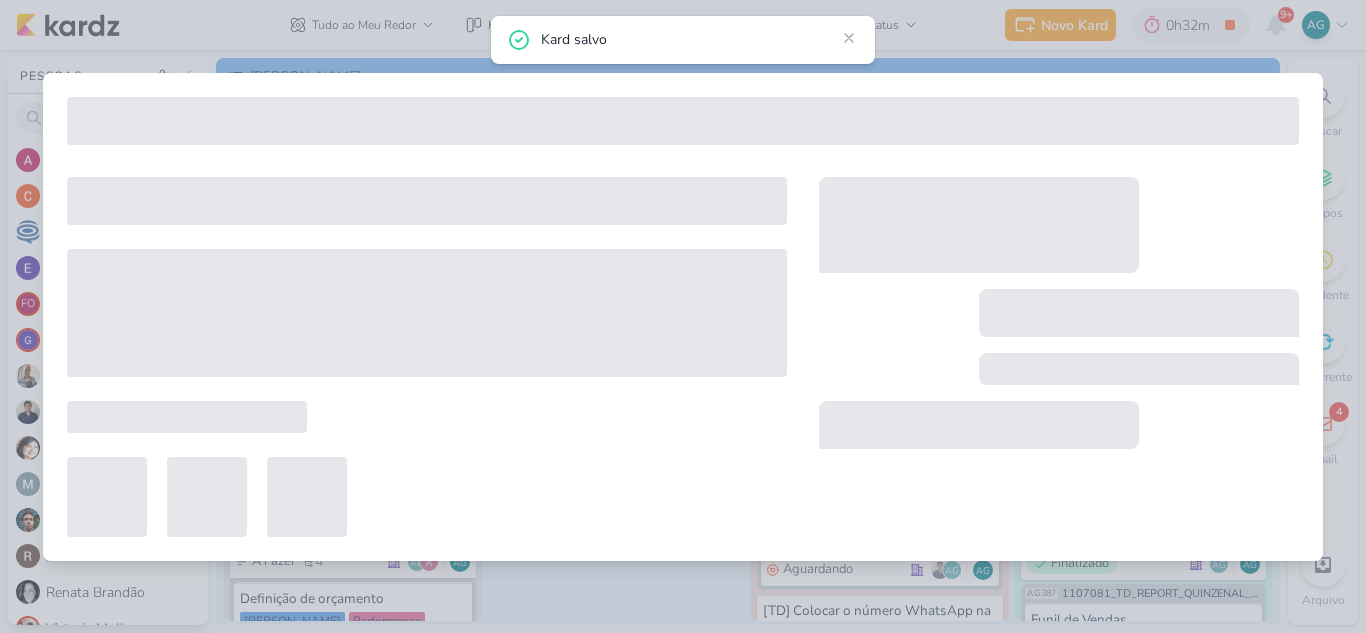 type on "1707171_TD_PLANO_DE_MIDIA_AGOSTO+SETEMBRO" 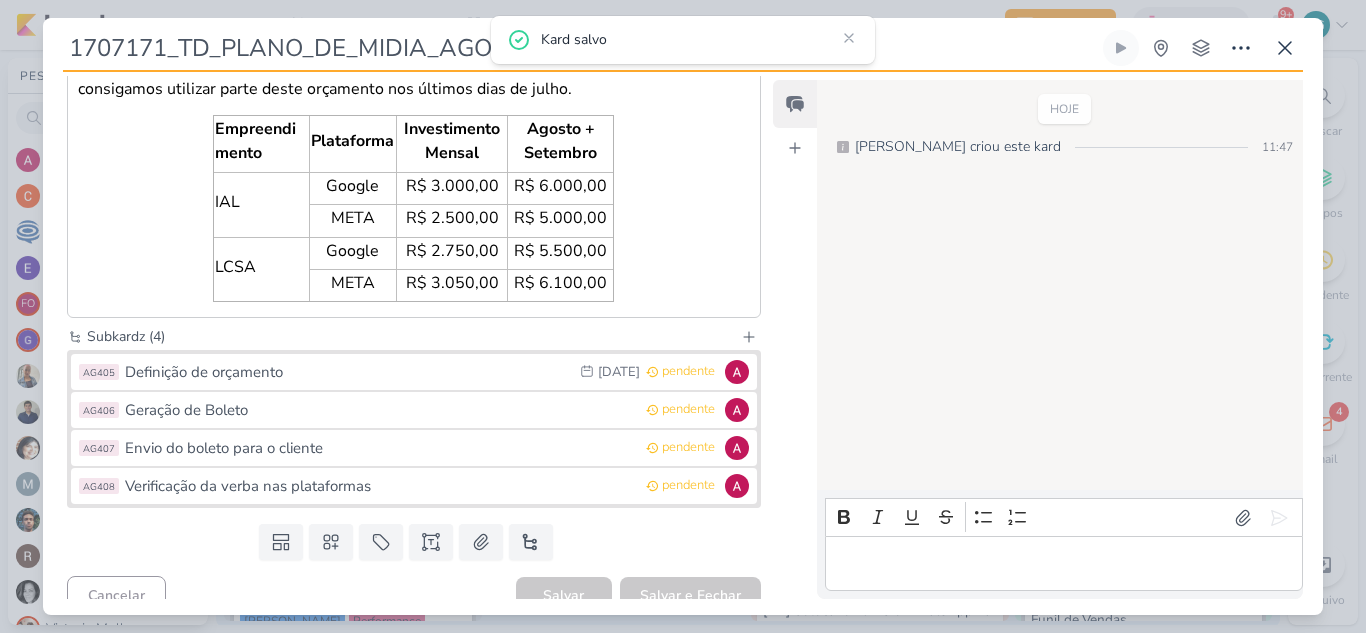 scroll, scrollTop: 462, scrollLeft: 0, axis: vertical 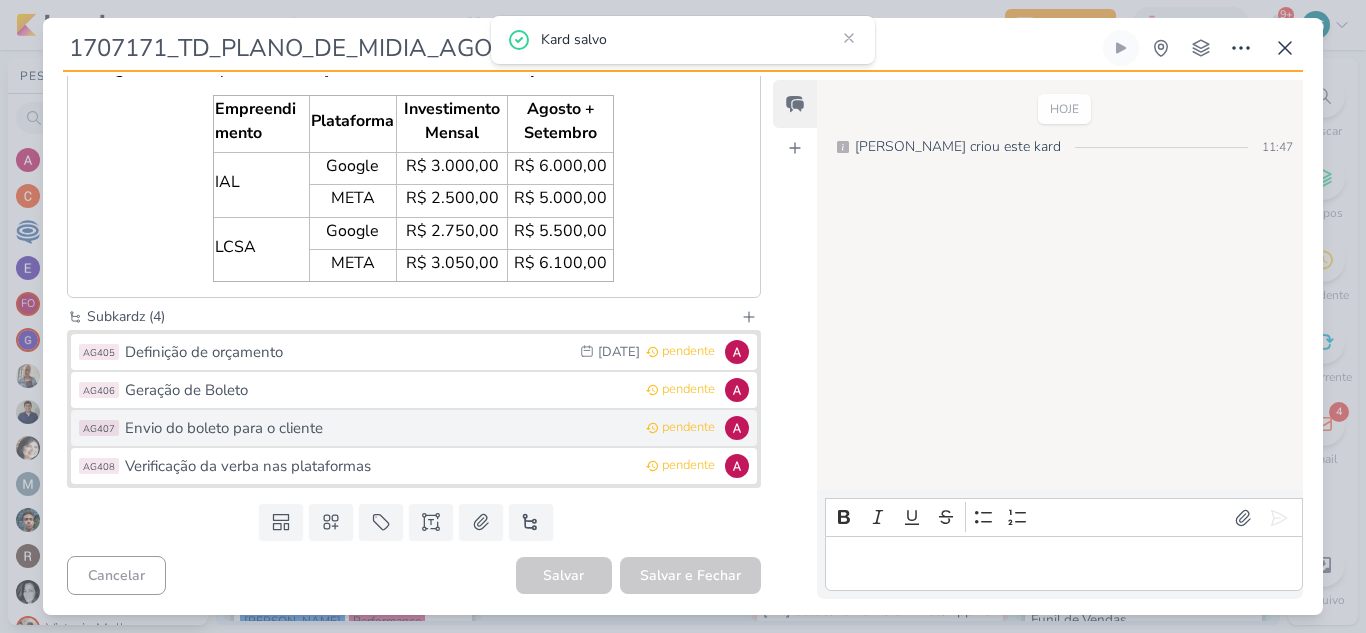 click on "Envio do boleto para o cliente" at bounding box center (380, 428) 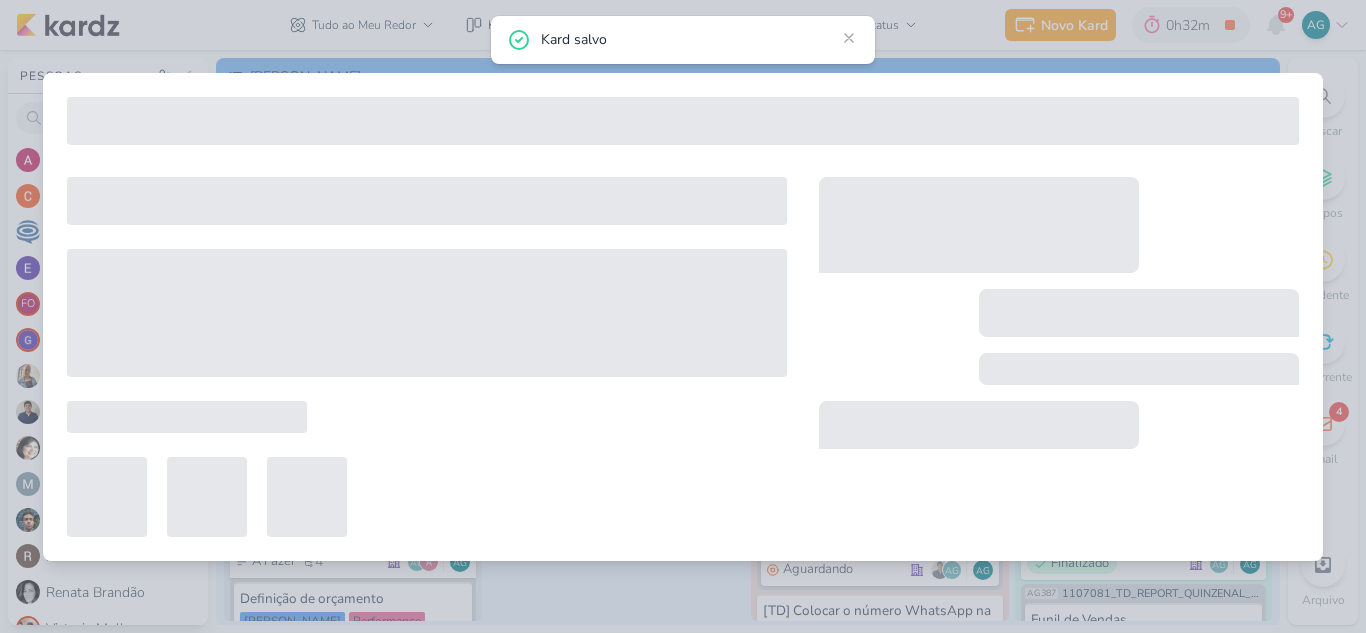 type on "Envio do boleto para o cliente" 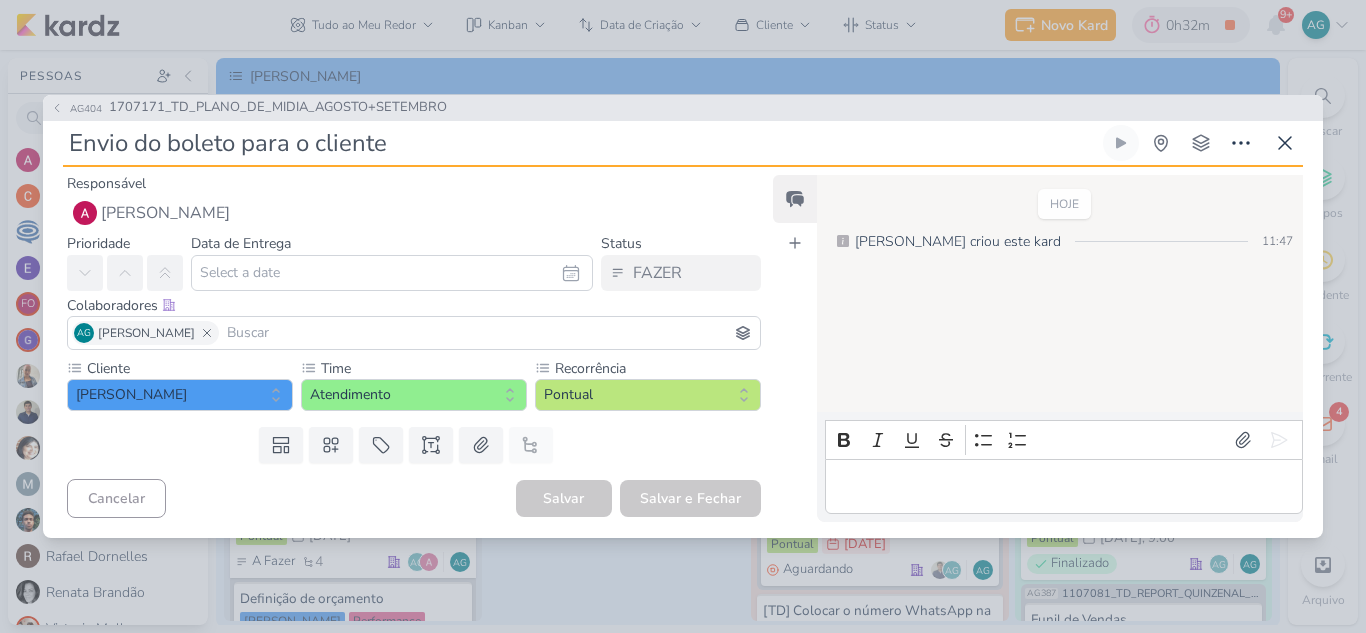 click at bounding box center (489, 333) 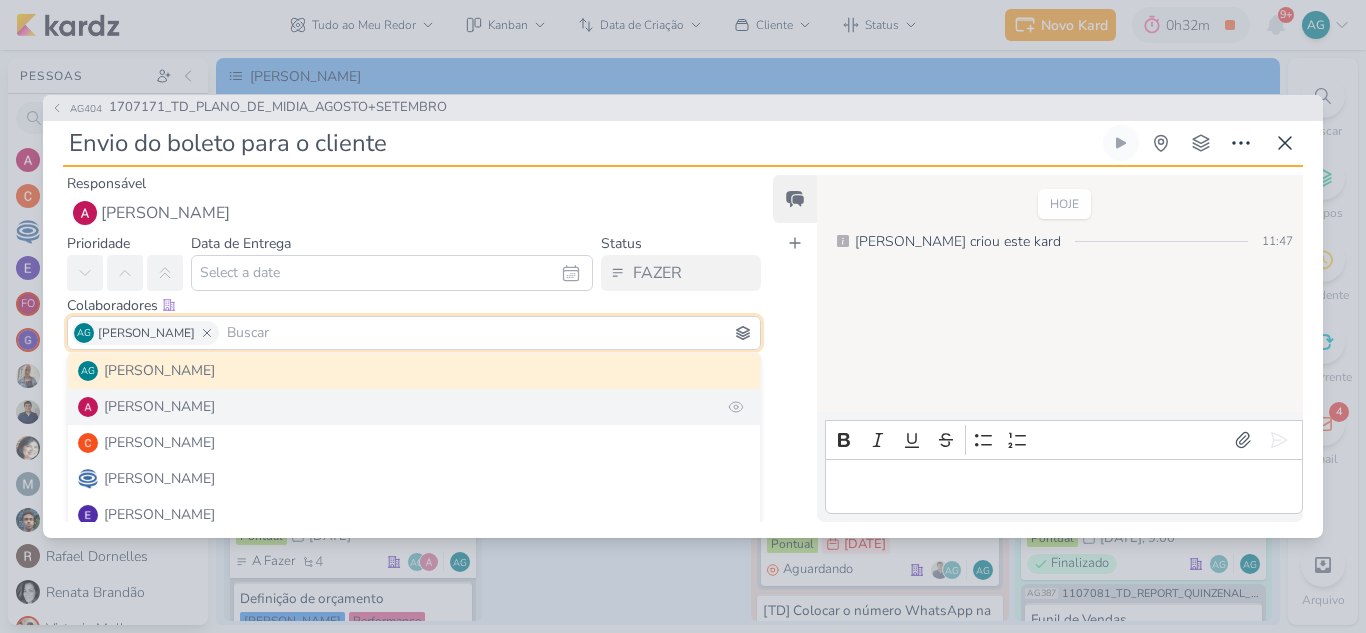 click on "[PERSON_NAME]" at bounding box center (414, 407) 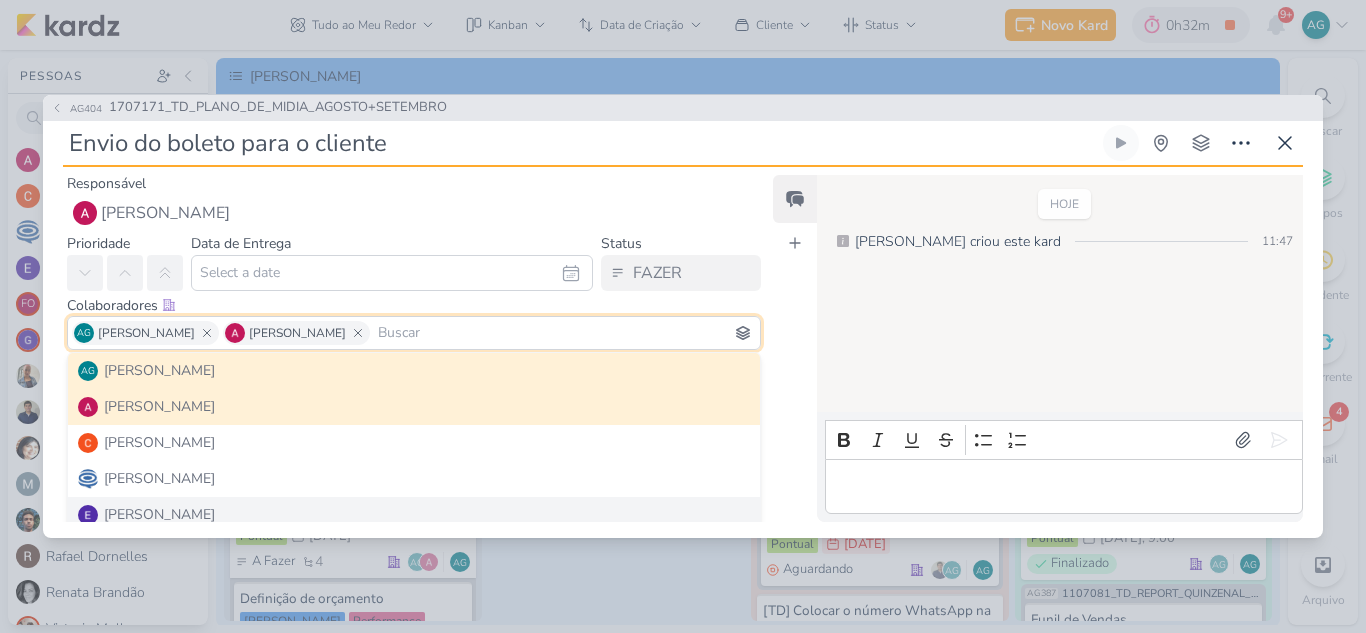 click on "Responsável
[PERSON_NAME]
Nenhum contato encontrado
create new contact
Novo Contato
Digite um endereço de email para criar um contato. Não se preocupe, tomaremos conta de todas as suas interações com esse contato através do email para que você possa colaborar com qualquer pessoa sem sair do Kardz
Email" at bounding box center [683, 352] 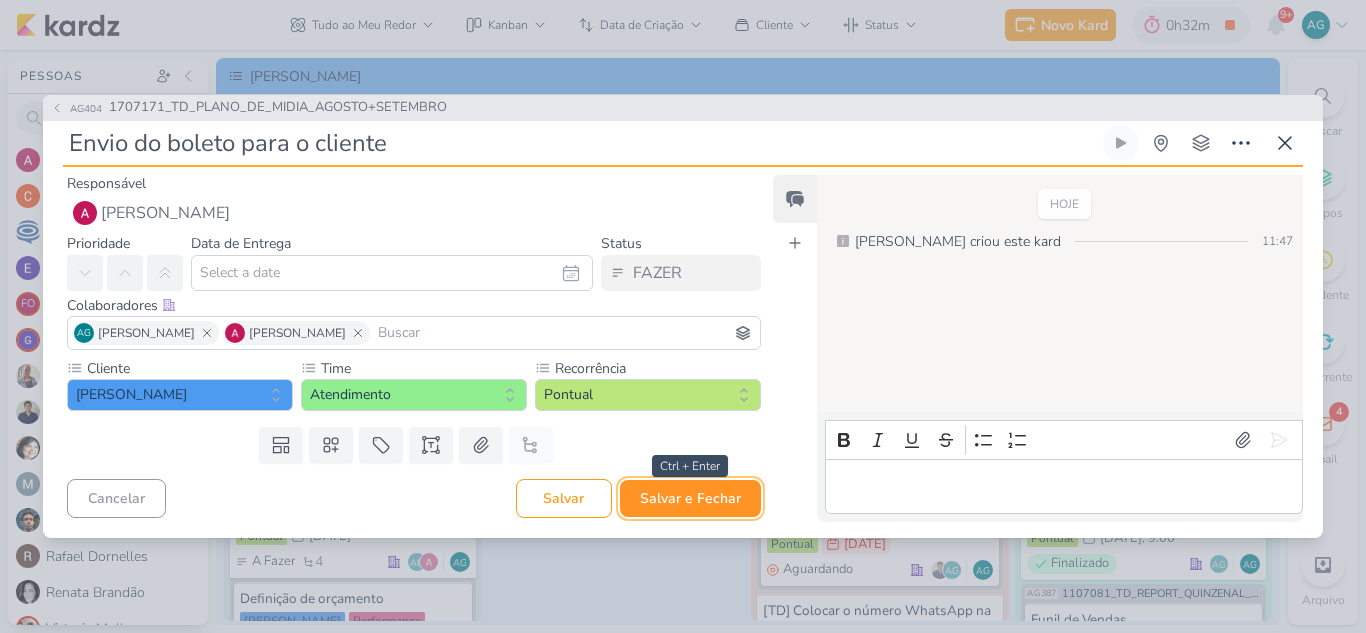click on "Salvar e Fechar" at bounding box center [690, 498] 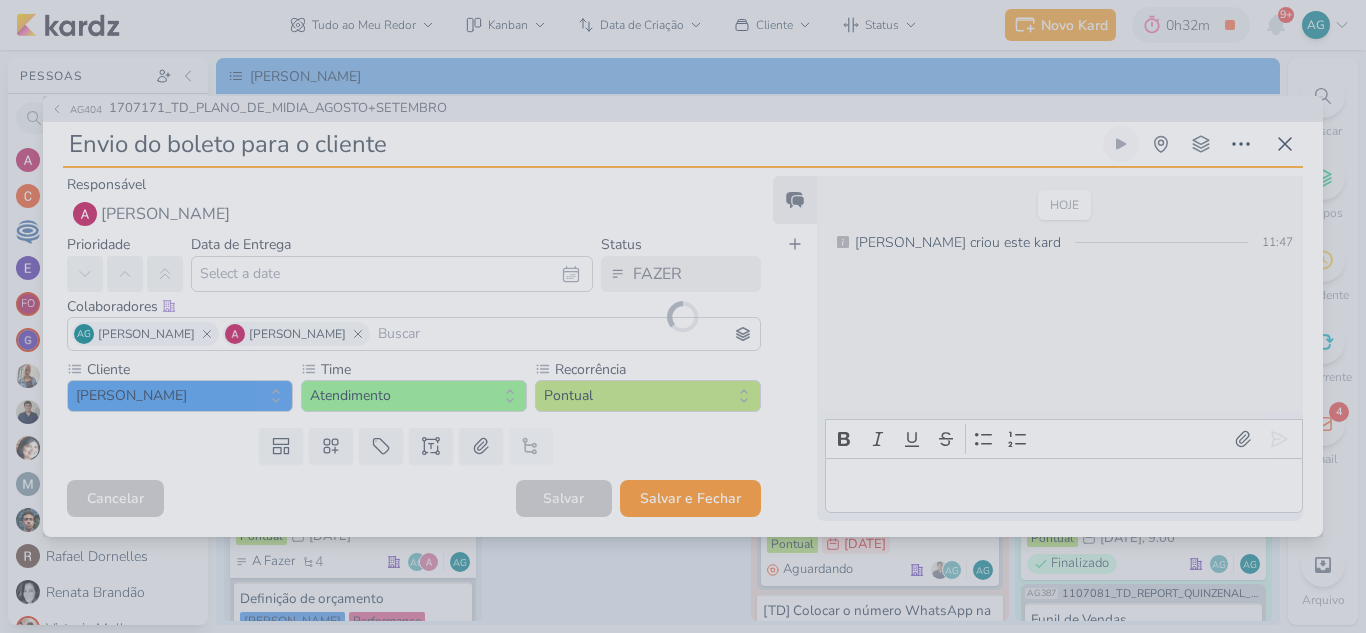 type 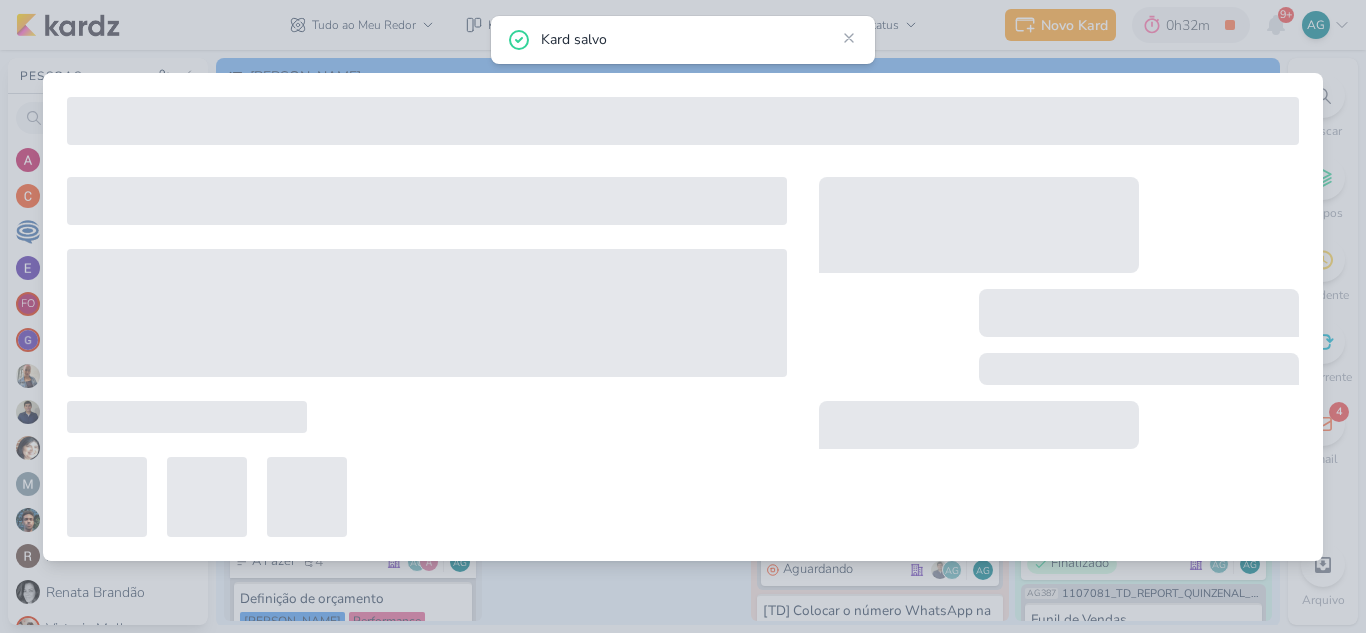 type on "1707171_TD_PLANO_DE_MIDIA_AGOSTO+SETEMBRO" 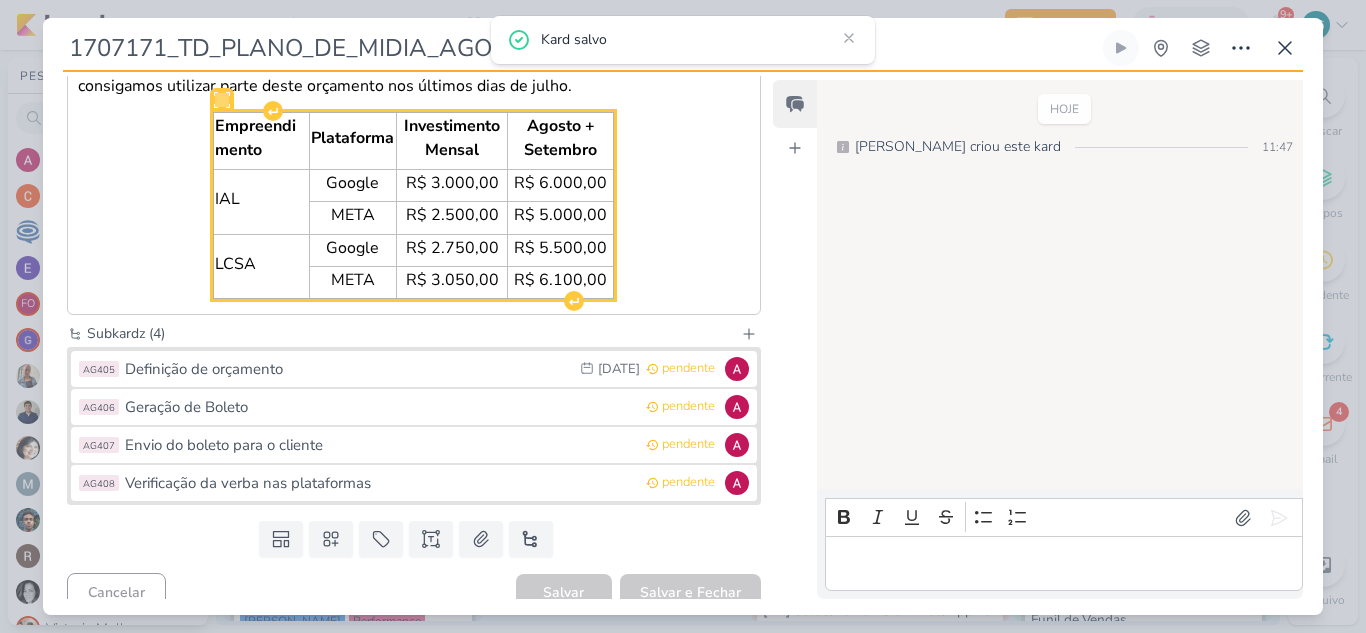 scroll, scrollTop: 462, scrollLeft: 0, axis: vertical 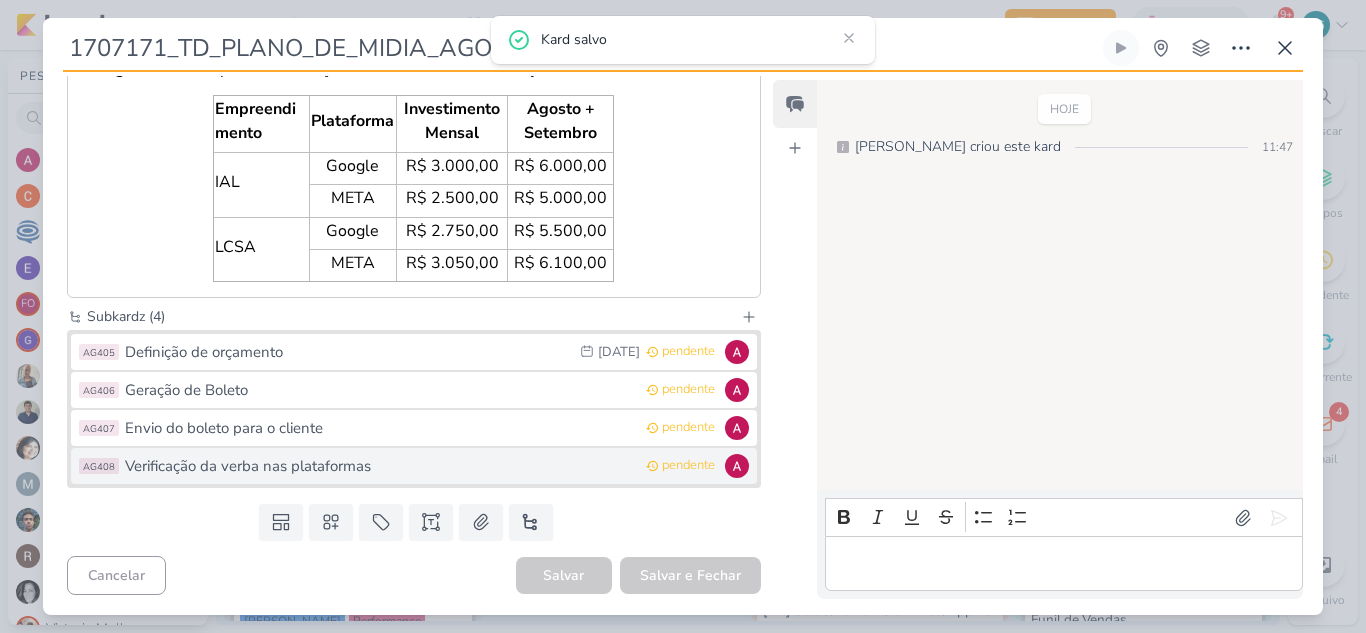 click on "Verificação da verba nas plataformas" at bounding box center (380, 466) 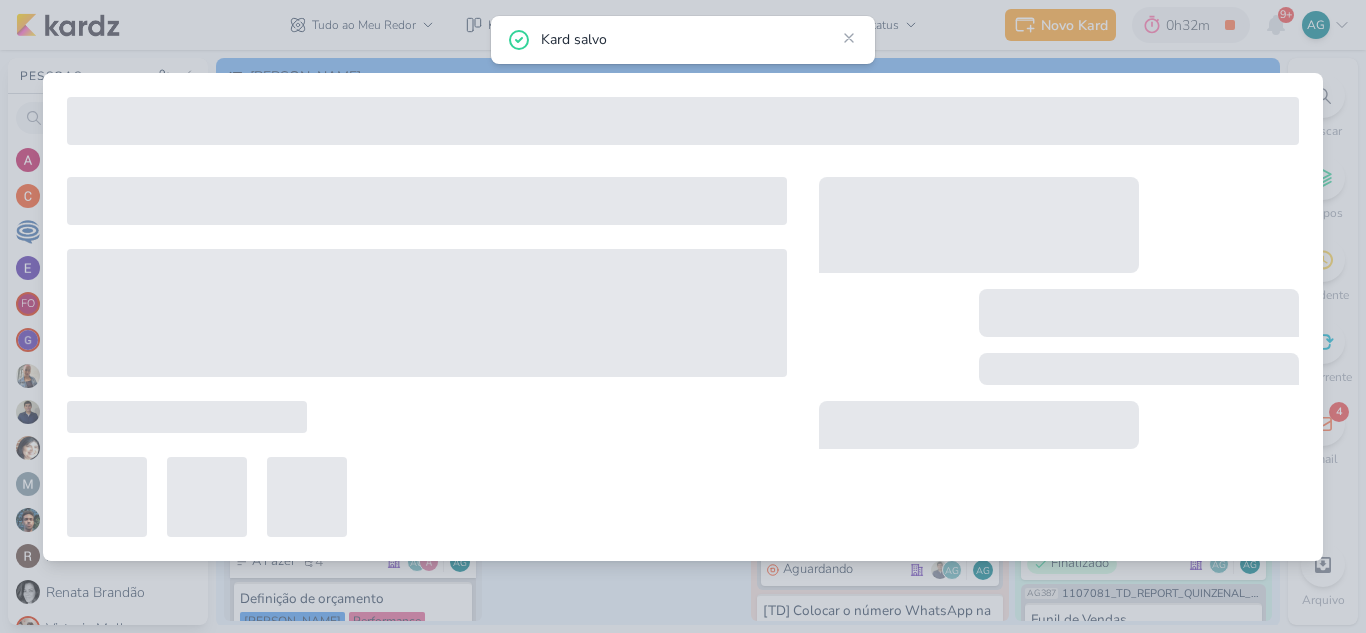 type on "Verificação da verba nas plataformas" 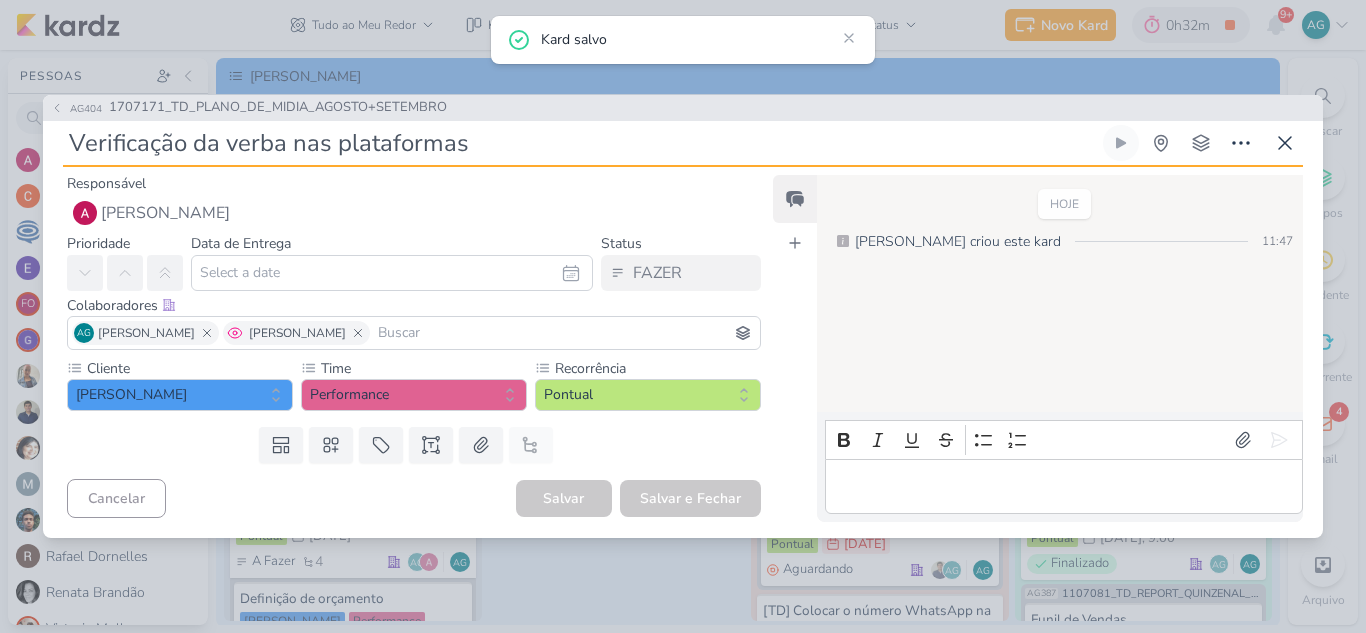 type 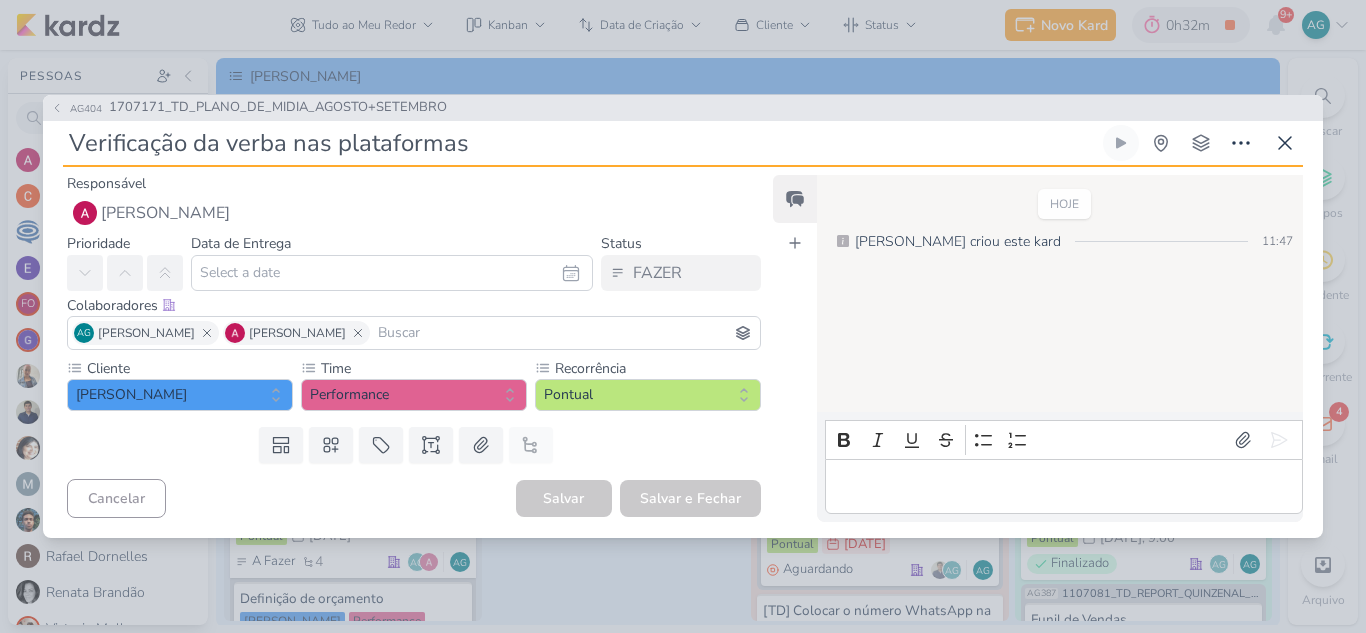 click on "Cancelar
[GEOGRAPHIC_DATA]
Salvar e Fechar
Ctrl + Enter" at bounding box center [406, 496] 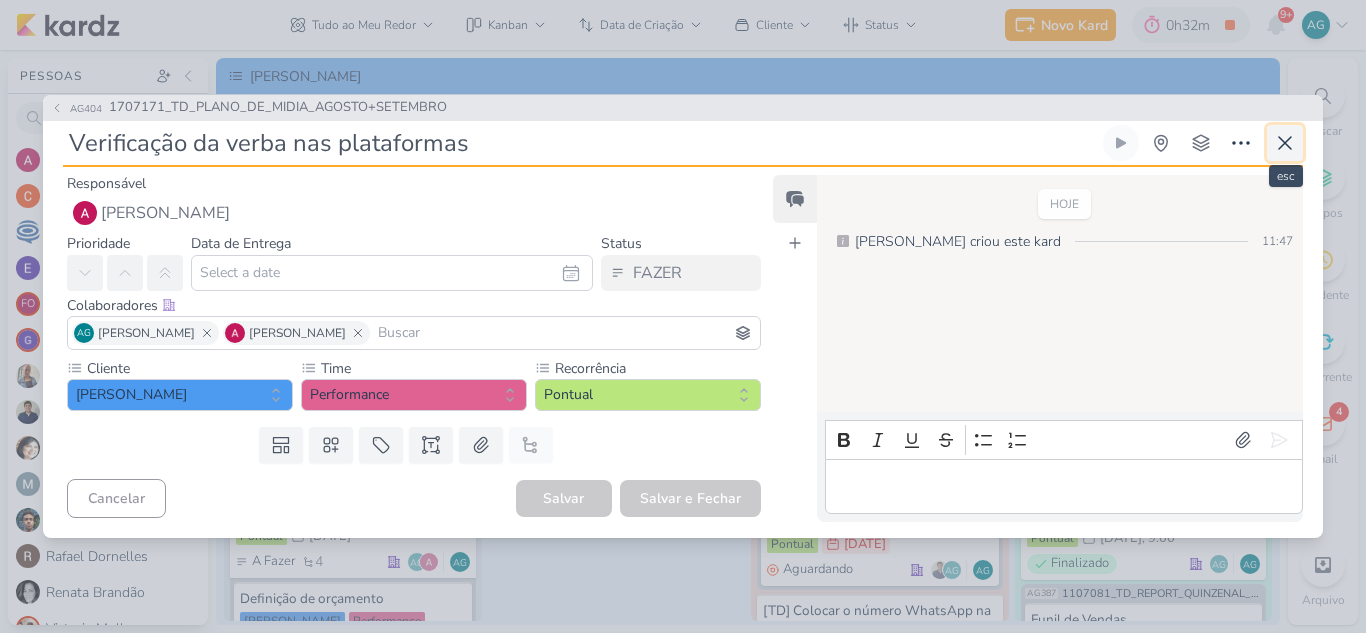 click 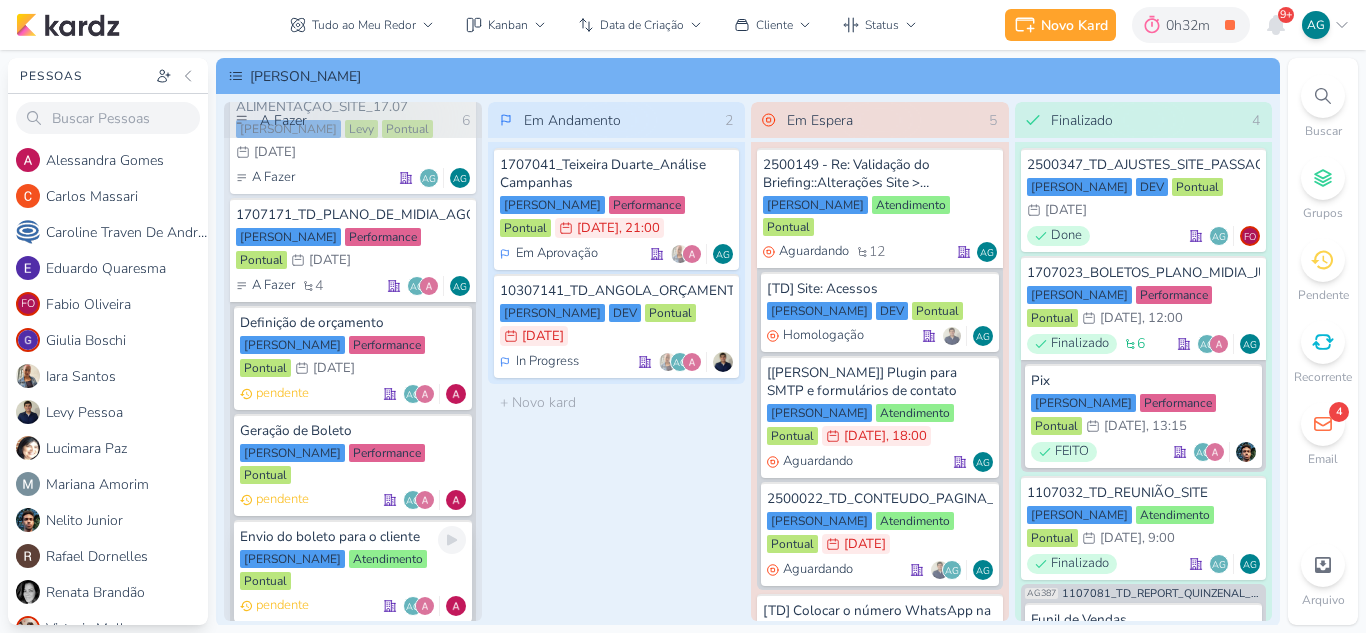 scroll, scrollTop: 574, scrollLeft: 0, axis: vertical 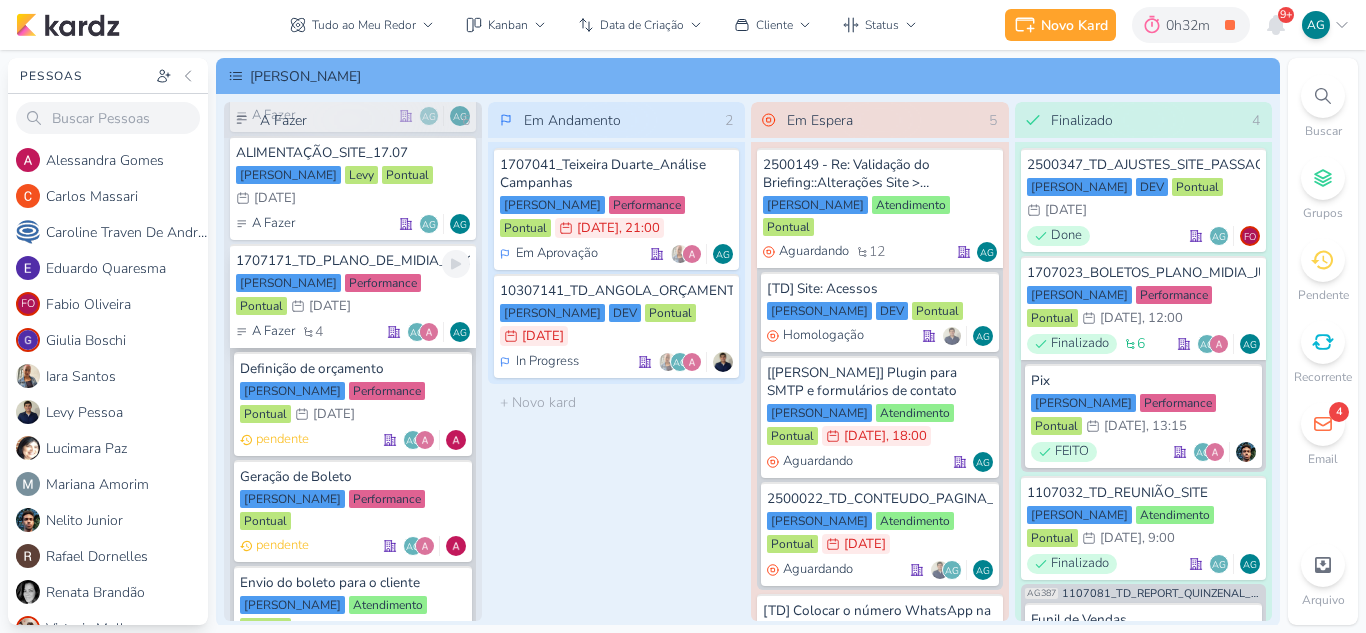 click on "1707171_TD_PLANO_DE_MIDIA_AGOSTO+SETEMBRO" at bounding box center [353, 261] 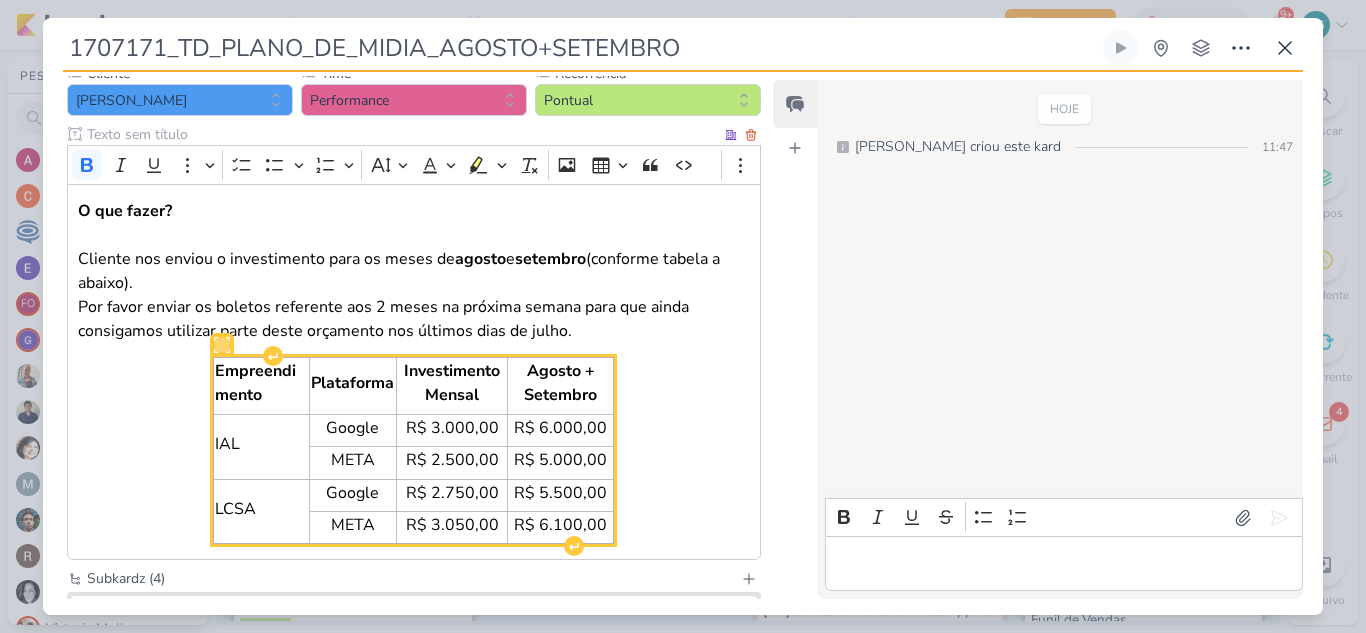 scroll, scrollTop: 300, scrollLeft: 0, axis: vertical 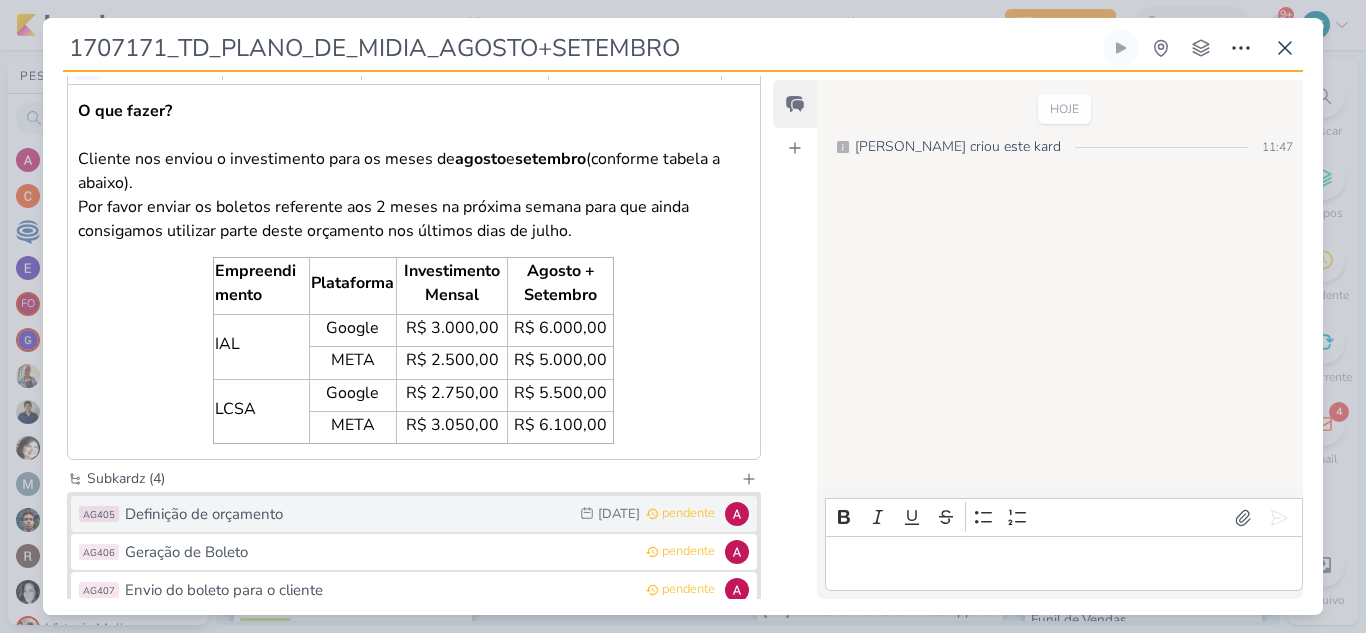 click on "Definição de orçamento" at bounding box center (347, 514) 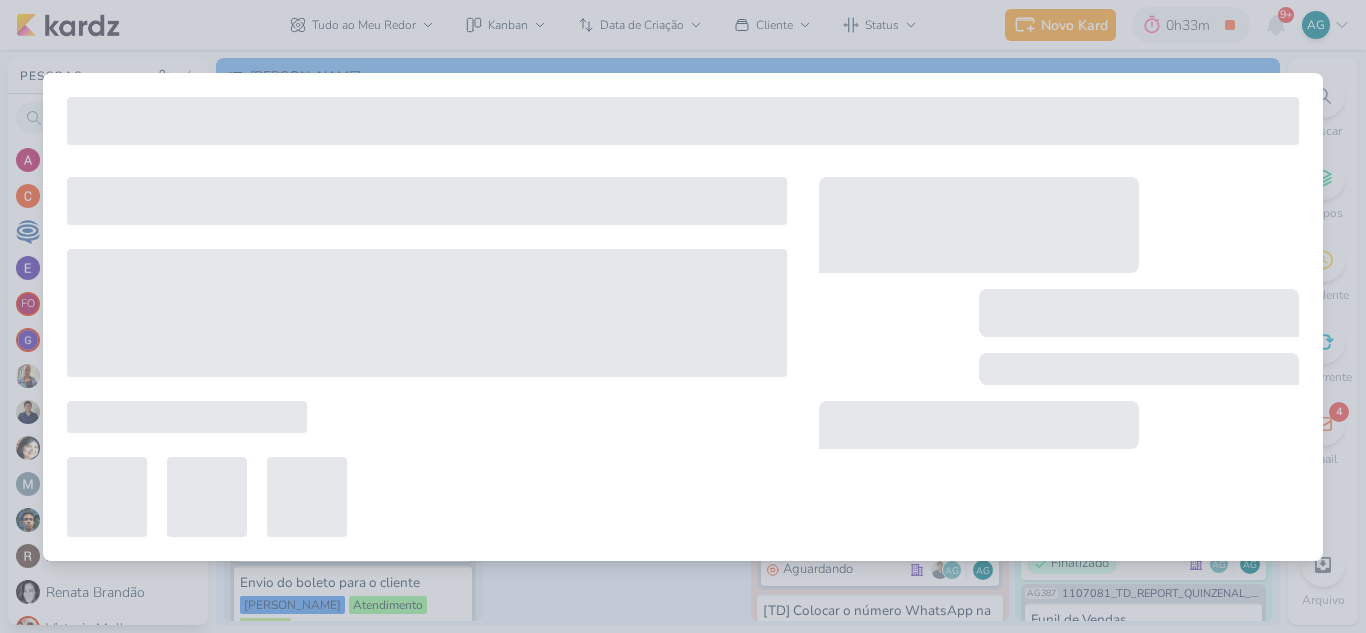 type on "Definição de orçamento" 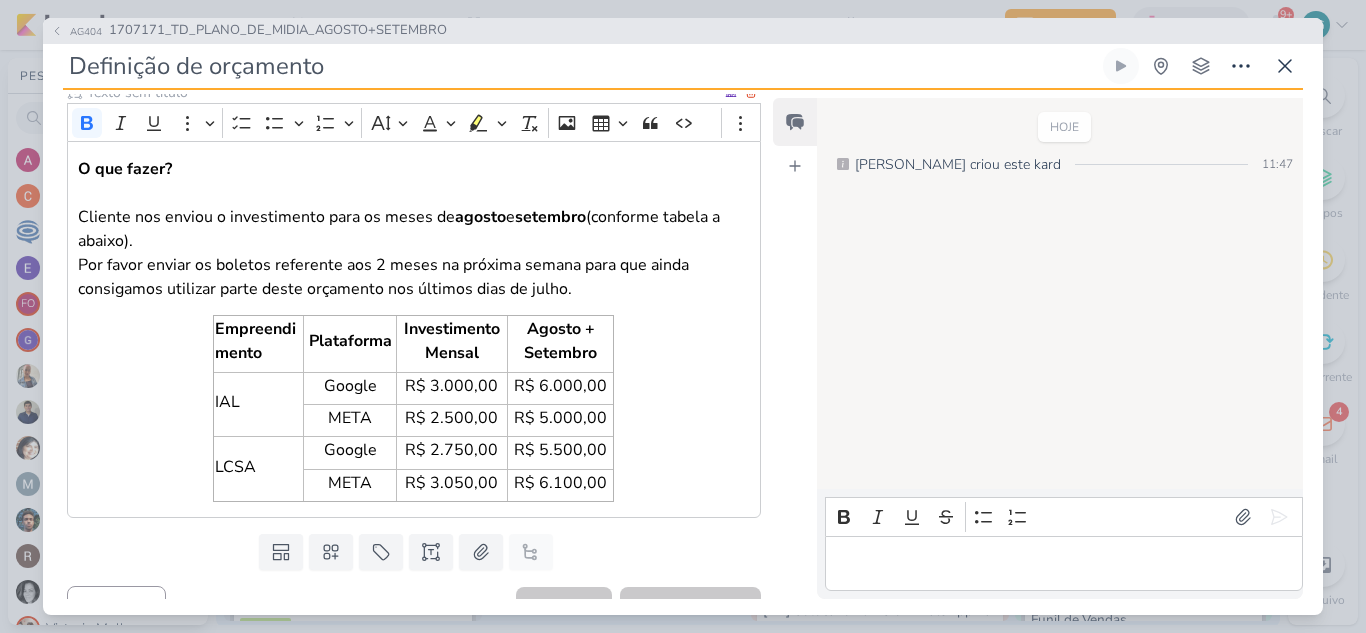 scroll, scrollTop: 290, scrollLeft: 0, axis: vertical 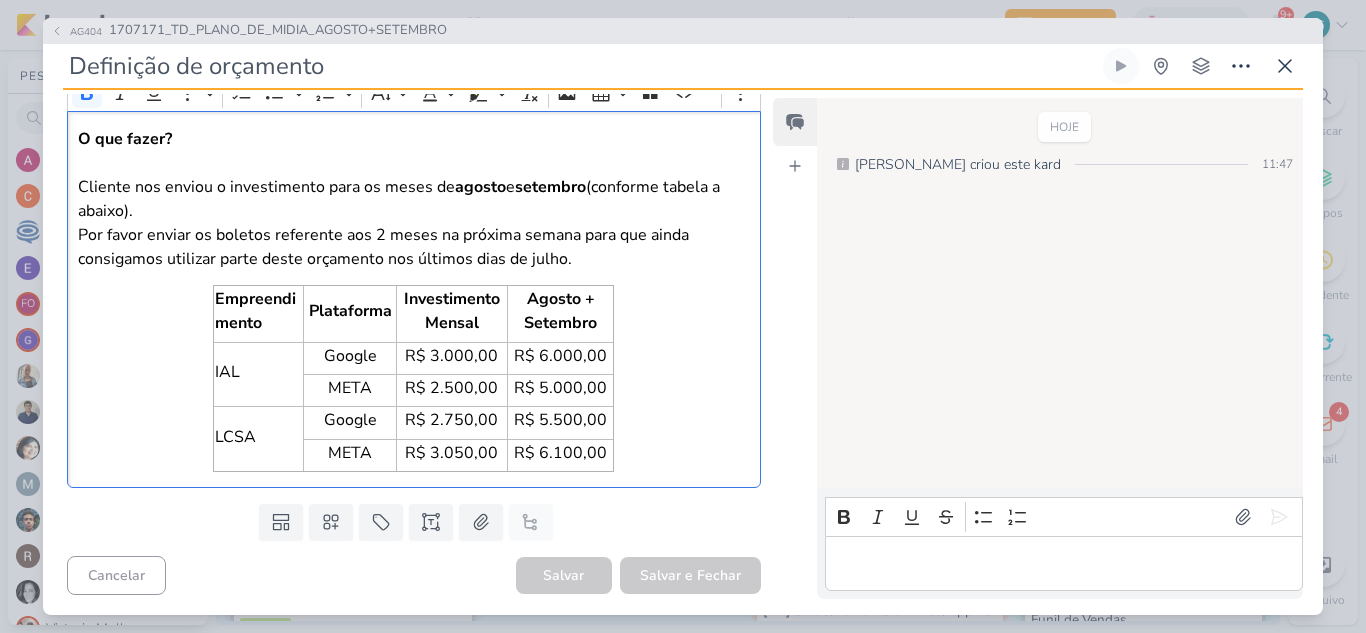 click on "O que fazer? Cliente nos enviou o investimento para os meses de  agosto  e  setembro  (conforme tabela a abaixo).  Por favor enviar os boletos referente aos 2 meses na próxima semana para que ainda consigamos utilizar parte deste orçamento nos últimos dias de julho. Empreendimento Plataforma Investimento Mensal Agosto + Setembro IAL Google R$ 3.000,00 R$ 6.000,00 META R$ 2.500,00 R$ 5.000,00 LCSA Google R$ 2.750,00 R$ 5.500,00 META R$ 3.050,00 R$ 6.100,00" at bounding box center [414, 299] 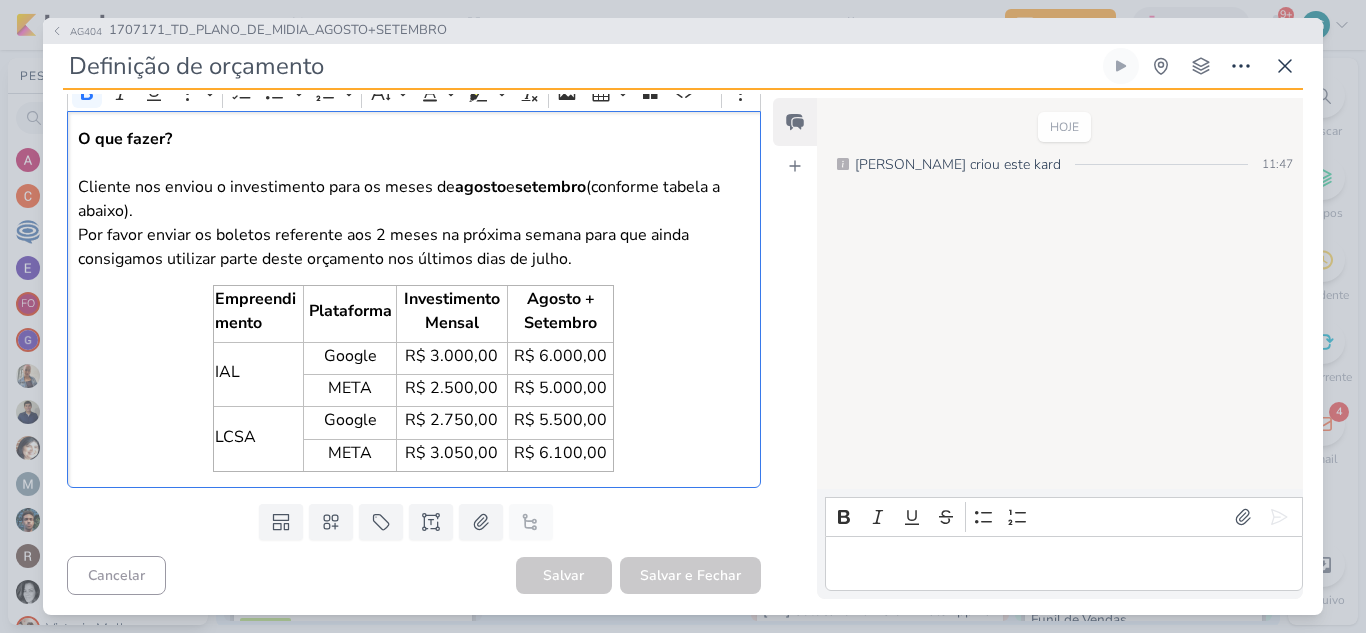 click on "O que fazer? Cliente nos enviou o investimento para os meses de  agosto  e  setembro  (conforme tabela a abaixo).  Por favor enviar os boletos referente aos 2 meses na próxima semana para que ainda consigamos utilizar parte deste orçamento nos últimos dias de julho. Empreendimento Plataforma Investimento Mensal Agosto + Setembro IAL Google R$ 3.000,00 R$ 6.000,00 META R$ 2.500,00 R$ 5.000,00 LCSA Google R$ 2.750,00 R$ 5.500,00 META R$ 3.050,00 R$ 6.100,00" at bounding box center [414, 299] 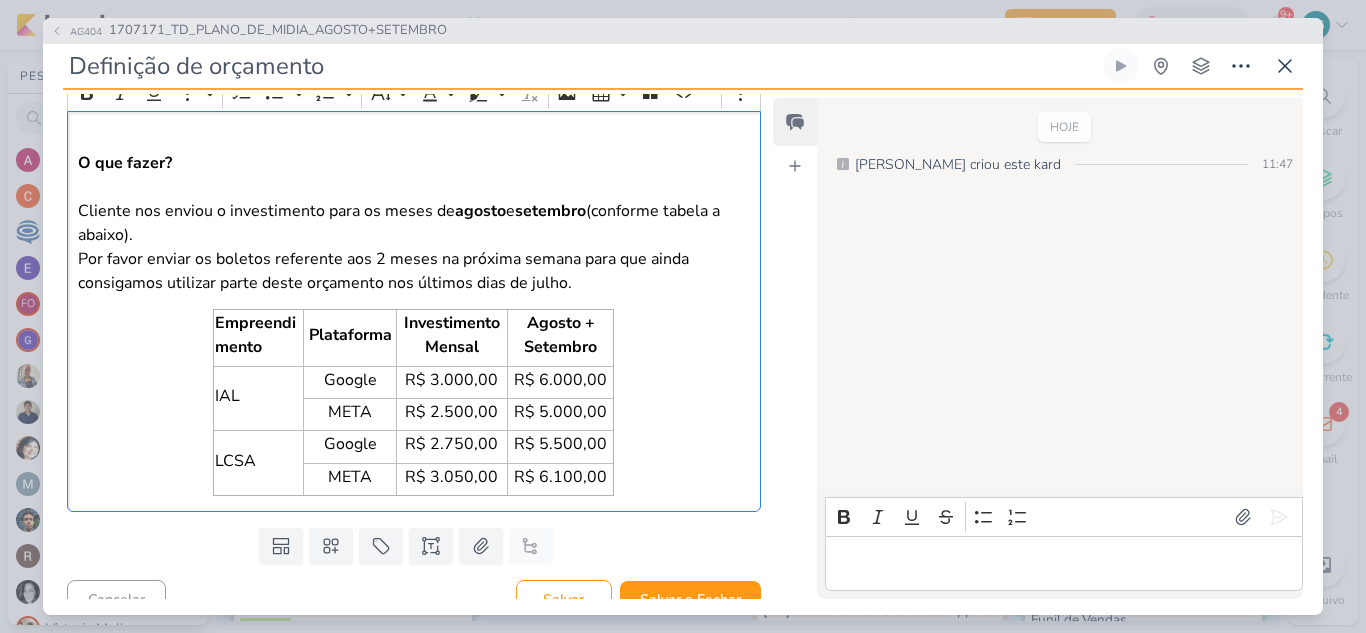 click on "O que fazer? Cliente nos enviou o investimento para os meses de  agosto  e  setembro  (conforme tabela a abaixo).  Por favor enviar os boletos referente aos 2 meses na próxima semana para que ainda consigamos utilizar parte deste orçamento nos últimos dias de julho. Empreendimento Plataforma Investimento Mensal Agosto + Setembro IAL Google R$ 3.000,00 R$ 6.000,00 META R$ 2.500,00 R$ 5.000,00 LCSA Google R$ 2.750,00 R$ 5.500,00 META R$ 3.050,00 R$ 6.100,00" at bounding box center (414, 311) 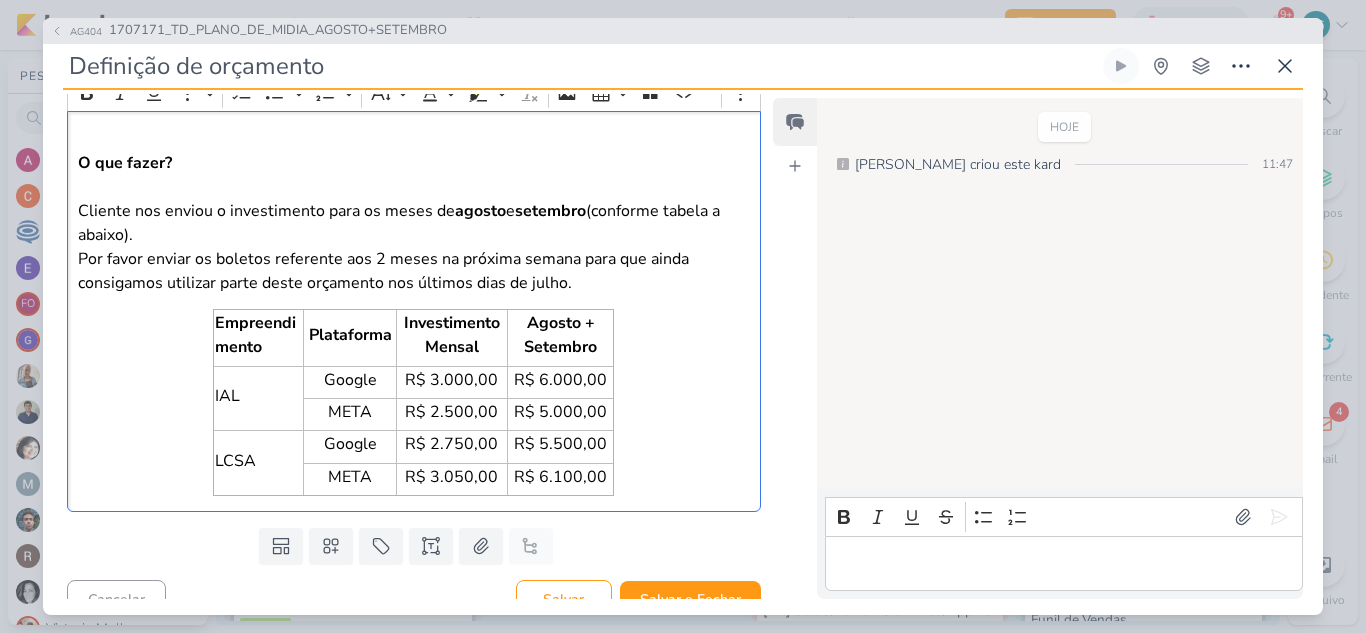 click on "⁠⁠⁠⁠⁠⁠⁠ O que fazer? Cliente nos enviou o investimento para os meses de  agosto  e  setembro  (conforme tabela a abaixo).  Por favor enviar os boletos referente aos 2 meses na próxima semana para que ainda consigamos utilizar parte deste orçamento nos últimos dias de julho. Empreendimento Plataforma Investimento Mensal Agosto + Setembro IAL Google R$ 3.000,00 R$ 6.000,00 META R$ 2.500,00 R$ 5.000,00 LCSA Google R$ 2.750,00 R$ 5.500,00 META R$ 3.050,00 R$ 6.100,00" at bounding box center (414, 311) 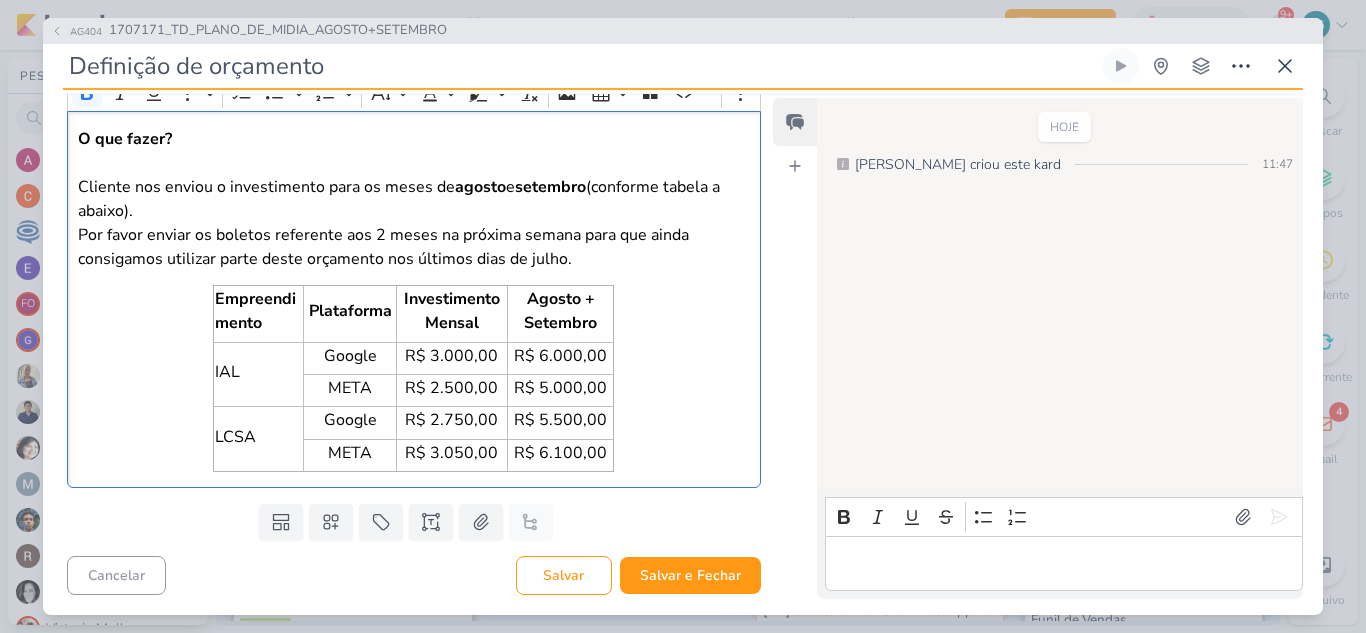 click on "O que fazer? Cliente nos enviou o investimento para os meses de  agosto  e  setembro  (conforme tabela a abaixo).  Por favor enviar os boletos referente aos 2 meses na próxima semana para que ainda consigamos utilizar parte deste orçamento nos últimos dias de julho. Empreendimento Plataforma Investimento Mensal Agosto + Setembro IAL Google R$ 3.000,00 R$ 6.000,00 META R$ 2.500,00 R$ 5.000,00 LCSA Google R$ 2.750,00 R$ 5.500,00 META R$ 3.050,00 R$ 6.100,00" at bounding box center (414, 299) 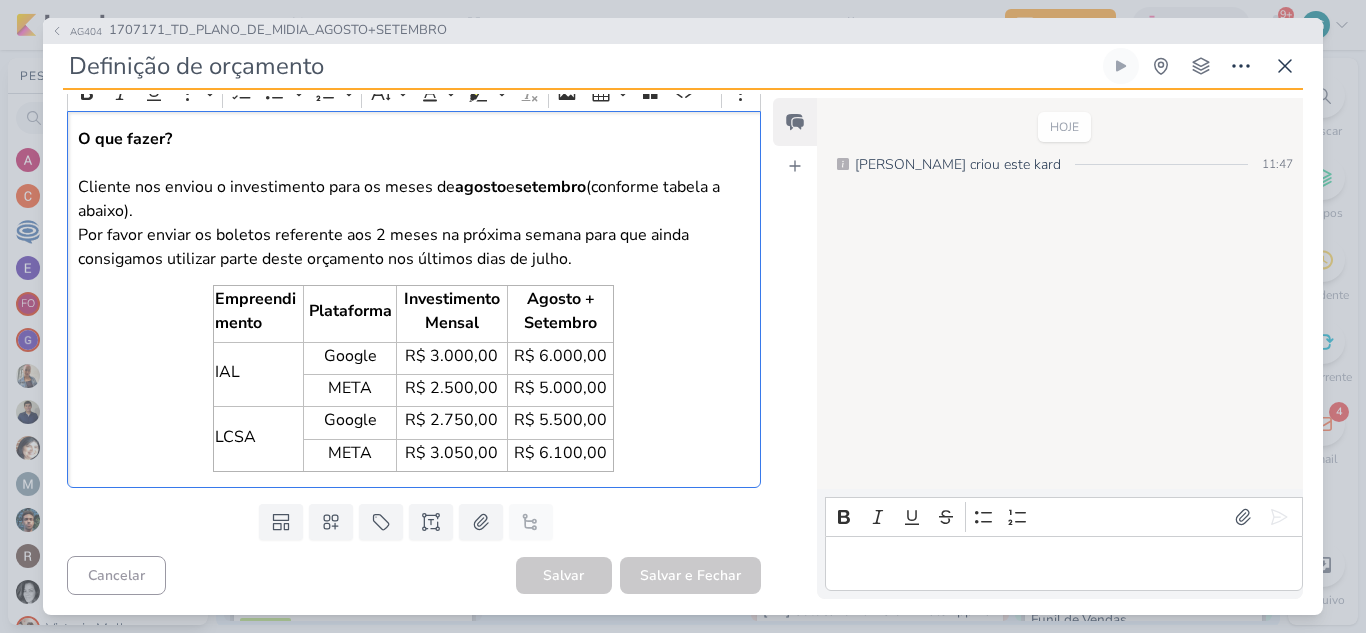 click on "O que fazer? Cliente nos enviou o investimento para os meses de  agosto  e  setembro  (conforme tabela a abaixo).  Por favor enviar os boletos referente aos 2 meses na próxima semana para que ainda consigamos utilizar parte deste orçamento nos últimos dias de julho. Empreendimento Plataforma Investimento Mensal Agosto + Setembro IAL Google R$ 3.000,00 R$ 6.000,00 META R$ 2.500,00 R$ 5.000,00 LCSA Google R$ 2.750,00 R$ 5.500,00 META R$ 3.050,00 R$ 6.100,00" at bounding box center (414, 299) 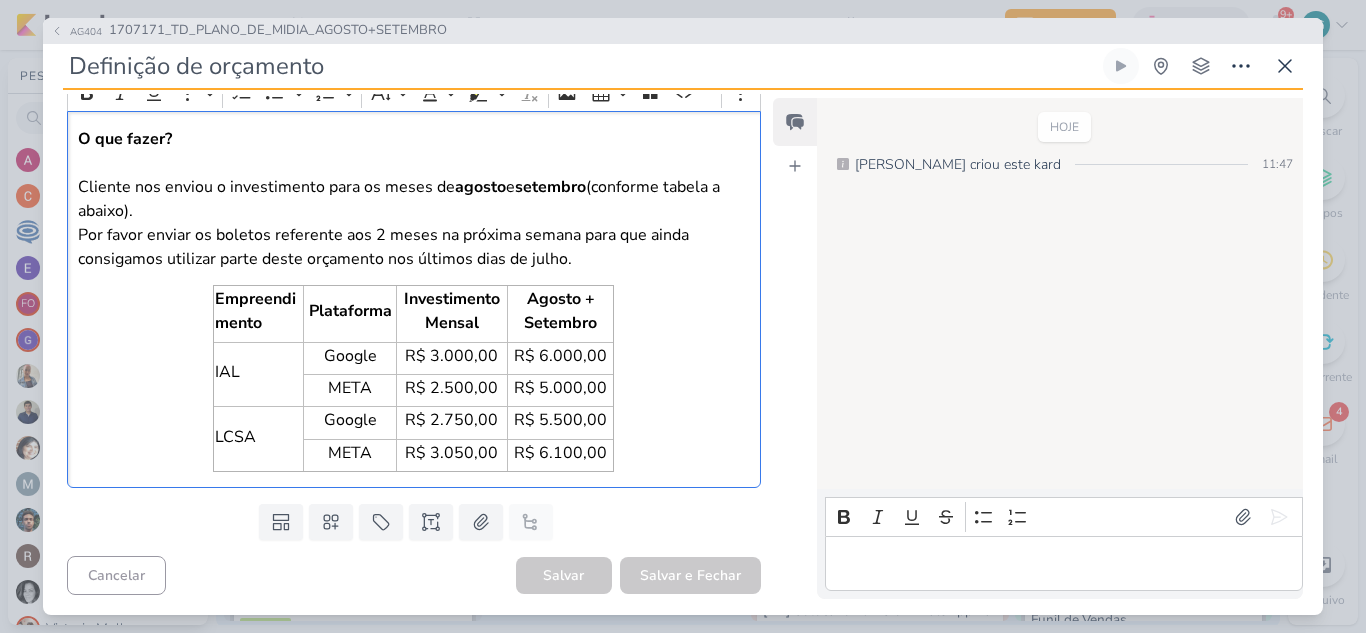 click on "O que fazer? Cliente nos enviou o investimento para os meses de  agosto  e  setembro  (conforme tabela a abaixo).  Por favor enviar os boletos referente aos 2 meses na próxima semana para que ainda consigamos utilizar parte deste orçamento nos últimos dias de julho." at bounding box center [414, 199] 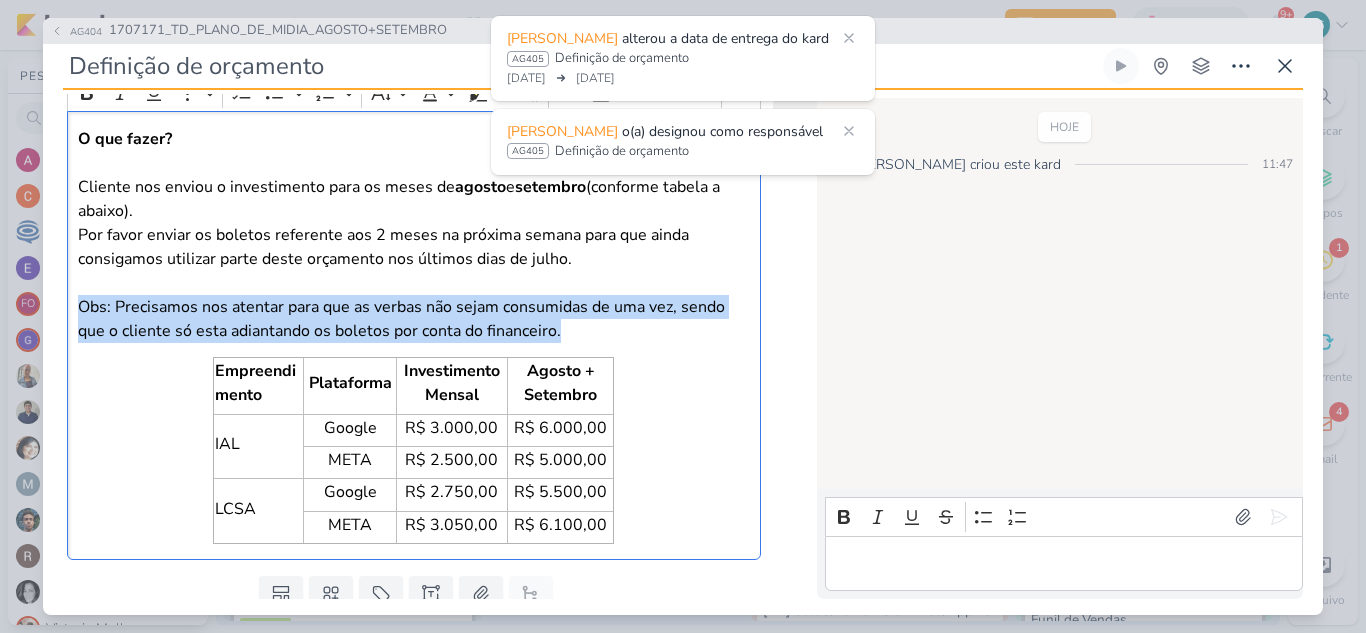 drag, startPoint x: 78, startPoint y: 303, endPoint x: 634, endPoint y: 343, distance: 557.437 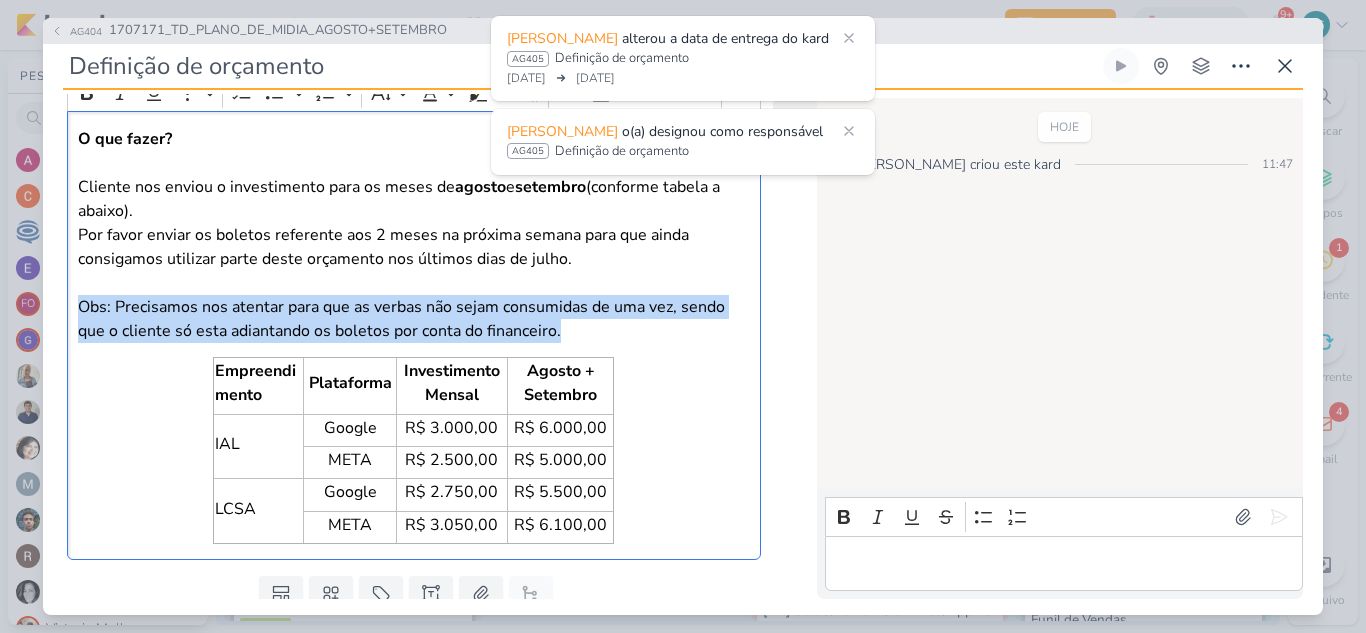 click on "O que fazer? Cliente nos enviou o investimento para os meses de  agosto  e  setembro  (conforme tabela a abaixo).  Por favor enviar os boletos referente aos 2 meses na próxima semana para que ainda consigamos utilizar parte deste orçamento nos últimos dias de julho. Obs: Precisamos nos atentar para que as verbas não sejam consumidas de uma vez, sendo que o cliente só esta adiantando os boletos por conta do financeiro. Empreendimento Plataforma Investimento Mensal Agosto + Setembro IAL Google R$ 3.000,00 R$ 6.000,00 META R$ 2.500,00 R$ 5.000,00 LCSA Google R$ 2.750,00 R$ 5.500,00 META R$ 3.050,00 R$ 6.100,00" at bounding box center (414, 335) 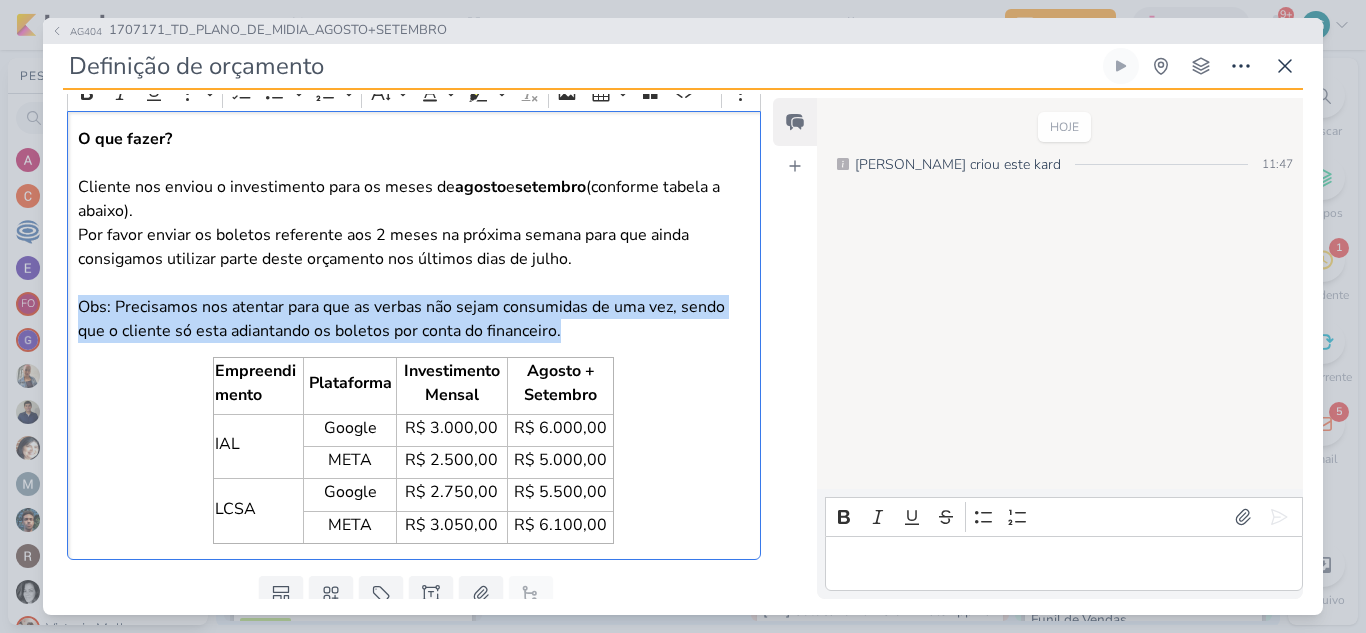copy on "Obs: Precisamos nos atentar para que as verbas não sejam consumidas de uma vez, sendo que o cliente só esta adiantando os boletos por conta do financeiro." 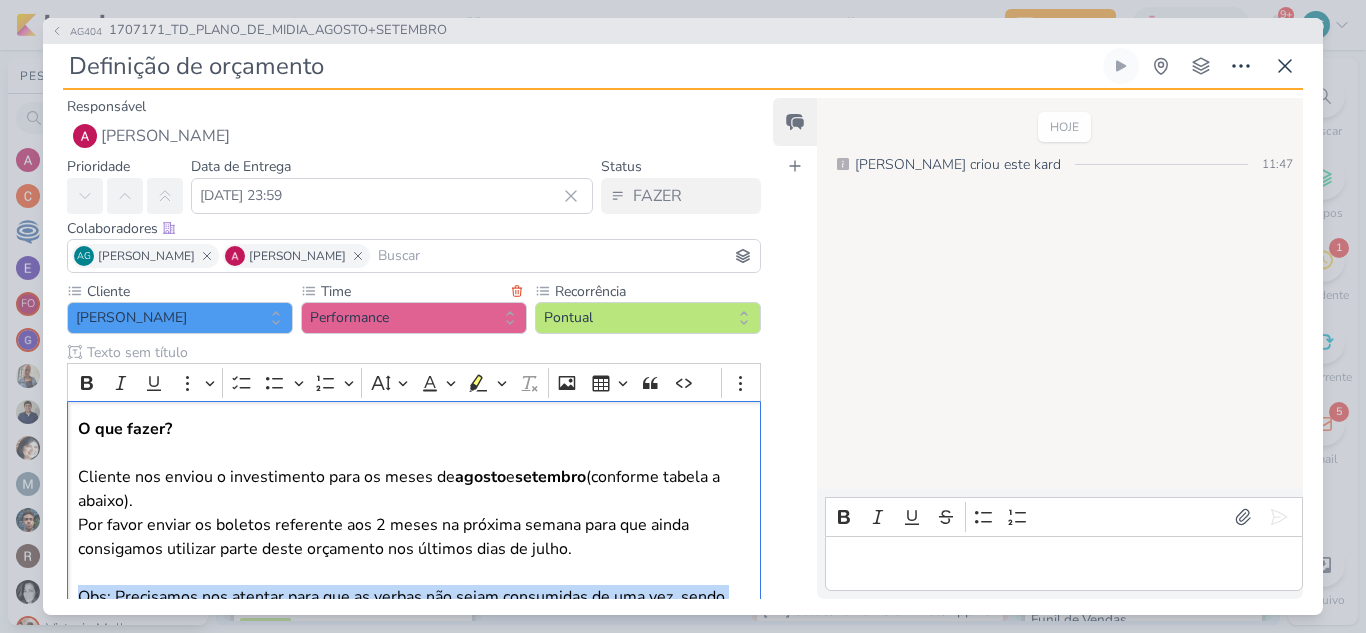 scroll, scrollTop: 200, scrollLeft: 0, axis: vertical 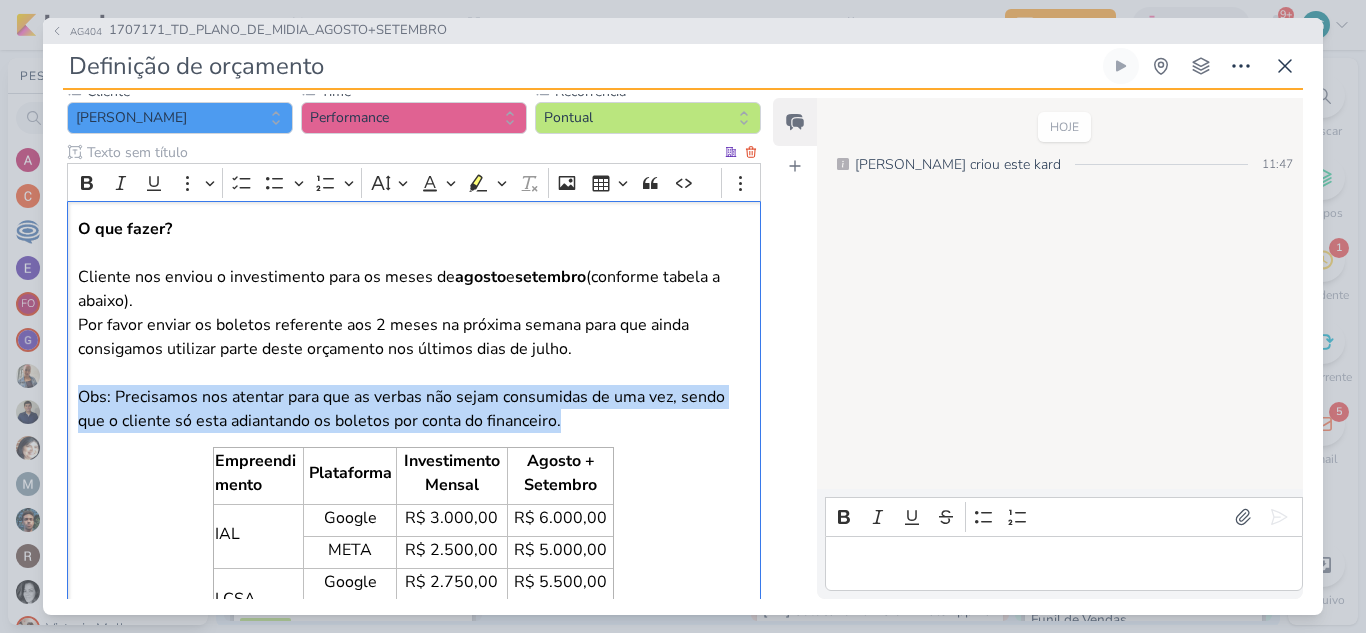 click on "O que fazer? Cliente nos enviou o investimento para os meses de  agosto  e  setembro  (conforme tabela a abaixo).  Por favor enviar os boletos referente aos 2 meses na próxima semana para que ainda consigamos utilizar parte deste orçamento nos últimos dias de julho. Obs: Precisamos nos atentar para que as verbas não sejam consumidas de uma vez, sendo que o cliente só esta adiantando os boletos por conta do financeiro." at bounding box center (414, 325) 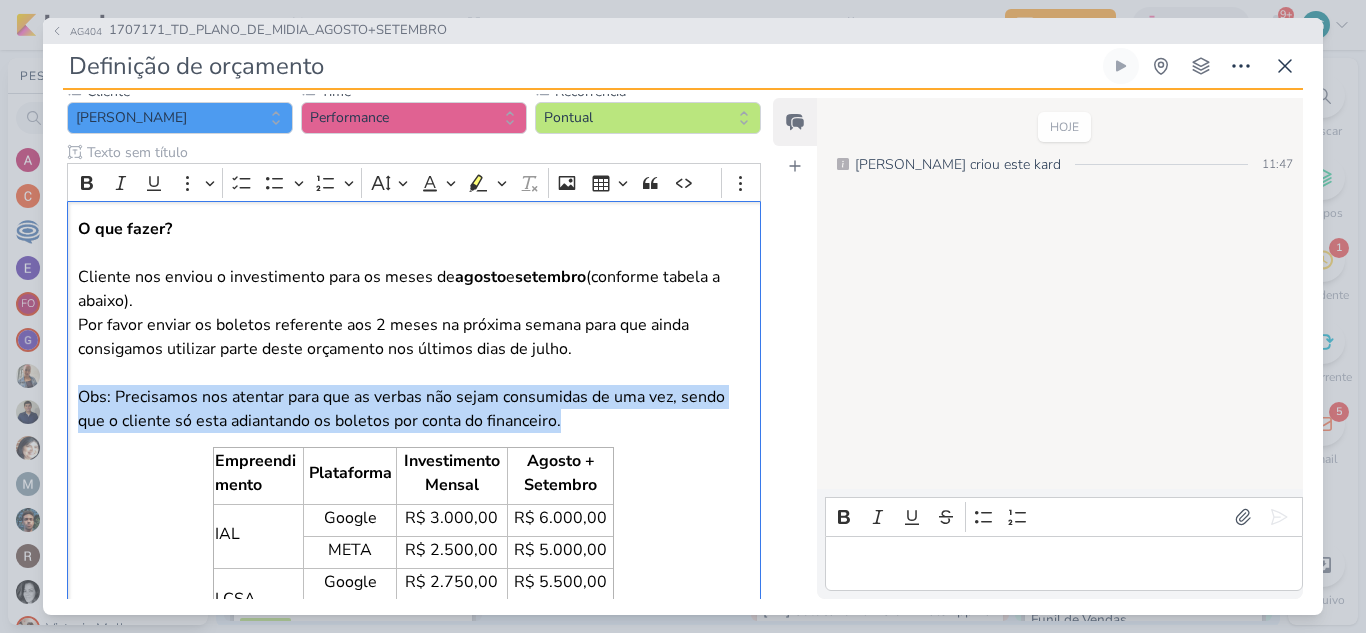 drag, startPoint x: 578, startPoint y: 428, endPoint x: 64, endPoint y: 400, distance: 514.7621 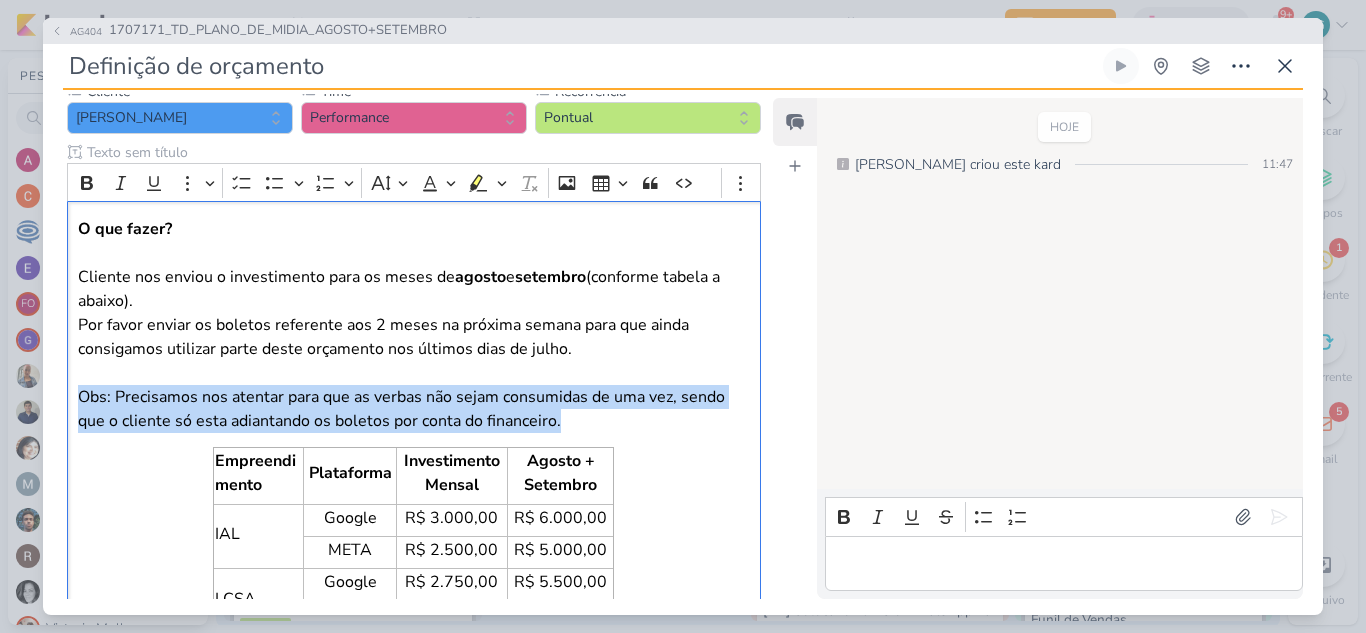 click on "Cliente
[PERSON_NAME]
Time" at bounding box center (406, 369) 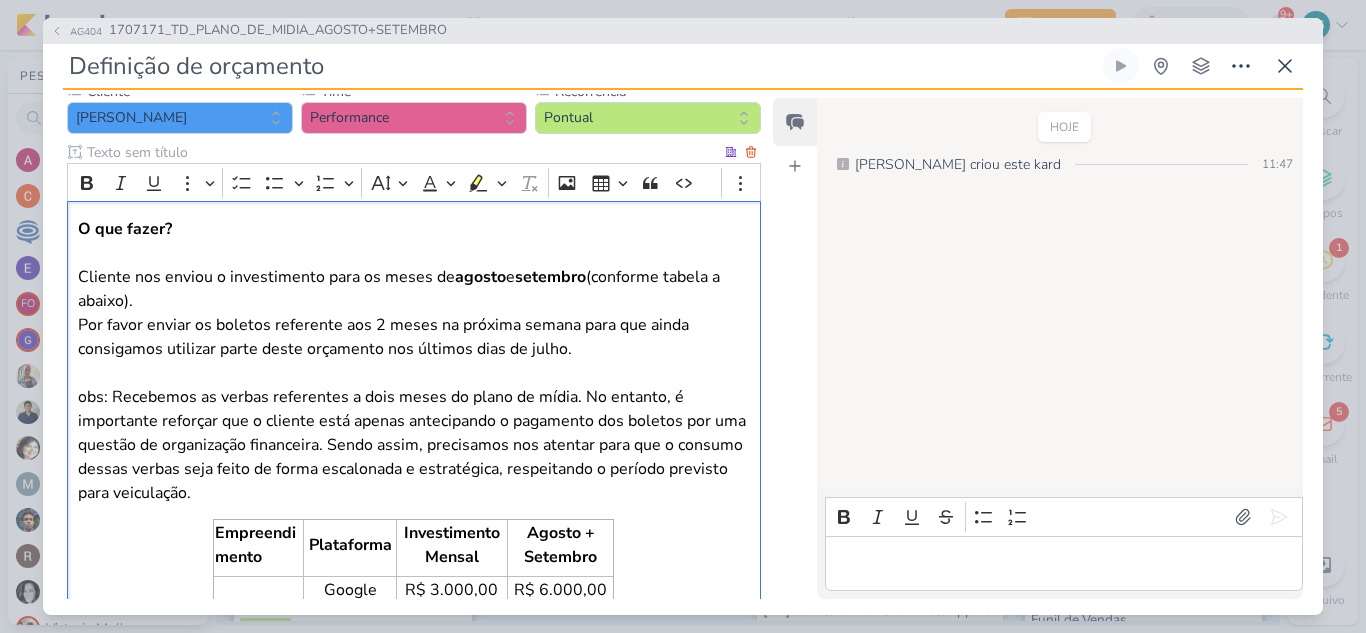 click on "O que fazer? Cliente nos enviou o investimento para os meses de  agosto  e  setembro  (conforme tabela a abaixo).  Por favor enviar os boletos referente aos 2 meses na próxima semana para que ainda consigamos utilizar parte deste orçamento nos últimos dias de julho. obs: Recebemos as verbas referentes a dois meses do plano de mídia. No entanto, é importante reforçar que o cliente está apenas antecipando o pagamento dos boletos por uma questão de organização financeira. Sendo assim, precisamos nos atentar para que o consumo dessas verbas seja feito de forma escalonada e estratégica, respeitando o período previsto para veiculação." at bounding box center [414, 361] 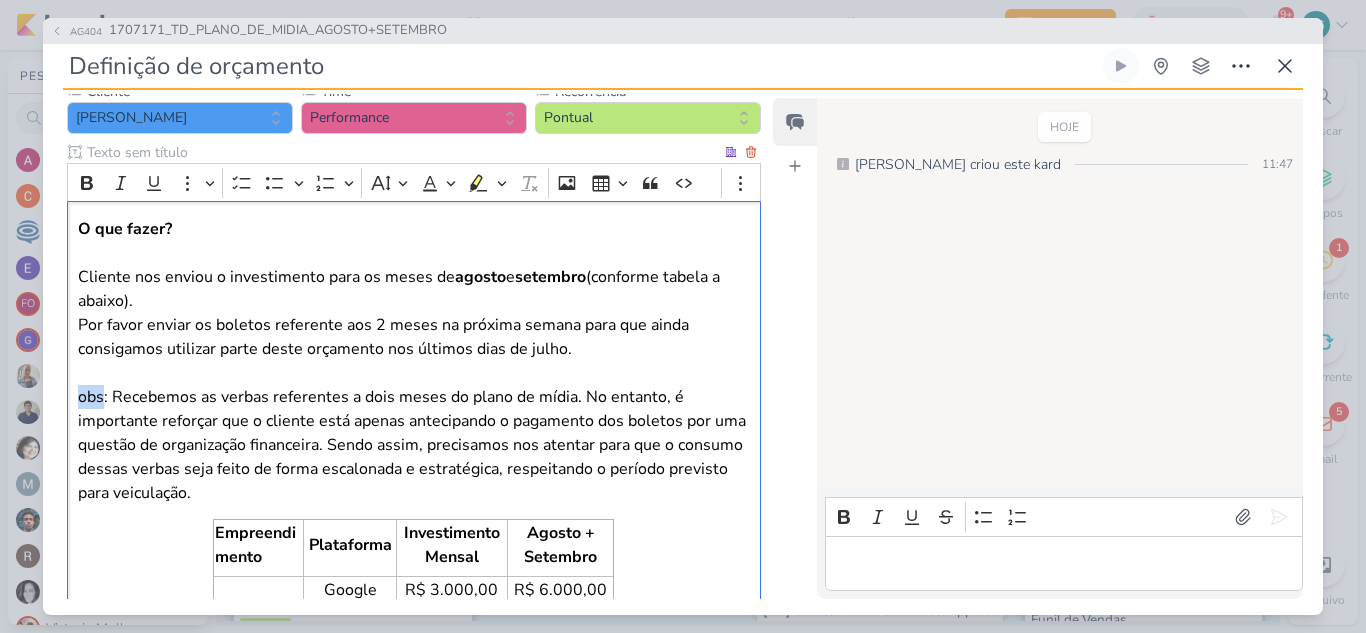 click on "O que fazer? Cliente nos enviou o investimento para os meses de  agosto  e  setembro  (conforme tabela a abaixo).  Por favor enviar os boletos referente aos 2 meses na próxima semana para que ainda consigamos utilizar parte deste orçamento nos últimos dias de julho. obs: Recebemos as verbas referentes a dois meses do plano de mídia. No entanto, é importante reforçar que o cliente está apenas antecipando o pagamento dos boletos por uma questão de organização financeira. Sendo assim, precisamos nos atentar para que o consumo dessas verbas seja feito de forma escalonada e estratégica, respeitando o período previsto para veiculação." at bounding box center (414, 361) 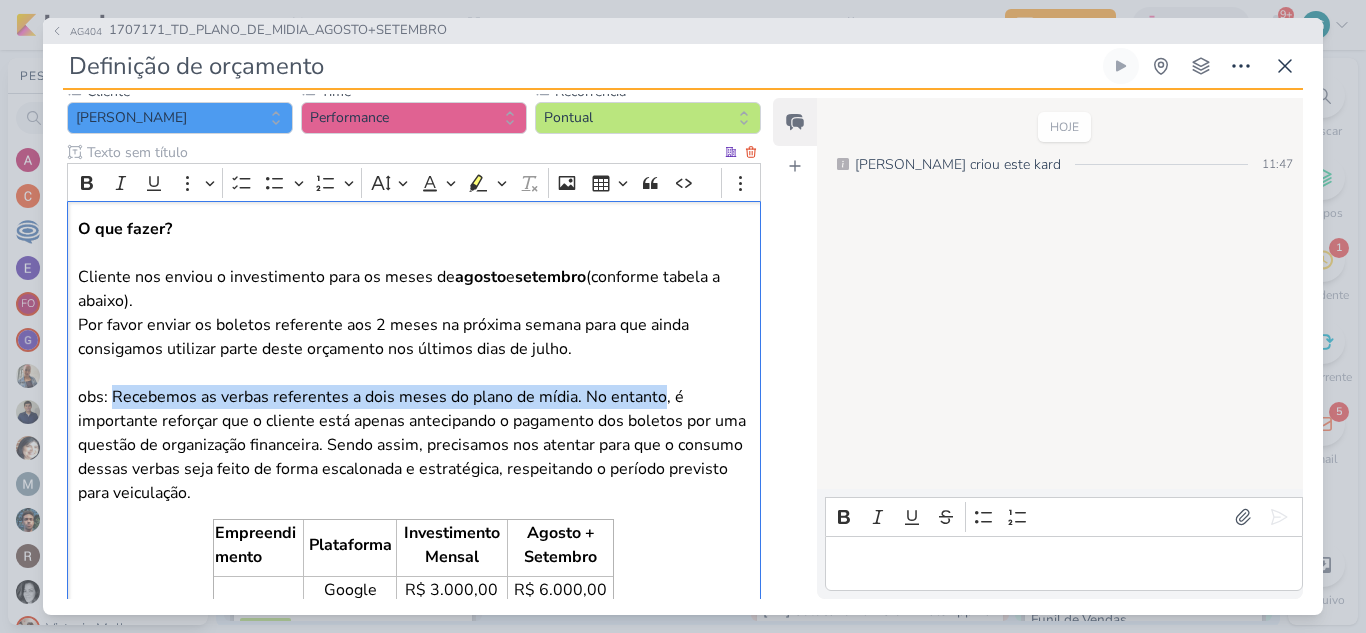 drag, startPoint x: 113, startPoint y: 392, endPoint x: 659, endPoint y: 392, distance: 546 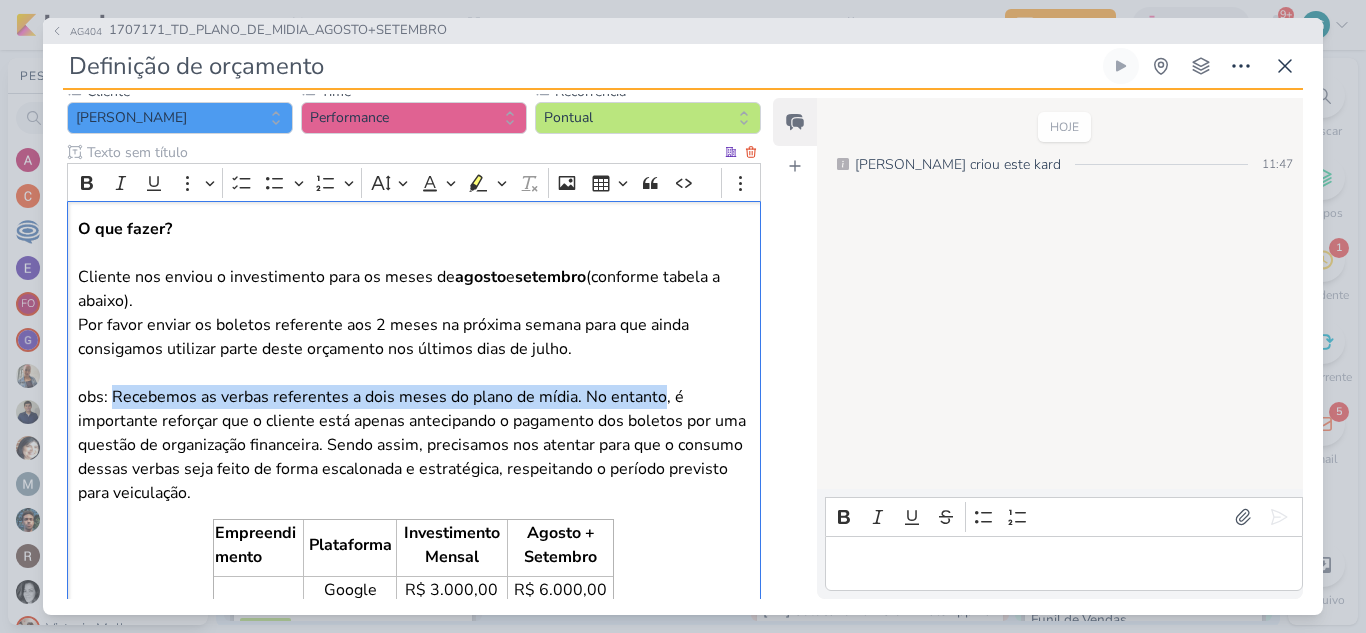 click on "O que fazer? Cliente nos enviou o investimento para os meses de  agosto  e  setembro  (conforme tabela a abaixo).  Por favor enviar os boletos referente aos 2 meses na próxima semana para que ainda consigamos utilizar parte deste orçamento nos últimos dias de julho. obs: Recebemos as verbas referentes a dois meses do plano de mídia. No entanto, é importante reforçar que o cliente está apenas antecipando o pagamento dos boletos por uma questão de organização financeira. Sendo assim, precisamos nos atentar para que o consumo dessas verbas seja feito de forma escalonada e estratégica, respeitando o período previsto para veiculação." at bounding box center (414, 361) 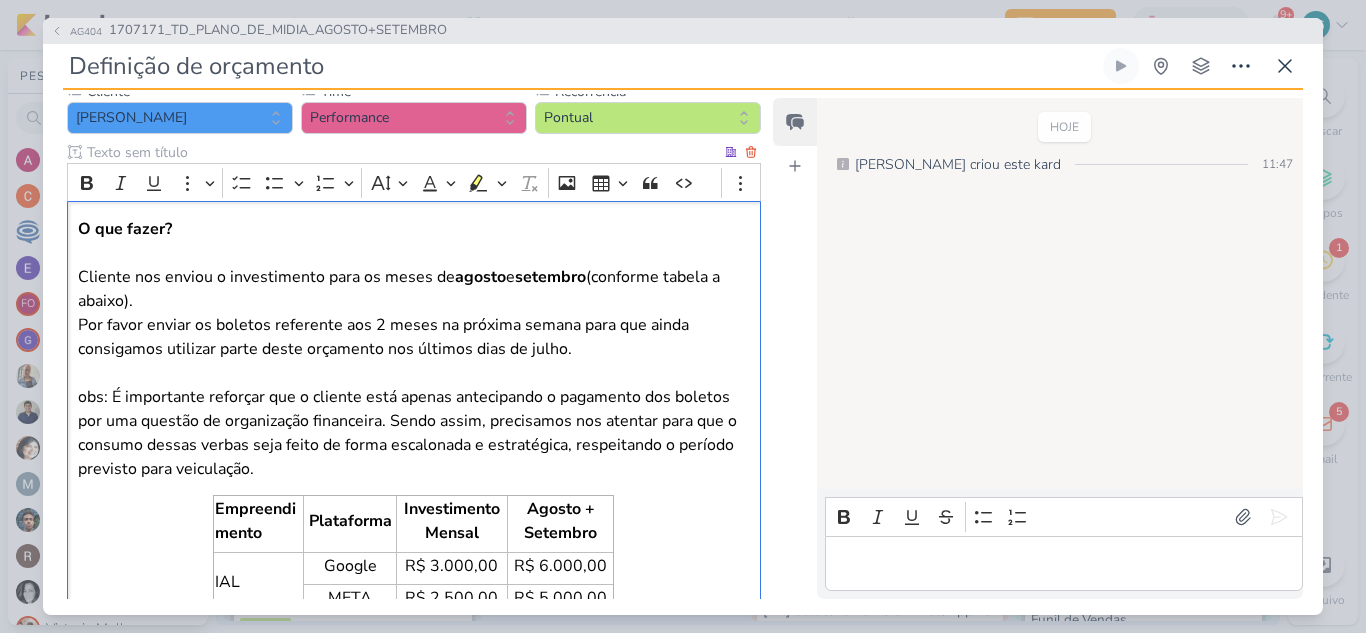 click on "O que fazer? Cliente nos enviou o investimento para os meses de  agosto  e  setembro  (conforme tabela a abaixo).  Por favor enviar os boletos referente aos 2 meses na próxima semana para que ainda consigamos utilizar parte deste orçamento nos últimos dias de julho. obs: É importante reforçar que o cliente está apenas antecipando o pagamento dos boletos por uma questão de organização financeira. Sendo assim, precisamos nos atentar para que o consumo dessas verbas seja feito de forma escalonada e estratégica, respeitando o período previsto para veiculação." at bounding box center (414, 349) 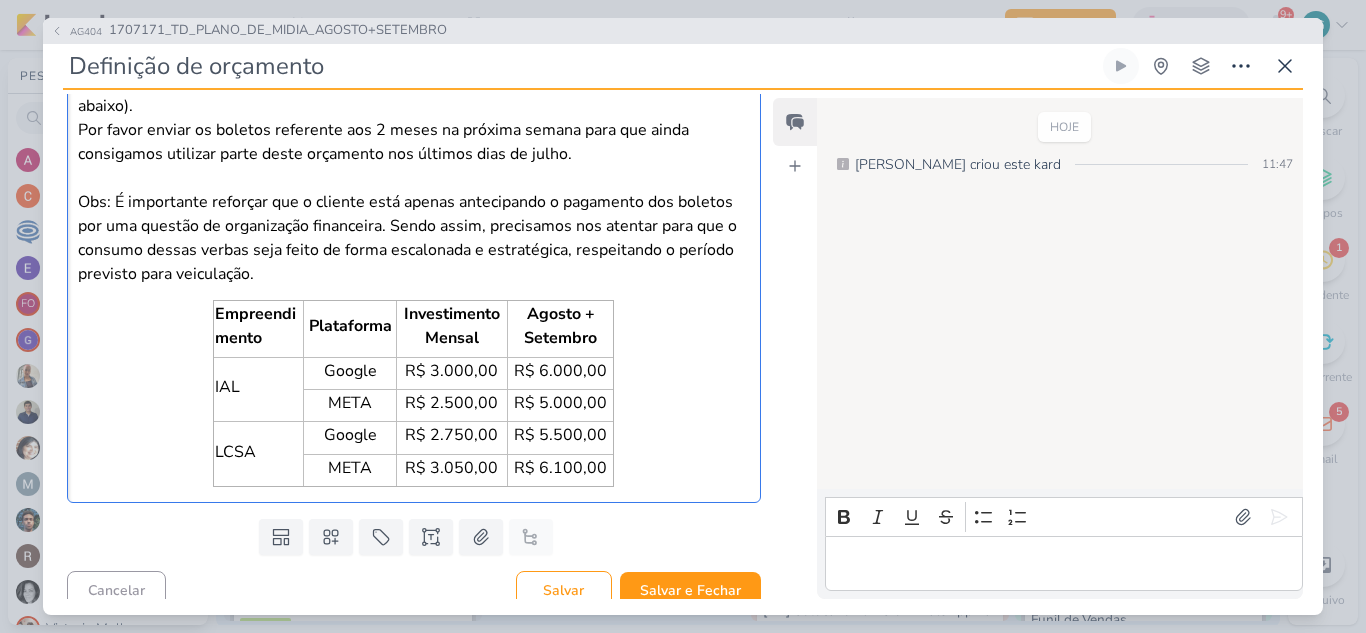 scroll, scrollTop: 410, scrollLeft: 0, axis: vertical 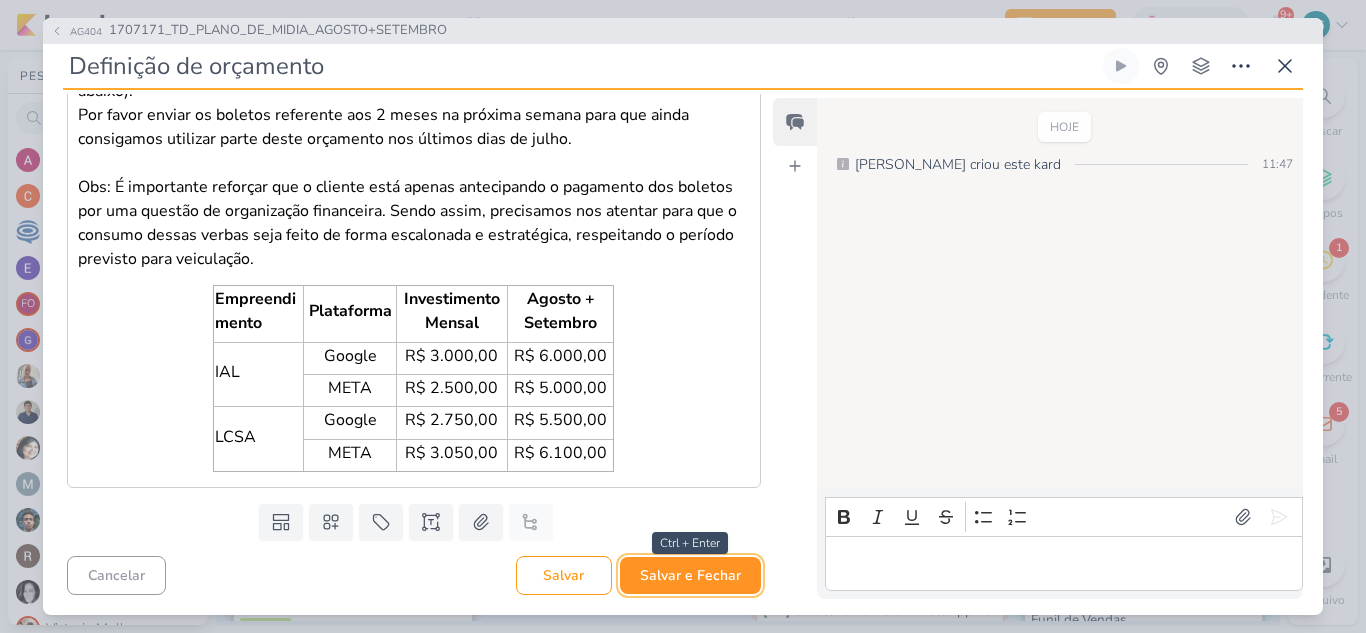 click on "Salvar e Fechar" at bounding box center (690, 575) 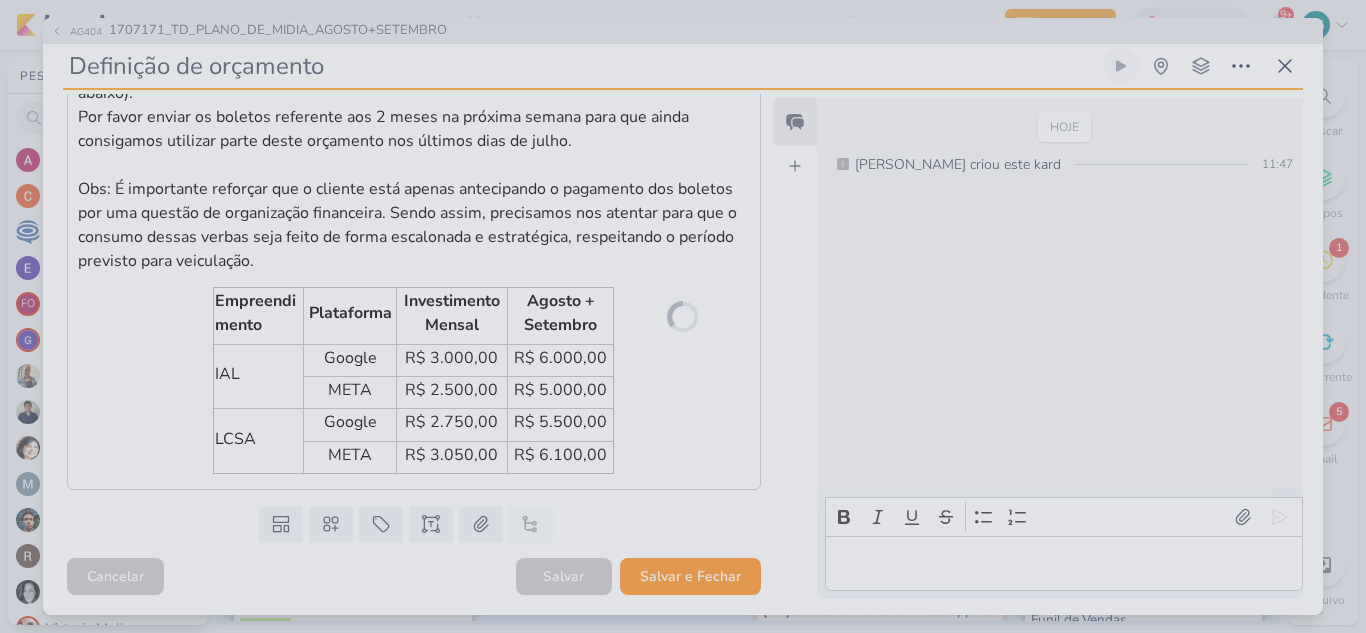scroll, scrollTop: 408, scrollLeft: 0, axis: vertical 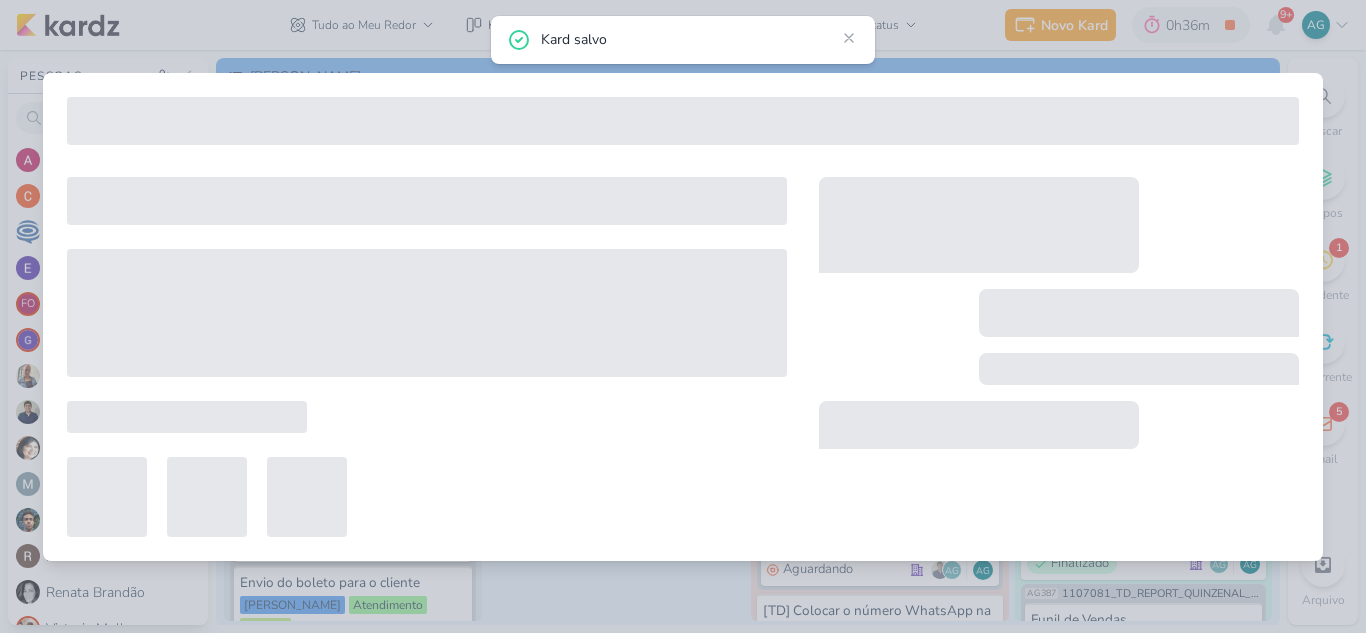 type on "1707171_TD_PLANO_DE_MIDIA_AGOSTO+SETEMBRO" 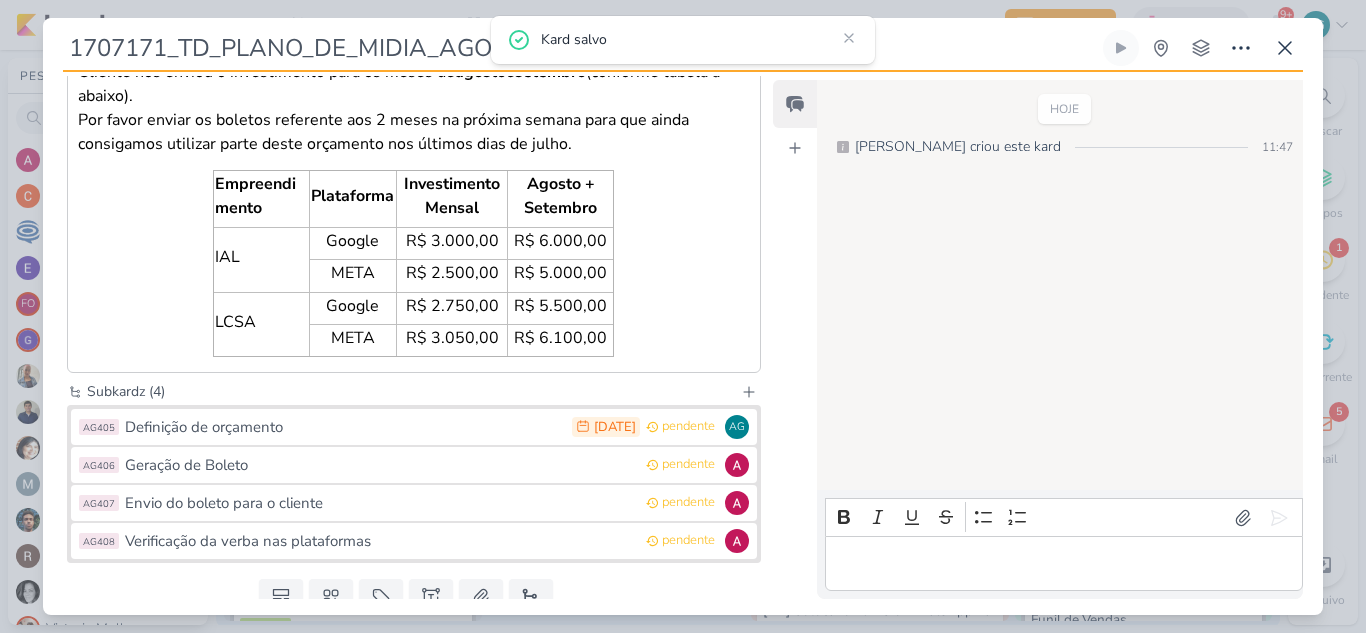 scroll, scrollTop: 462, scrollLeft: 0, axis: vertical 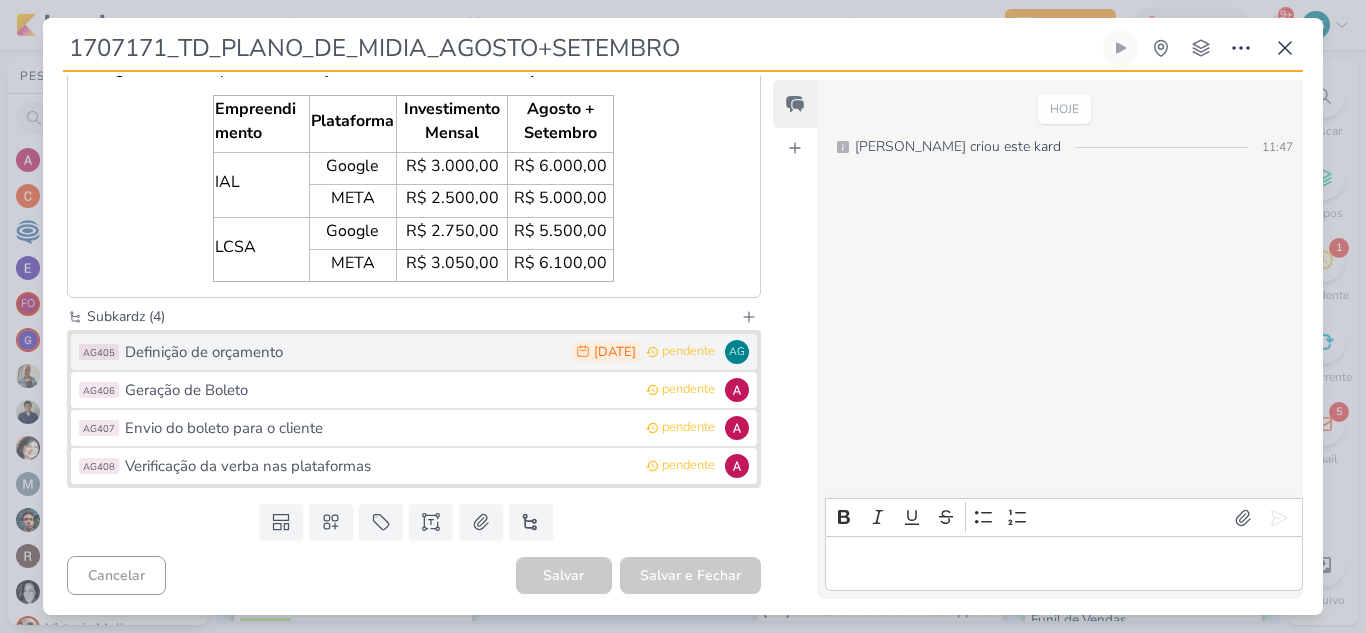 click on "Definição de orçamento" at bounding box center (343, 352) 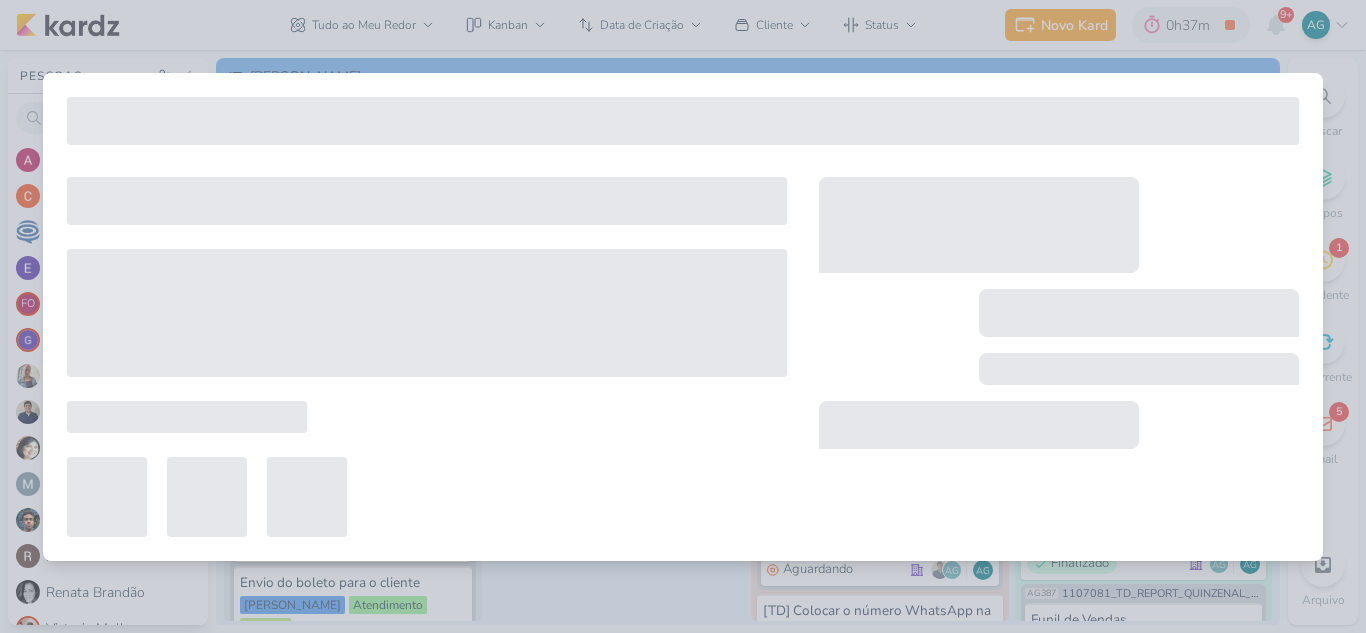 type on "Definição de orçamento" 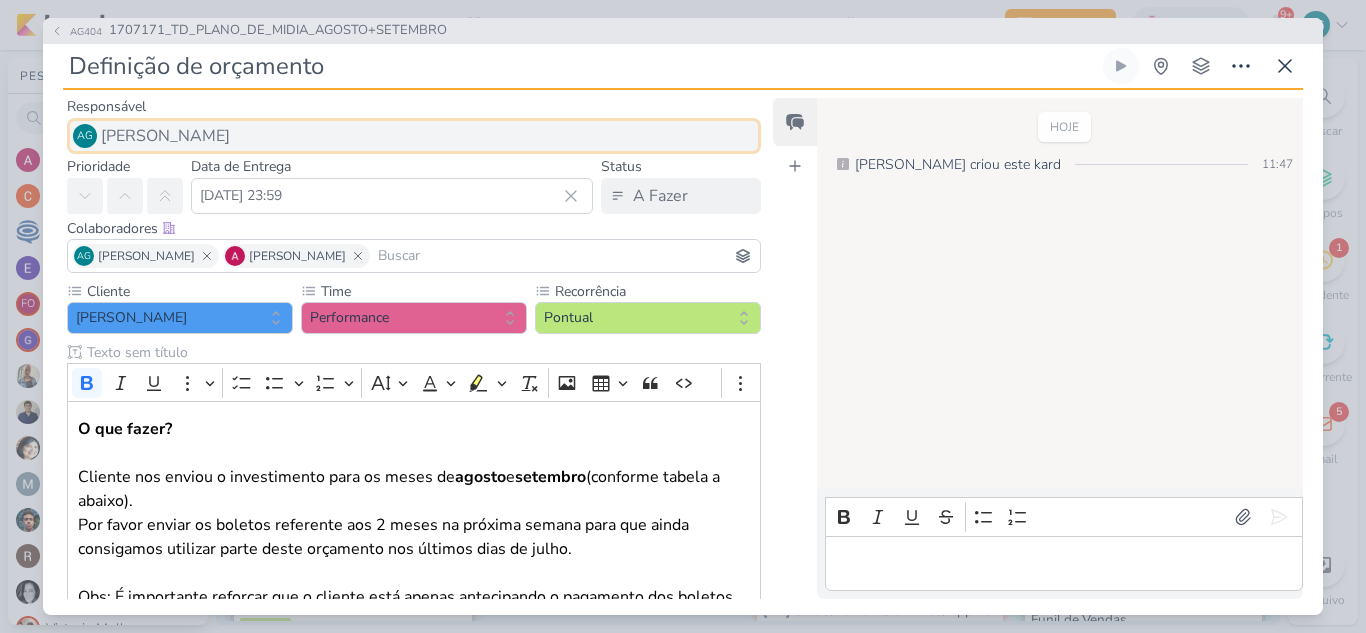 click on "[PERSON_NAME]" at bounding box center [165, 136] 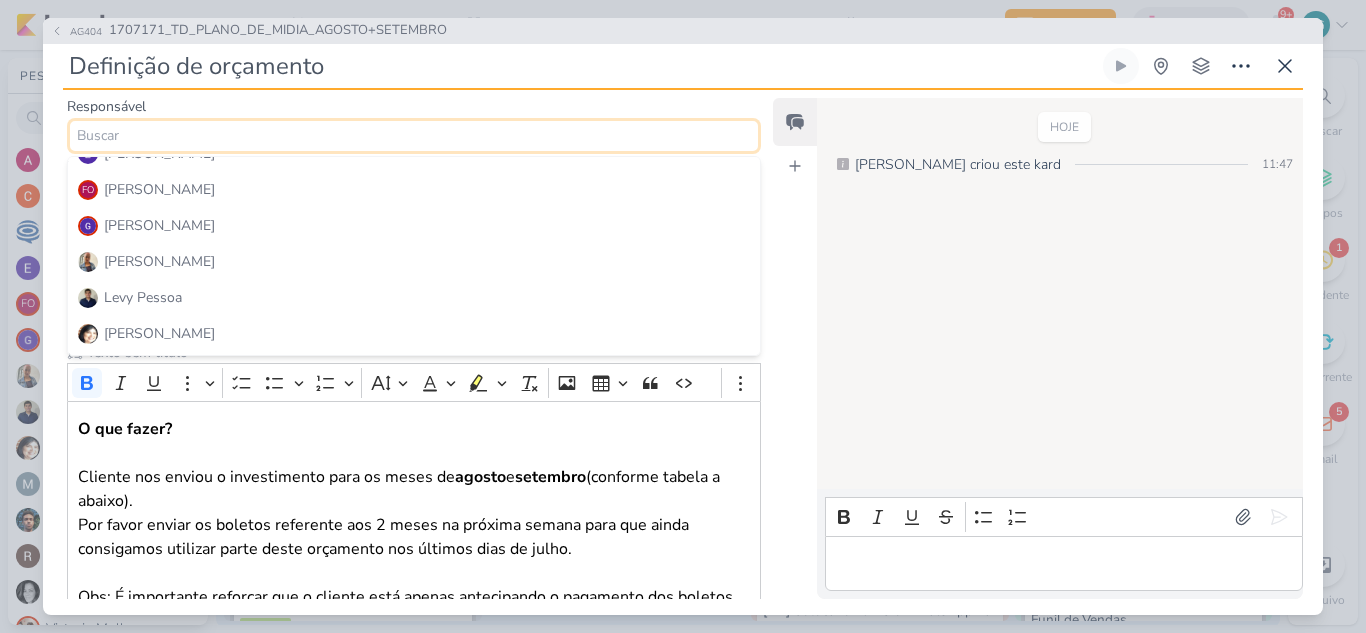 scroll, scrollTop: 200, scrollLeft: 0, axis: vertical 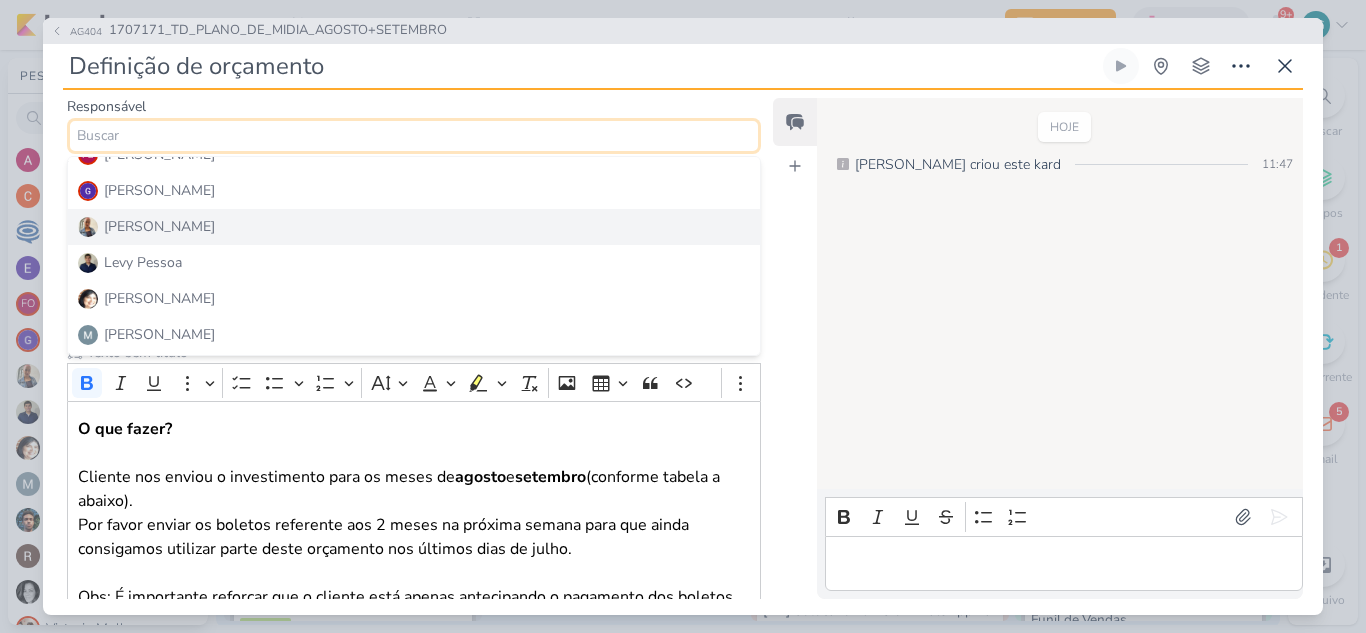 click on "[PERSON_NAME]" at bounding box center [414, 227] 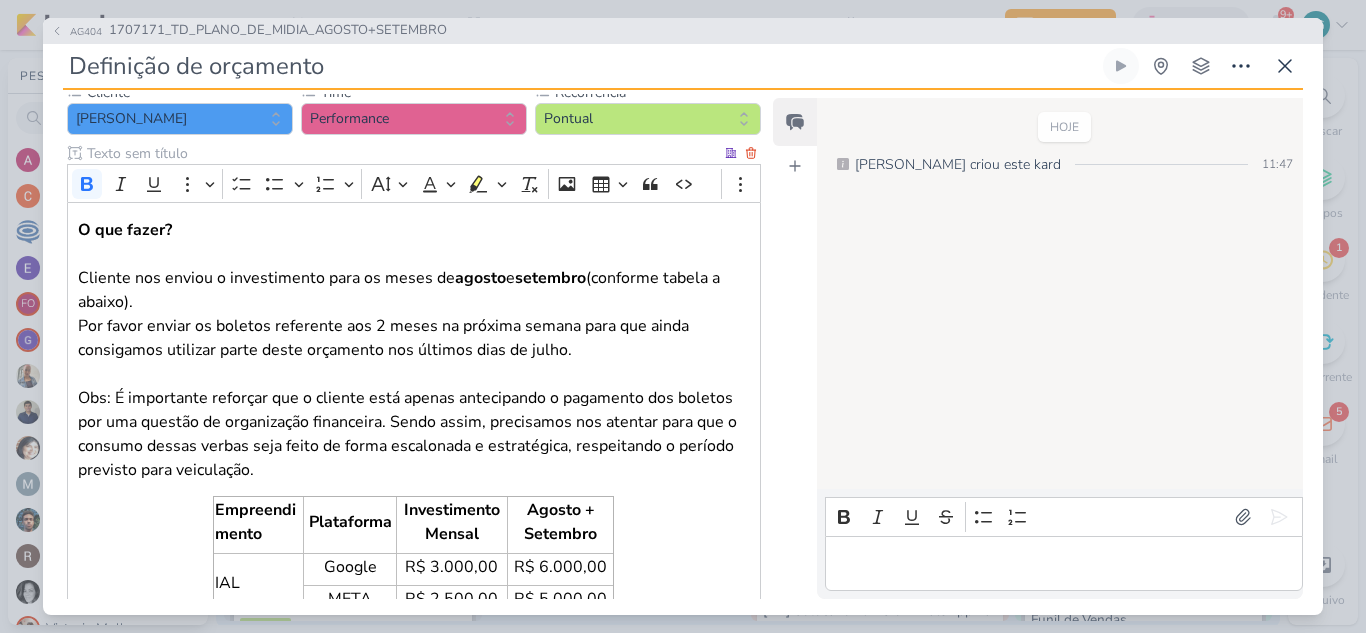 scroll, scrollTop: 200, scrollLeft: 0, axis: vertical 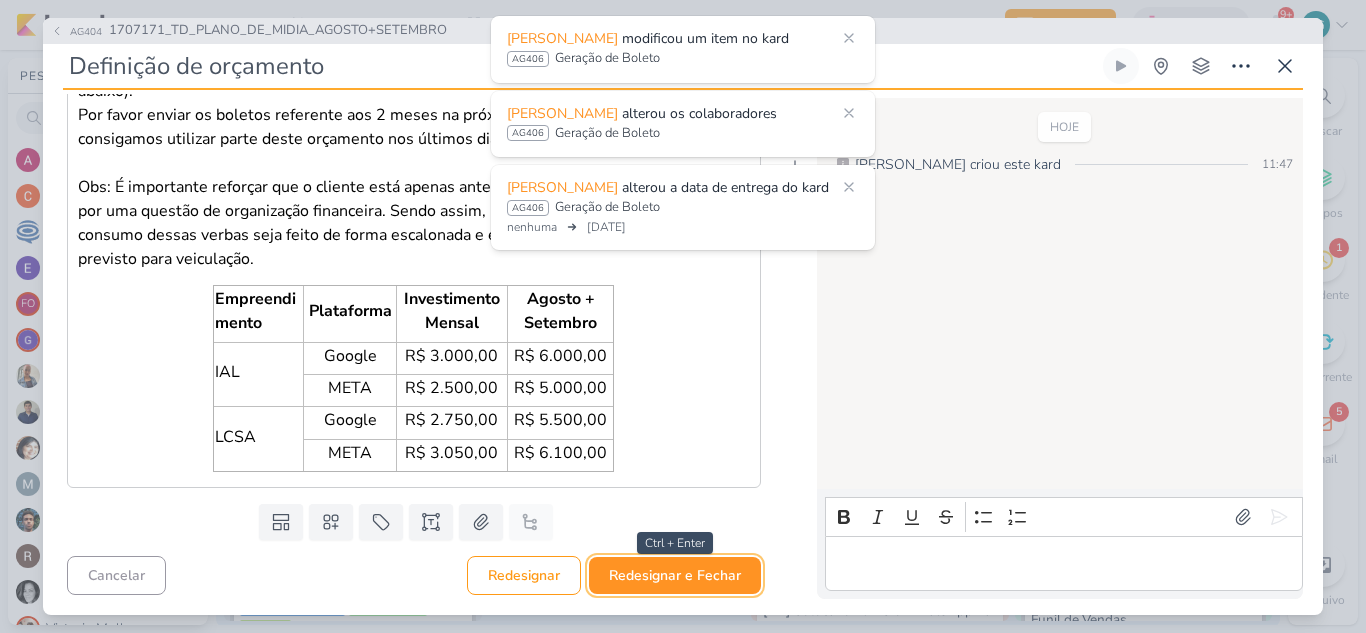 click on "Redesignar e Fechar" at bounding box center [675, 575] 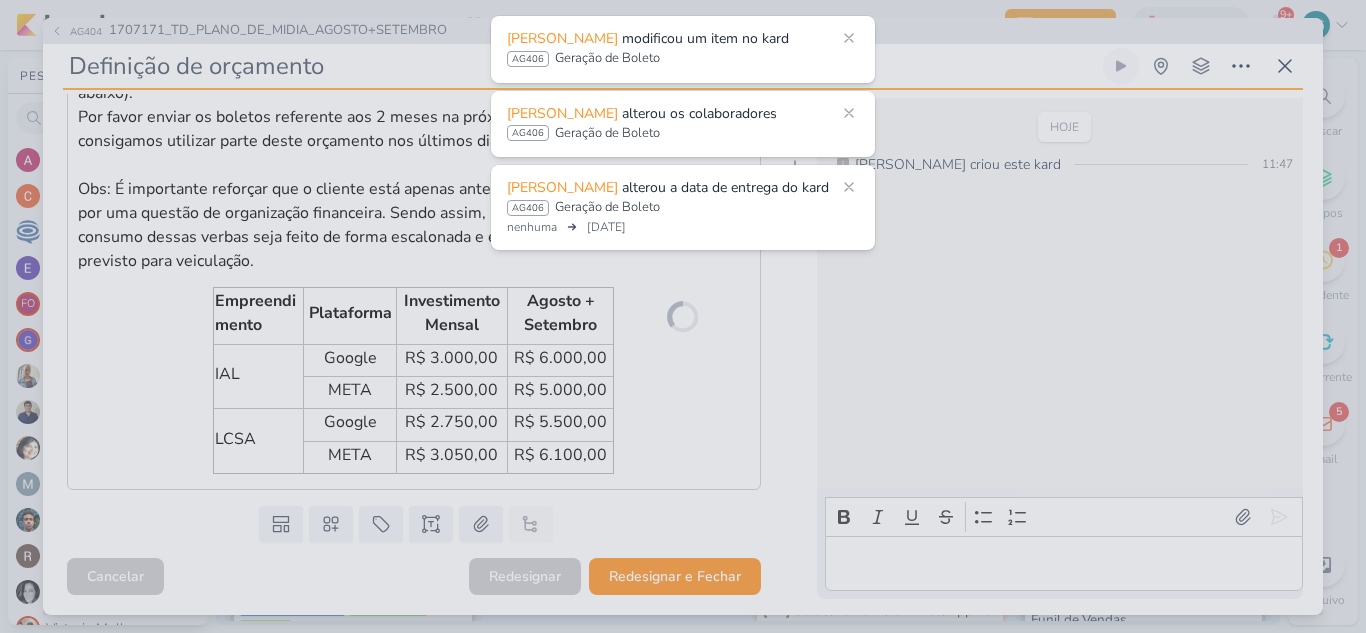 scroll, scrollTop: 408, scrollLeft: 0, axis: vertical 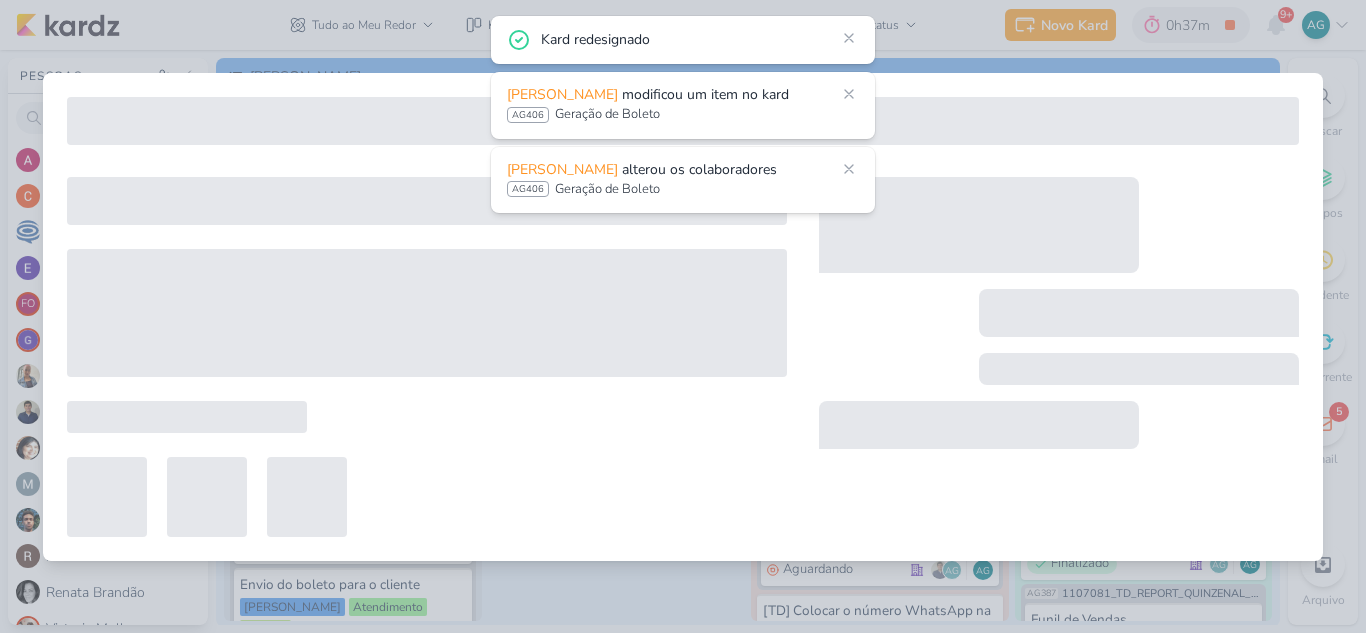 type on "1707171_TD_PLANO_DE_MIDIA_AGOSTO+SETEMBRO" 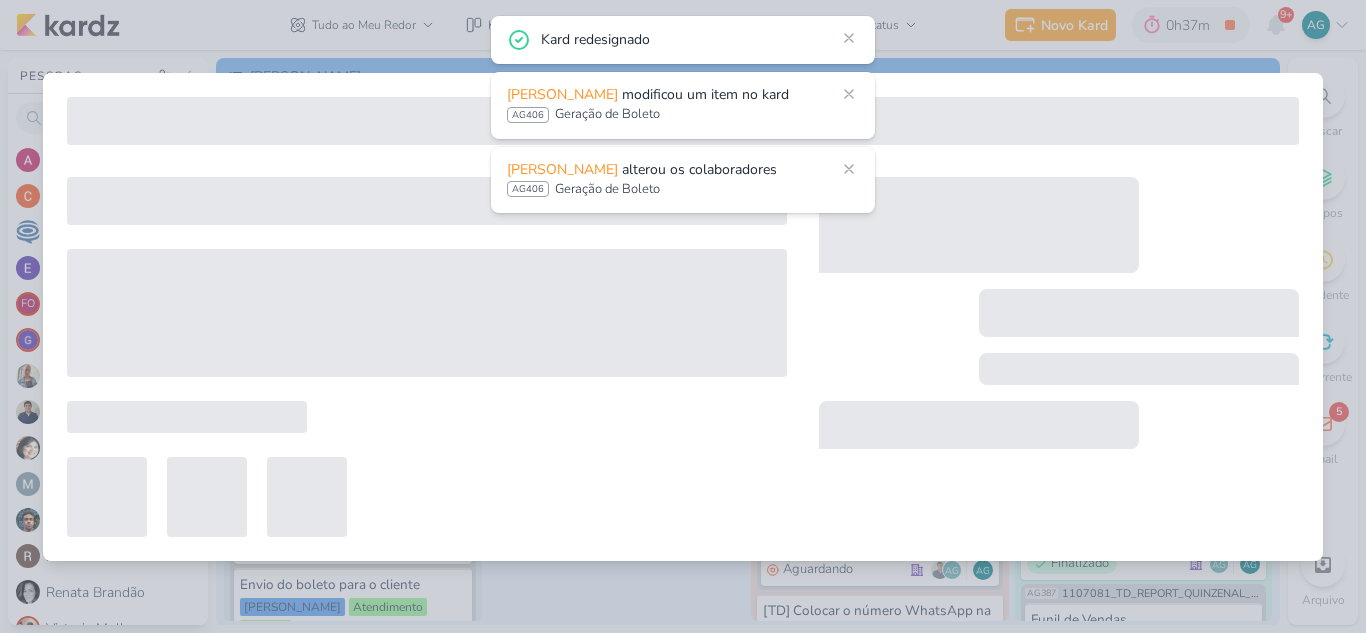 type on "[DATE] 23:59" 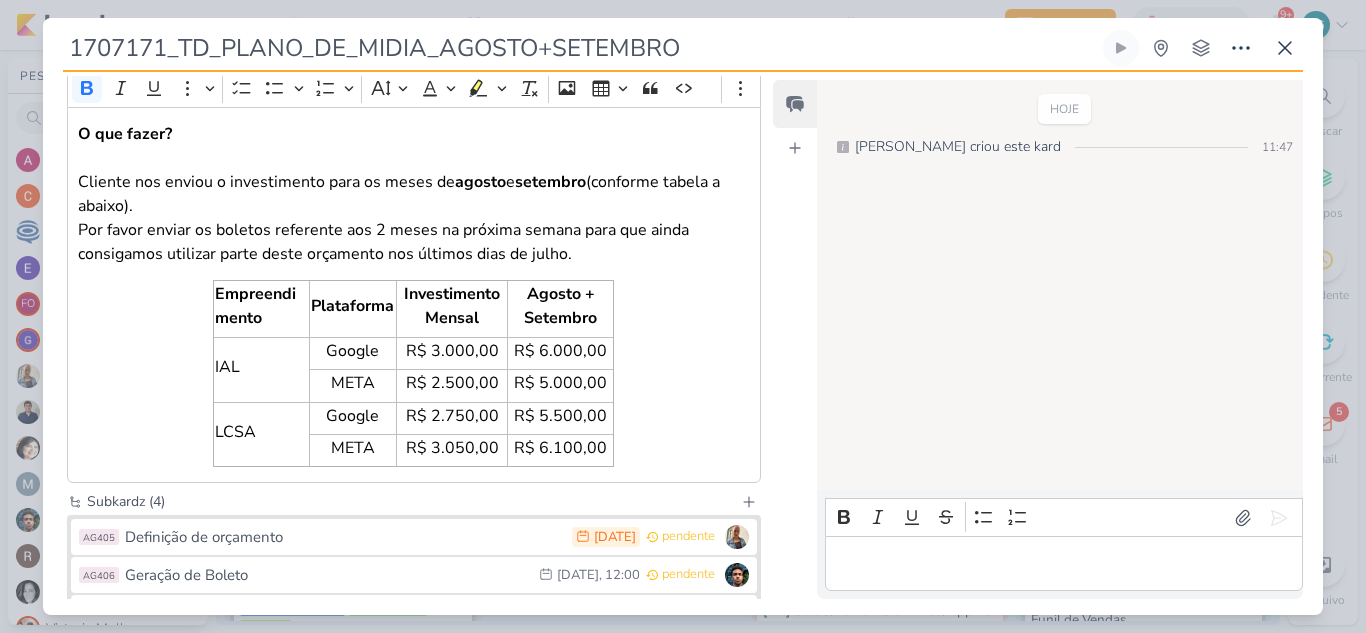 scroll, scrollTop: 0, scrollLeft: 0, axis: both 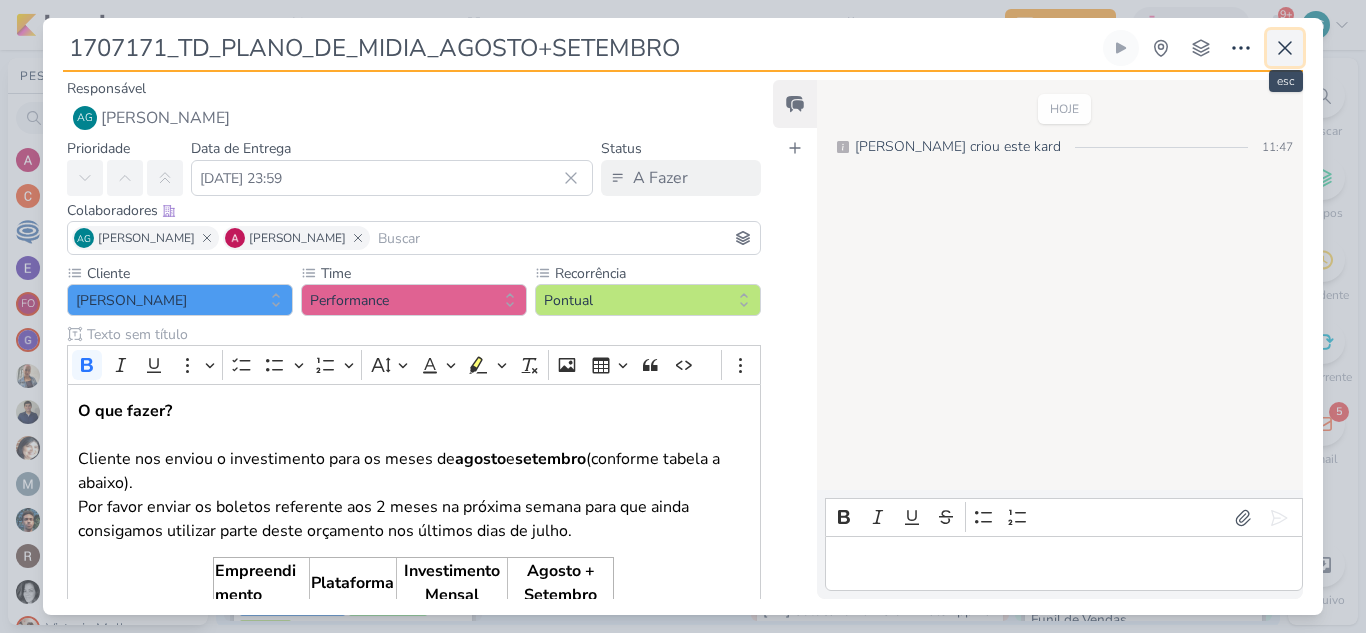 click 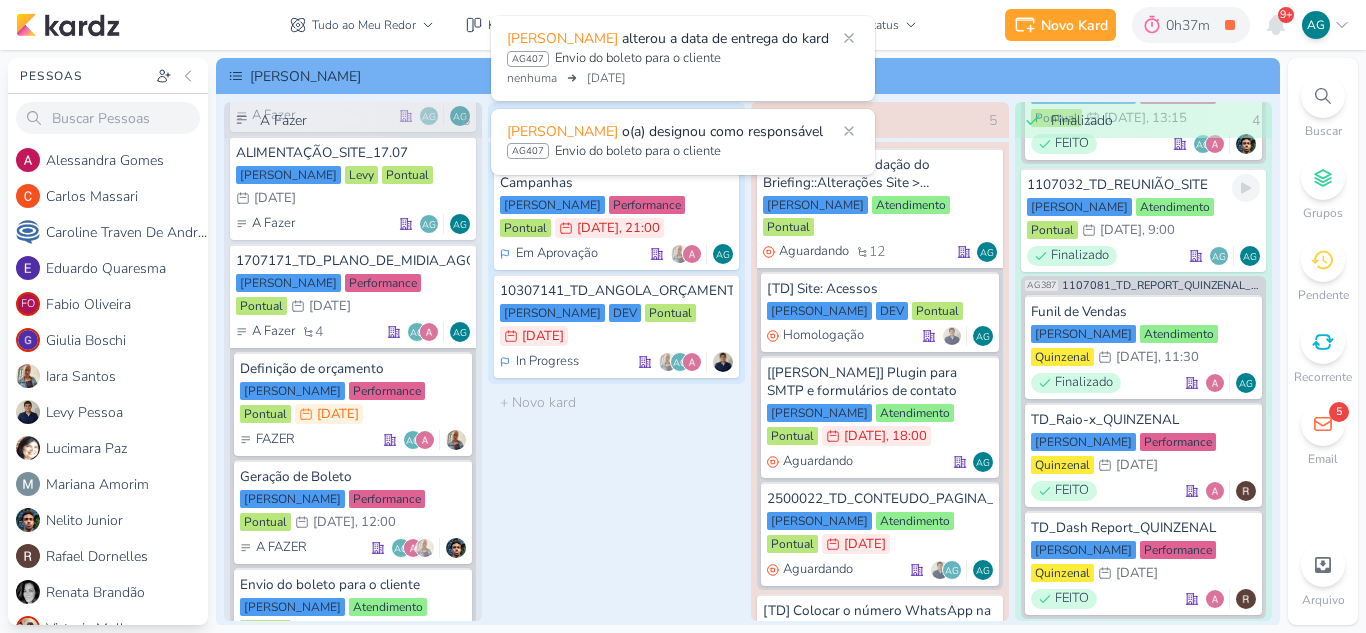 scroll, scrollTop: 349, scrollLeft: 0, axis: vertical 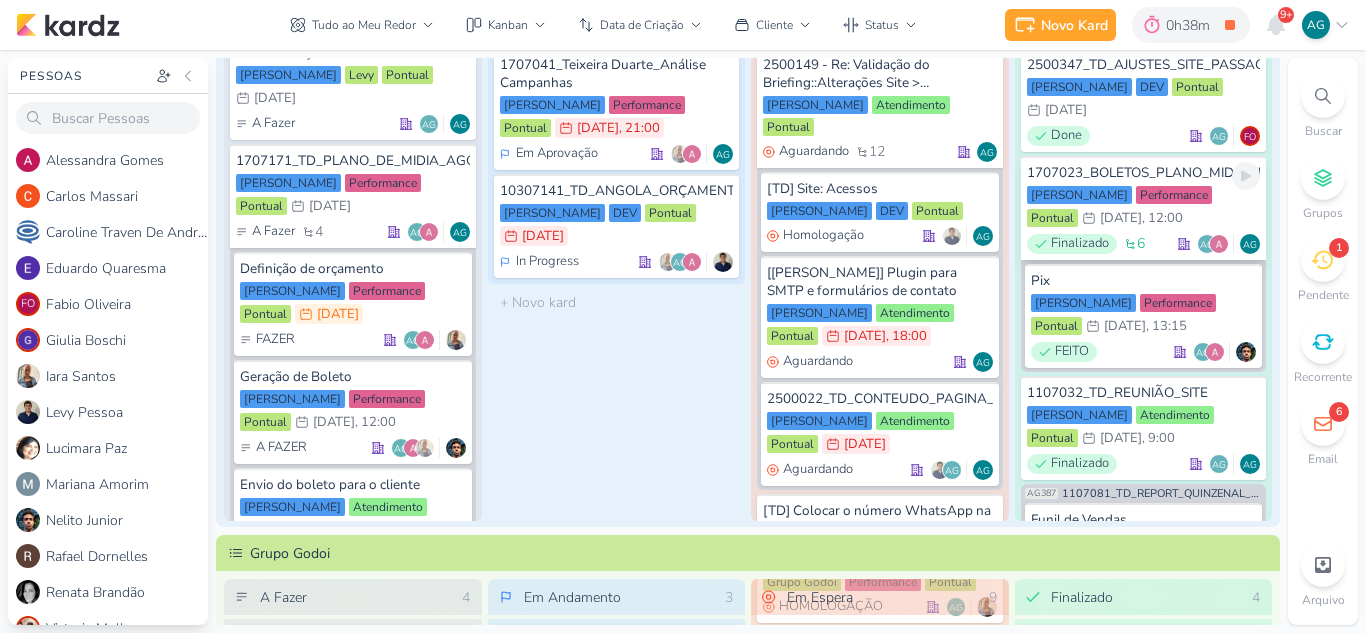 click on "1707023_BOLETOS_PLANO_MIDIA_JULHO_GOOGLE" at bounding box center (1144, 173) 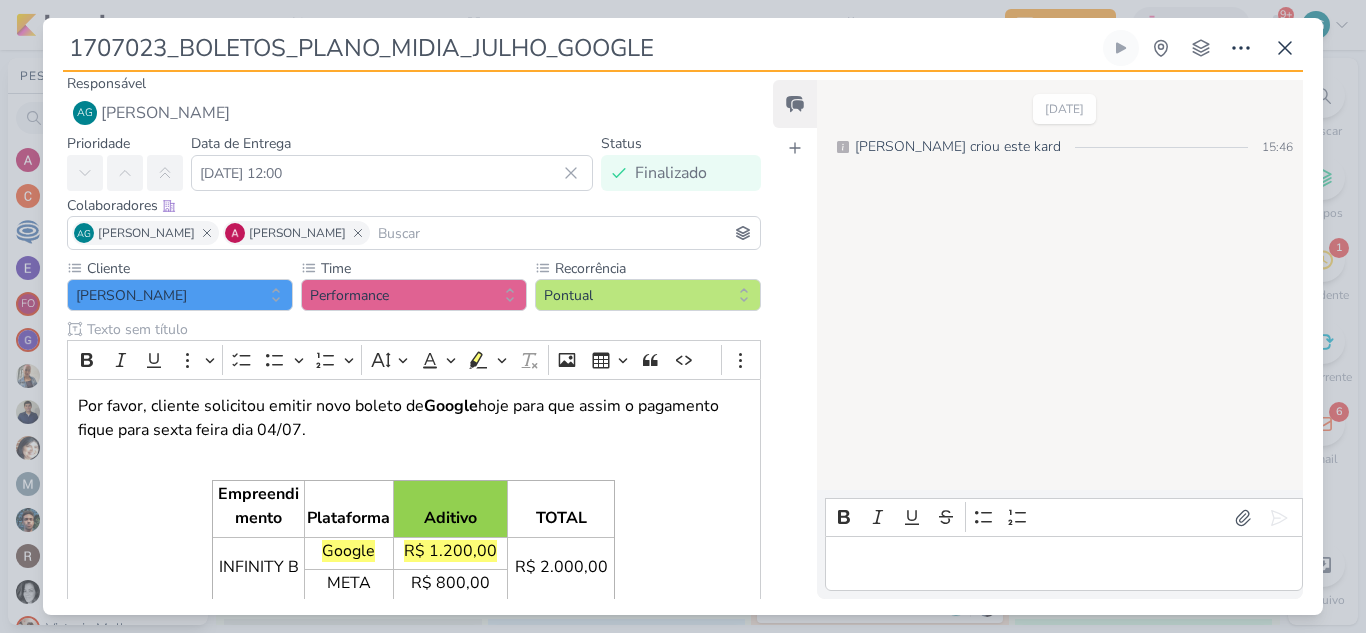 scroll, scrollTop: 0, scrollLeft: 0, axis: both 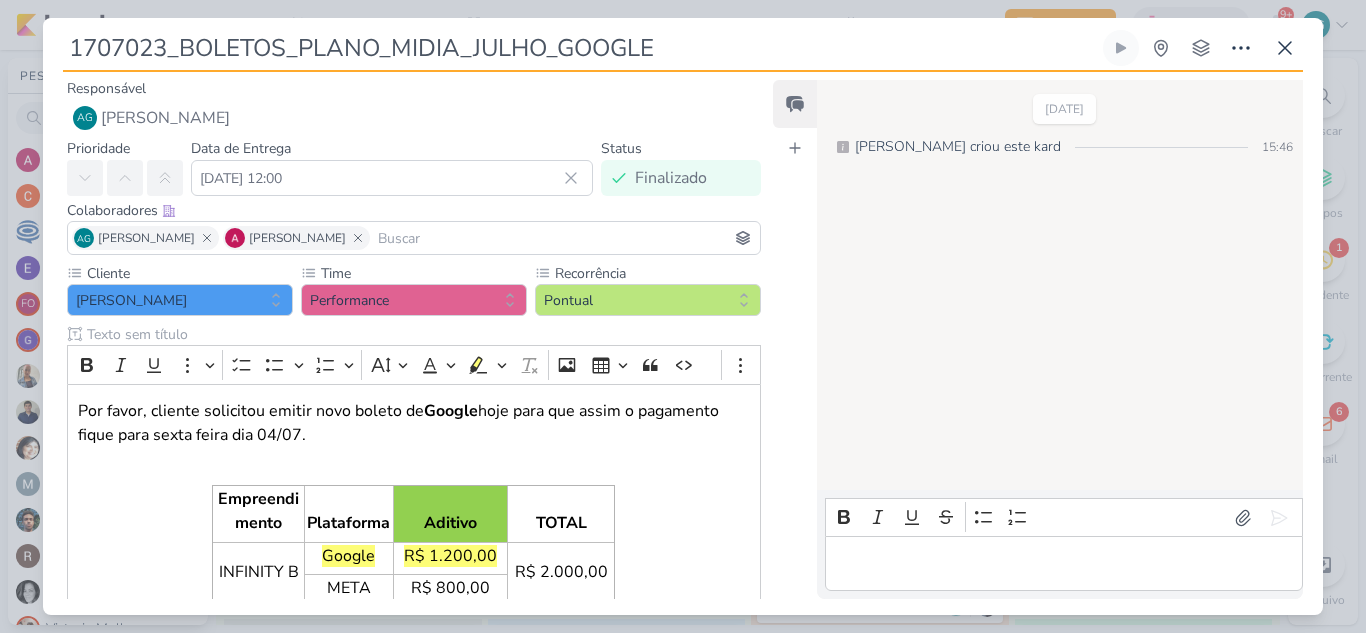 drag, startPoint x: 166, startPoint y: 46, endPoint x: 58, endPoint y: 46, distance: 108 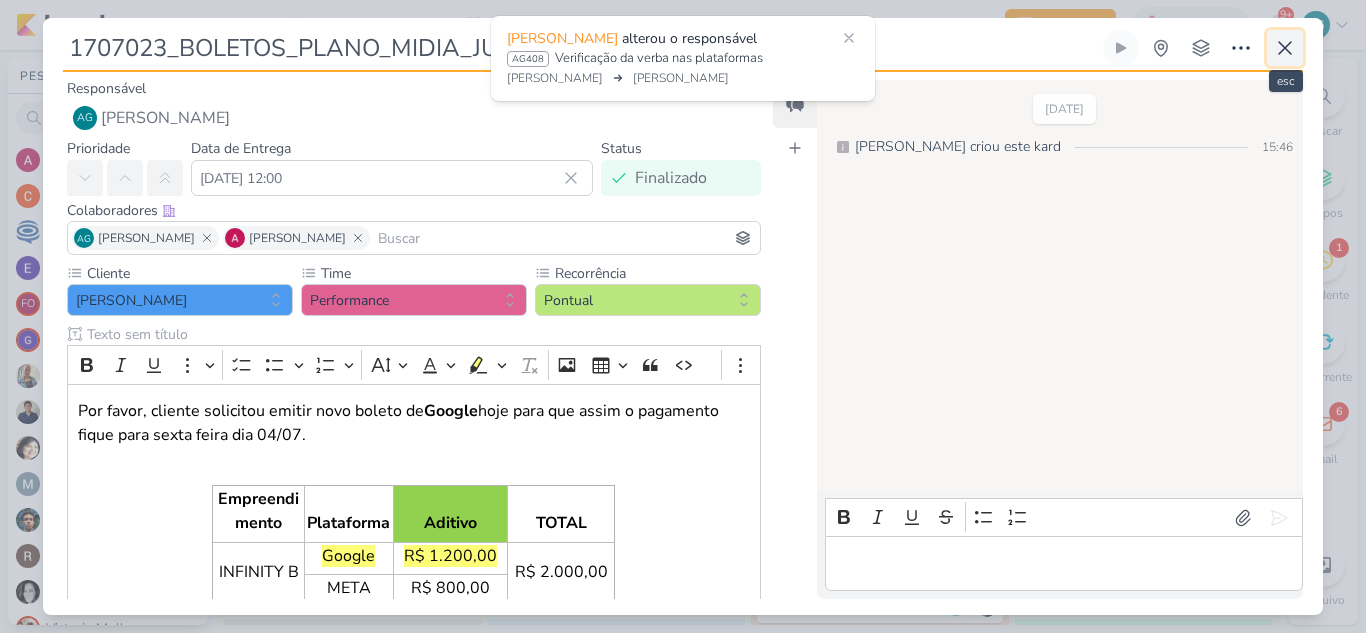 click 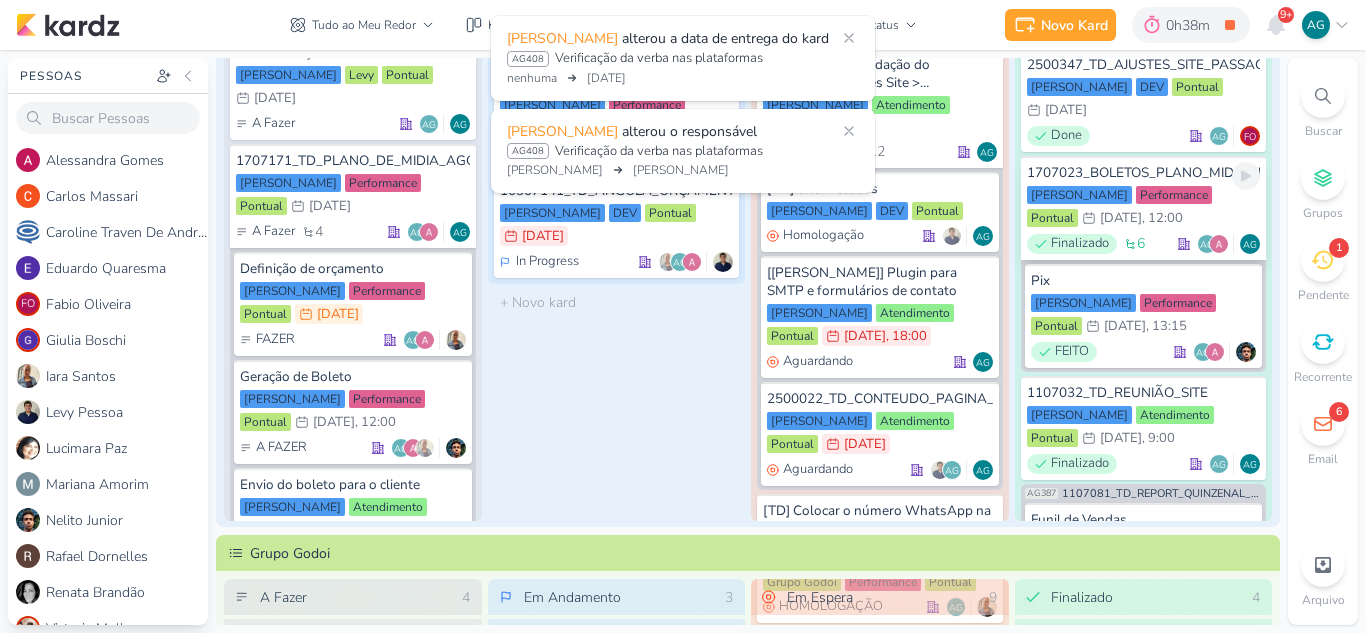 click on "1707023_BOLETOS_PLANO_MIDIA_JULHO_GOOGLE" at bounding box center (1144, 173) 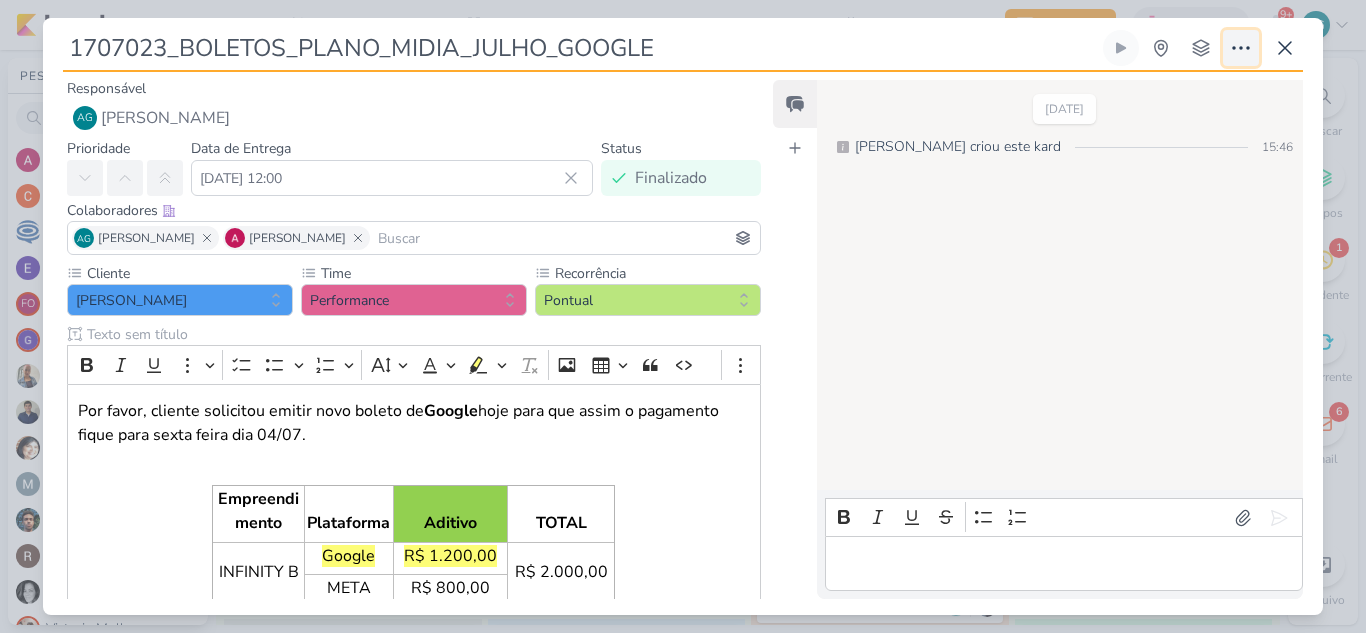 click 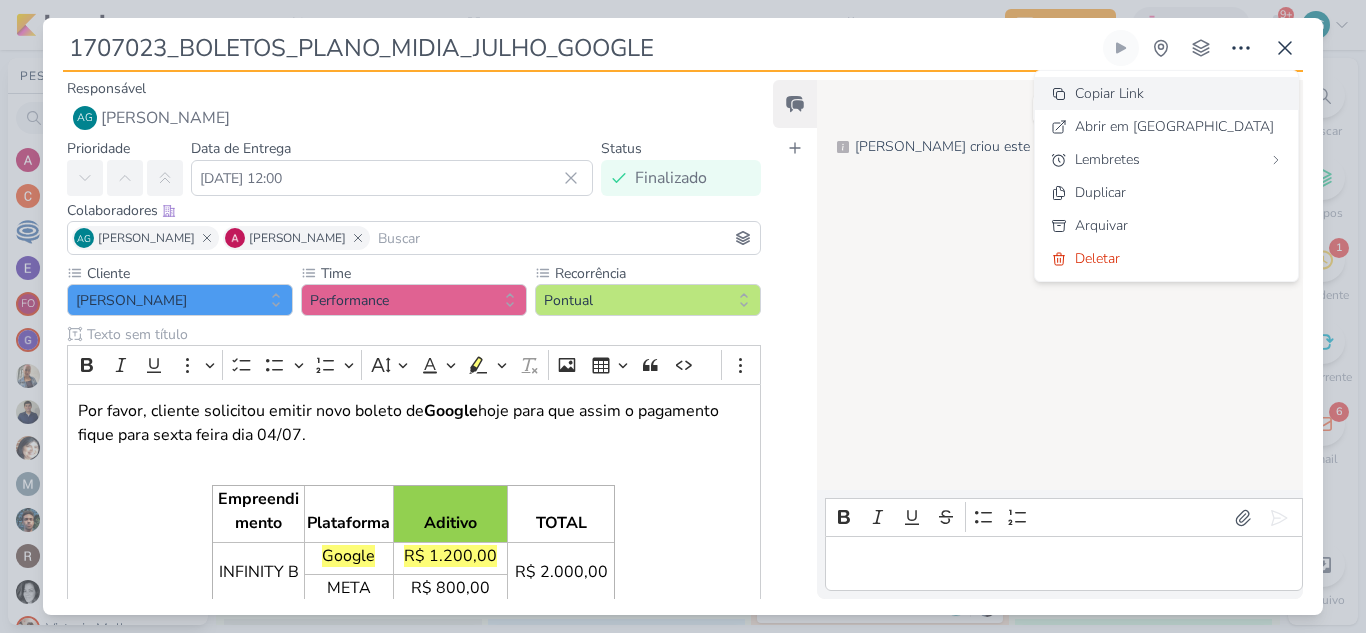 click on "Copiar Link" at bounding box center [1166, 93] 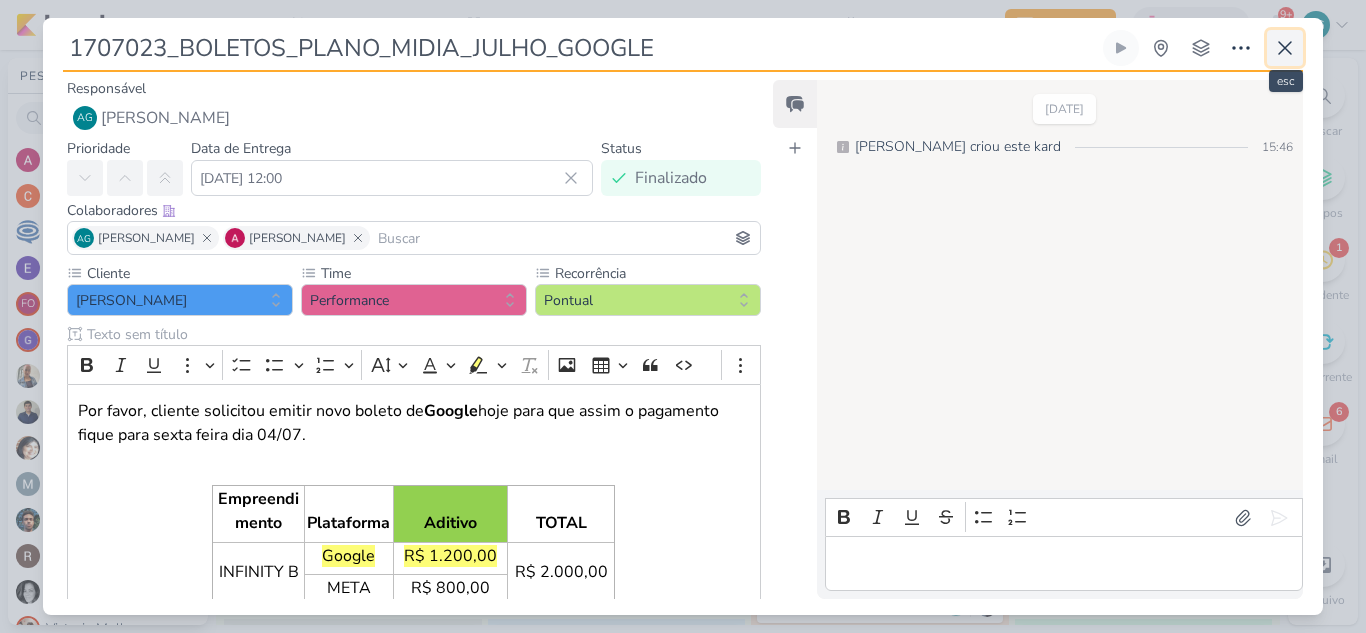 click 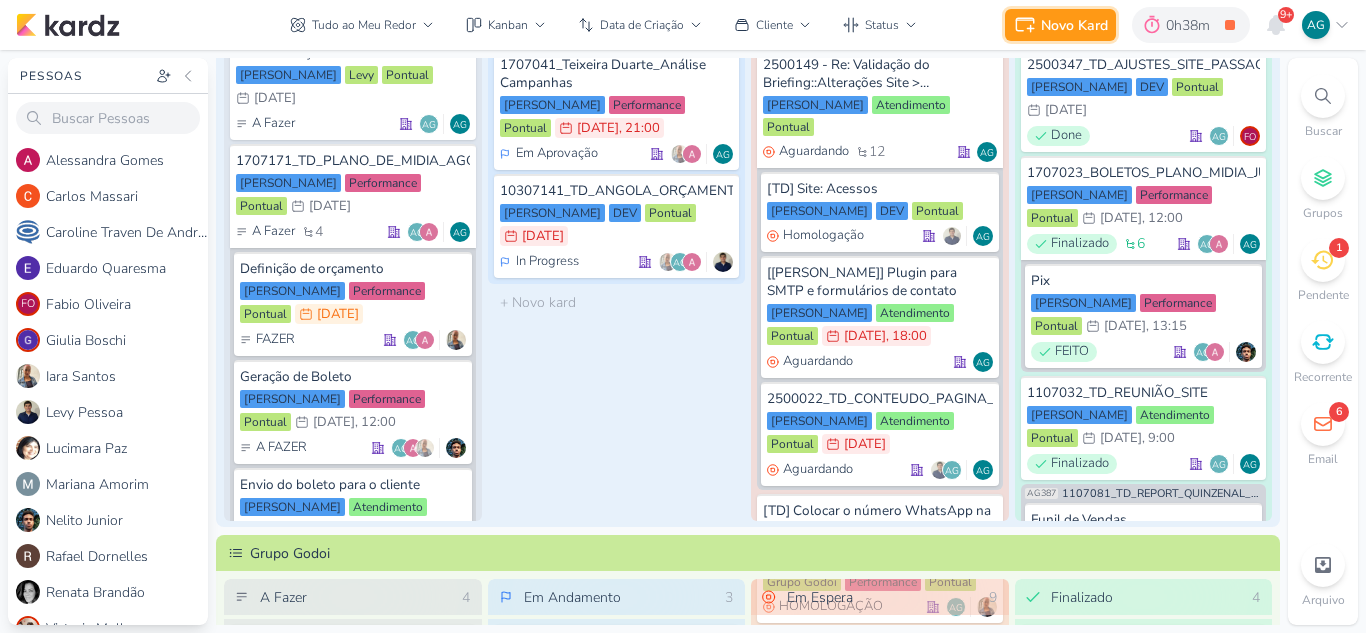 click on "Novo Kard" at bounding box center [1074, 25] 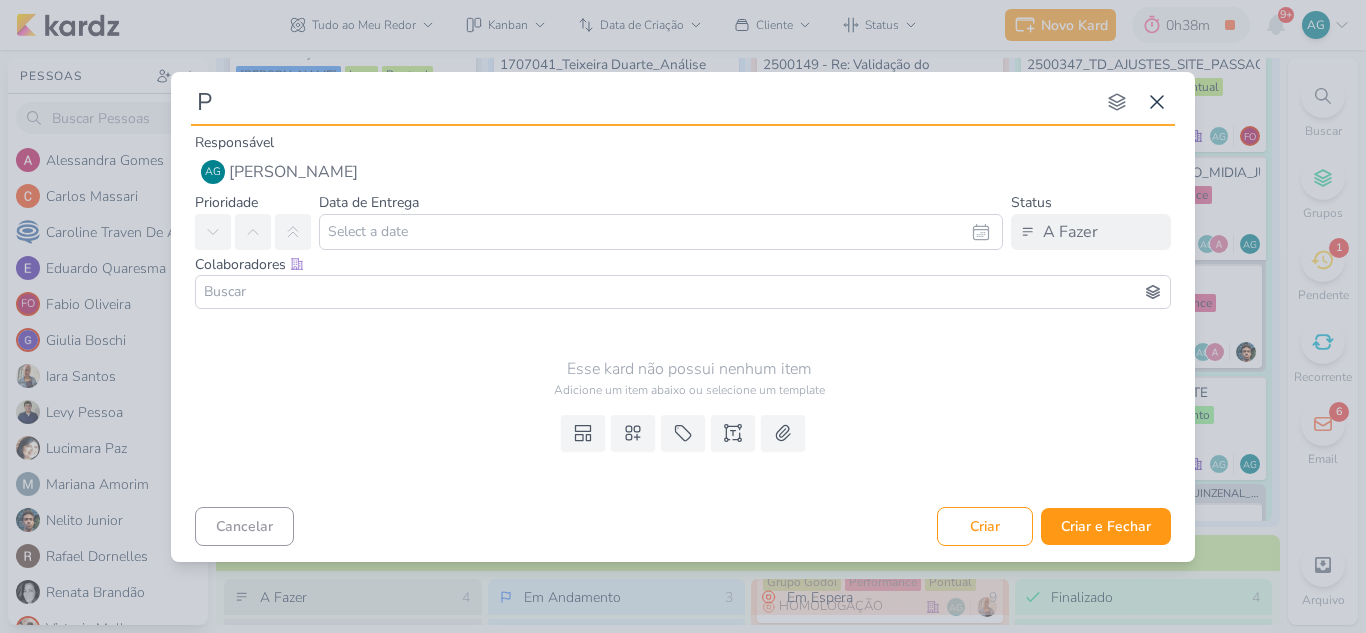 type on "Pi" 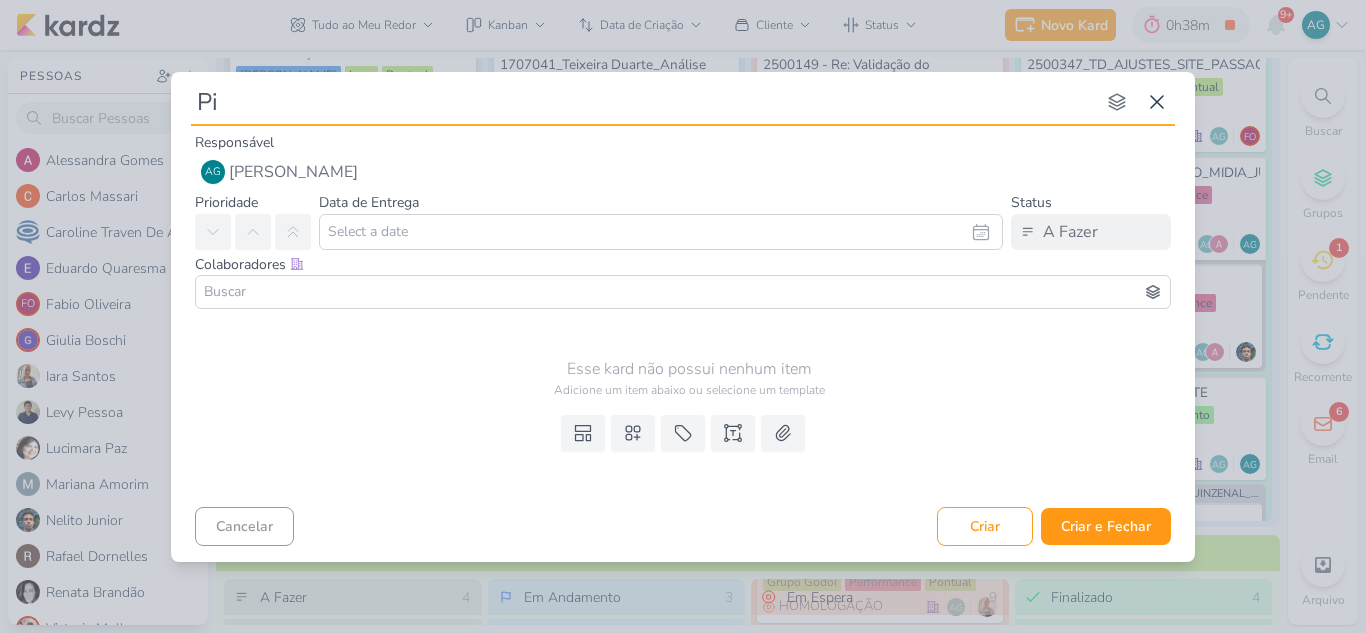 type 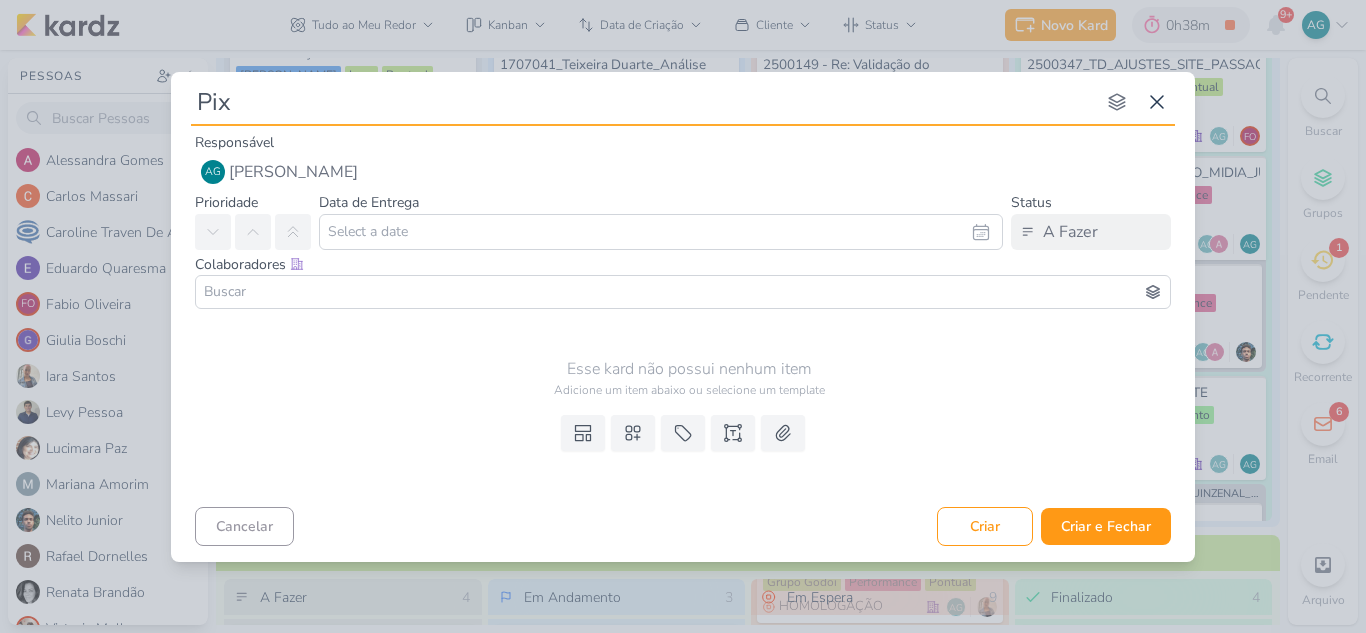 type 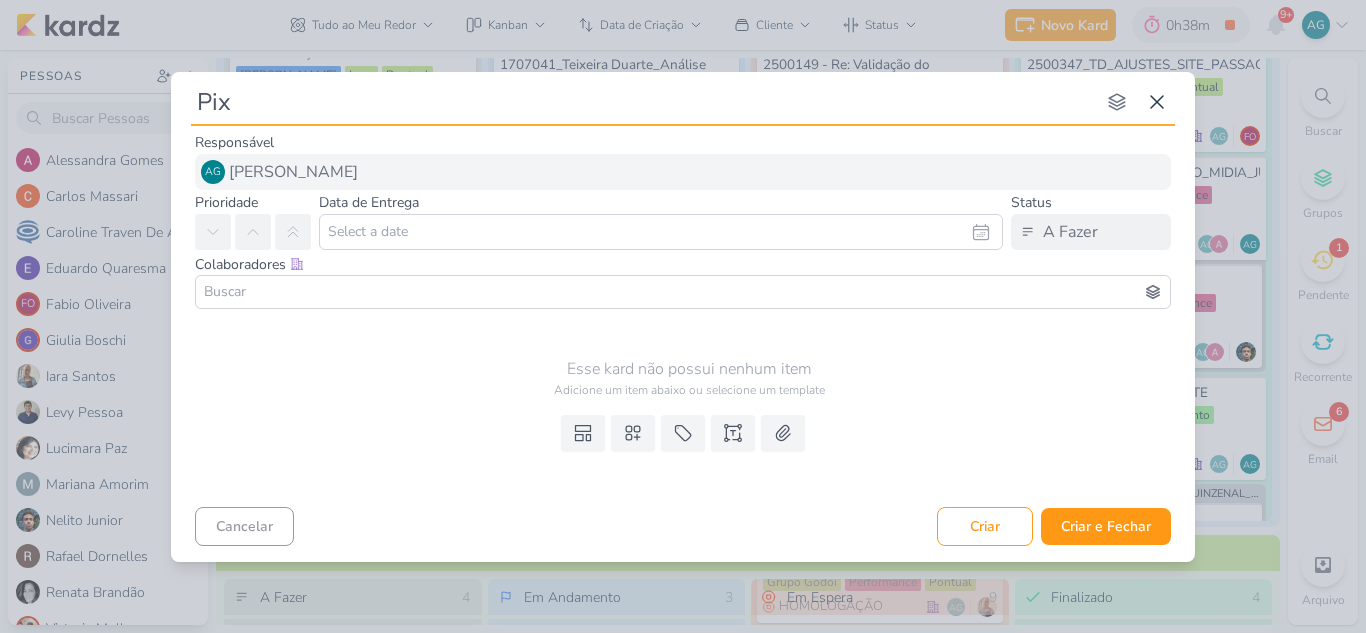 type on "Pix" 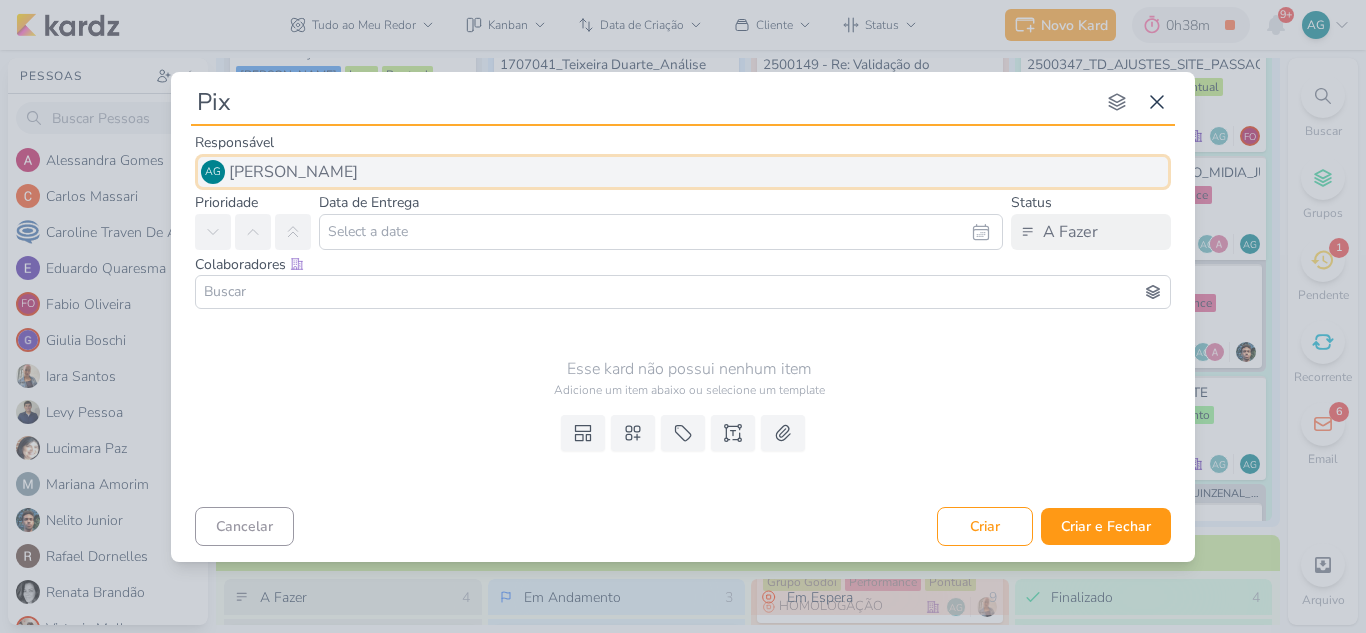 click on "AG
[PERSON_NAME]" at bounding box center [683, 172] 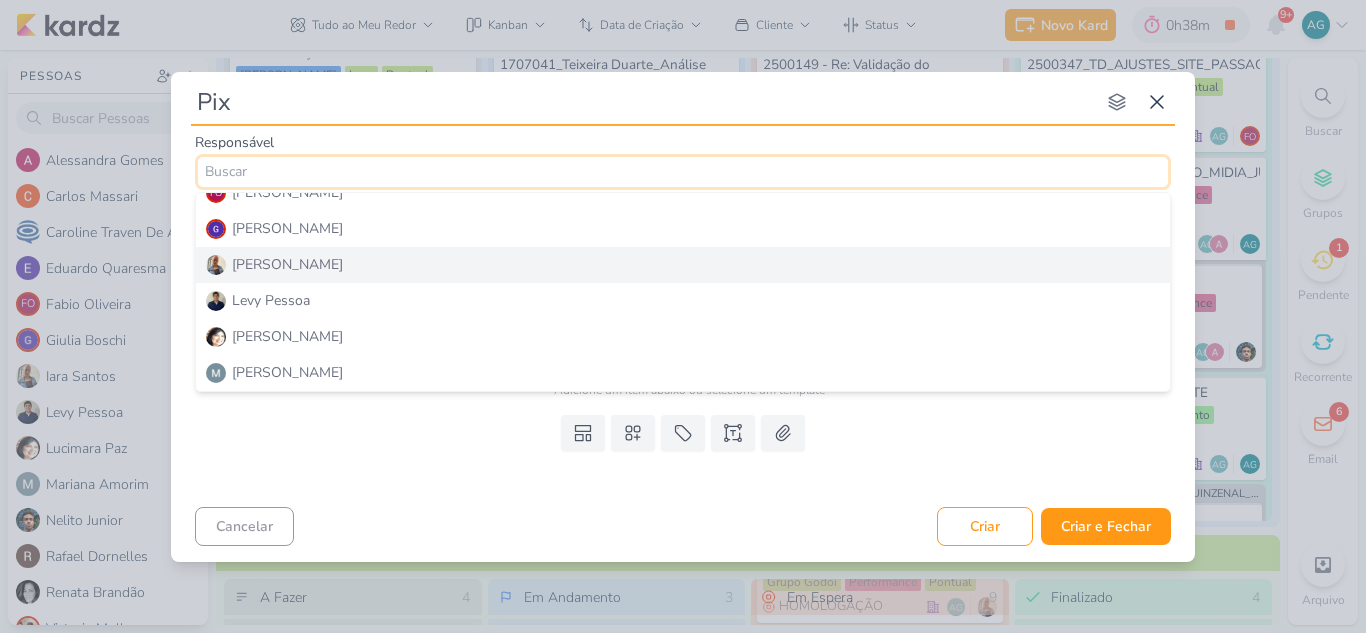 scroll, scrollTop: 200, scrollLeft: 0, axis: vertical 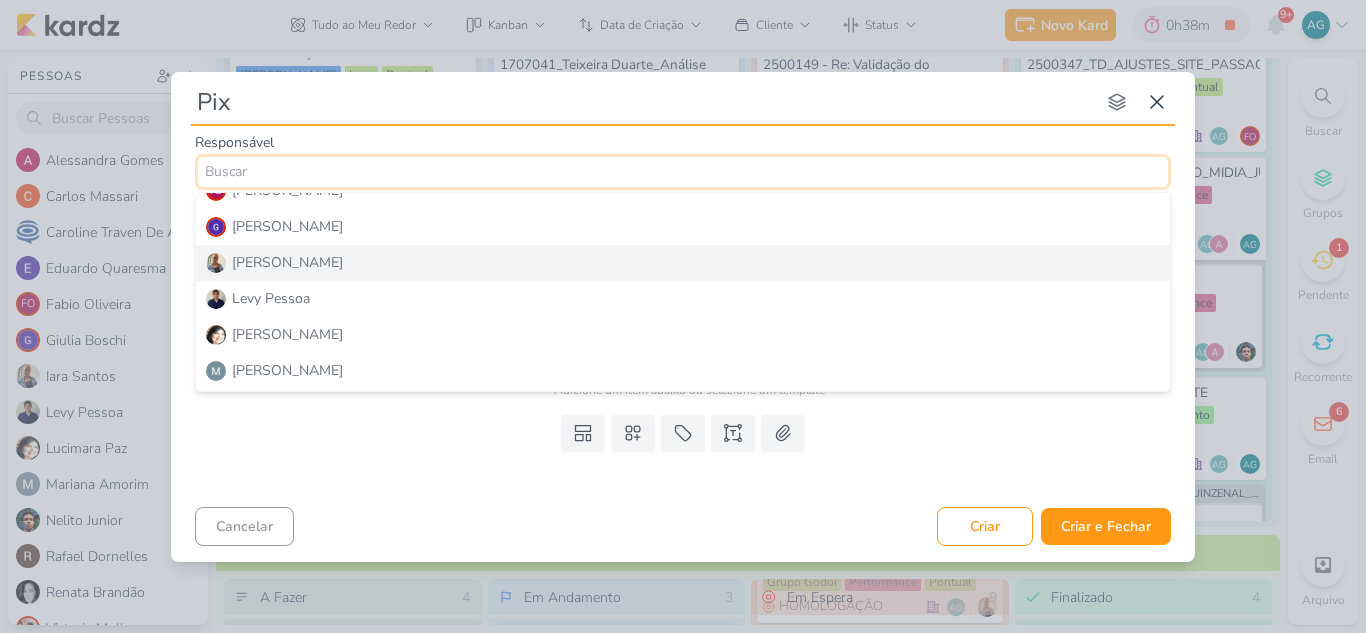 click on "[PERSON_NAME]" at bounding box center (683, 263) 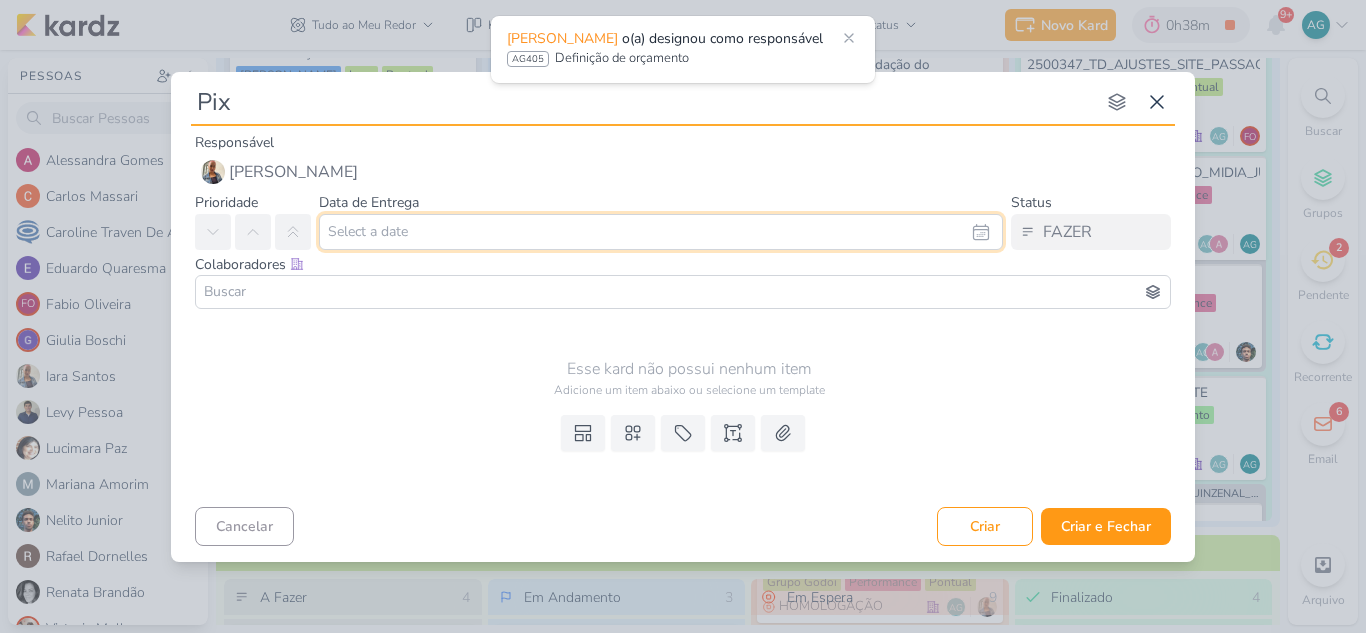 click at bounding box center (661, 232) 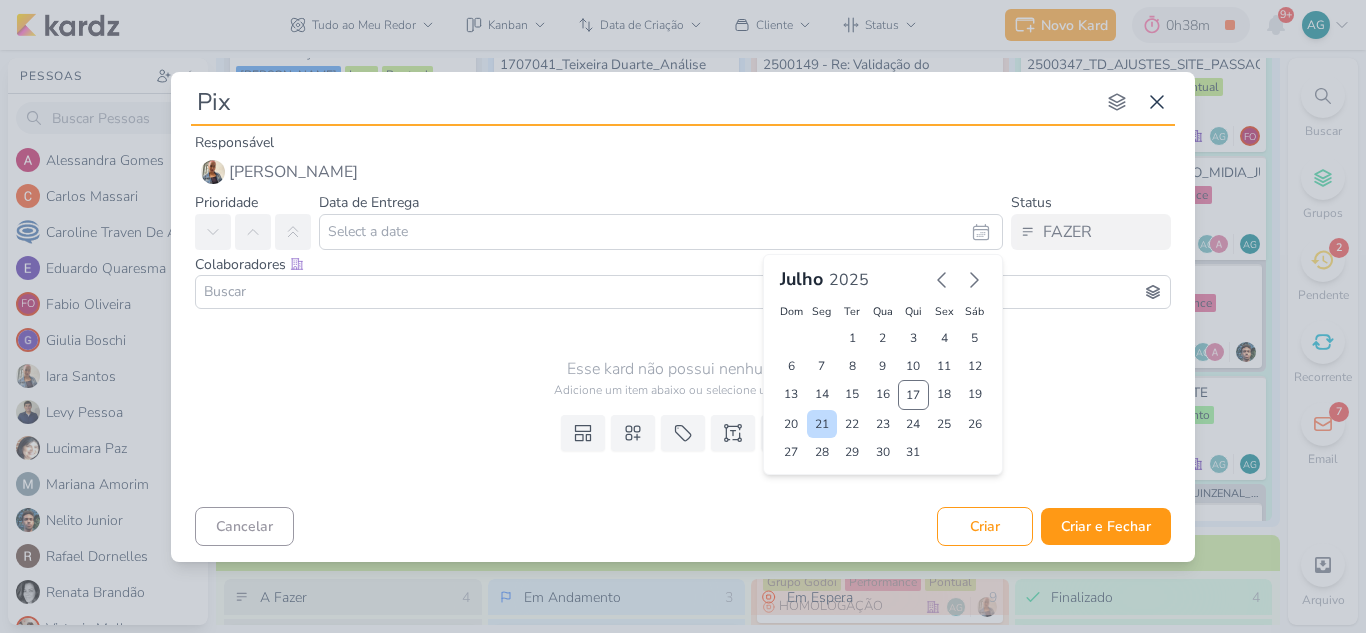 click on "21" at bounding box center [822, 424] 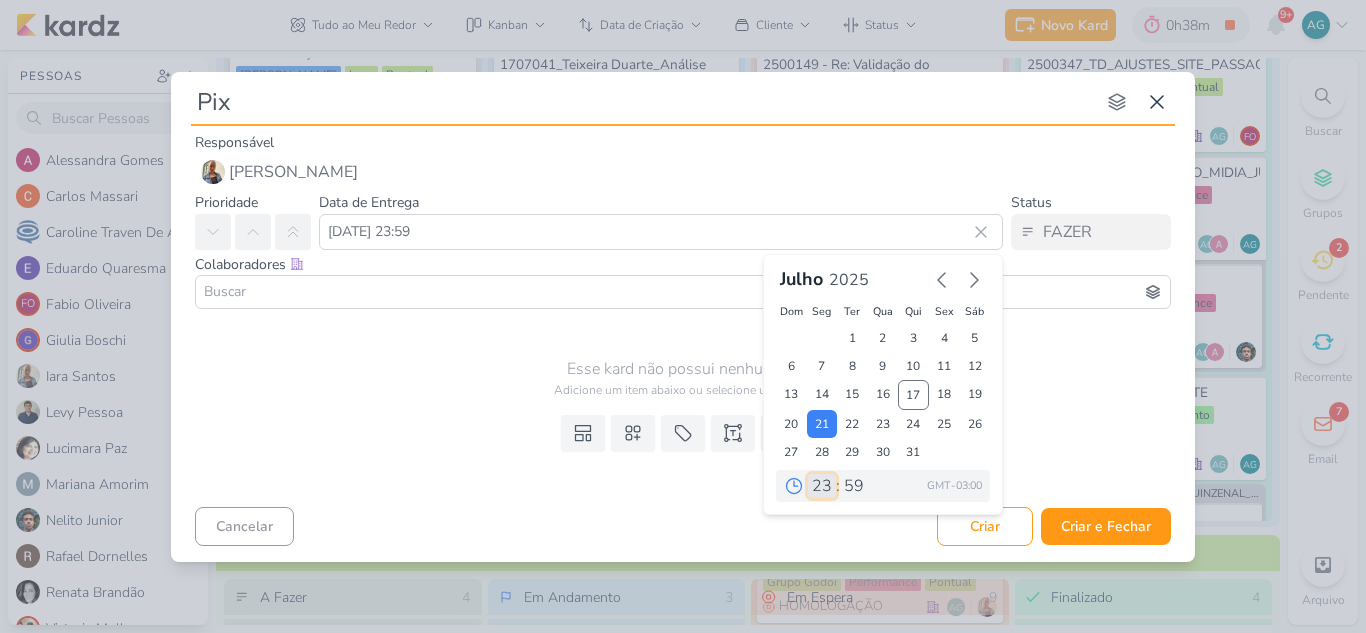 click on "00 01 02 03 04 05 06 07 08 09 10 11 12 13 14 15 16 17 18 19 20 21 22 23" at bounding box center (822, 486) 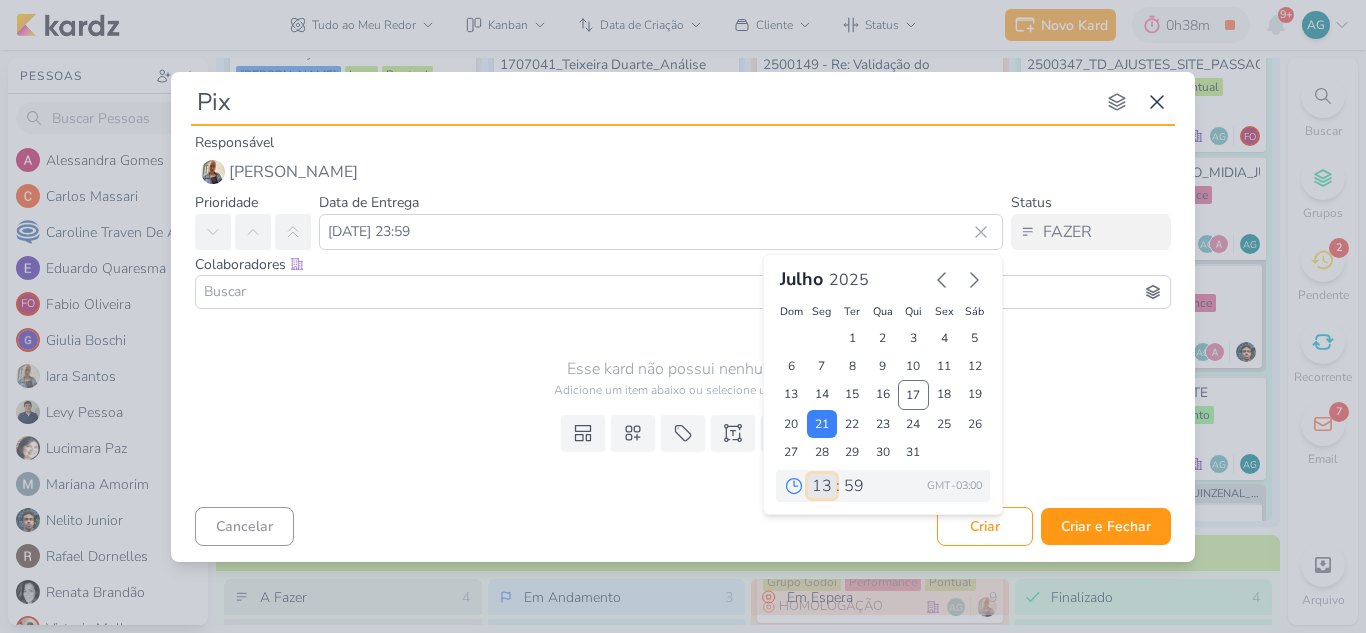 click on "00 01 02 03 04 05 06 07 08 09 10 11 12 13 14 15 16 17 18 19 20 21 22 23" at bounding box center [822, 486] 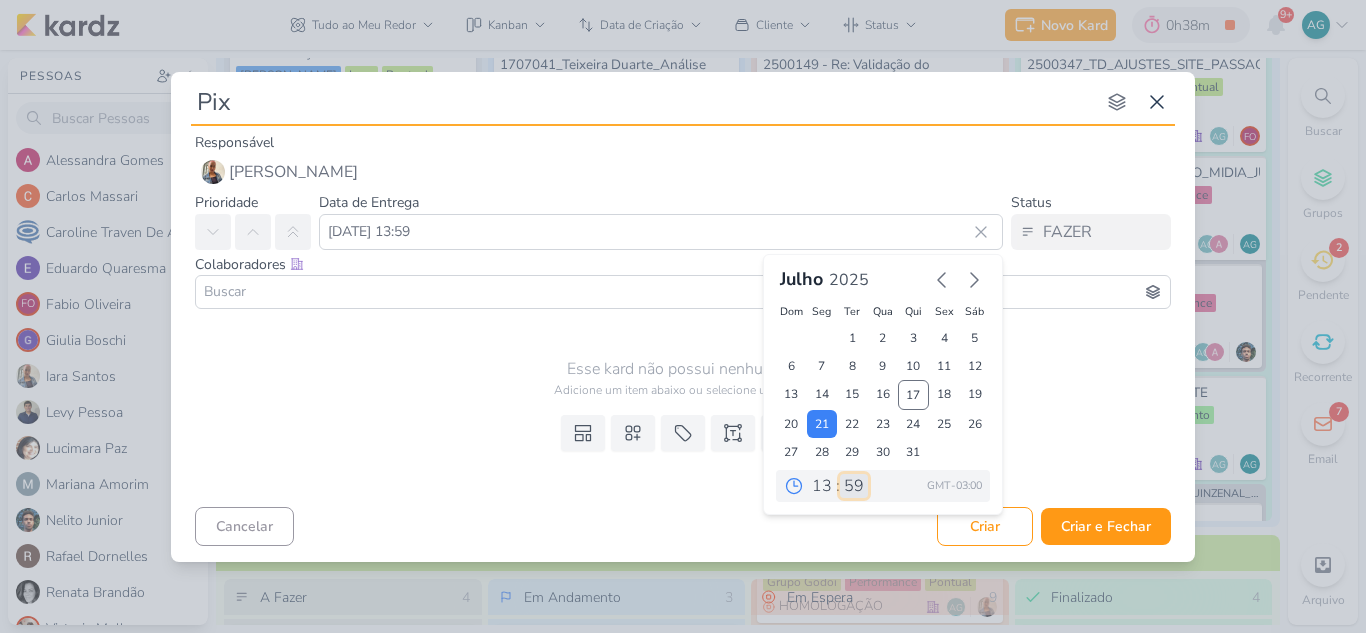 click on "00 05 10 15 20 25 30 35 40 45 50 55
59" at bounding box center [854, 486] 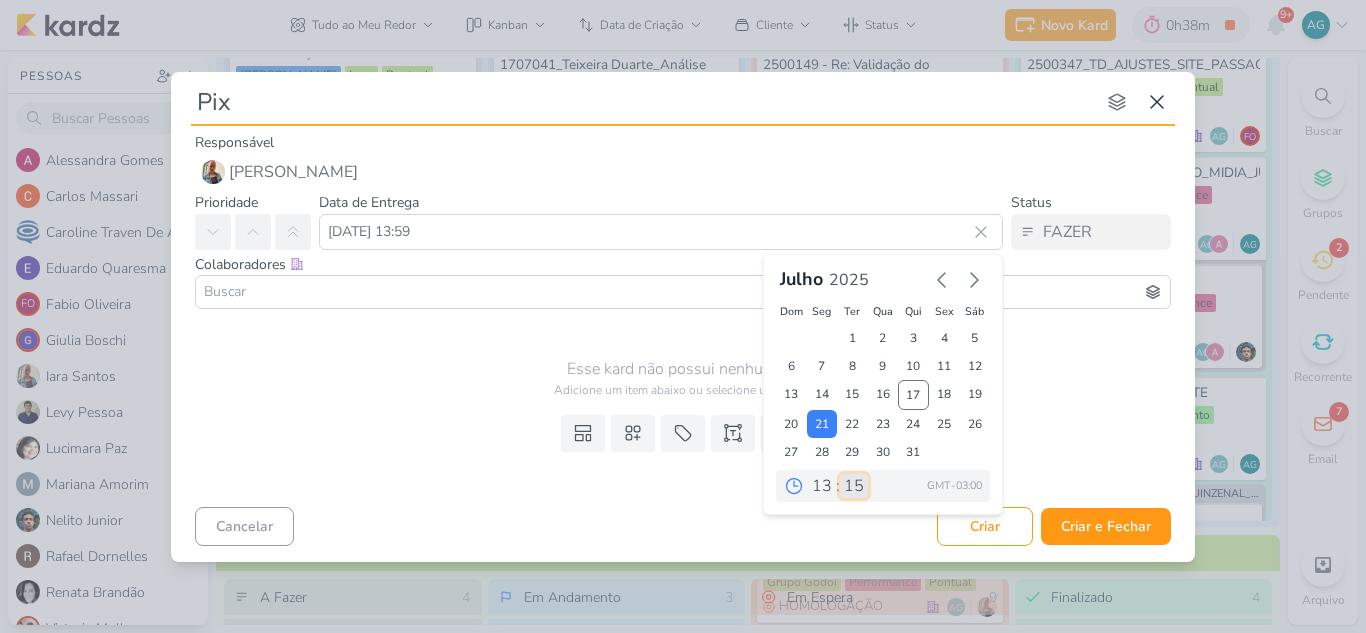 click on "00 05 10 15 20 25 30 35 40 45 50 55
59" at bounding box center [854, 486] 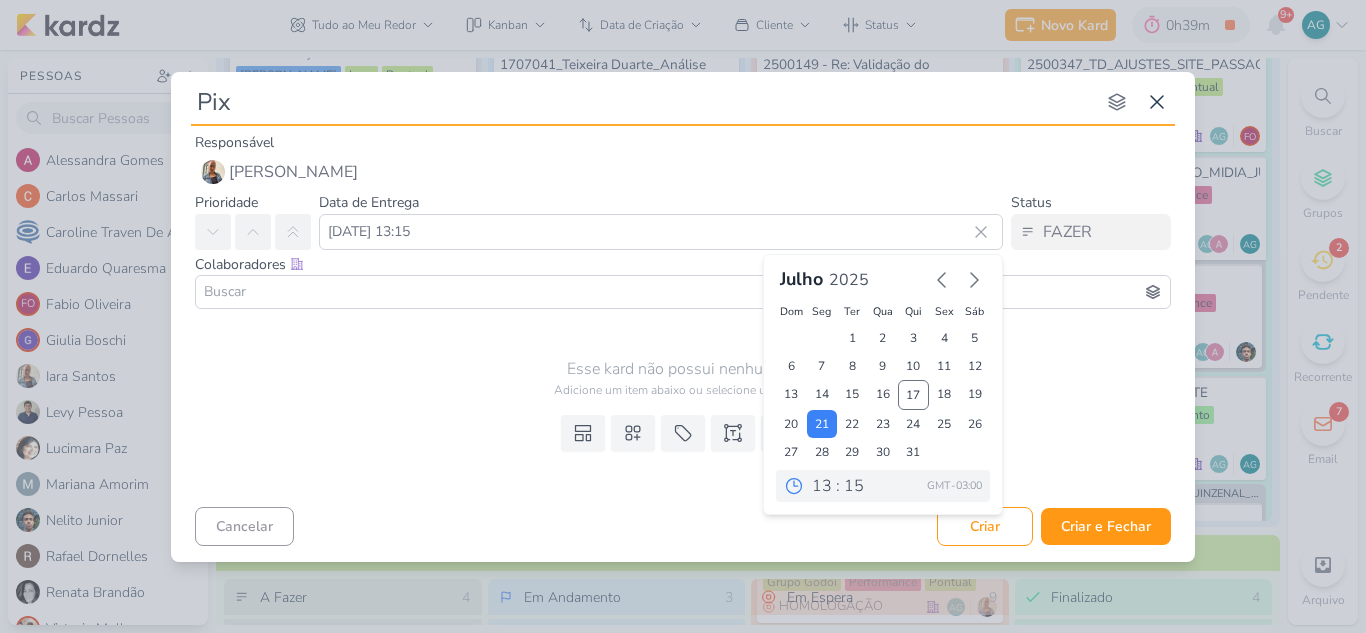 click at bounding box center [683, 292] 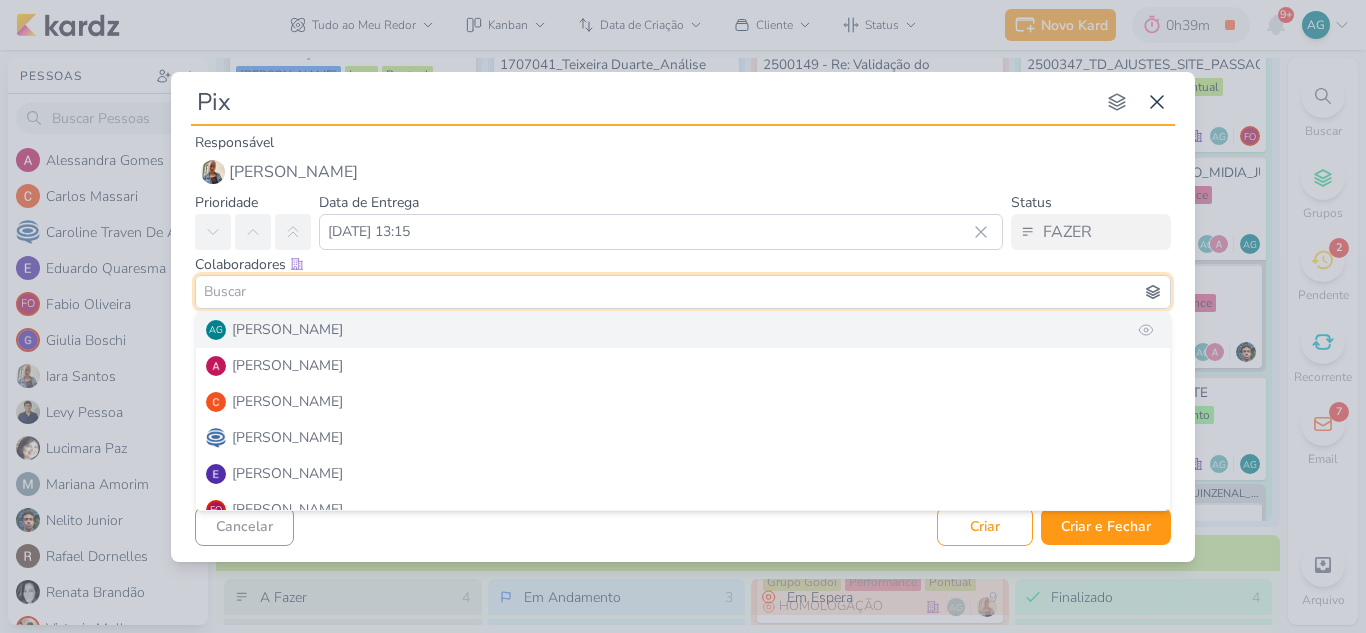 click on "[PERSON_NAME]" at bounding box center (287, 329) 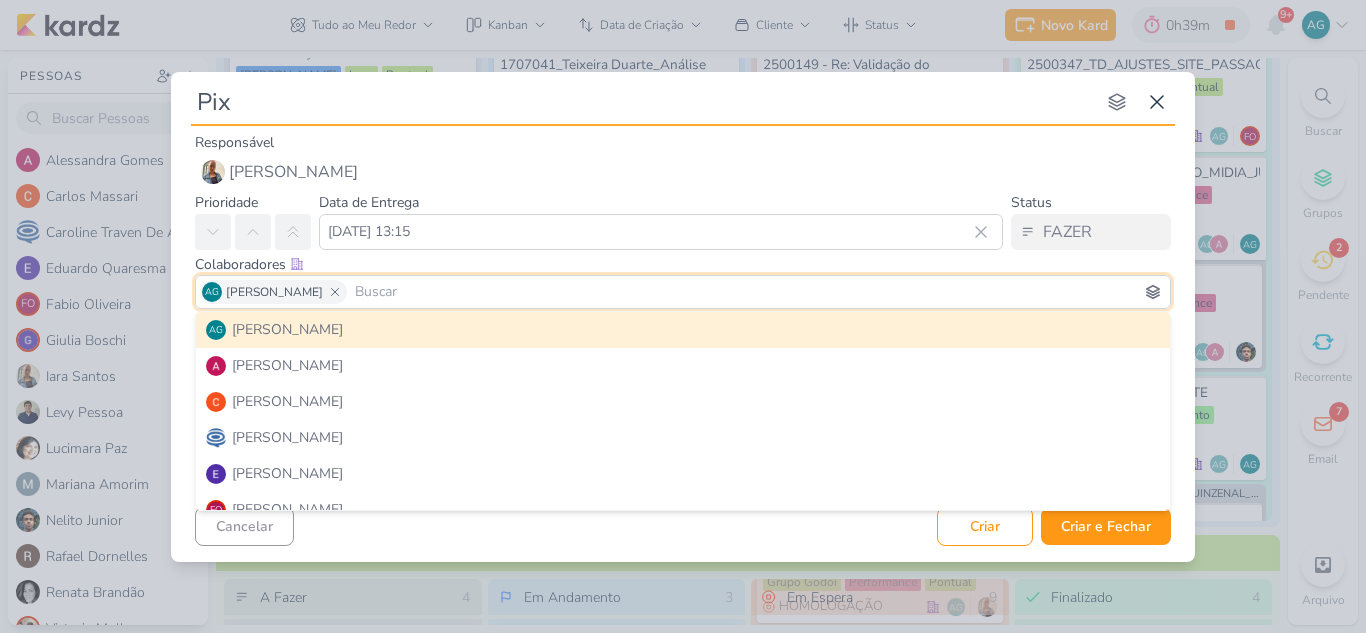 click at bounding box center (758, 292) 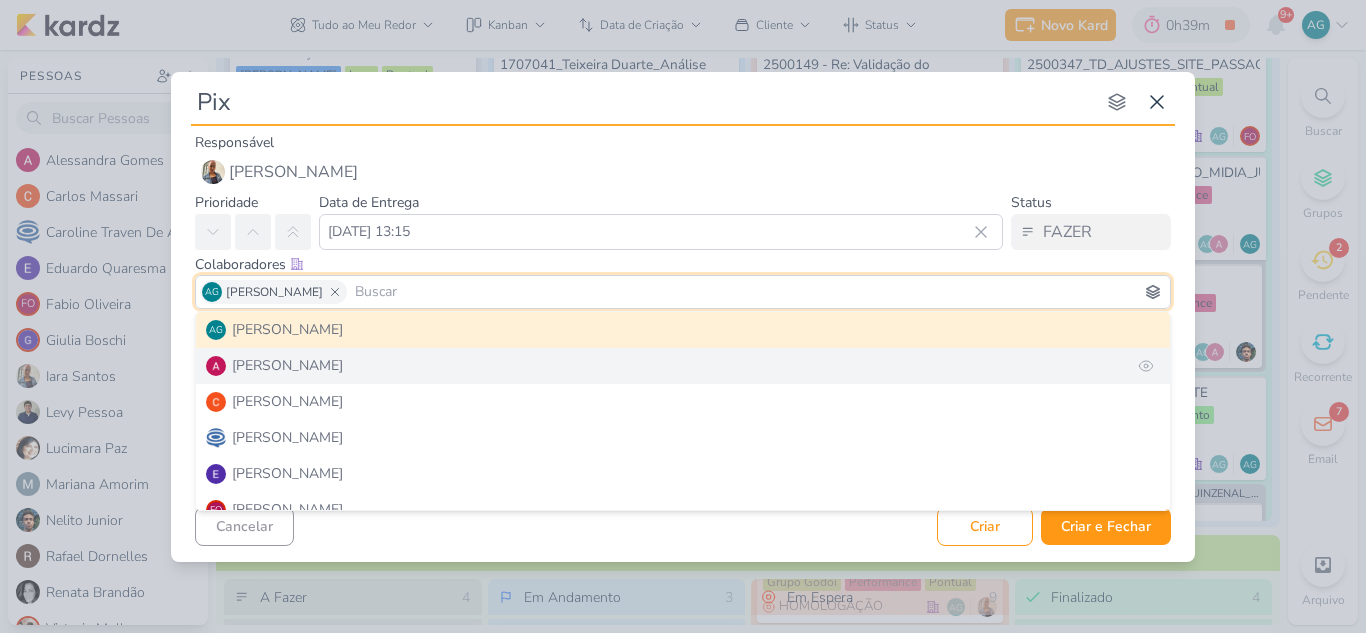 click on "[PERSON_NAME]" at bounding box center [683, 366] 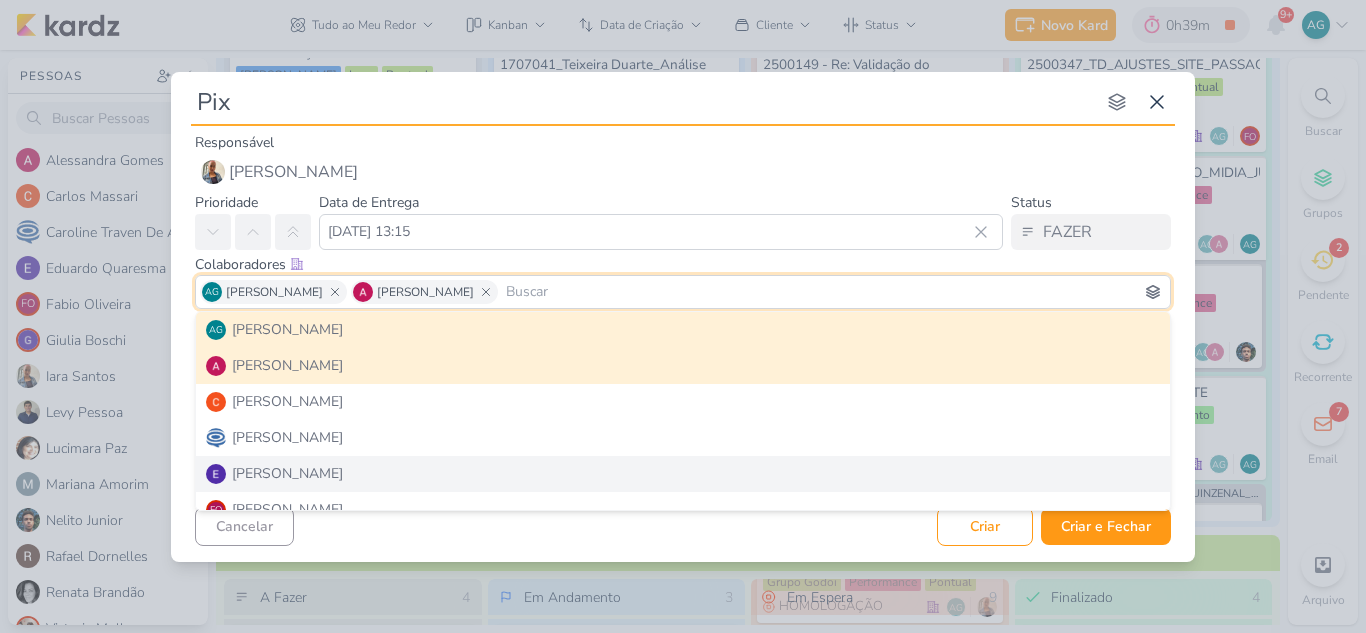 click on "Cancelar
Criar
Criar e Fechar
Ctrl + Enter" at bounding box center (683, 524) 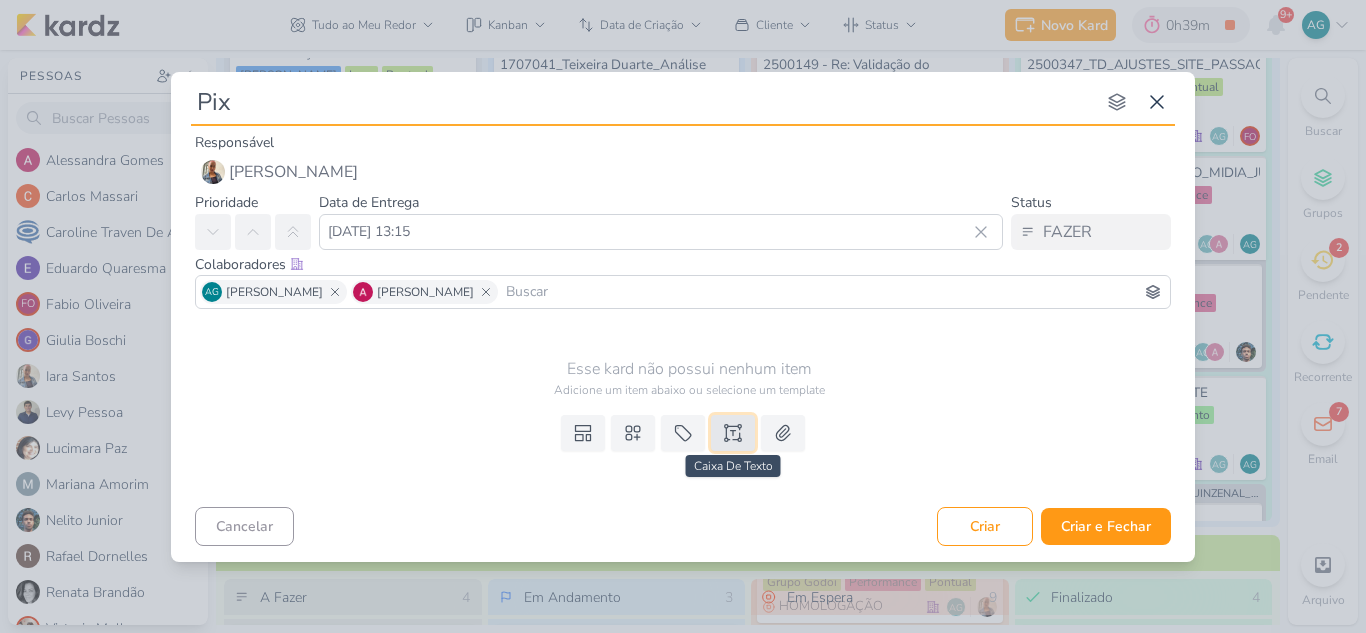 click 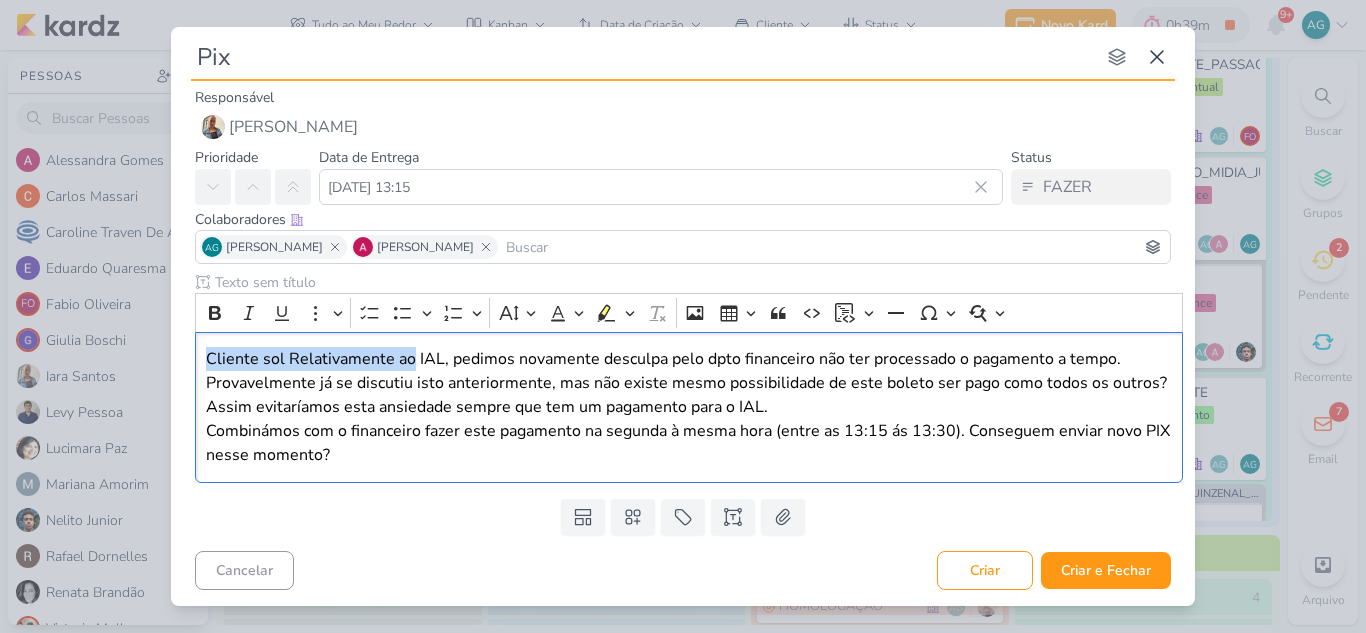 drag, startPoint x: 411, startPoint y: 358, endPoint x: 160, endPoint y: 355, distance: 251.01793 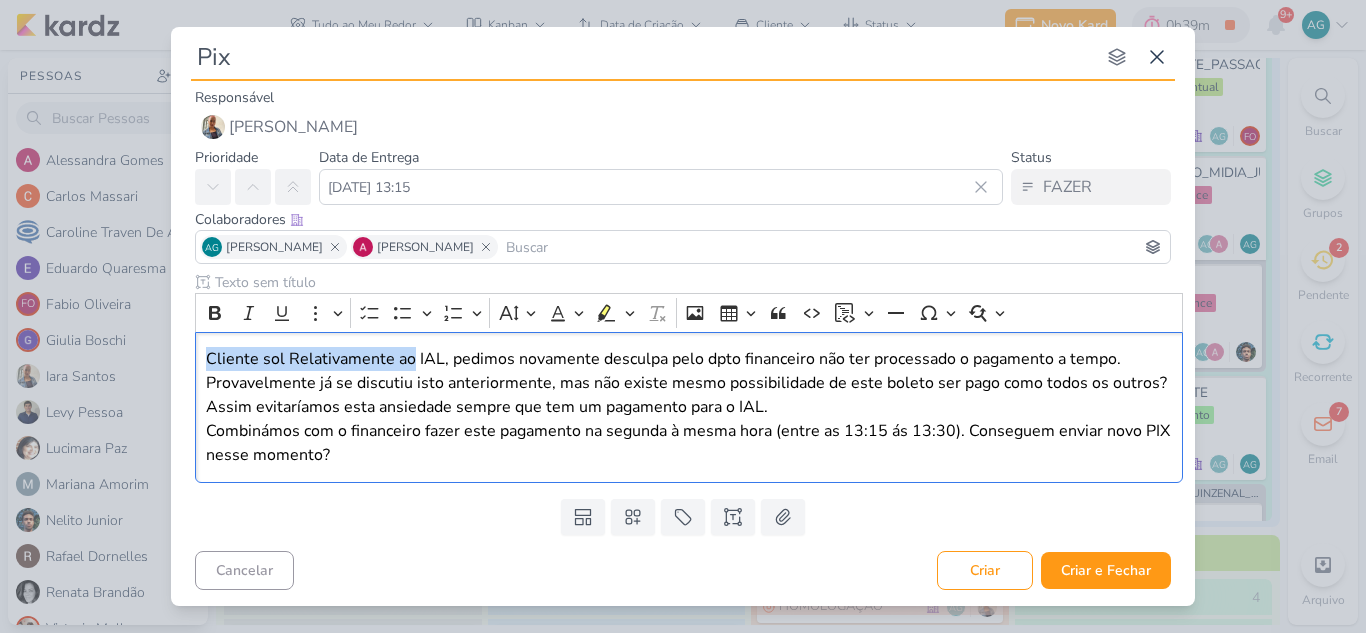 click on "Pix
nenhum grupo disponível
esc
Responsável
[PERSON_NAME]
AG
[PERSON_NAME]
[PERSON_NAME]
[PERSON_NAME]" at bounding box center [683, 316] 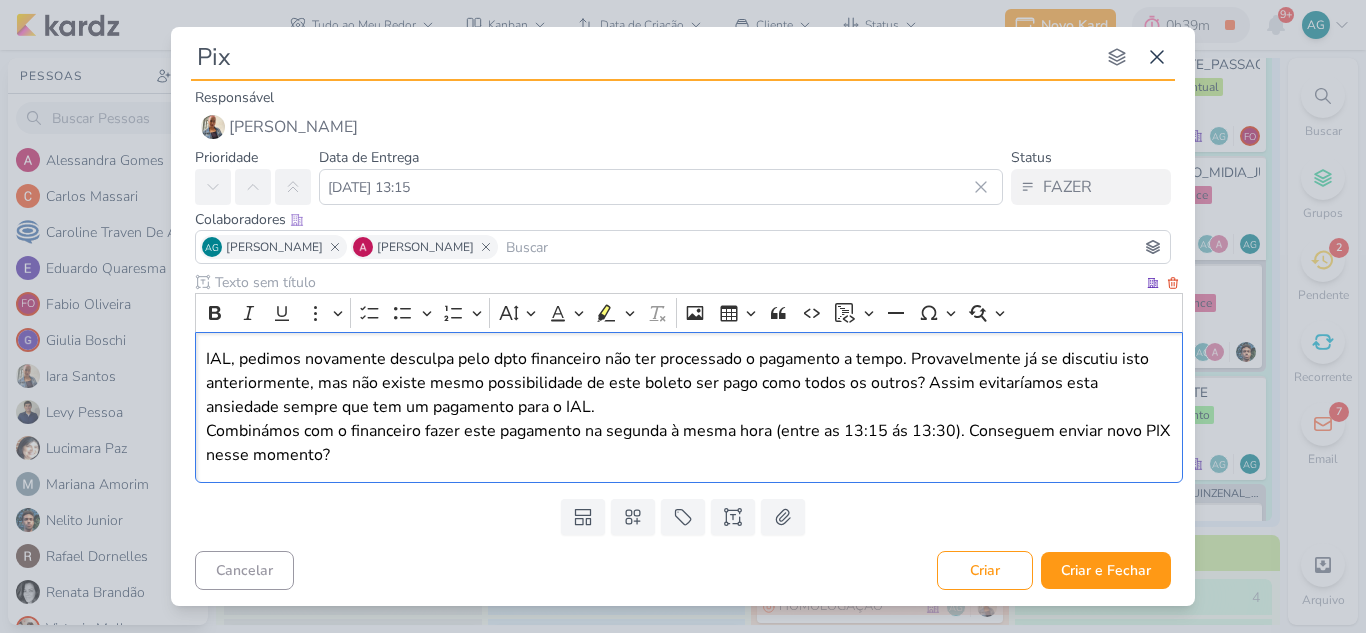 click on "IAL, pedimos novamente desculpa pelo dpto financeiro não ter processado o pagamento a tempo. Provavelmente já se discutiu isto anteriormente, mas não existe mesmo possibilidade de este boleto ser pago como todos os outros? Assim evitaríamos esta ansiedade sempre que tem um pagamento para o IAL. Combinámos com o financeiro fazer este pagamento na segunda à mesma hora (entre as 13:15 ás 13:30). Conseguem enviar novo PIX nesse momento?" at bounding box center (689, 407) 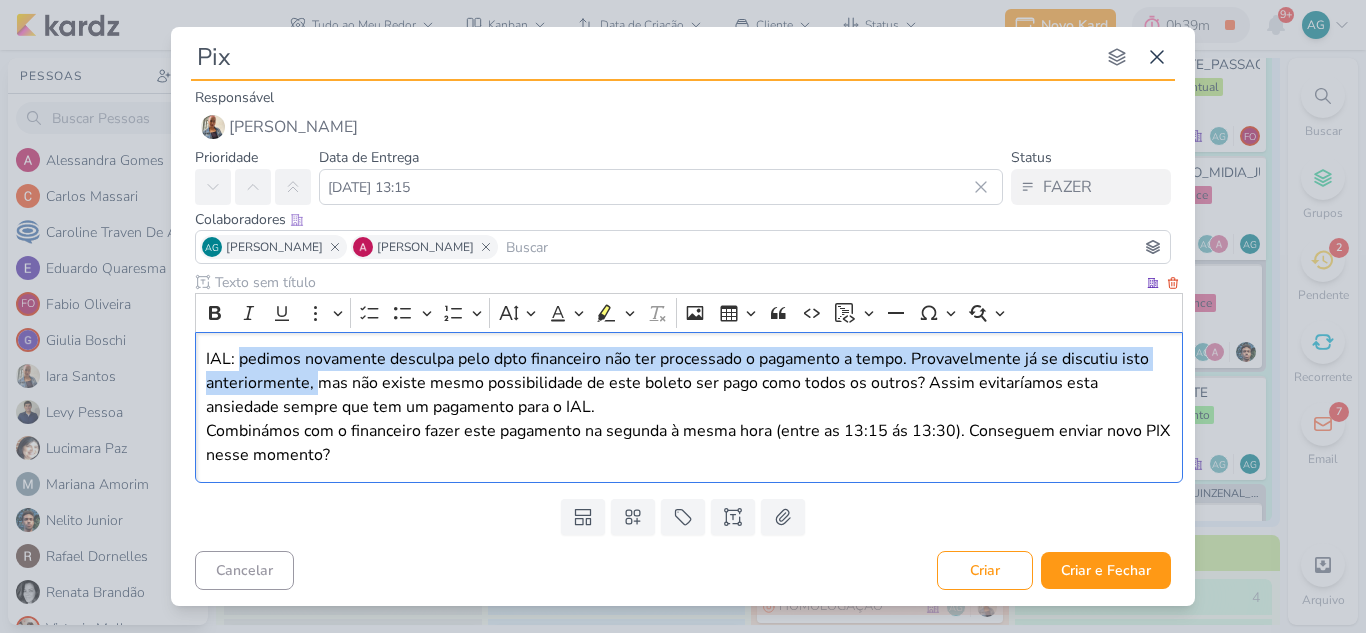 drag, startPoint x: 240, startPoint y: 362, endPoint x: 316, endPoint y: 390, distance: 80.99383 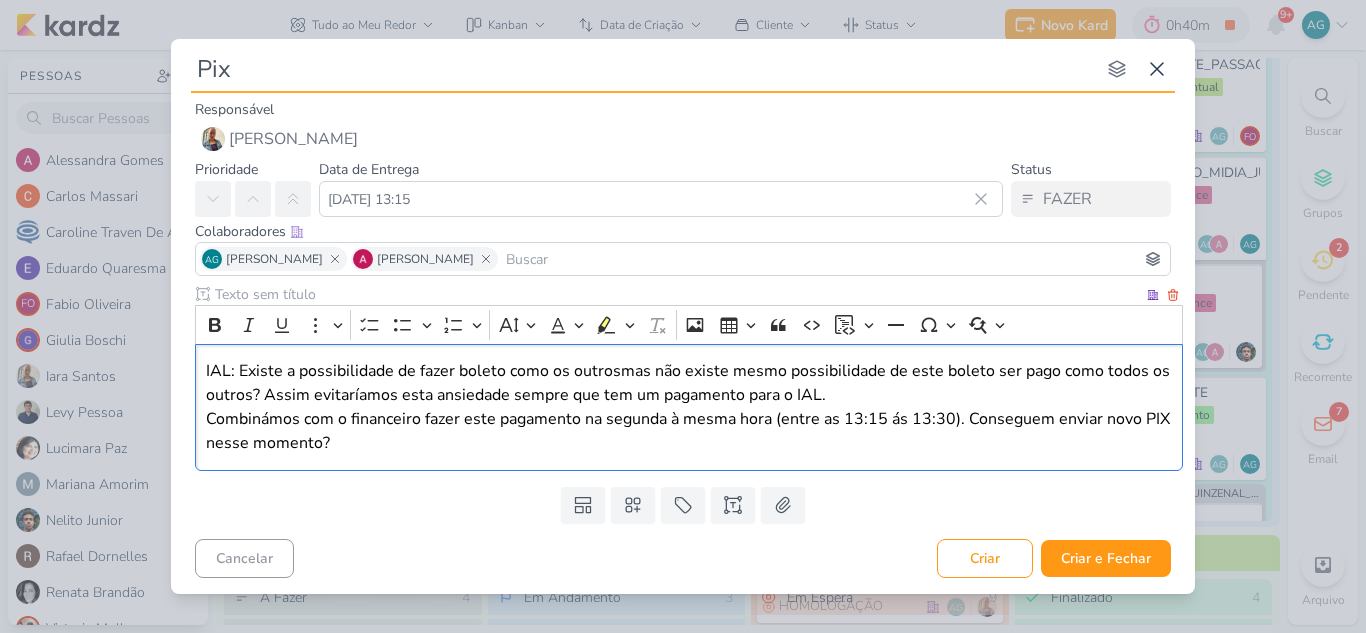 click on "IAL: Existe a possibilidade de fazer boleto como os outrosmas não existe mesmo possibilidade de este boleto ser pago como todos os outros? Assim evitaríamos esta ansiedade sempre que tem um pagamento para o IAL. Combinámos com o financeiro fazer este pagamento na segunda à mesma hora (entre as 13:15 ás 13:30). Conseguem enviar novo PIX nesse momento?" at bounding box center (689, 407) 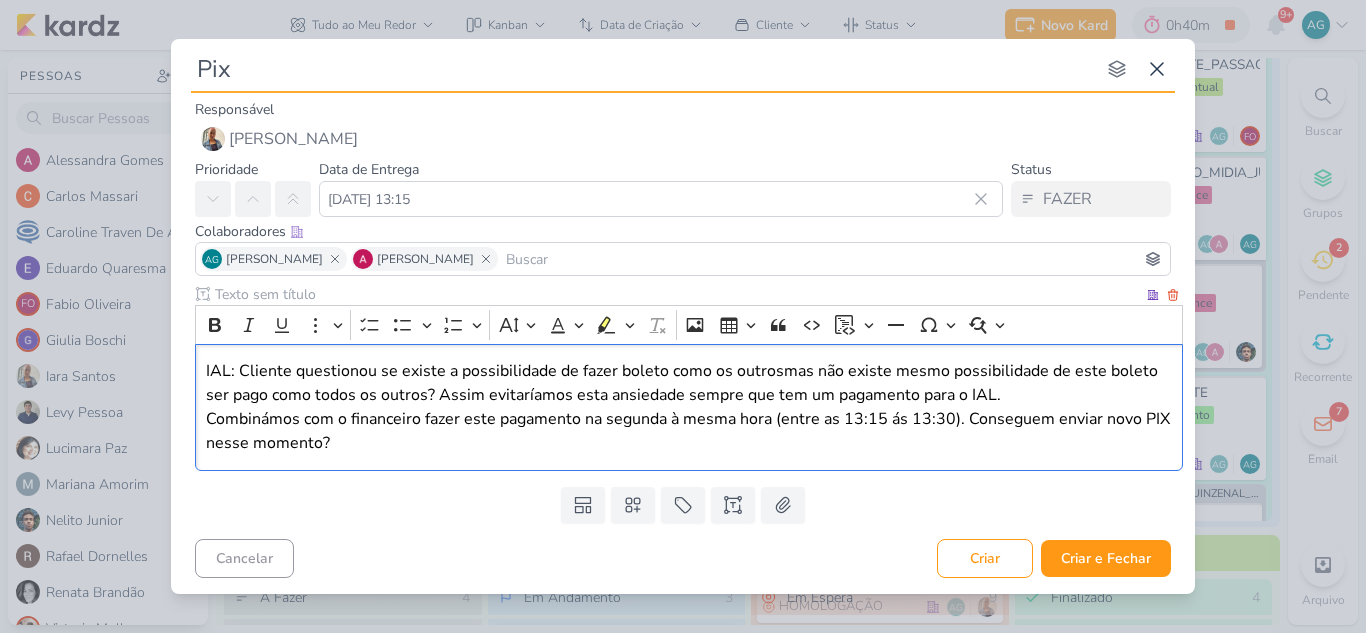 click on "IAL: Cliente questionou se existe a possibilidade de fazer boleto como os outrosmas não existe mesmo possibilidade de este boleto ser pago como todos os outros? Assim evitaríamos esta ansiedade sempre que tem um pagamento para o IAL. Combinámos com o financeiro fazer este pagamento na segunda à mesma hora (entre as 13:15 ás 13:30). Conseguem enviar novo PIX nesse momento?" at bounding box center (689, 407) 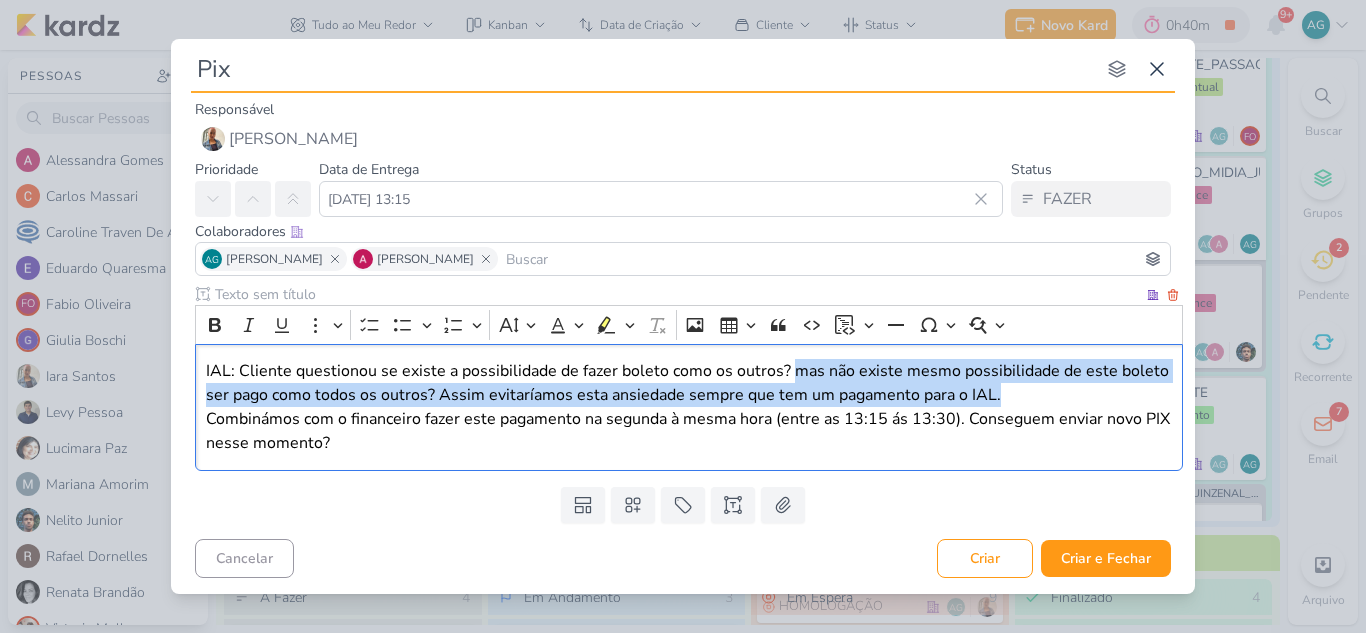 drag, startPoint x: 785, startPoint y: 369, endPoint x: 1014, endPoint y: 398, distance: 230.82893 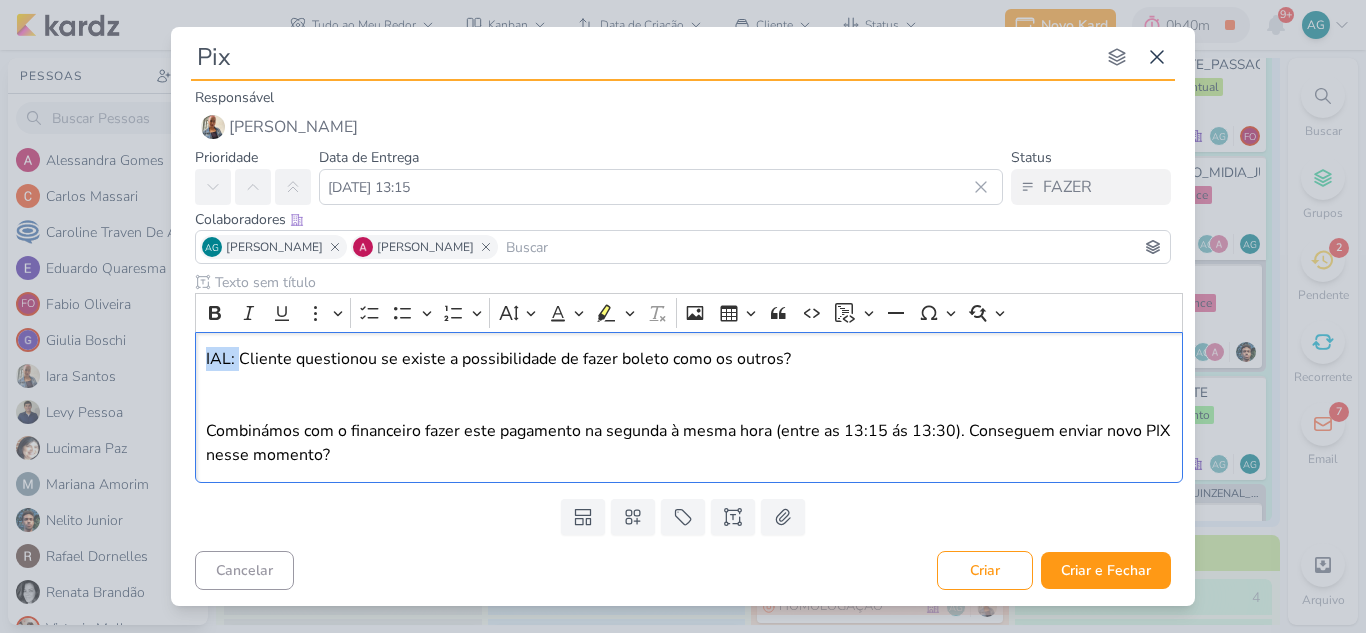 drag, startPoint x: 241, startPoint y: 358, endPoint x: 180, endPoint y: 358, distance: 61 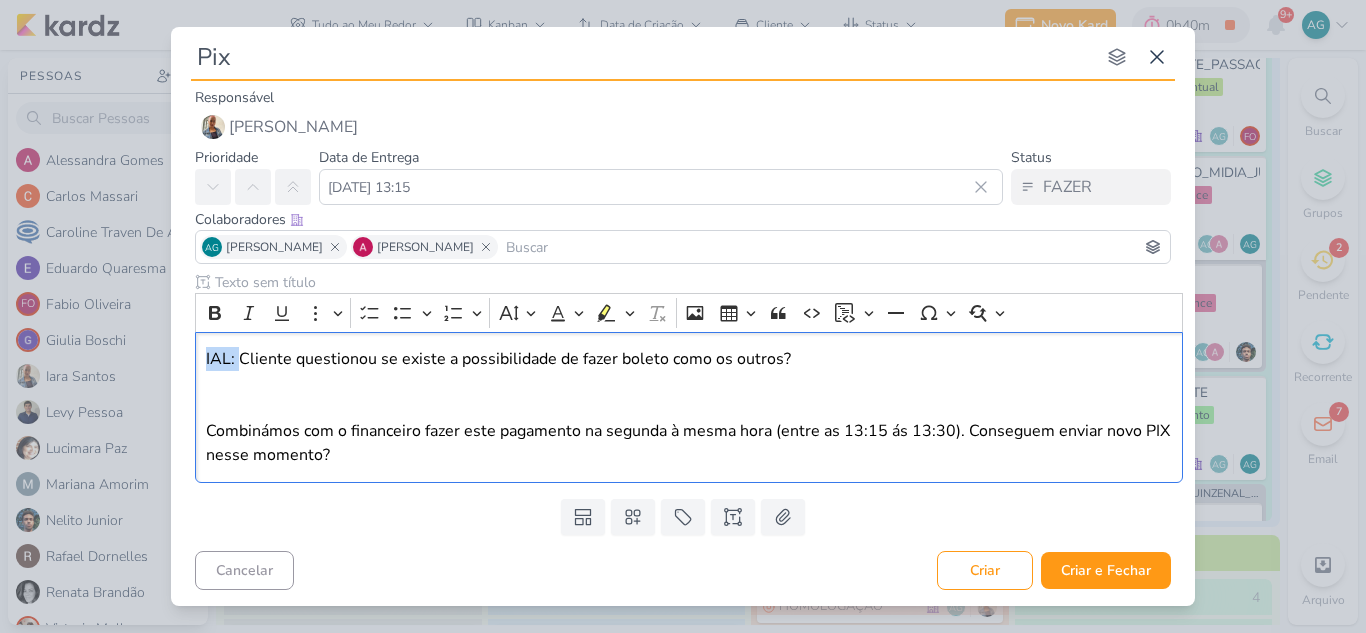 click on "Clique para deixar o item visível somente à membros da sua organização
Rich Text Editor Bold Italic Underline More To-do List Bulleted List Bulleted List Numbered List Numbered List Font Size Font Color Remove color Highlight Highlight Remove Format Insert image Insert table Block quote Code Insert code block Insert code block Horizontal line Special characters" at bounding box center (683, 381) 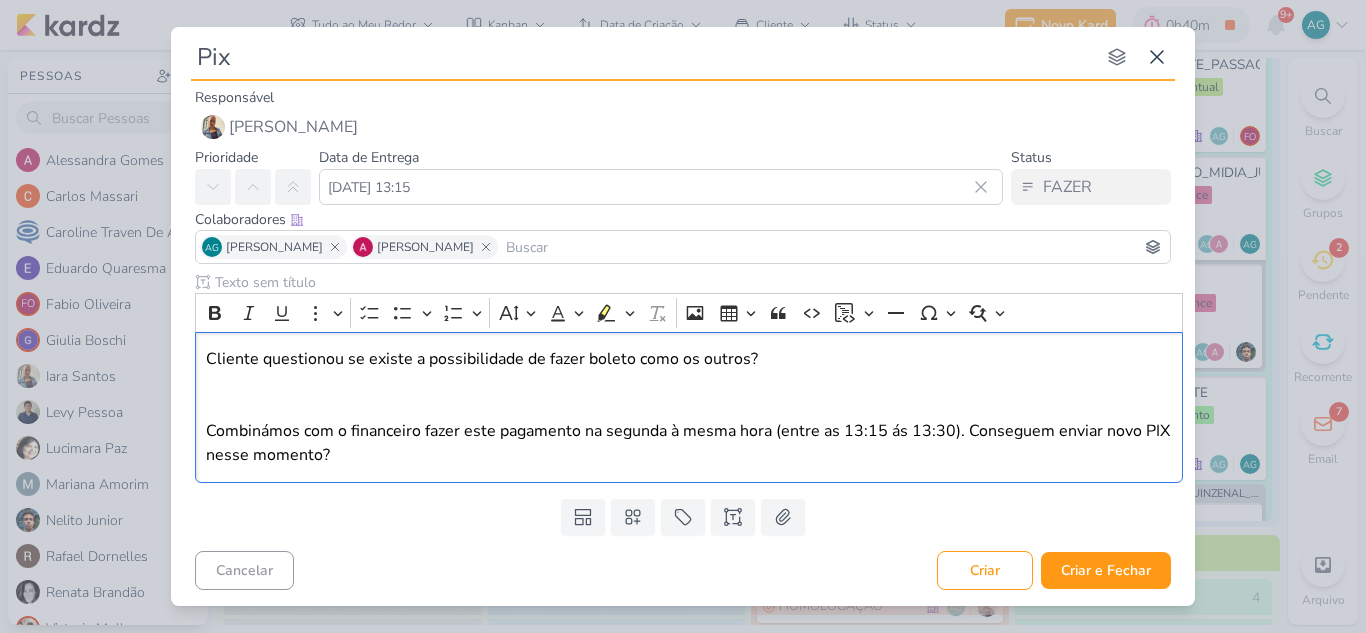 drag, startPoint x: 787, startPoint y: 357, endPoint x: 101, endPoint y: 356, distance: 686.00073 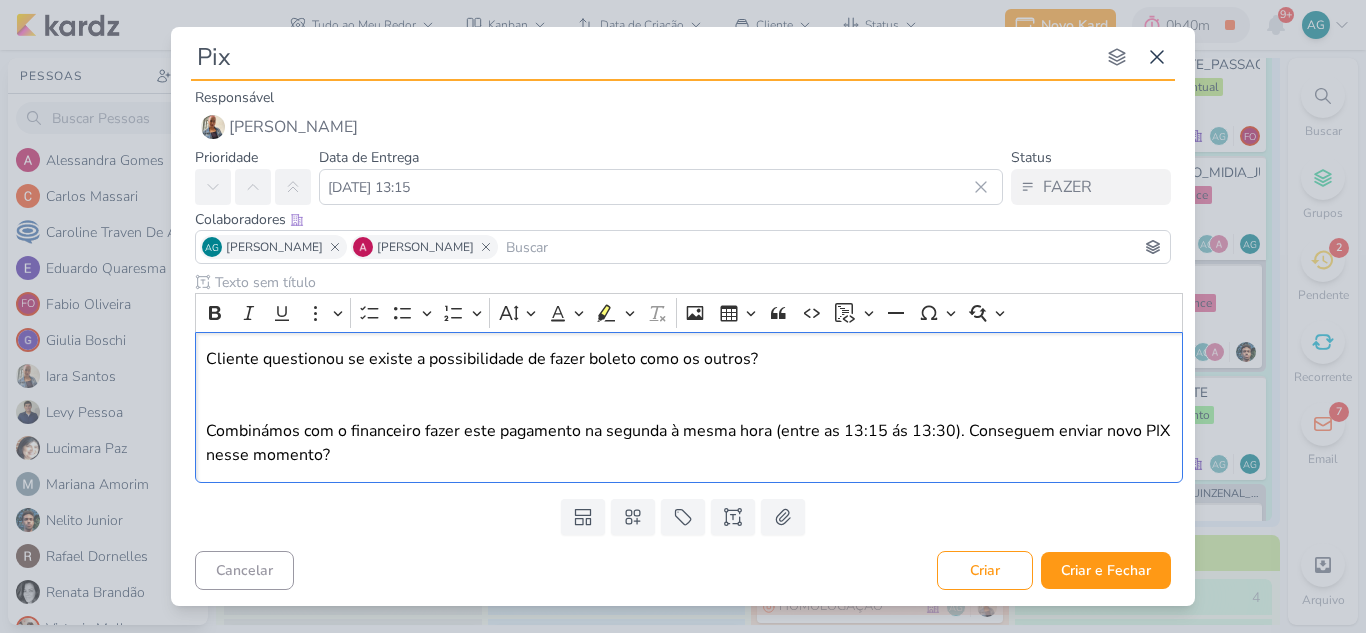 click on "Pix
nenhum grupo disponível
esc
Responsável
[PERSON_NAME]
AG
[PERSON_NAME]
[PERSON_NAME]
[PERSON_NAME]" at bounding box center (683, 316) 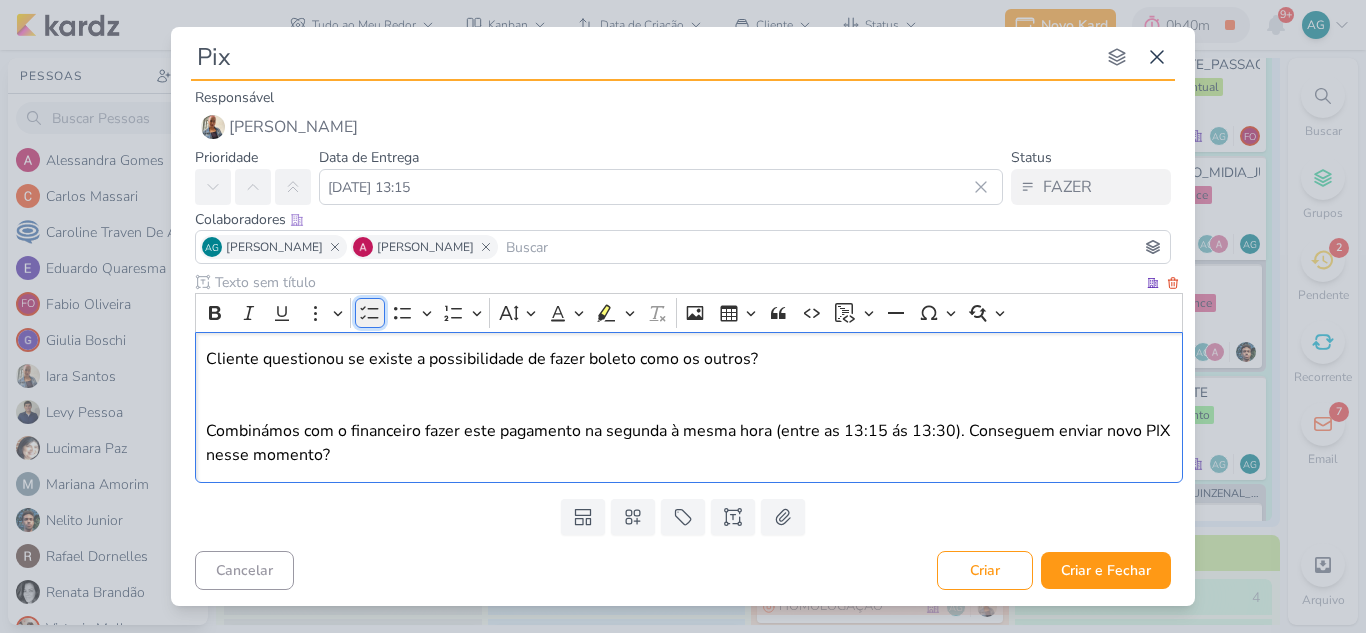 click 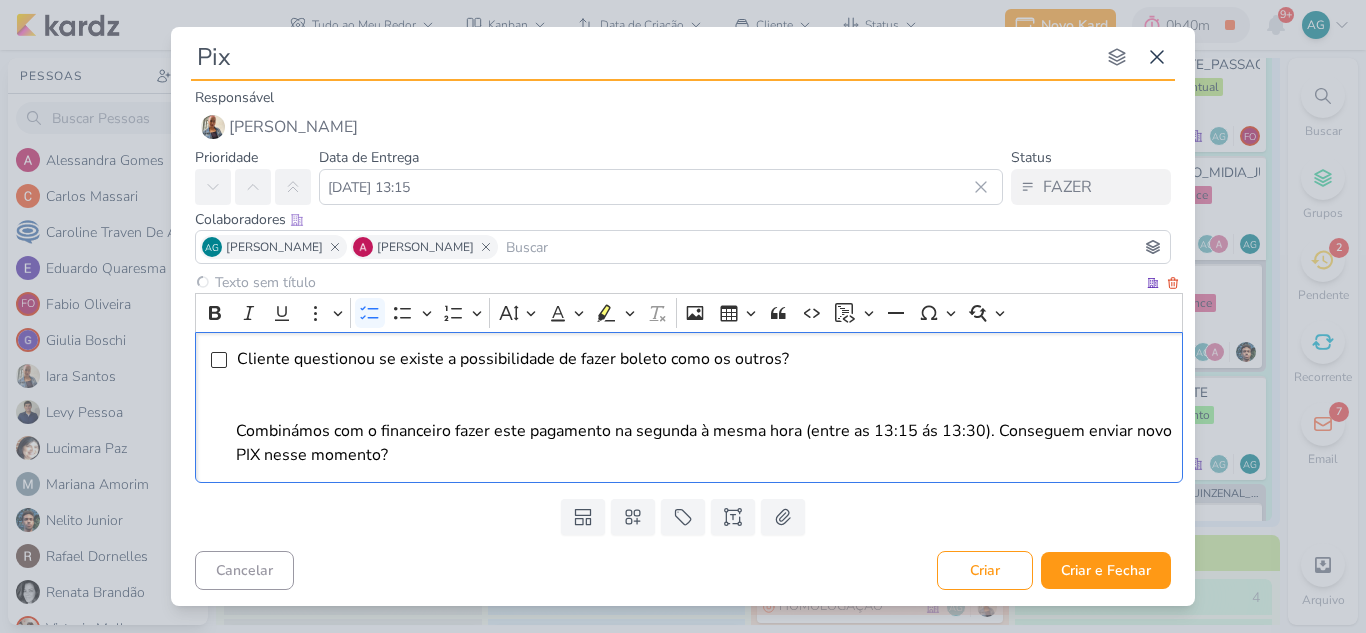 click on "Cliente questionou se existe a possibilidade de fazer boleto como os outros?  Combinámos com o financeiro fazer este pagamento na segunda à mesma hora (entre as 13:15 ás 13:30). Conseguem enviar novo PIX nesse momento?" at bounding box center [704, 407] 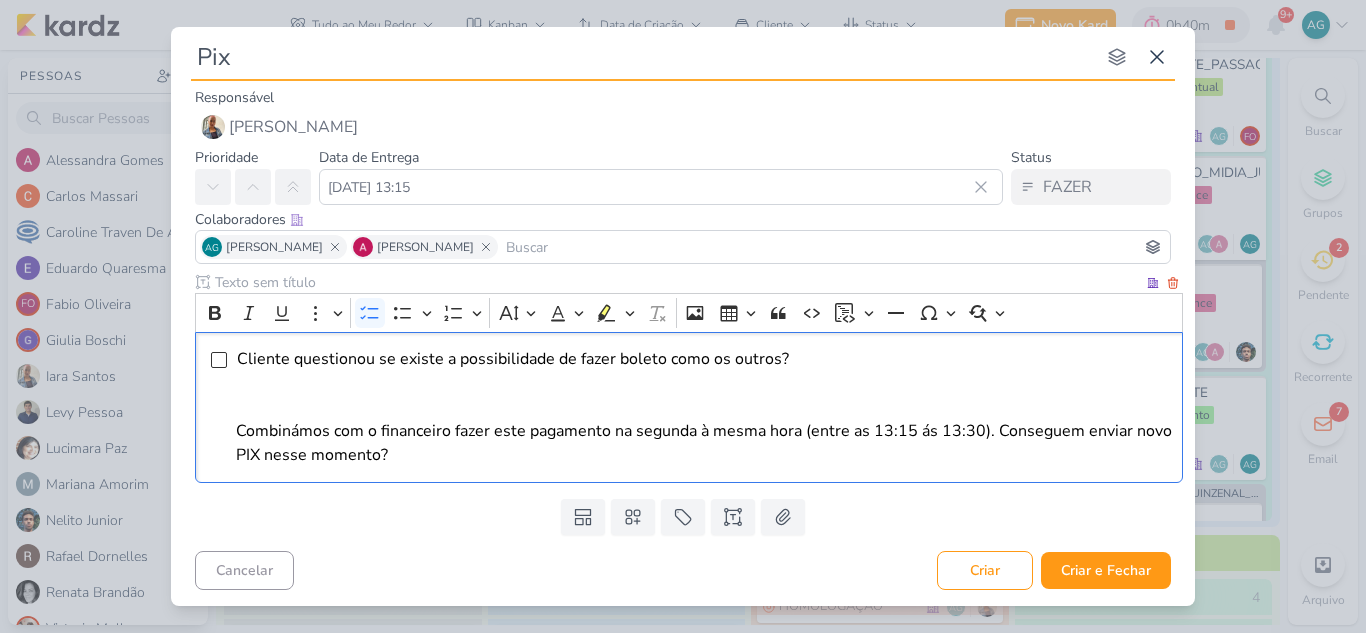 click on "Cliente questionou se existe a possibilidade de fazer boleto como os outros?  ⁠⁠⁠⁠⁠⁠⁠ Combinámos com o financeiro fazer este pagamento na segunda à mesma hora (entre as 13:15 ás 13:30). Conseguem enviar novo PIX nesse momento?" at bounding box center [704, 407] 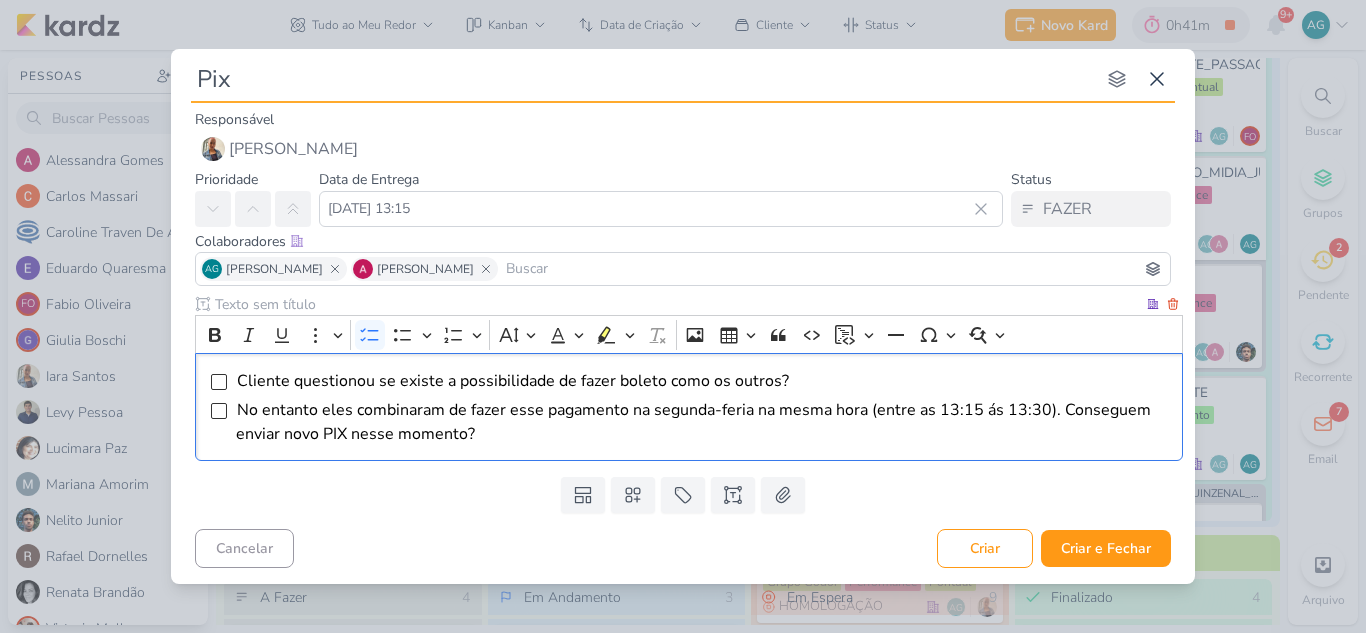 click on "⁠⁠⁠⁠⁠⁠⁠No entanto eles combinaram de fazer esse pagamento na segunda-feria na mesma hora (entre as 13:15 ás 13:30). Conseguem enviar novo PIX nesse momento?" at bounding box center (693, 422) 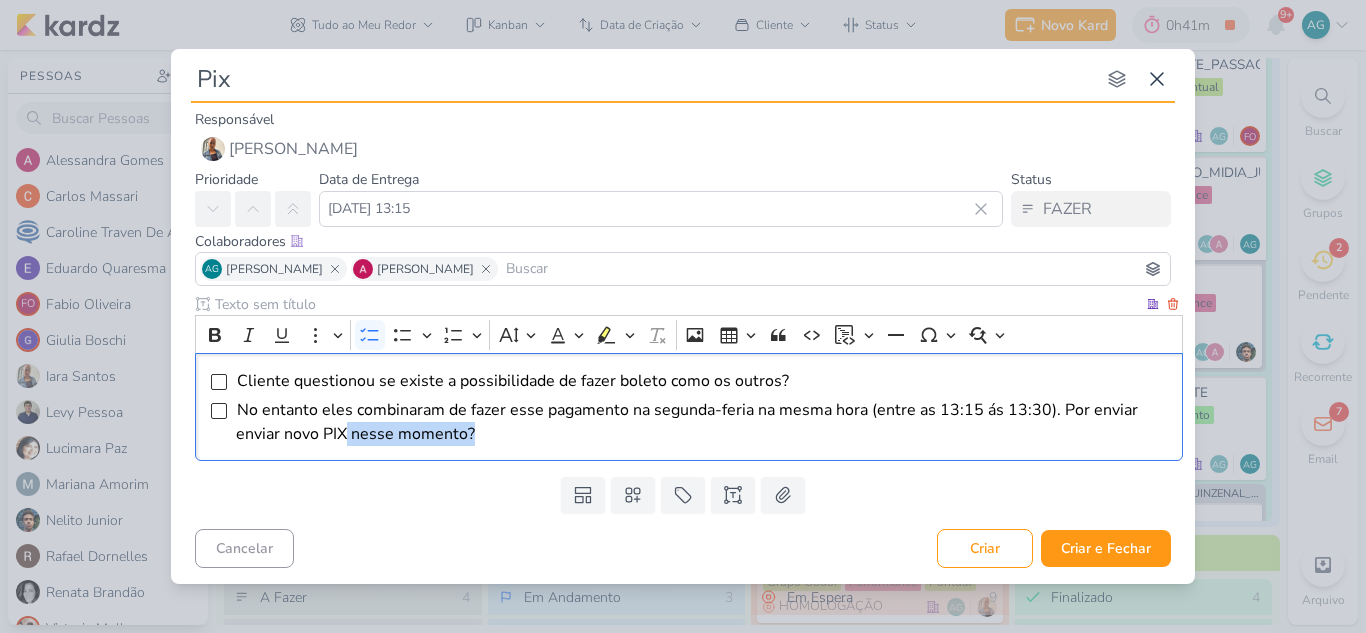 drag, startPoint x: 501, startPoint y: 432, endPoint x: 349, endPoint y: 428, distance: 152.05263 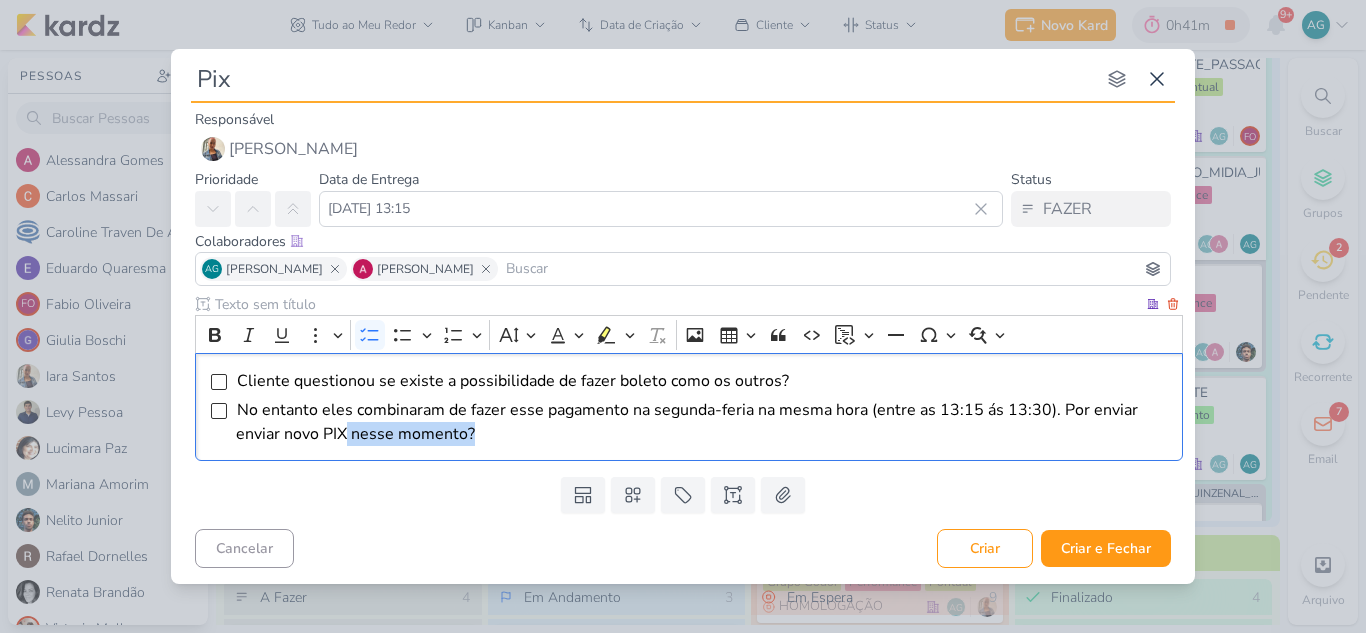 click on "⁠⁠⁠⁠⁠⁠⁠No entanto eles combinaram de fazer esse pagamento na segunda-feria na mesma hora (entre as 13:15 ás 13:30). Por enviar enviar novo PIX nesse momento?" at bounding box center [704, 422] 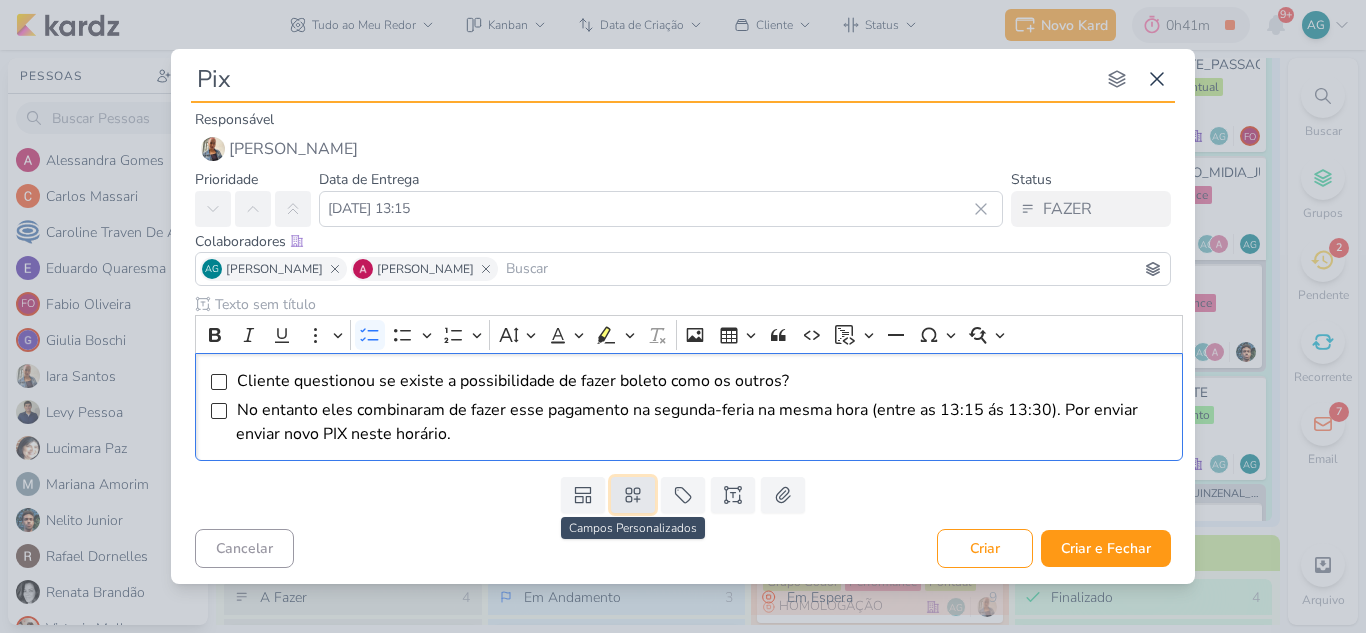 click at bounding box center [633, 495] 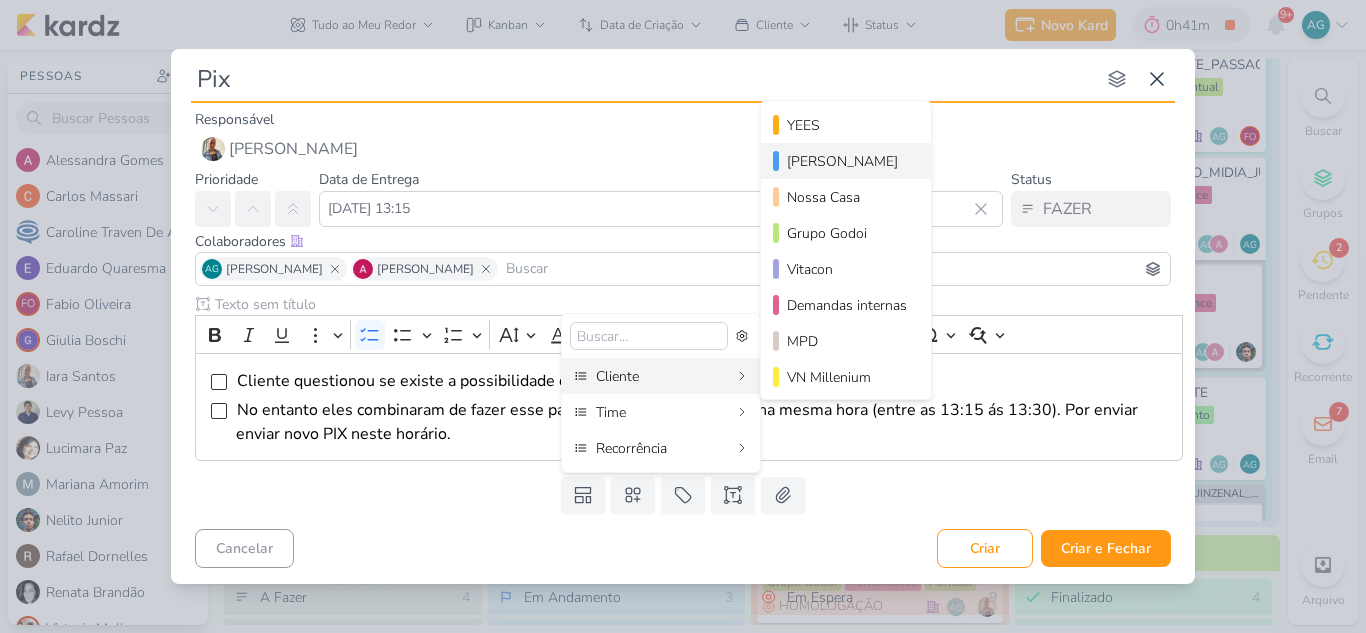 click on "[PERSON_NAME]" at bounding box center [847, 161] 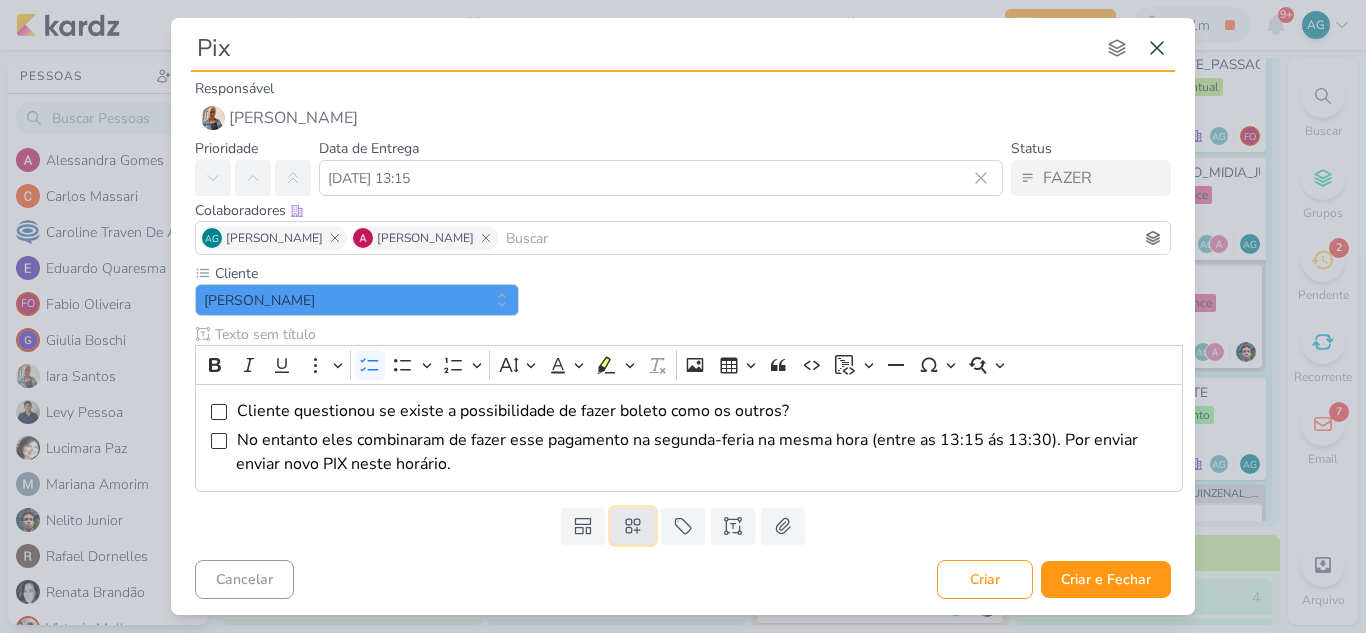 click at bounding box center (633, 526) 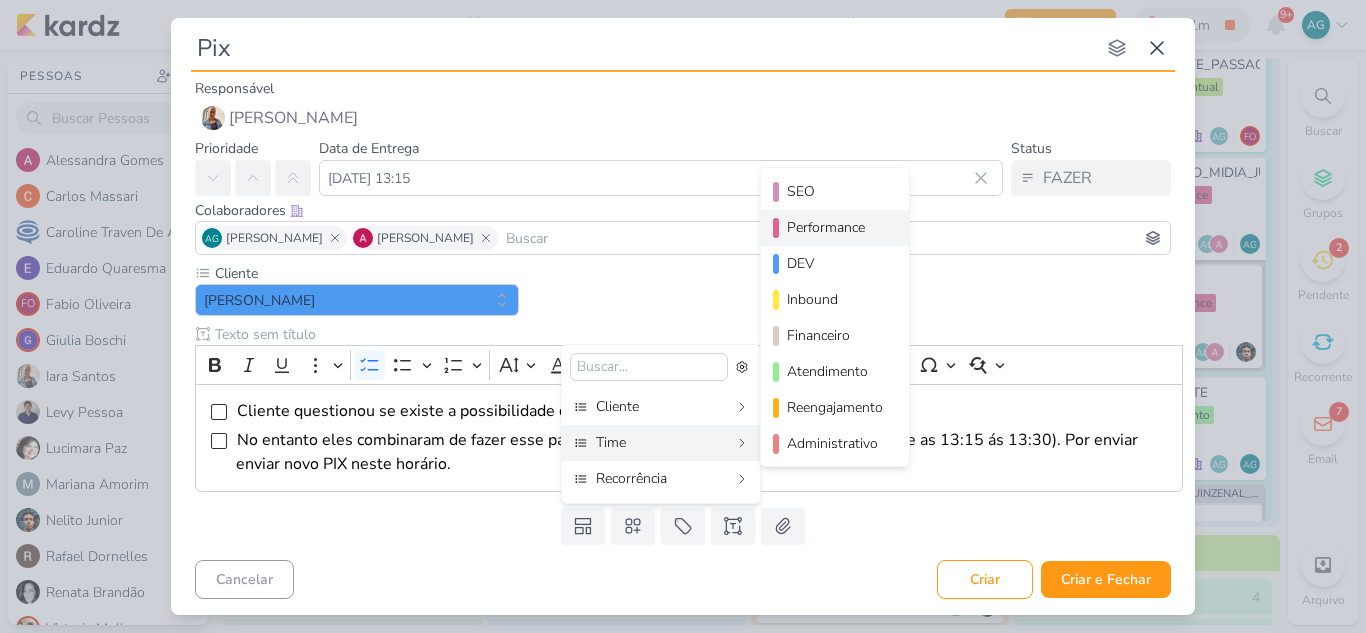 click on "Performance" at bounding box center (836, 227) 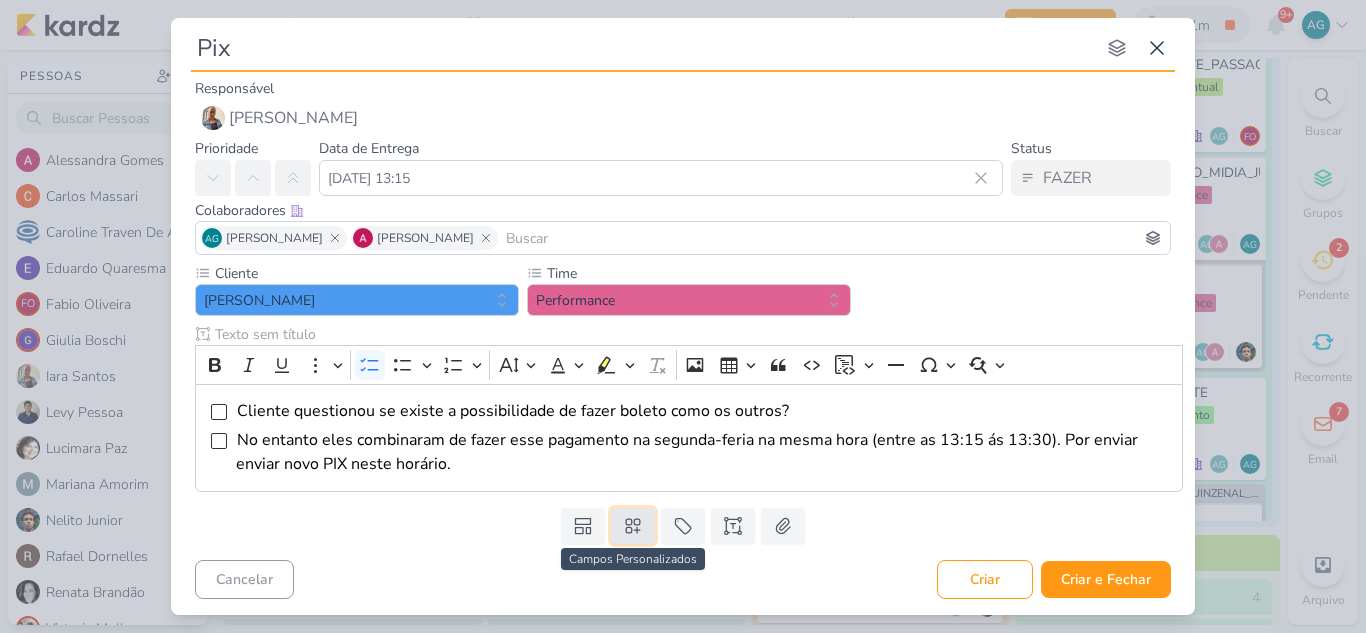 click at bounding box center (633, 526) 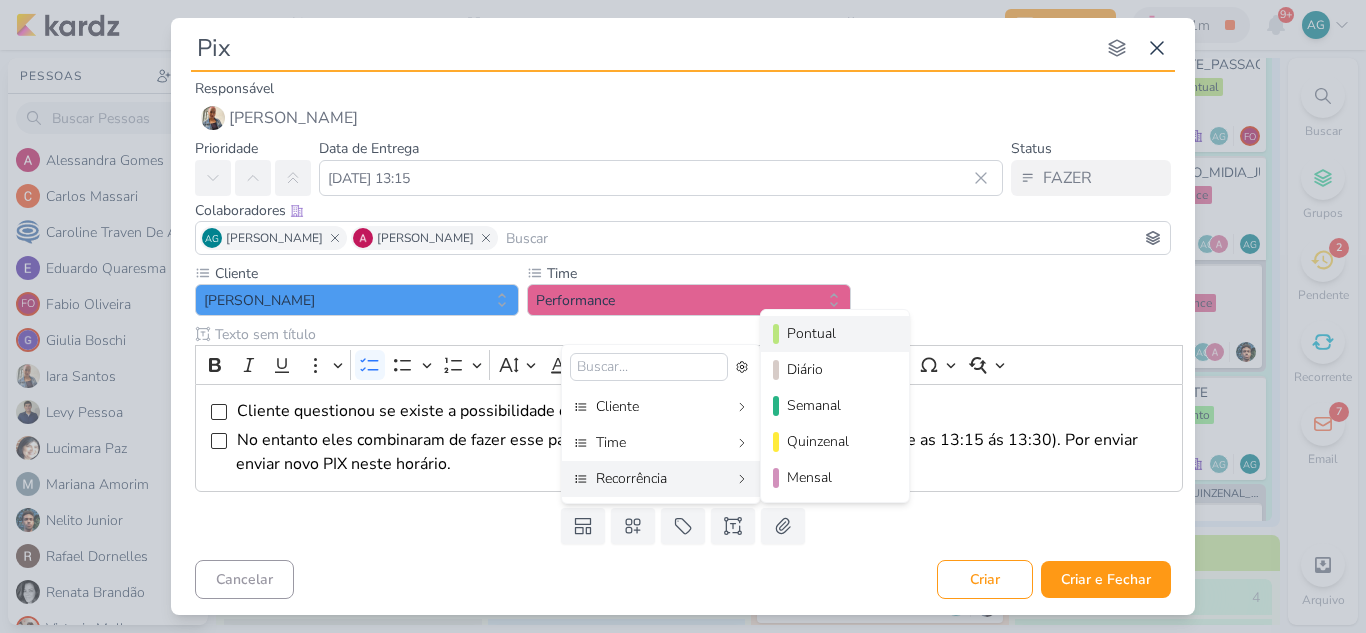 click on "Pontual" at bounding box center [835, 334] 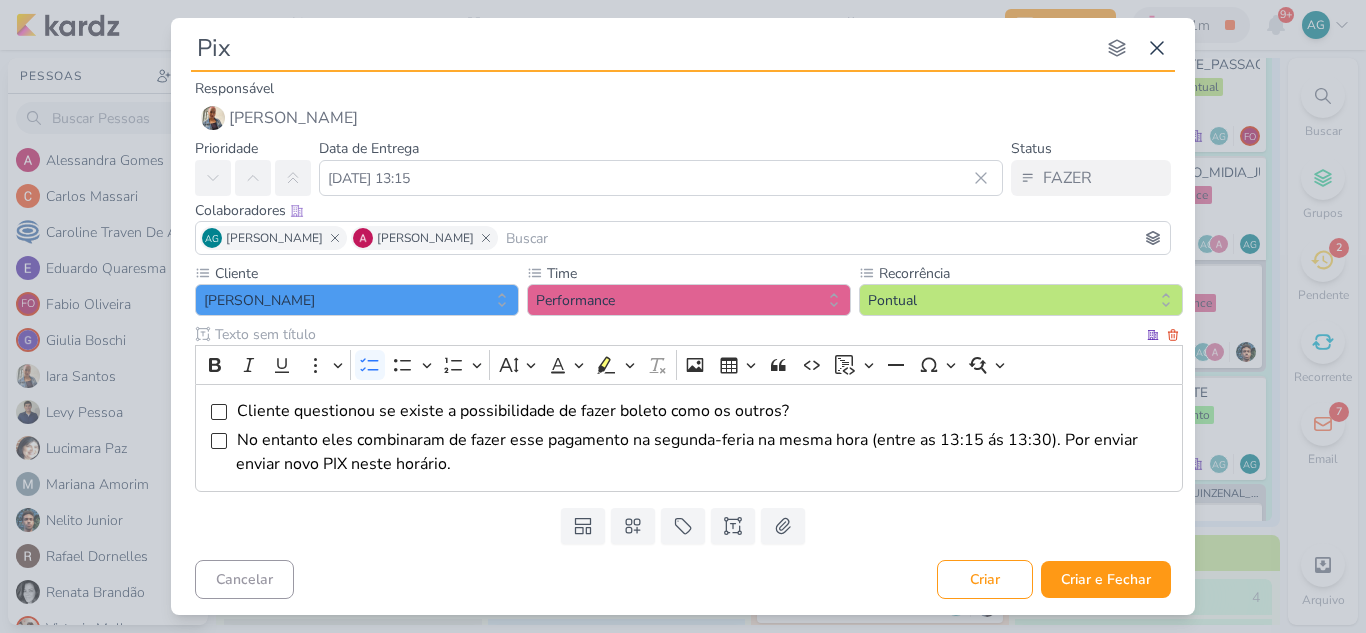 click on "No entanto eles combinaram de fazer esse pagamento na segunda-feria na mesma hora (entre as 13:15 ás 13:30). Por enviar enviar novo PIX neste horário." at bounding box center [704, 452] 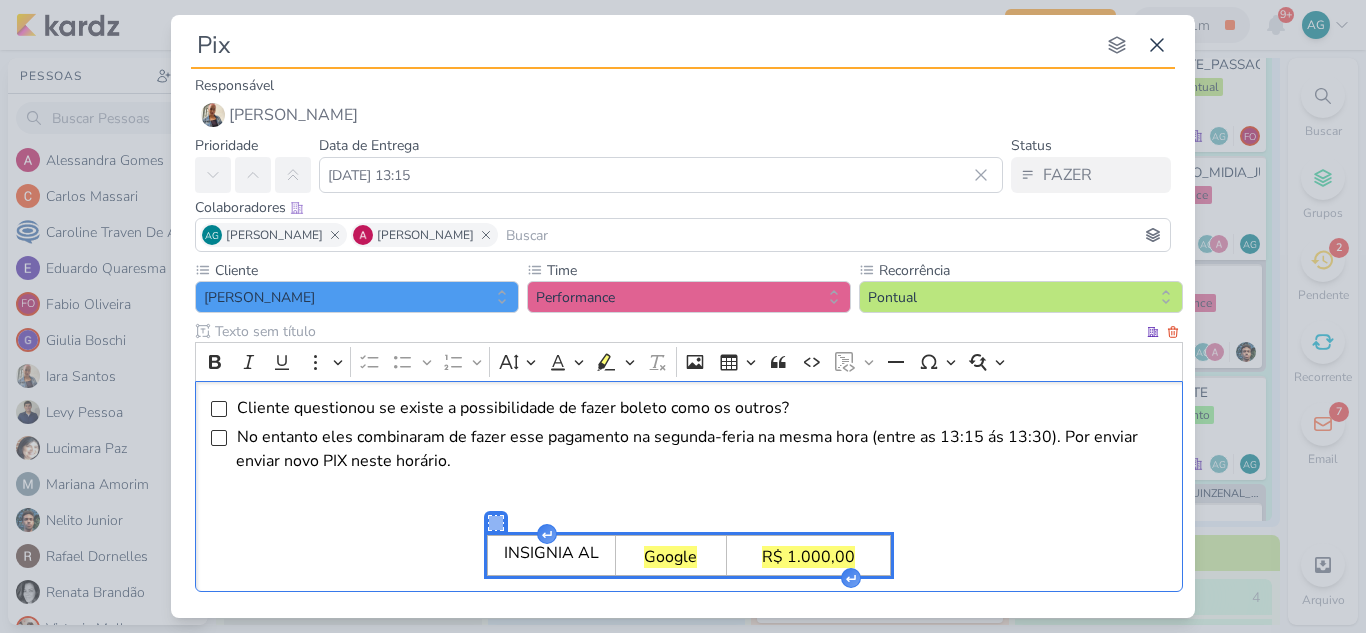 click on "Cliente questionou se existe a possibilidade de fazer boleto como os outros?  No entanto eles combinaram de fazer esse pagamento na segunda-feria na mesma hora (entre as 13:15 ás 13:30). Por enviar enviar novo PIX neste horário. INSIGNIA AL Google R$ 1.000,00 Press Enter to type after or press Shift + Enter to type before the widget" at bounding box center [689, 486] 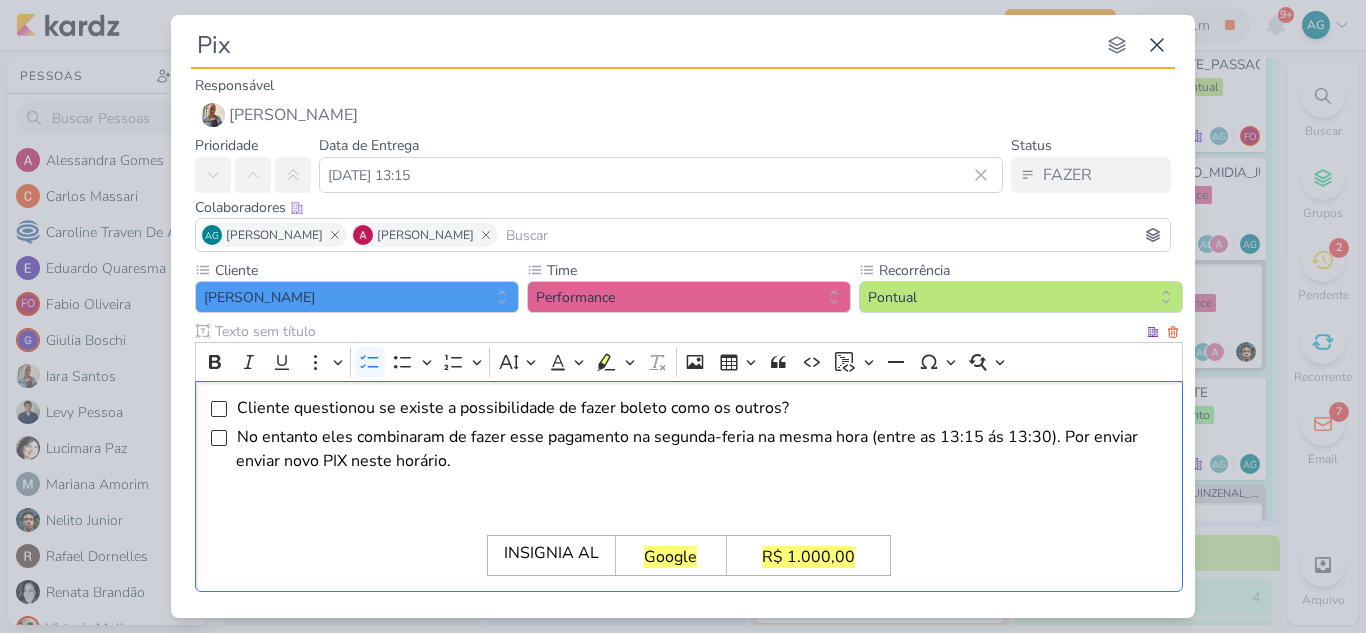 click on "No entanto eles combinaram de fazer esse pagamento na segunda-feria na mesma hora (entre as 13:15 ás 13:30). Por enviar enviar novo PIX neste horário." at bounding box center (687, 449) 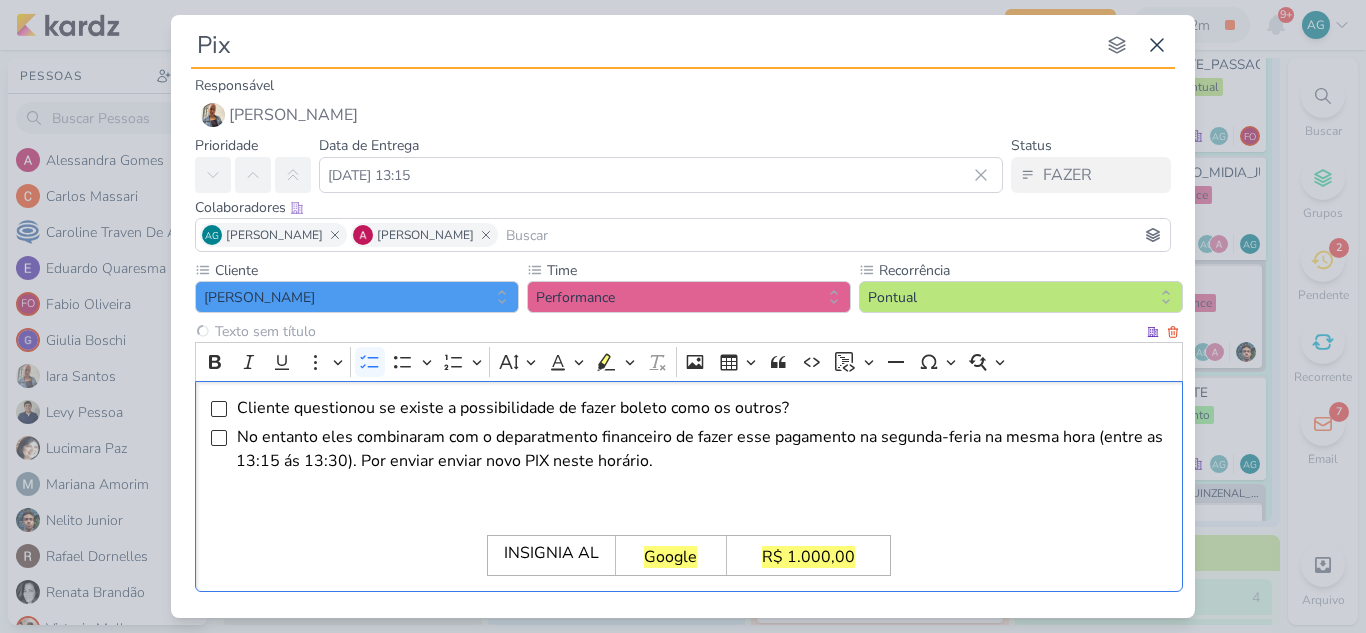 click on "No entanto eles combinaram com o deparatmento financeiro de fazer esse pagamento na segunda-feria na mesma hora (entre as 13:15 ás 13:30). Por enviar enviar novo PIX neste horário." at bounding box center [699, 449] 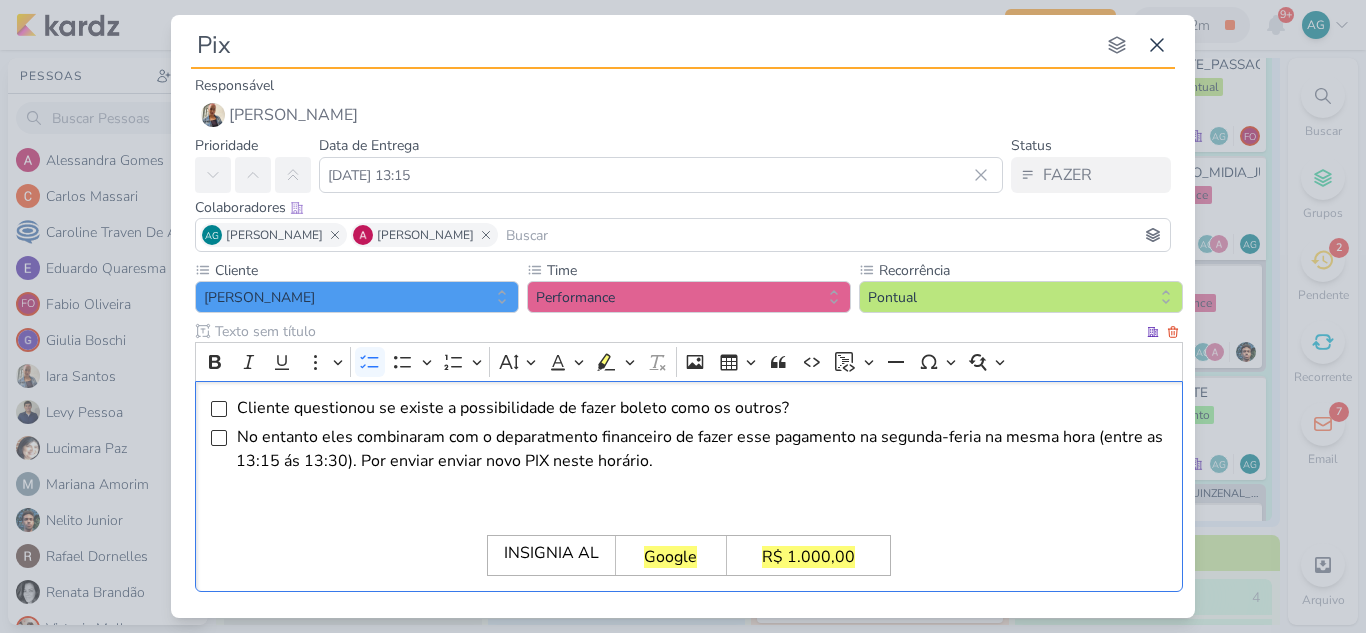 click on "No entanto eles combinaram com o deparatmento financeiro de fazer esse pagamento na segunda-feria na mesma hora (entre as 13:15 ás 13:30). Por enviar enviar novo PIX neste horário." at bounding box center (699, 449) 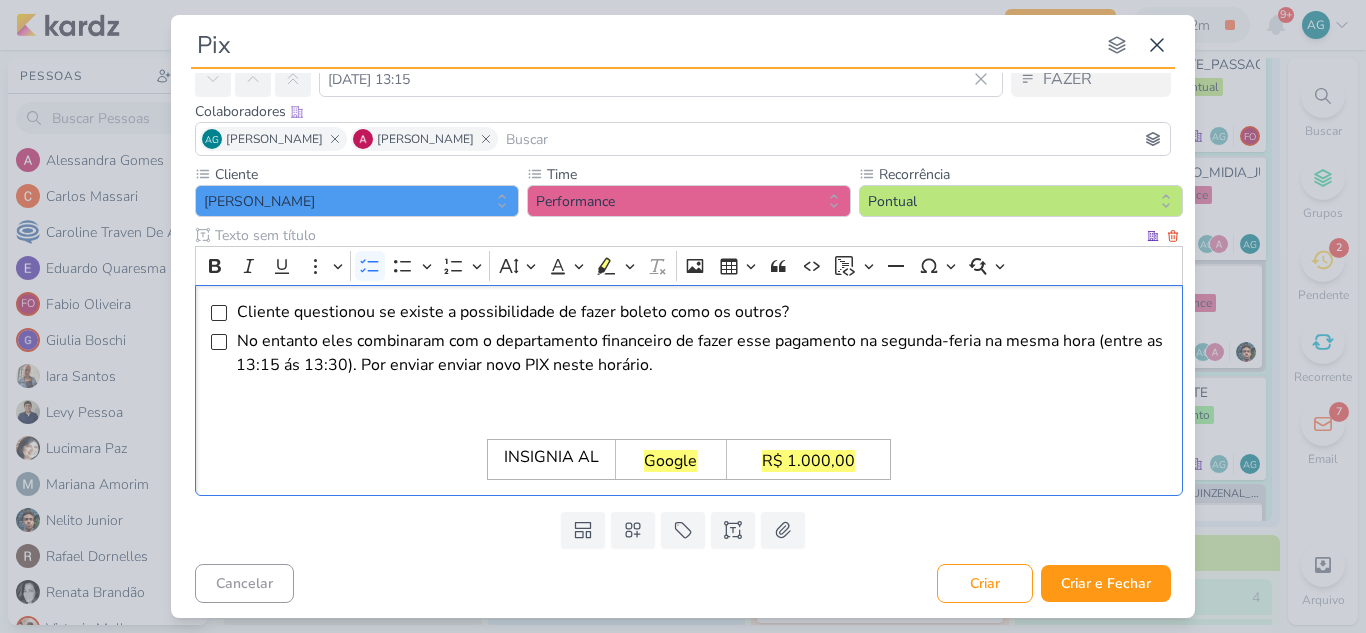 scroll, scrollTop: 97, scrollLeft: 0, axis: vertical 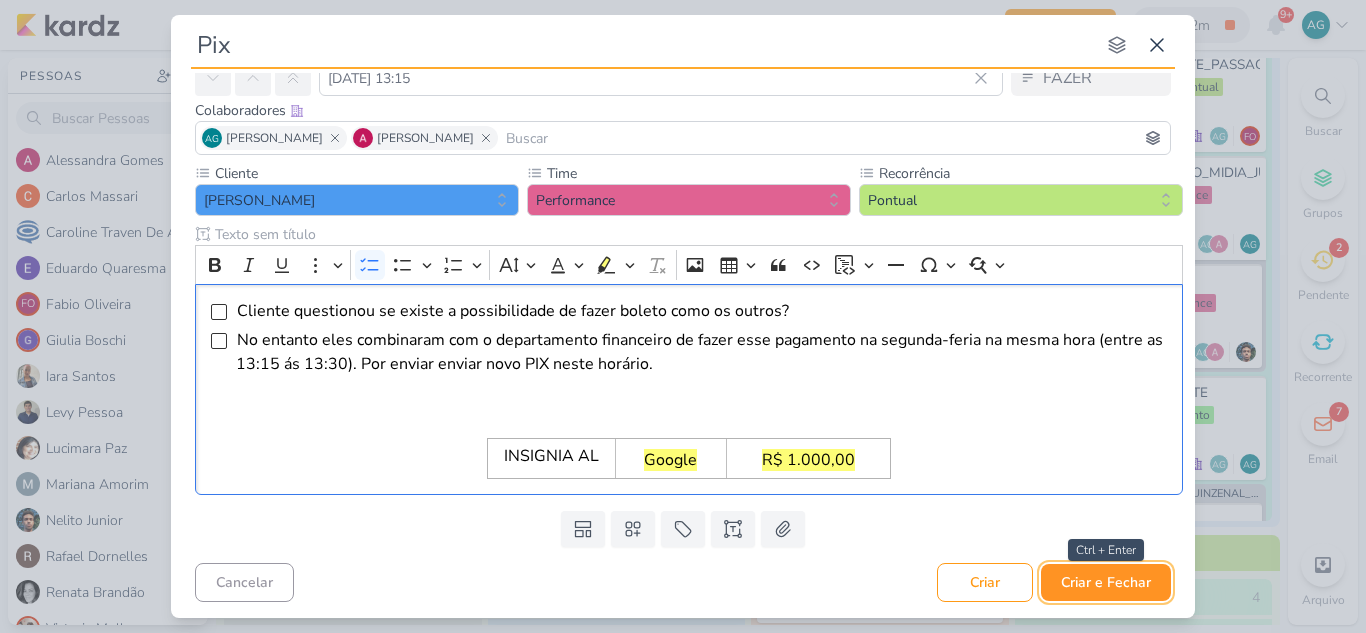 click on "Criar e Fechar" at bounding box center [1106, 582] 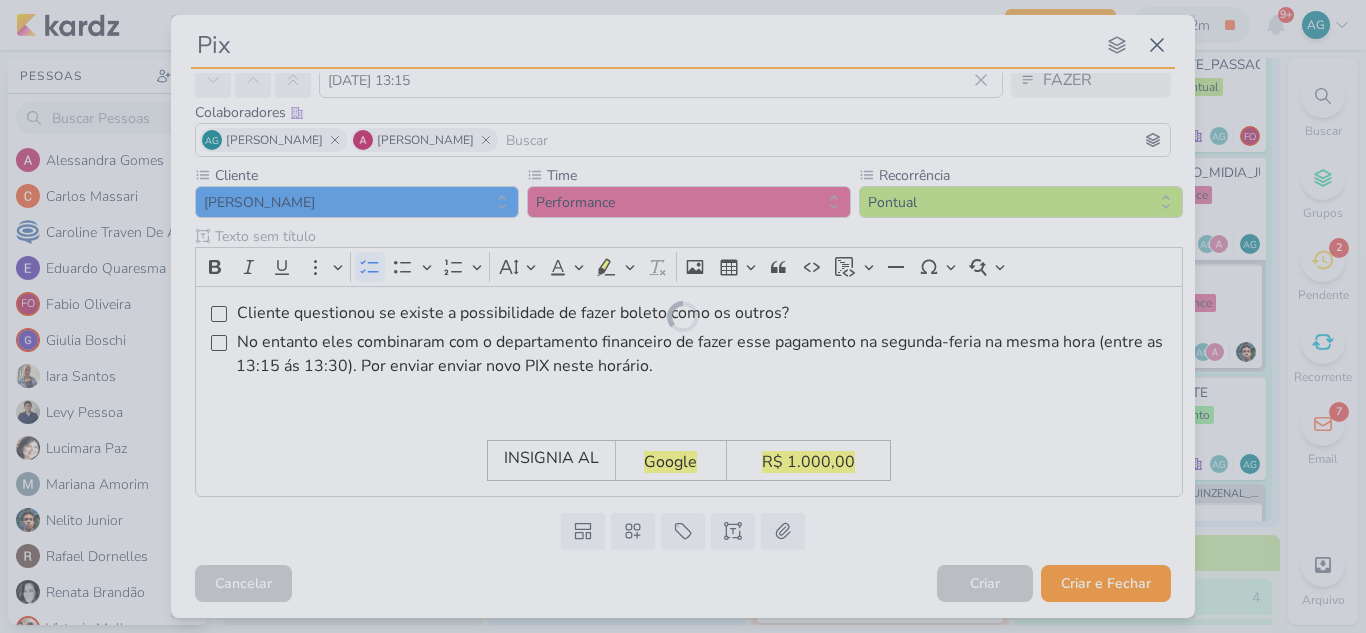 scroll, scrollTop: 0, scrollLeft: 0, axis: both 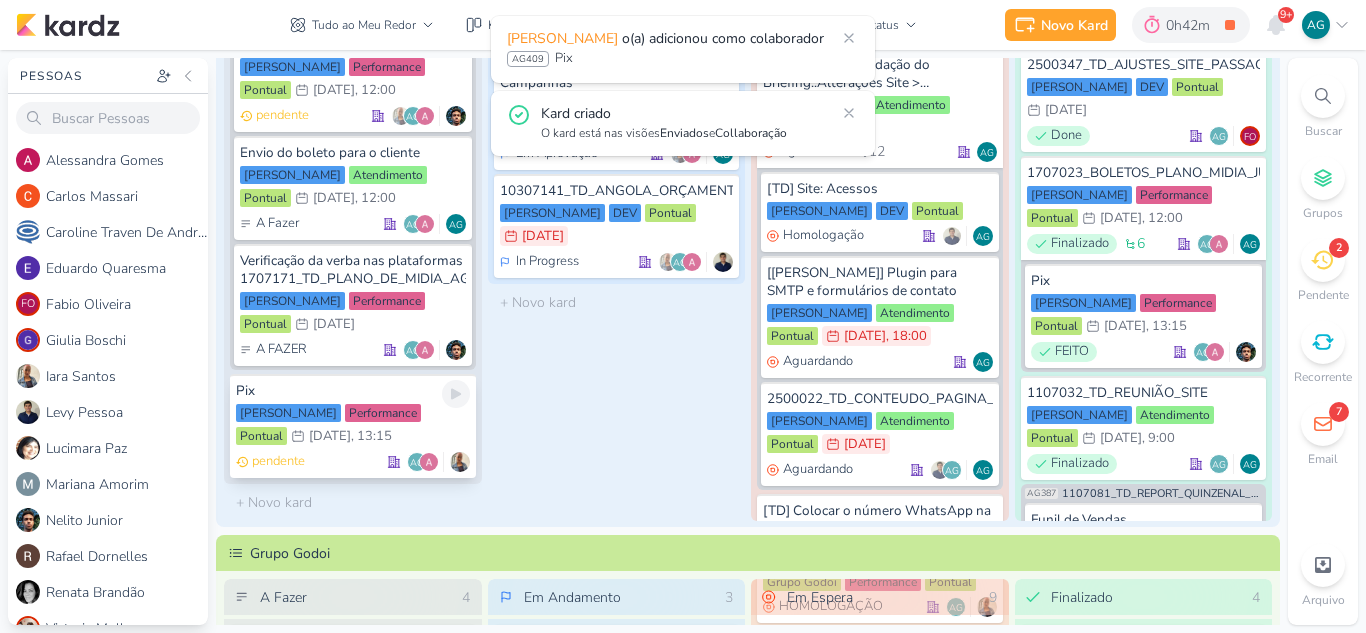 click on "Pix" at bounding box center (353, 391) 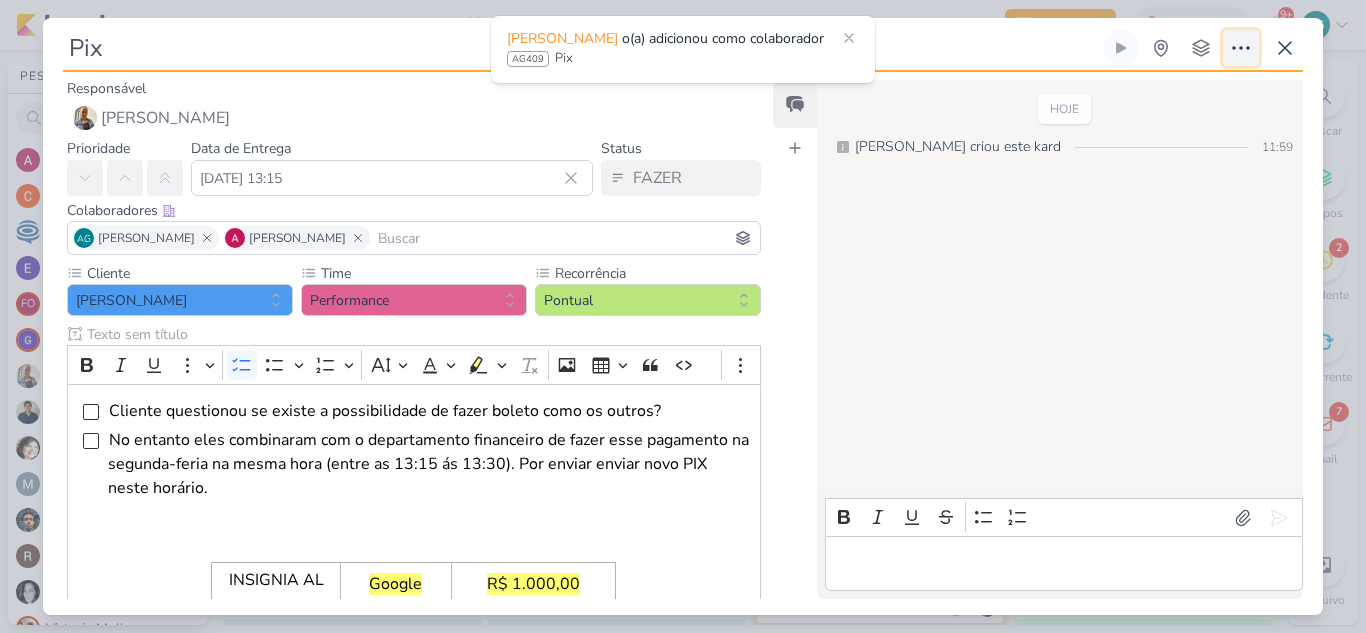 click 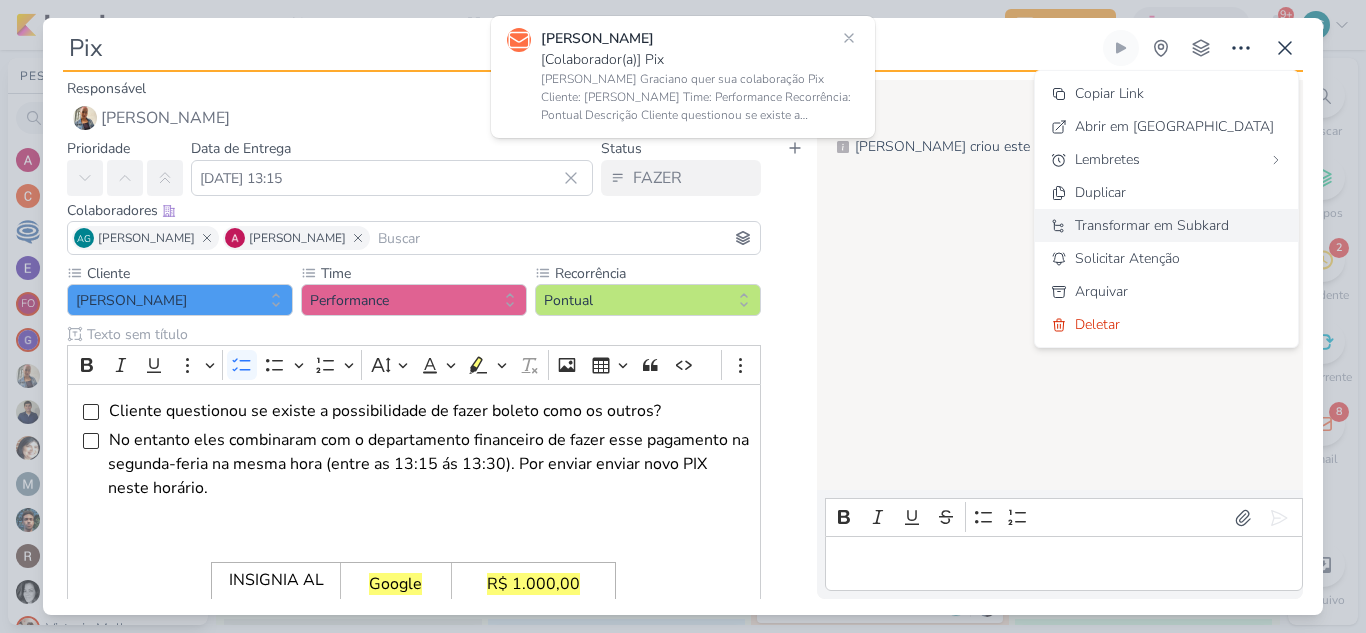 click on "Transformar em Subkard" at bounding box center (1152, 225) 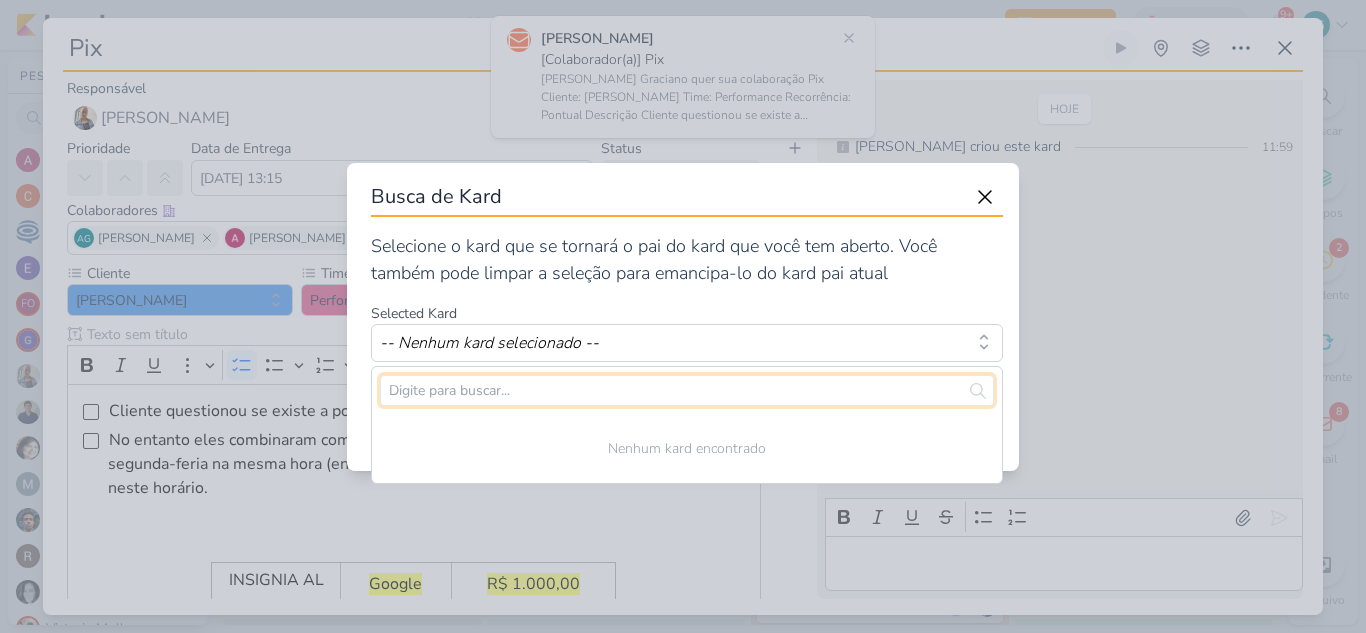 click at bounding box center [687, 390] 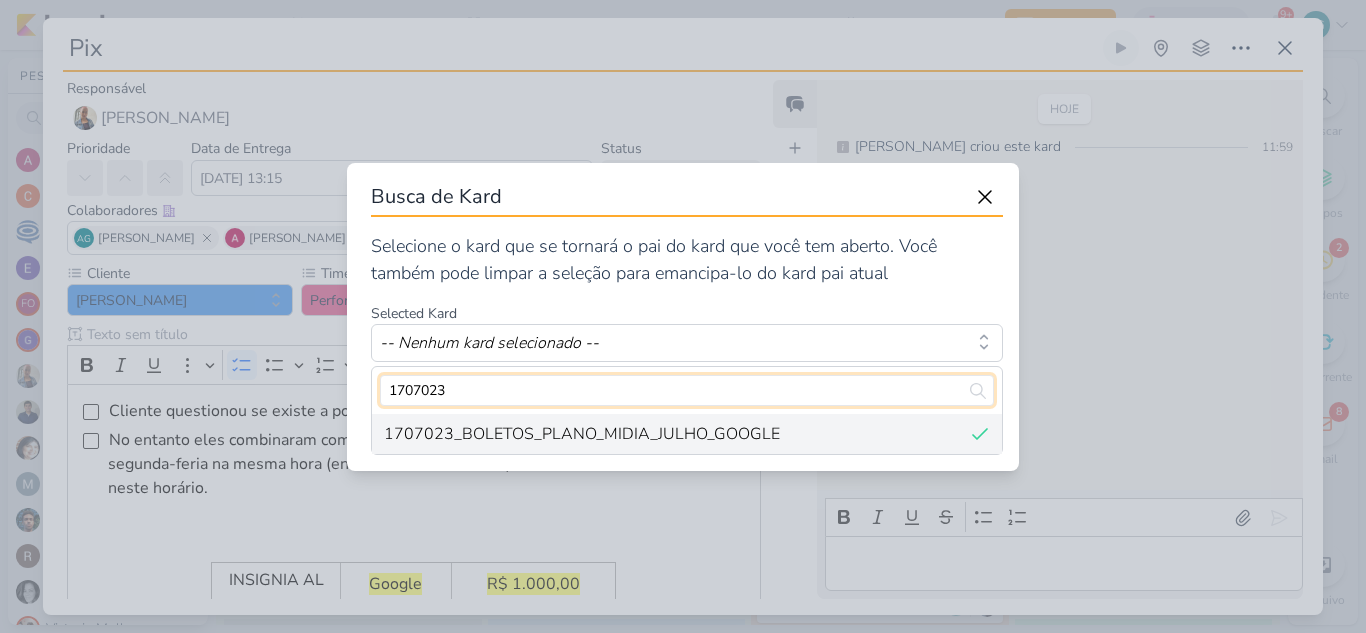 type on "1707023" 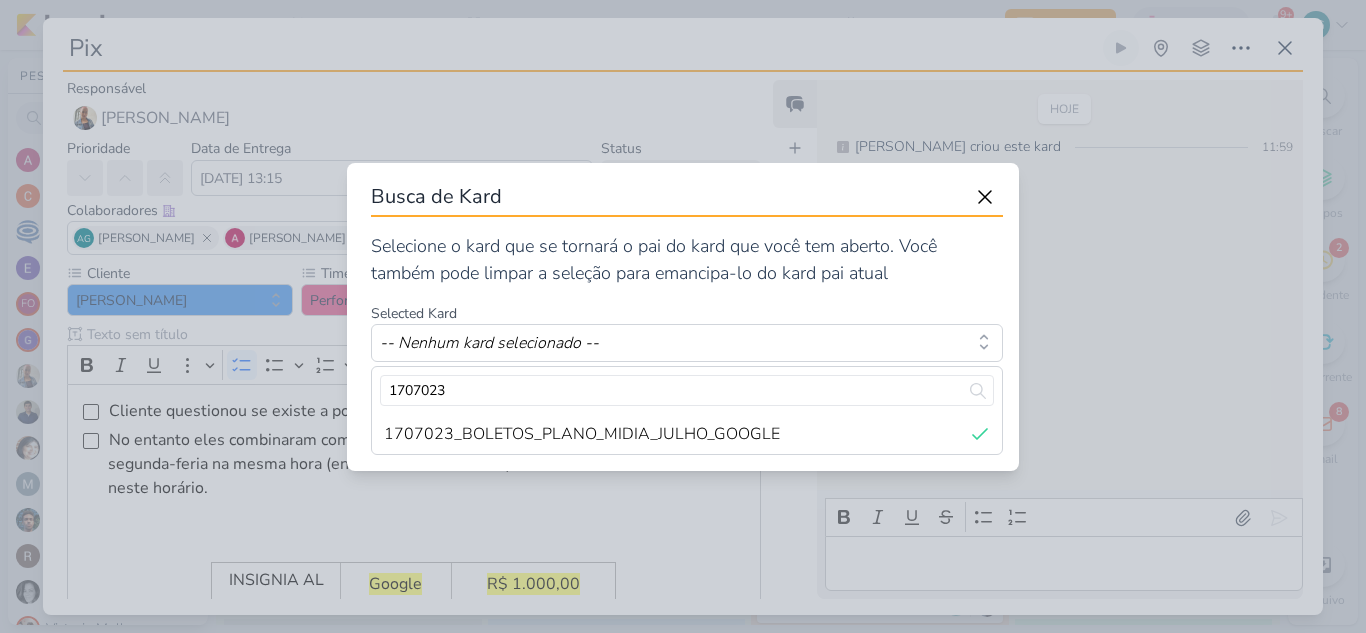 click on "1707023_BOLETOS_PLANO_MIDIA_JULHO_GOOGLE" at bounding box center (582, 434) 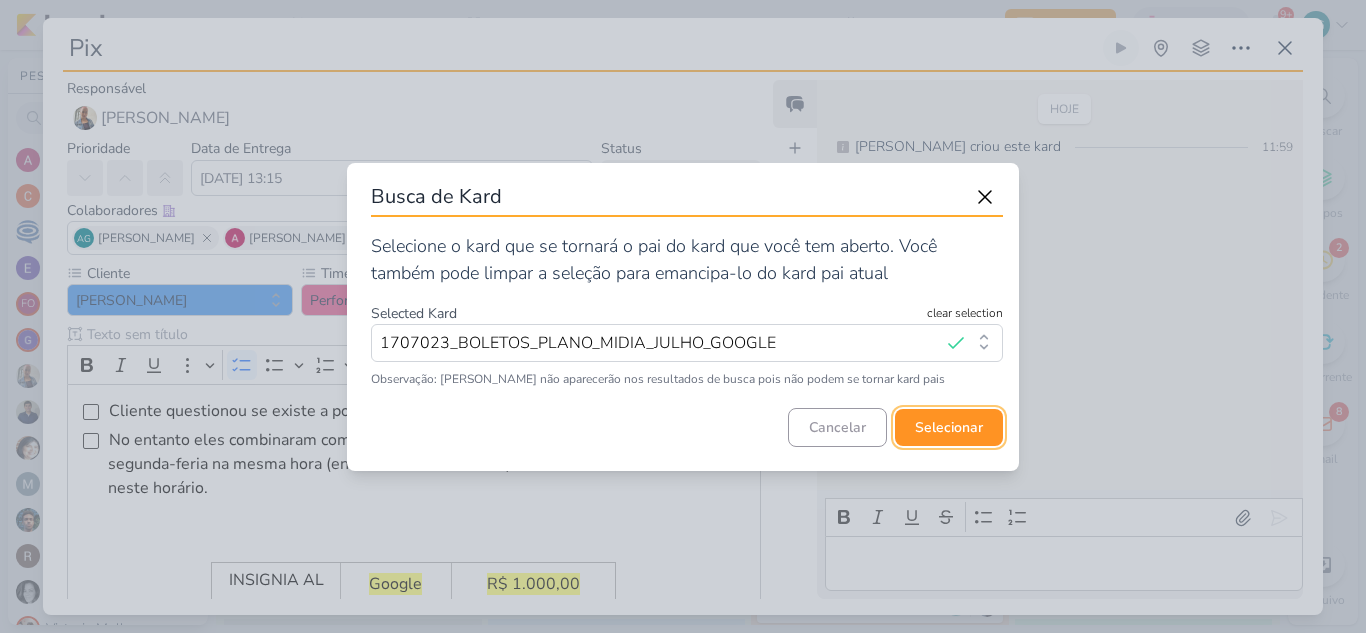 click on "selecionar" at bounding box center (949, 427) 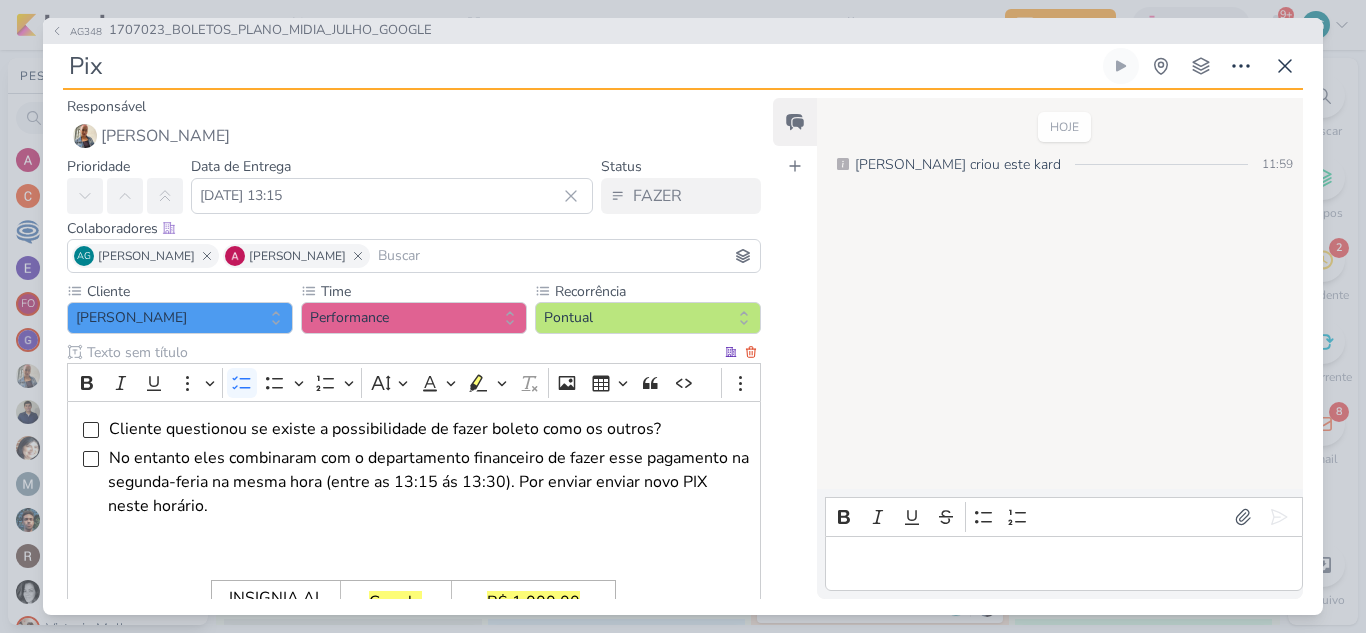 click on "No entanto eles combinaram com o departamento financeiro de fazer esse pagamento na segunda-feria na mesma hora (entre as 13:15 ás 13:30). Por enviar enviar novo PIX neste horário." at bounding box center [428, 506] 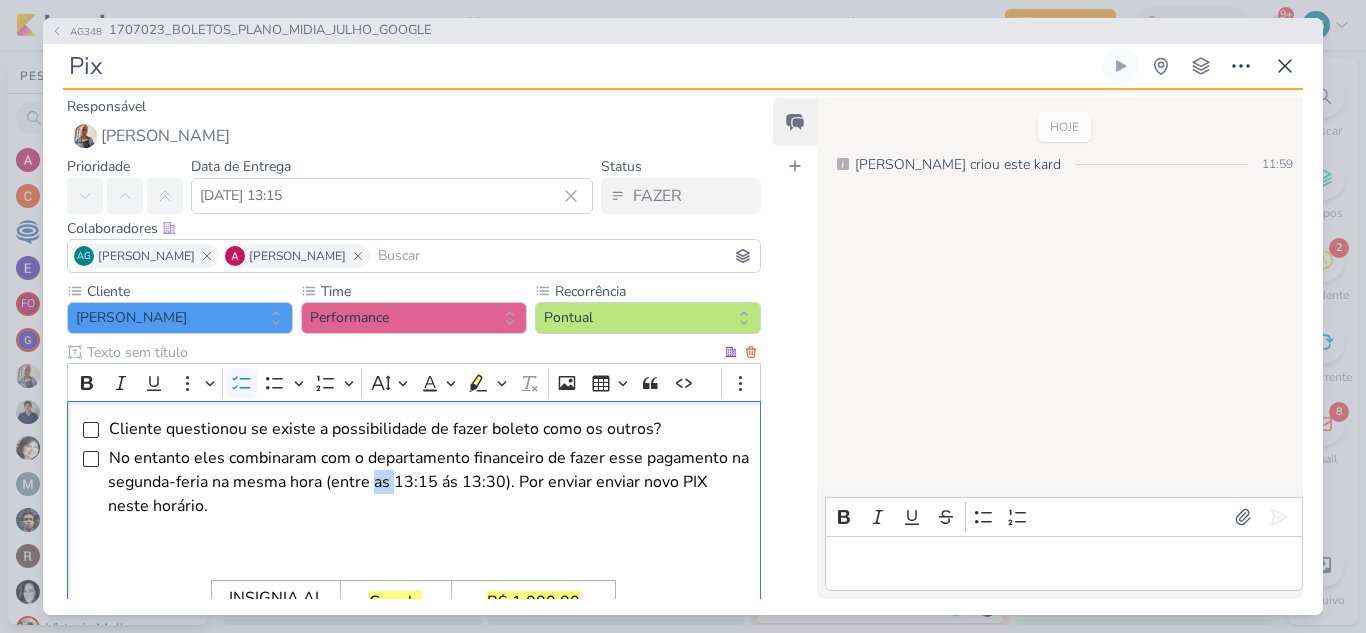 drag, startPoint x: 396, startPoint y: 485, endPoint x: 417, endPoint y: 487, distance: 21.095022 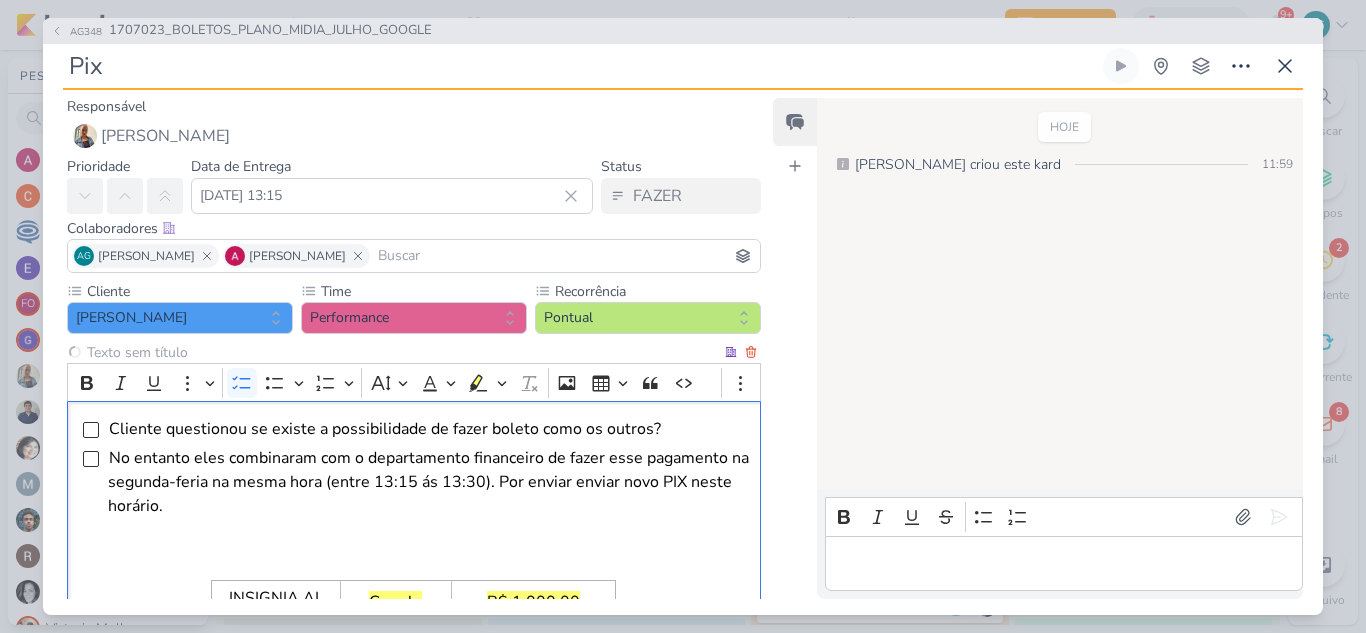 click on "No entanto eles combinaram com o departamento financeiro de fazer esse pagamento na segunda-feria na mesma hora (entre 13:15 ás 13:30). Por enviar enviar novo PIX neste horário." at bounding box center [428, 506] 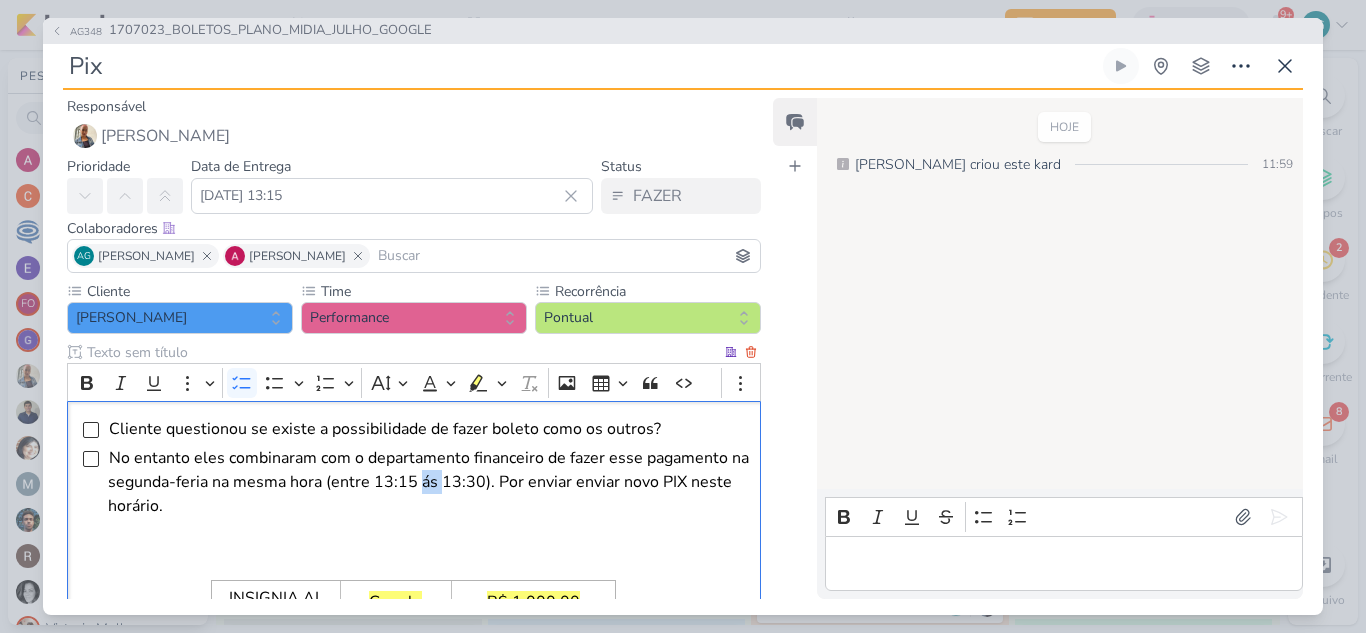 click on "No entanto eles combinaram com o departamento financeiro de fazer esse pagamento na segunda-feria na mesma hora (entre 13:15 ás 13:30). Por enviar enviar novo PIX neste horário." at bounding box center [428, 506] 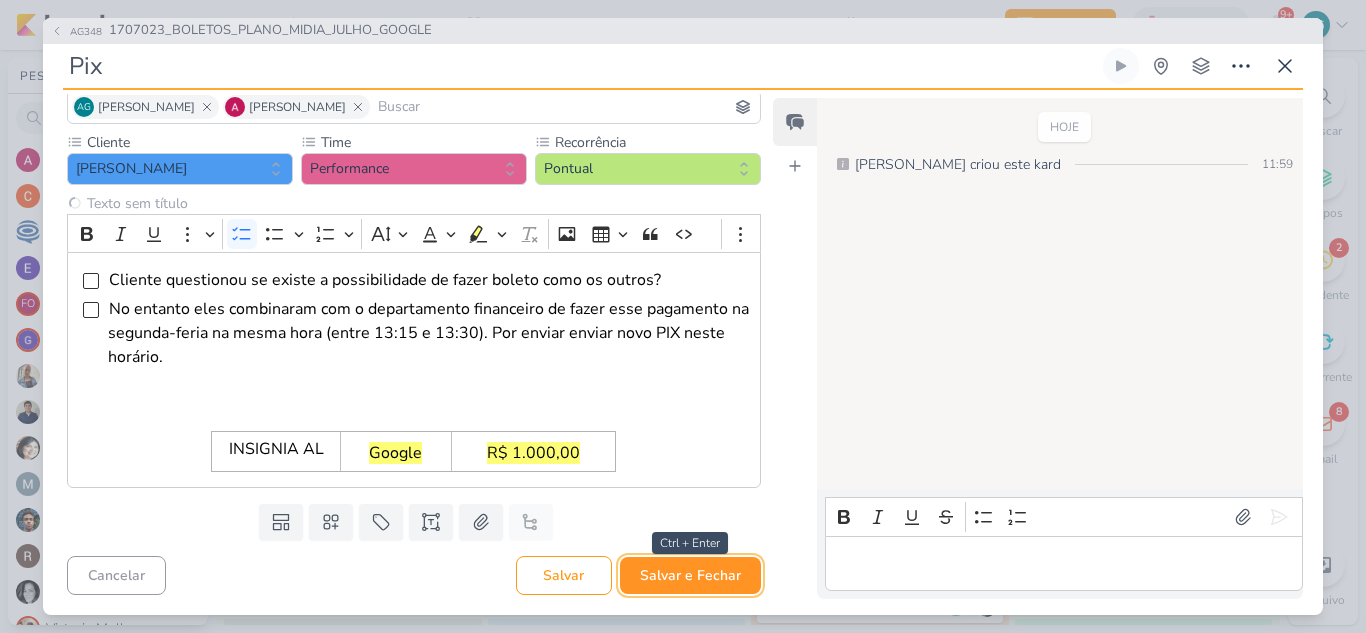 click on "Salvar e Fechar" at bounding box center (690, 575) 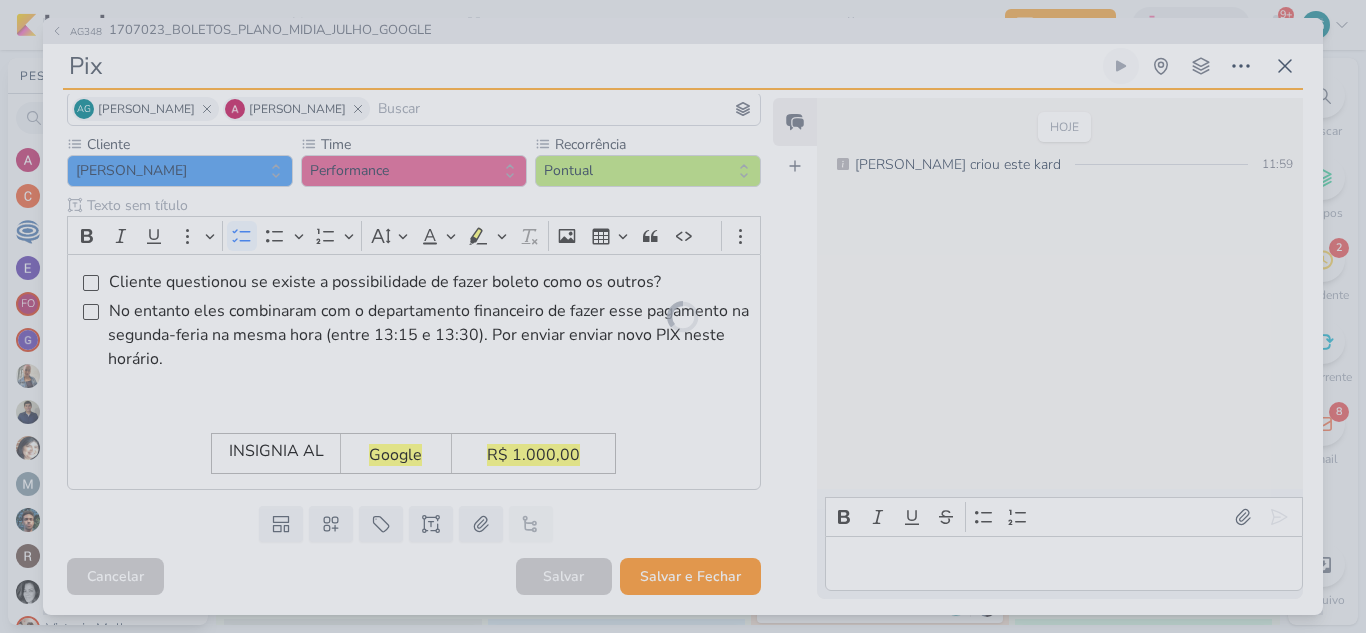 scroll, scrollTop: 147, scrollLeft: 0, axis: vertical 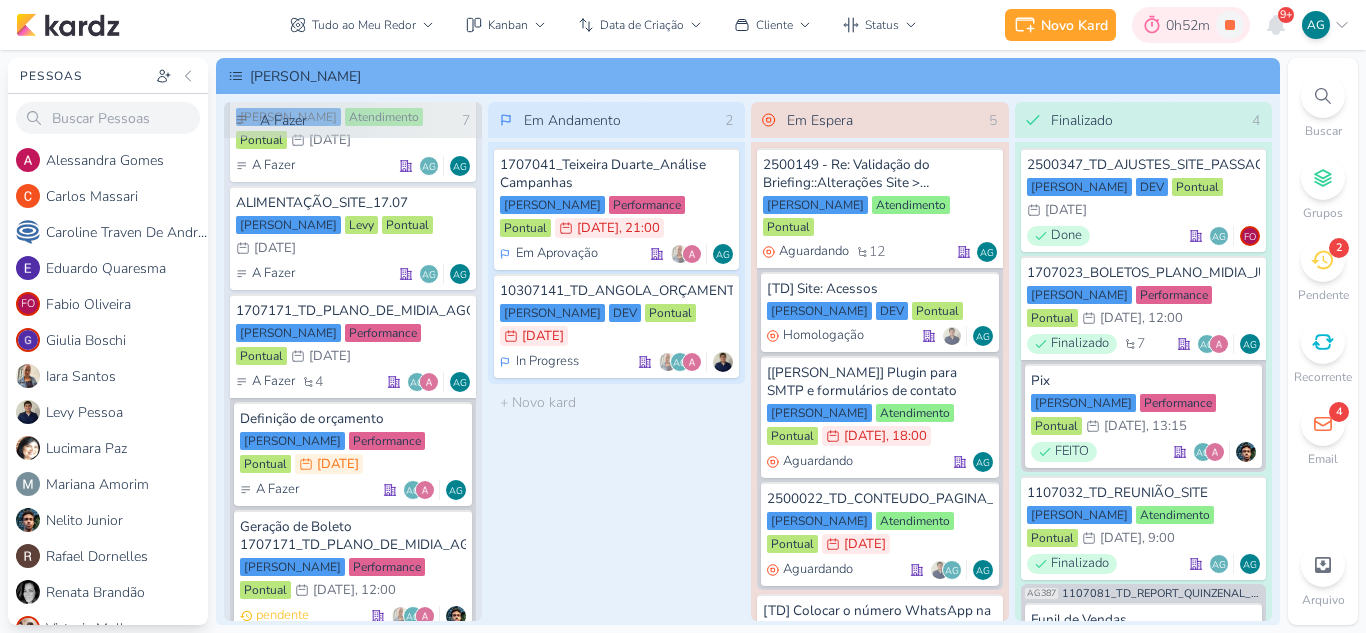 click on "0h52m" at bounding box center (1191, 25) 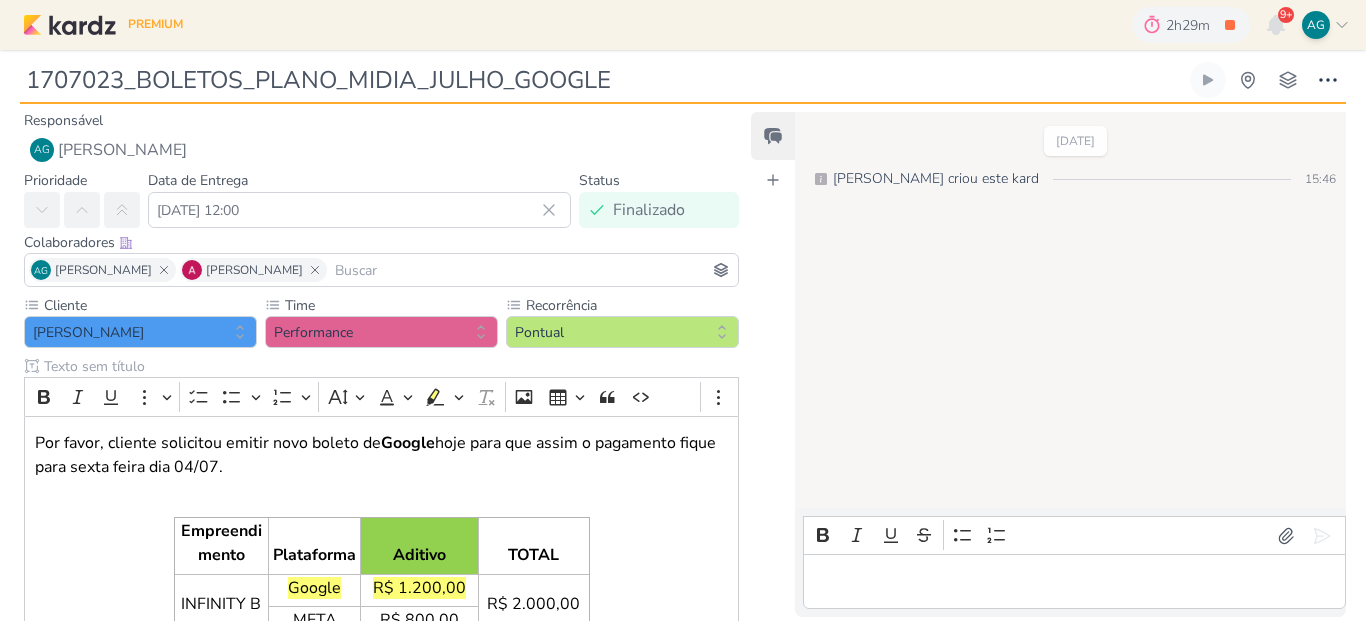 scroll, scrollTop: 0, scrollLeft: 0, axis: both 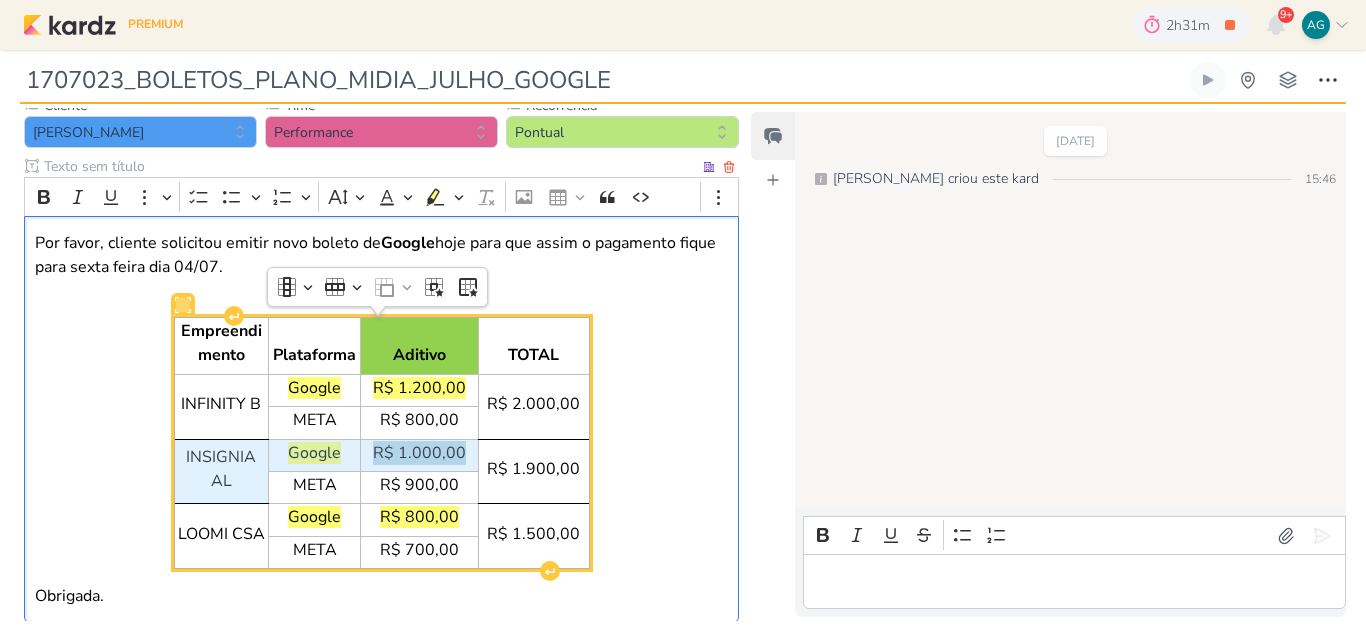 drag, startPoint x: 179, startPoint y: 453, endPoint x: 465, endPoint y: 451, distance: 286.007 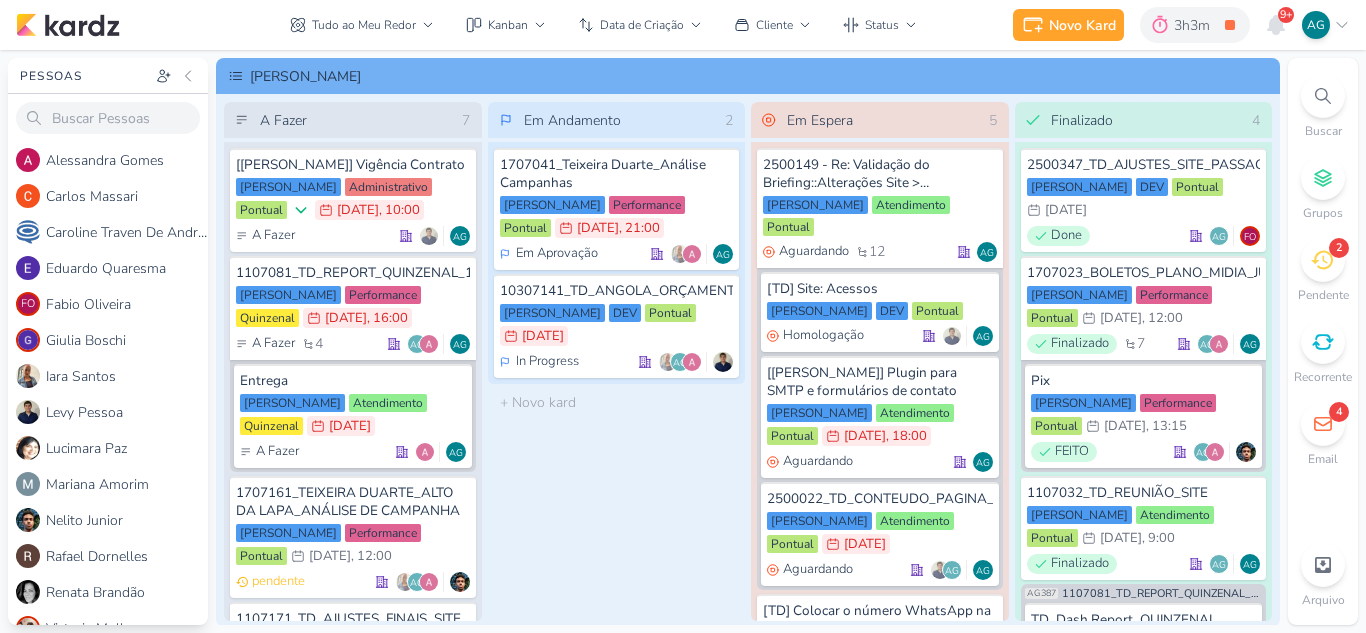 scroll, scrollTop: 0, scrollLeft: 0, axis: both 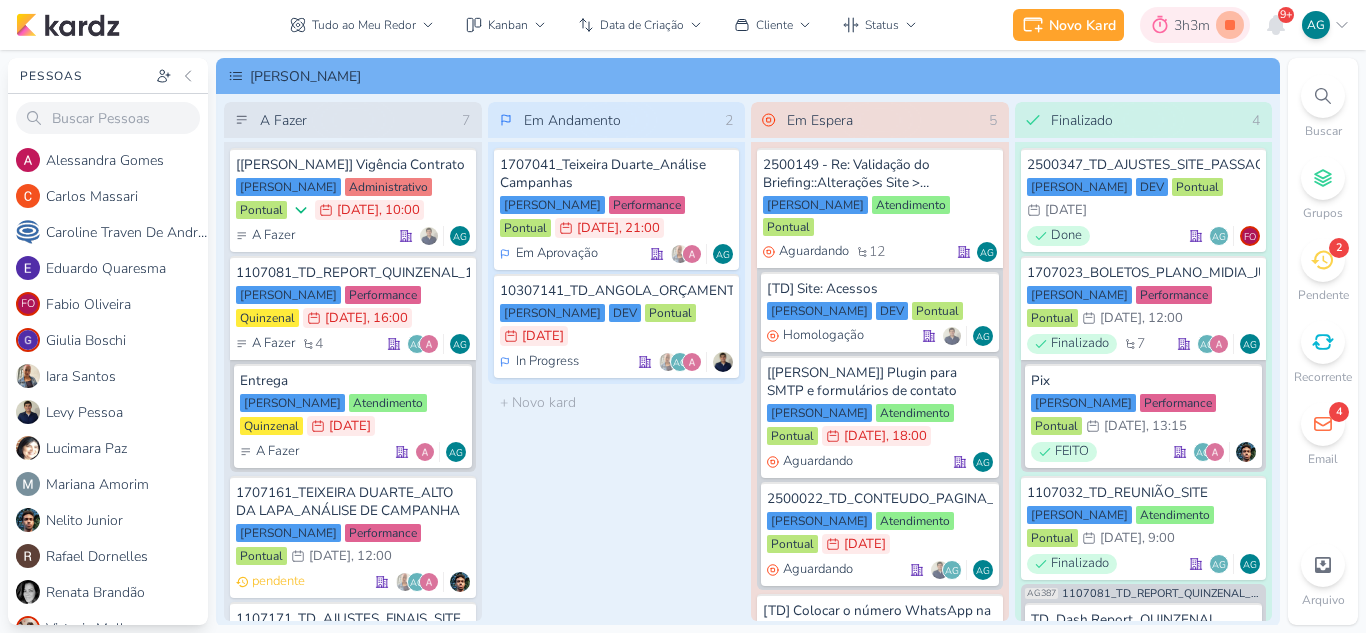 click 